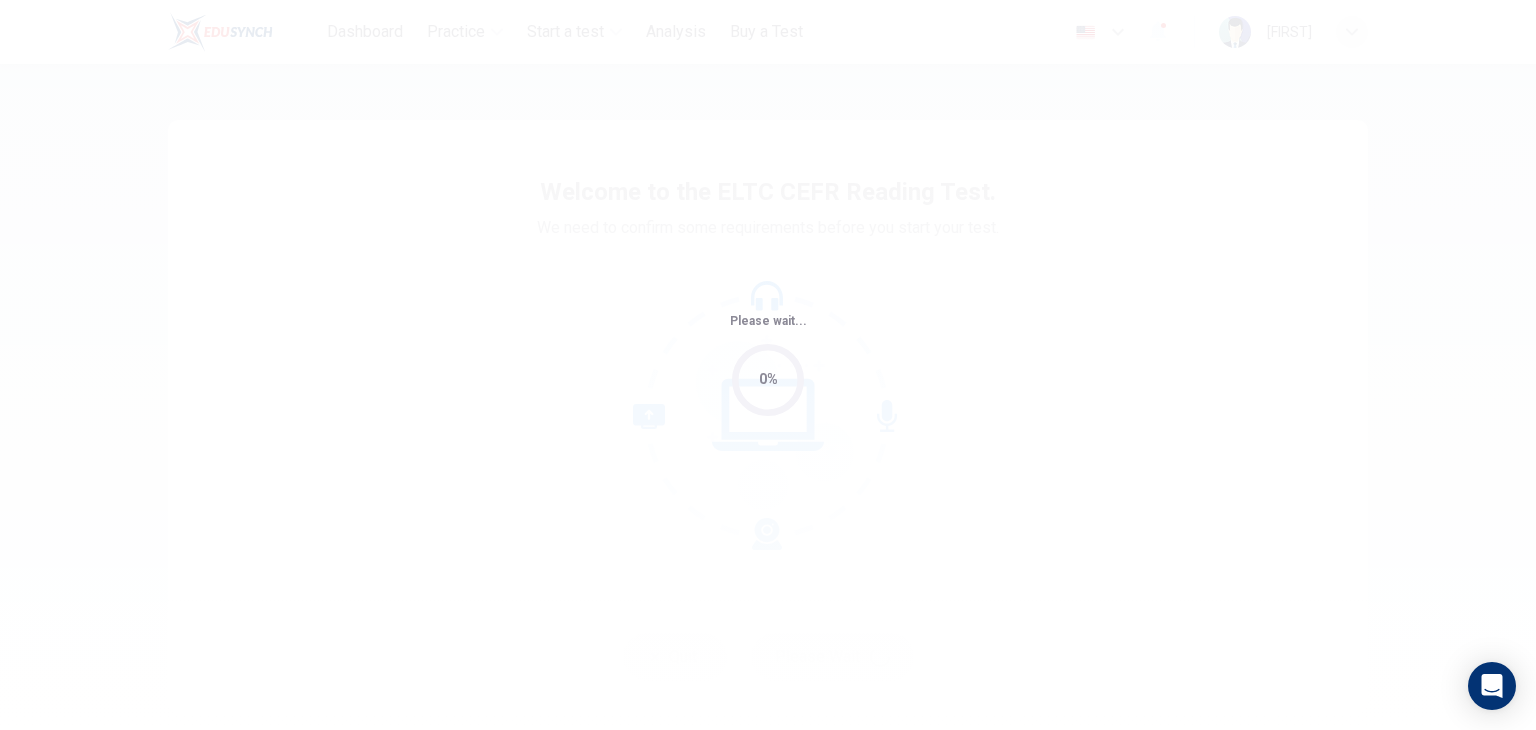scroll, scrollTop: 0, scrollLeft: 0, axis: both 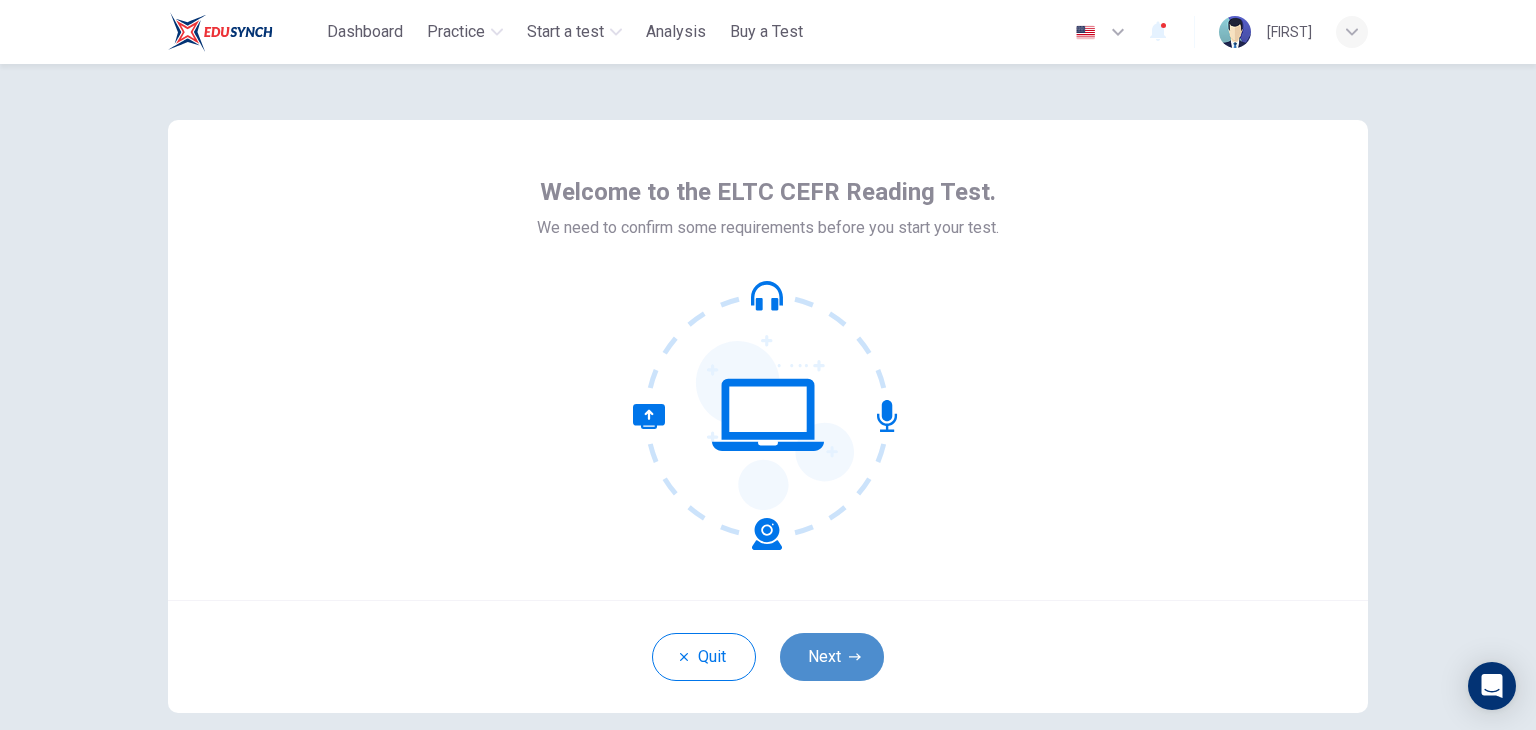 click on "Next" at bounding box center [832, 657] 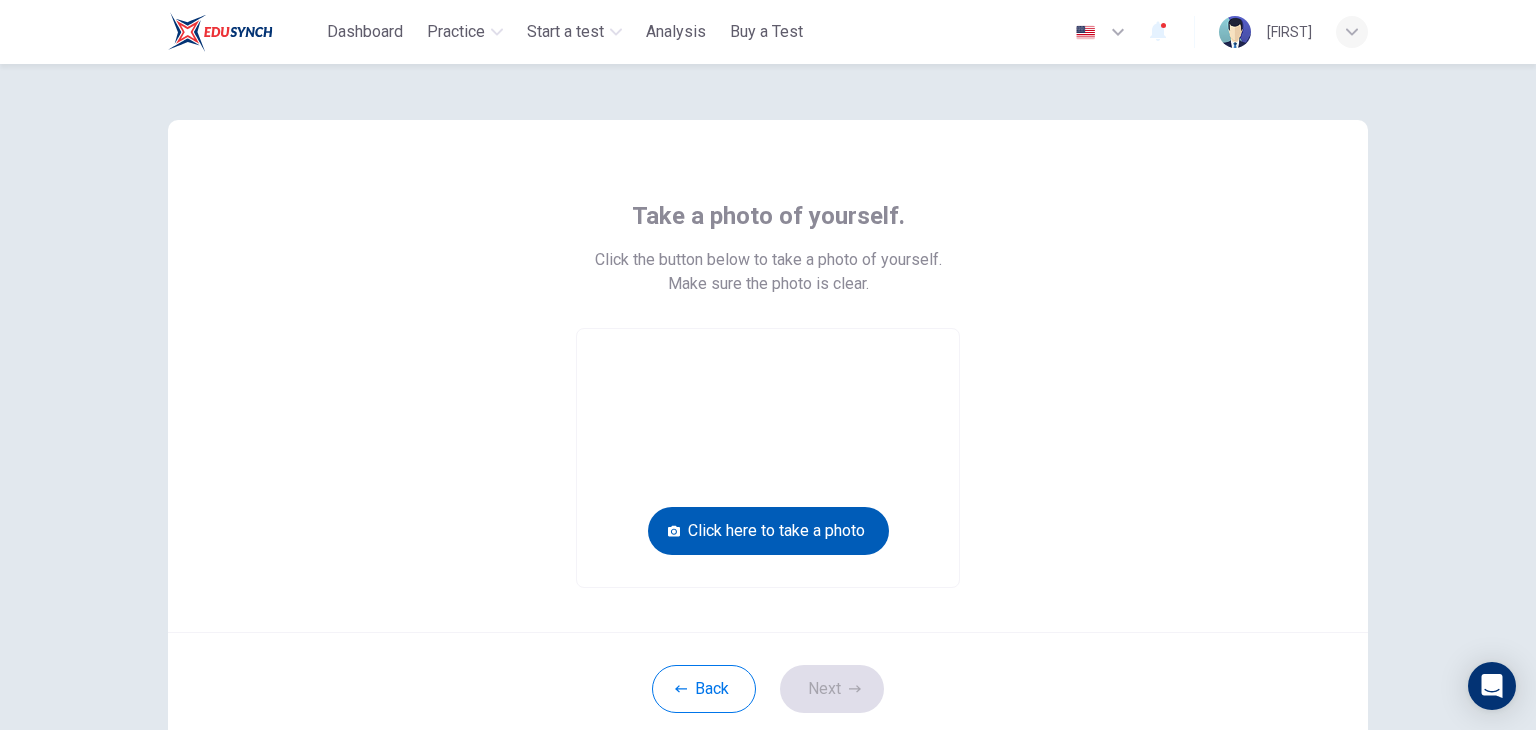 click on "Click here to take a photo" at bounding box center [768, 531] 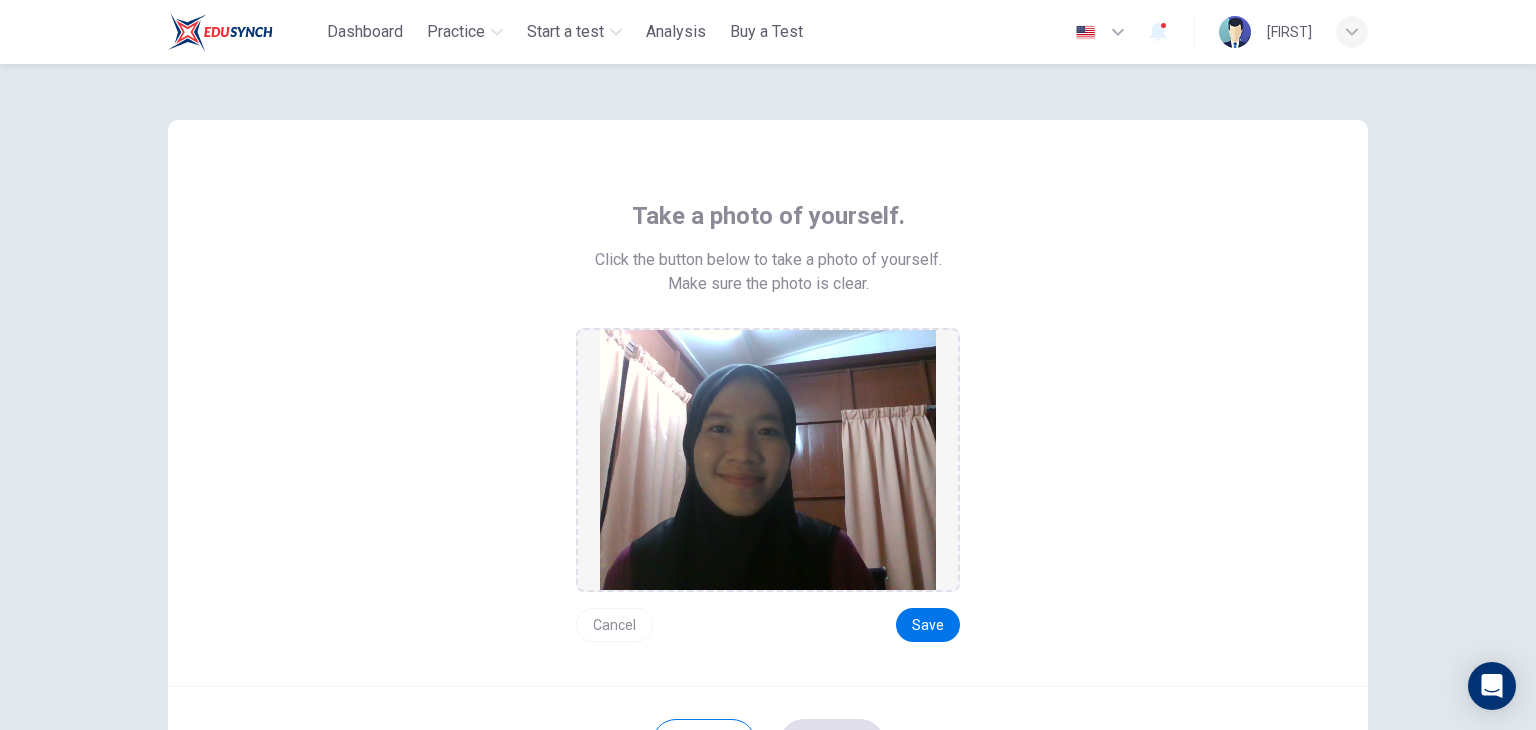click on "Cancel" at bounding box center (614, 625) 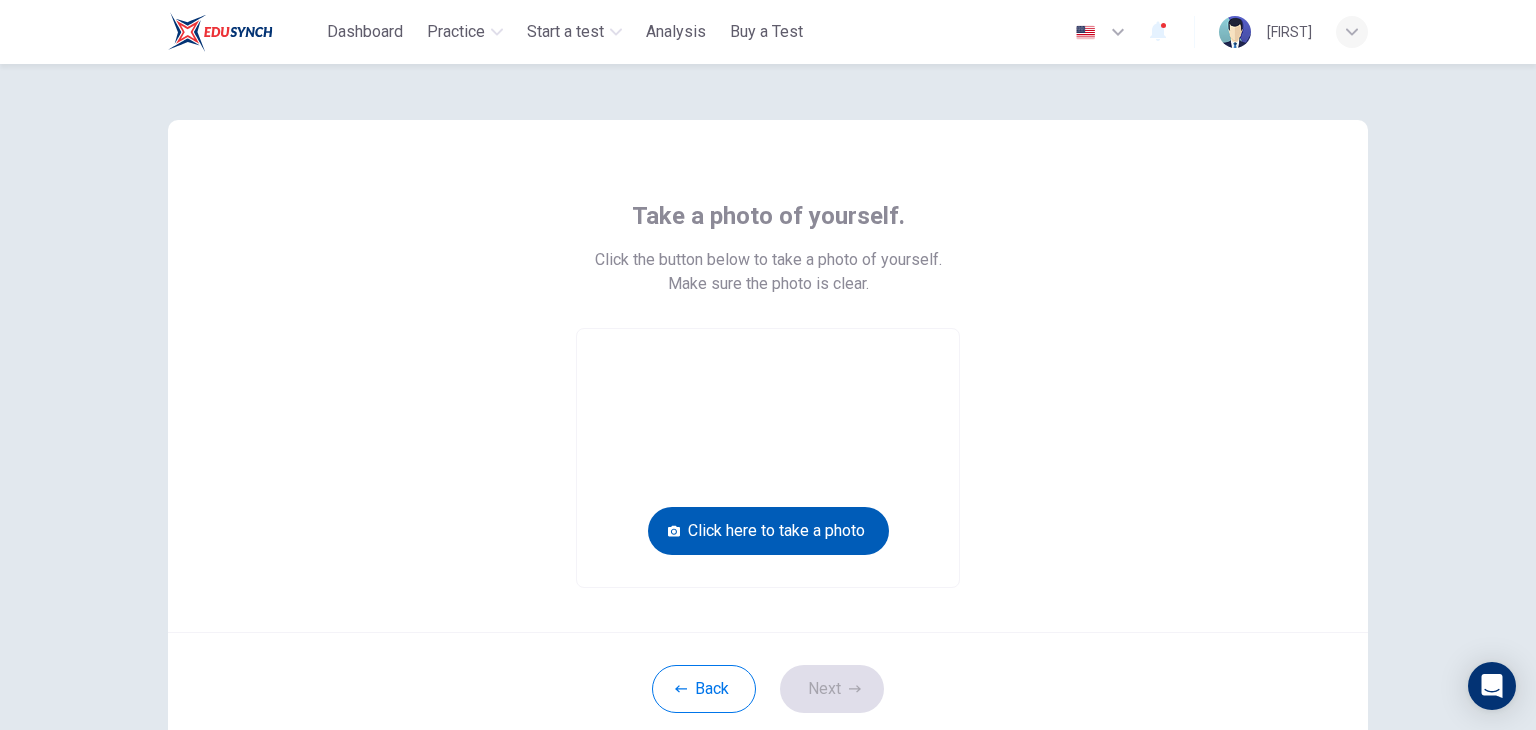 click on "Click here to take a photo" at bounding box center (768, 531) 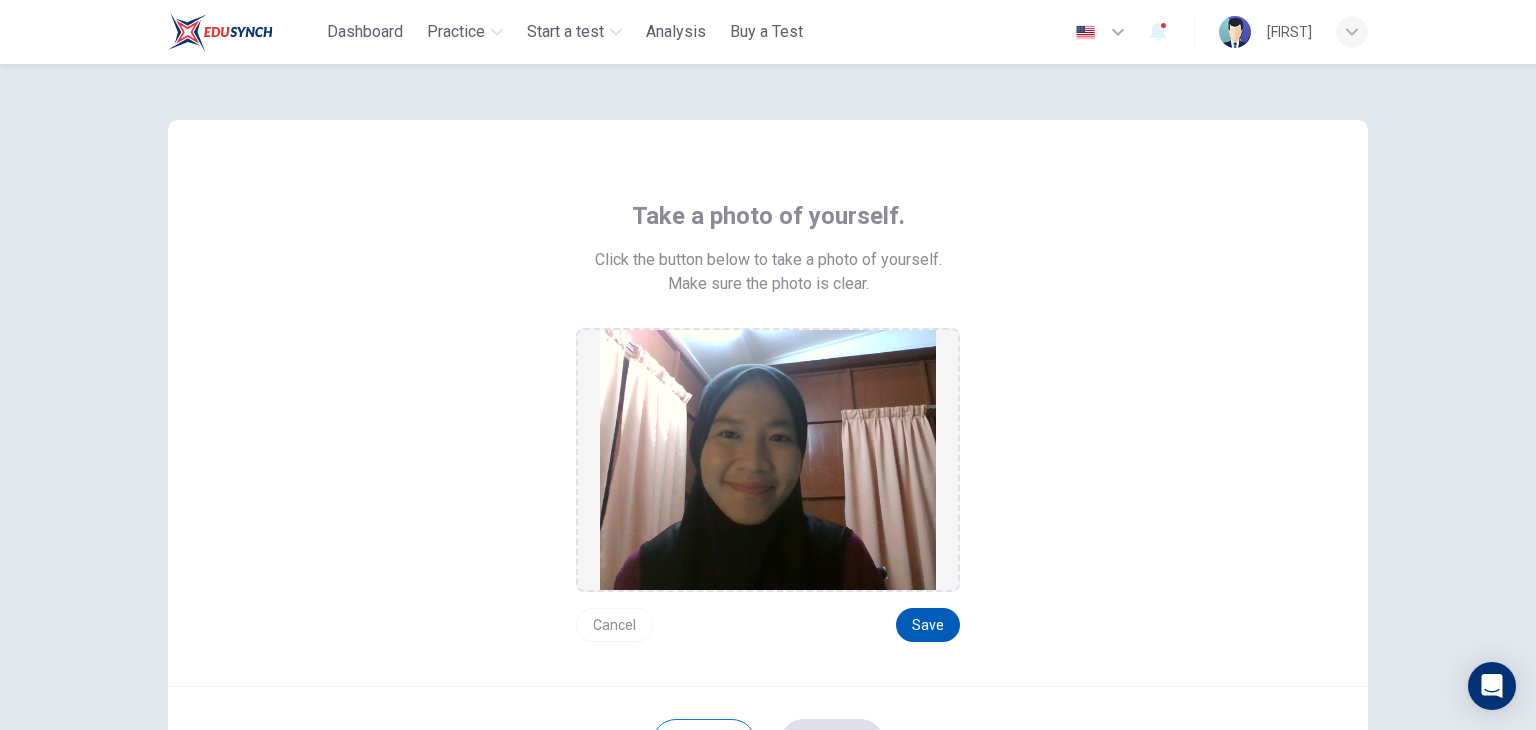click on "Save" at bounding box center (928, 625) 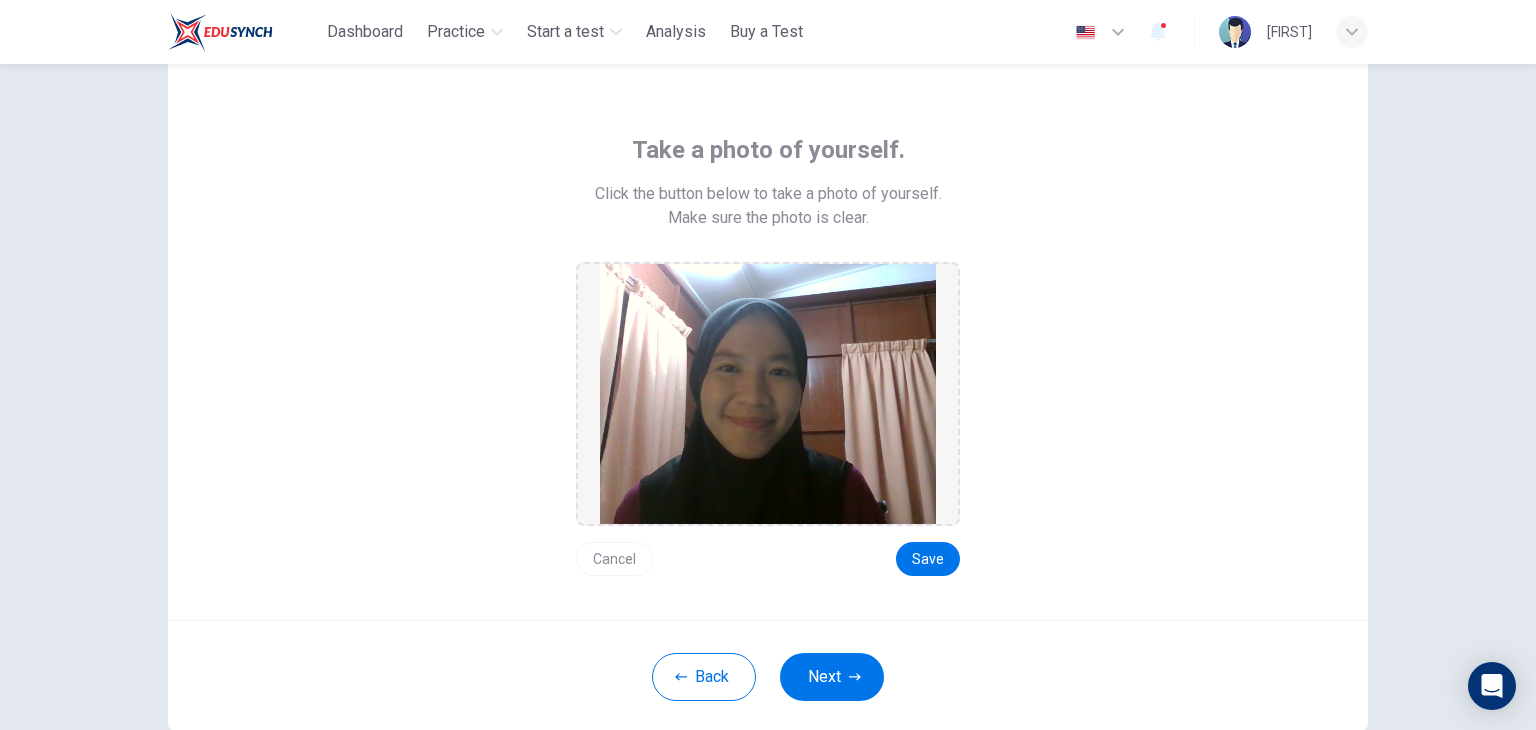 scroll, scrollTop: 100, scrollLeft: 0, axis: vertical 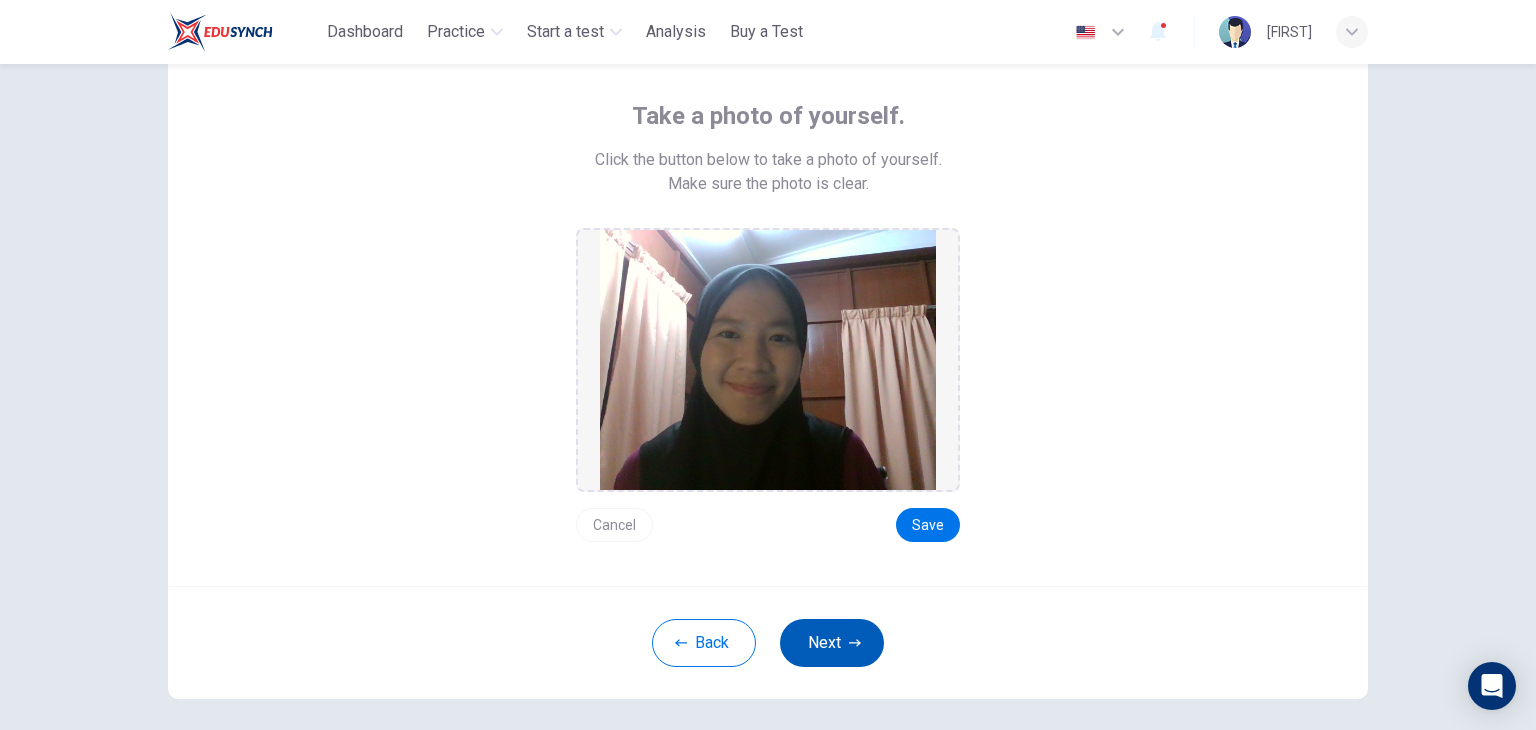 click on "Next" at bounding box center (832, 643) 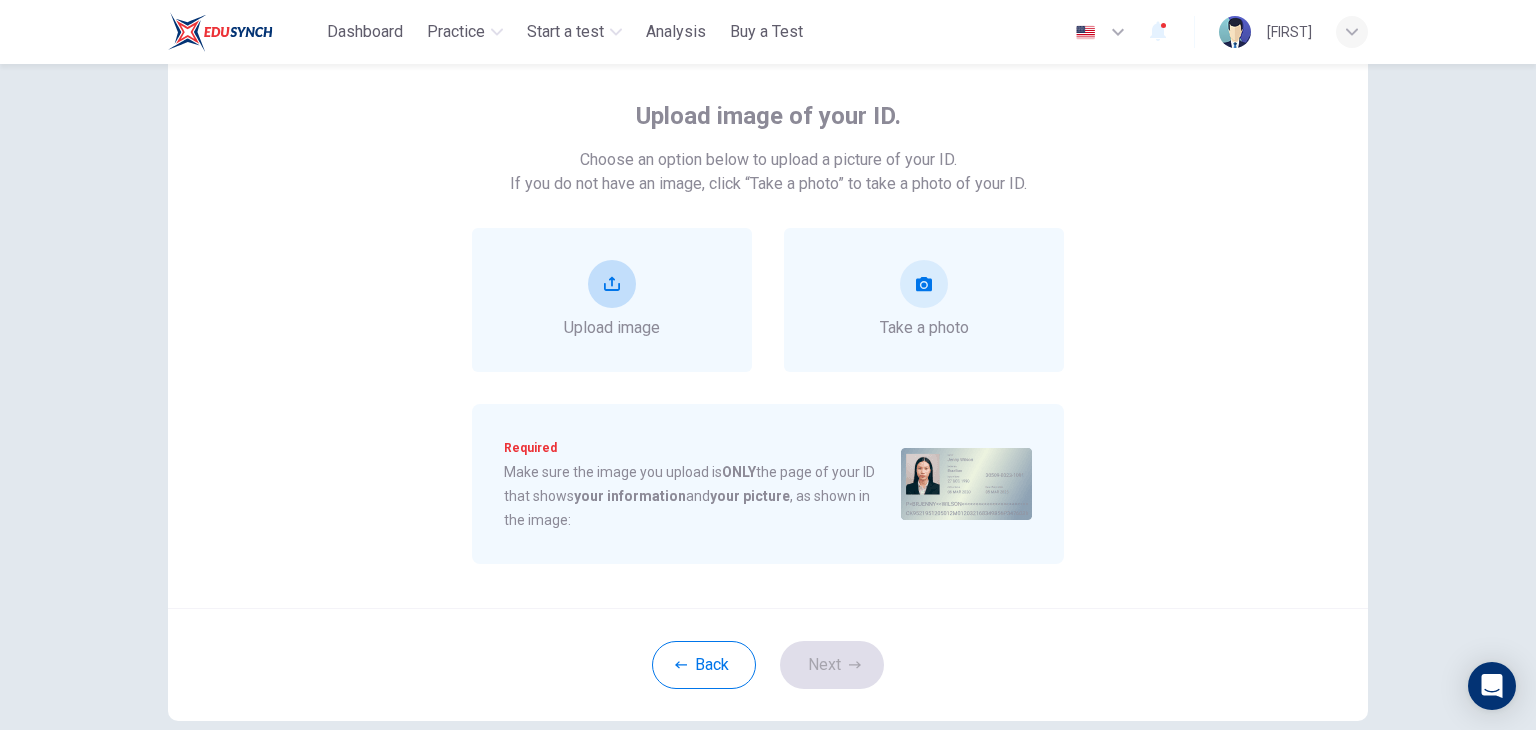 click at bounding box center [612, 284] 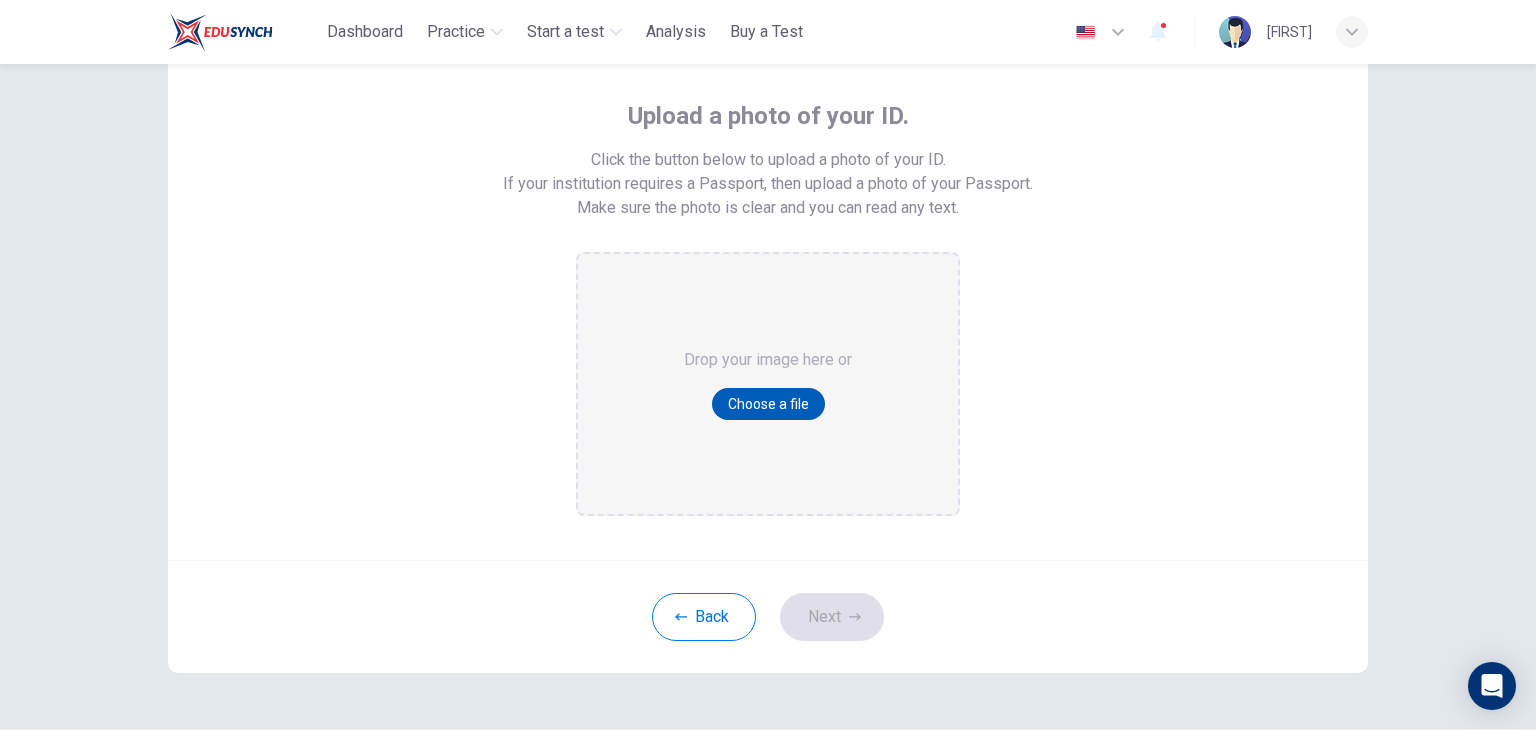 click on "Choose a file" at bounding box center (768, 404) 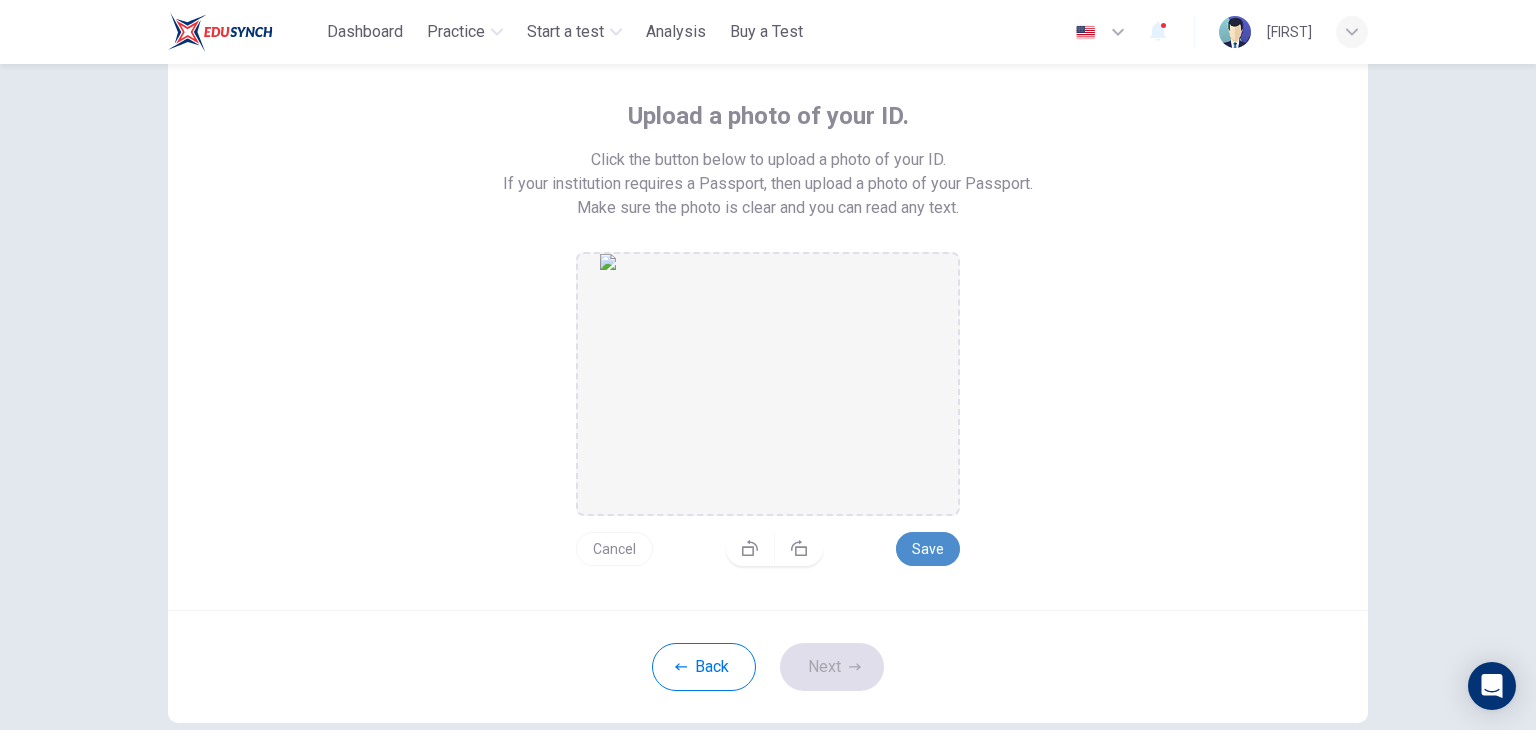 click on "Save" at bounding box center [928, 549] 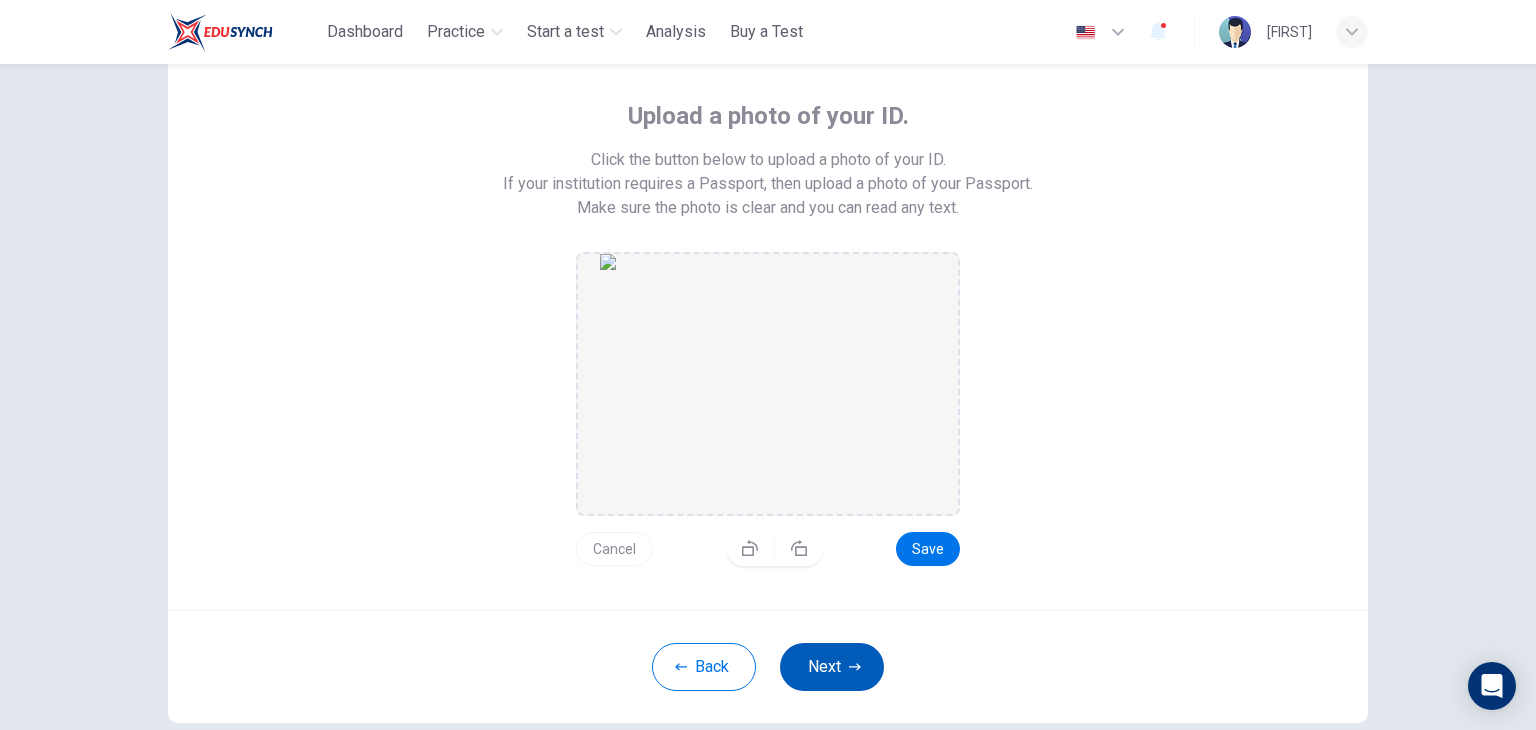 click on "Next" at bounding box center (832, 667) 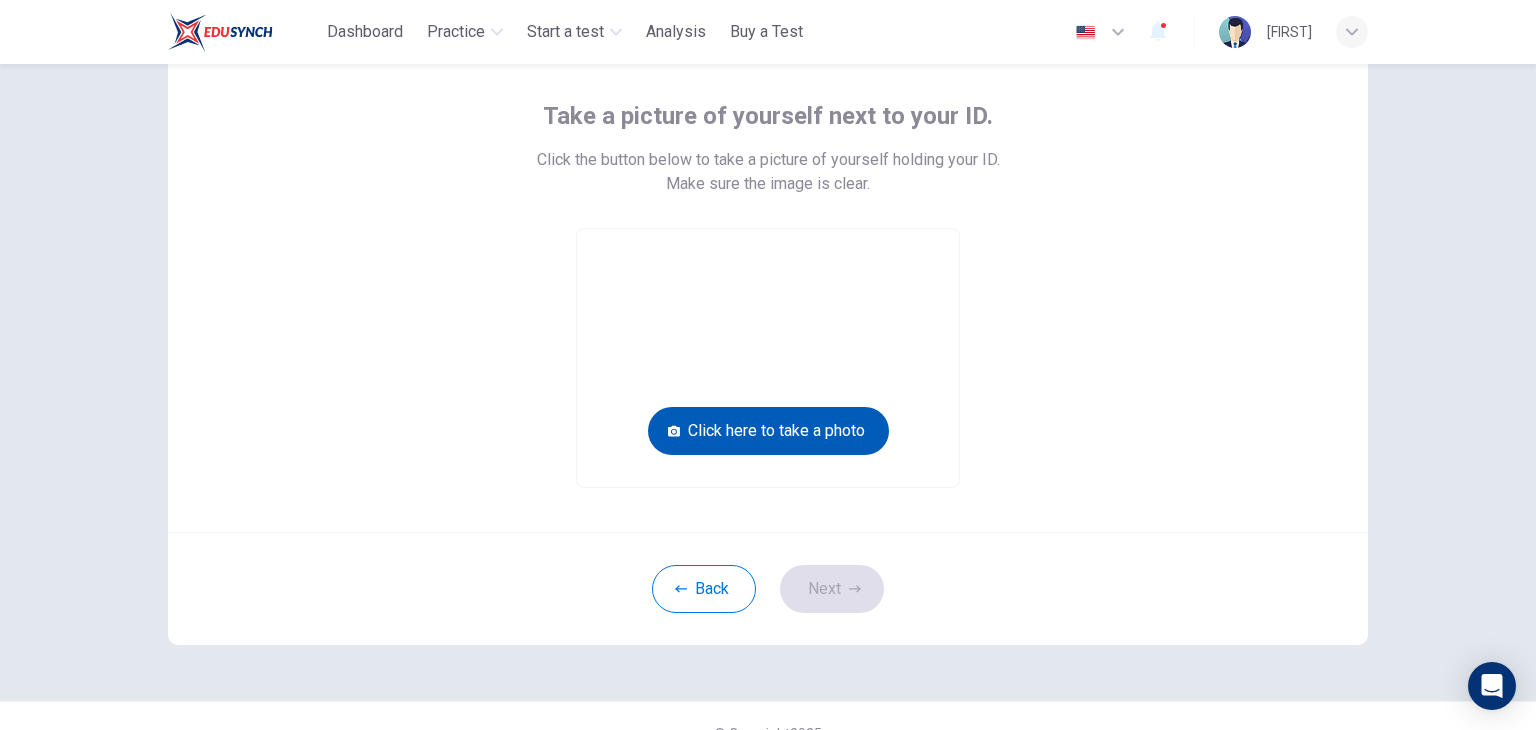 click on "Click here to take a photo" at bounding box center [768, 431] 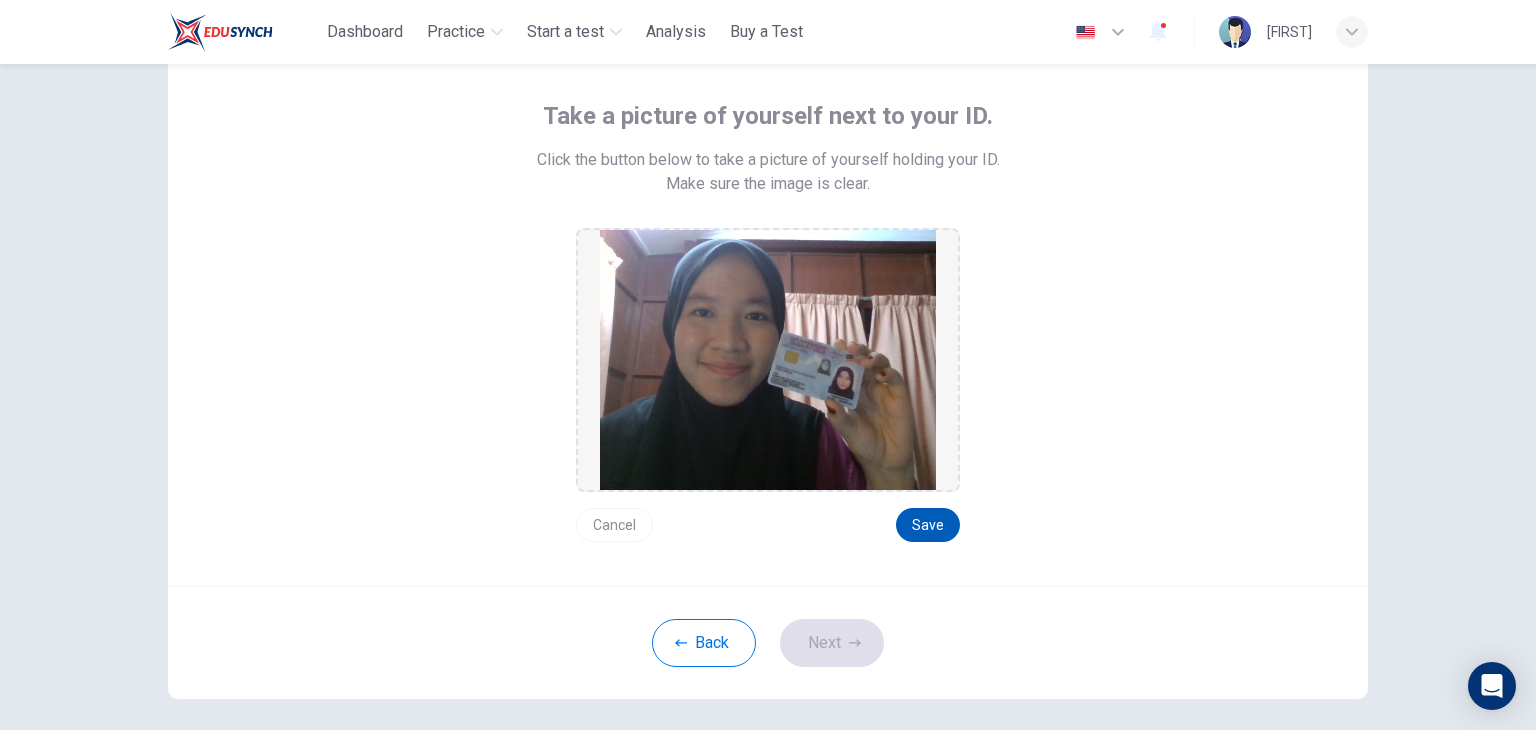 click on "Save" at bounding box center [928, 525] 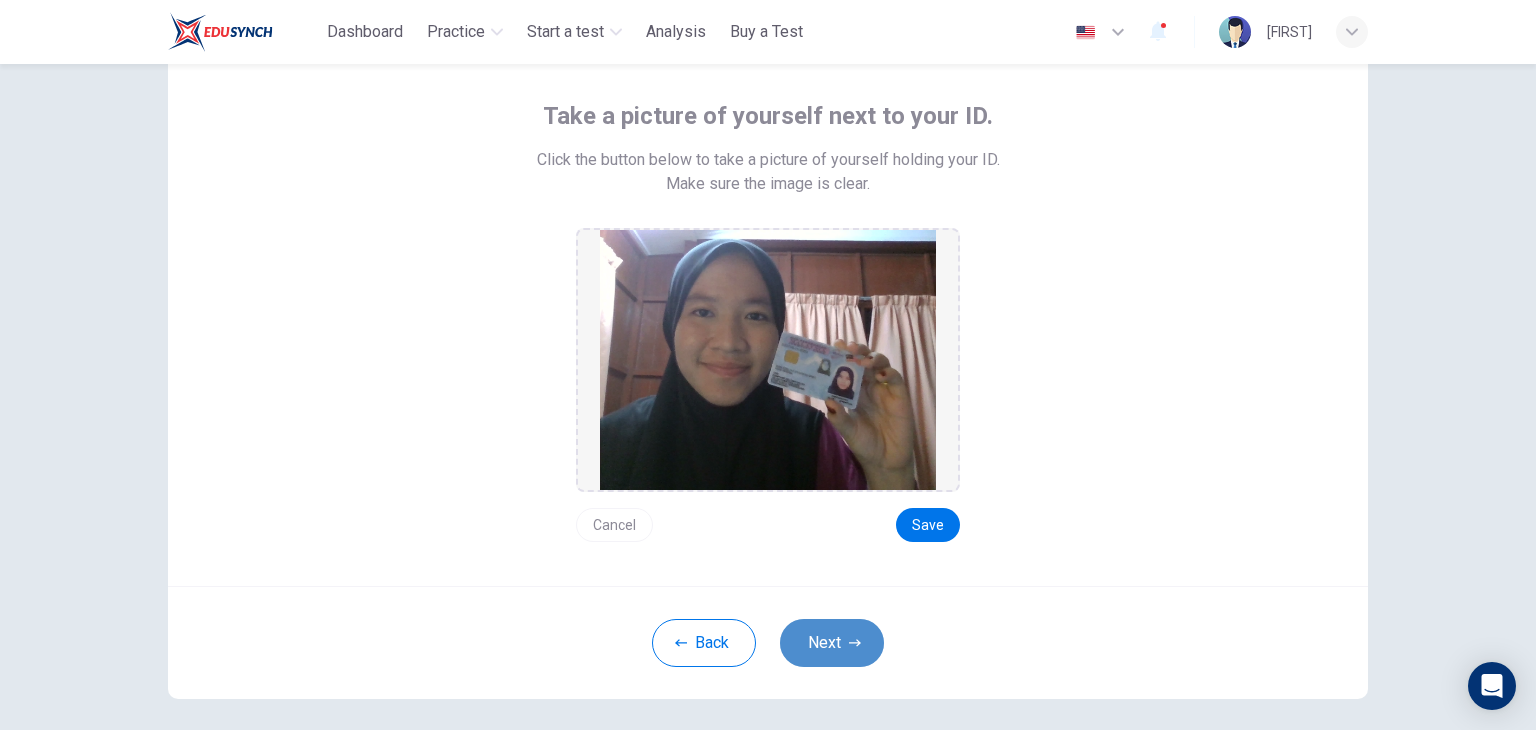 click on "Next" at bounding box center (832, 643) 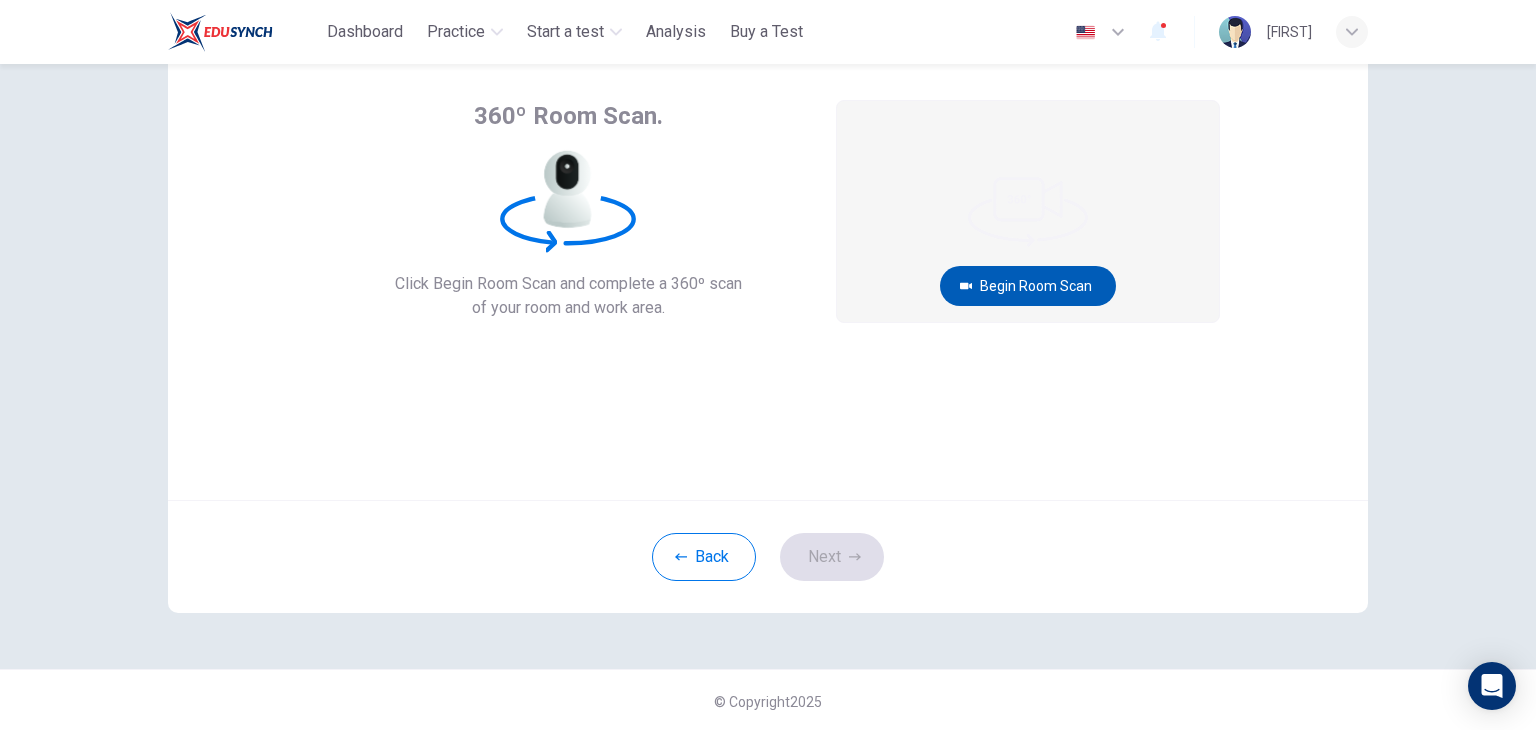 click on "Begin Room Scan" at bounding box center (1028, 286) 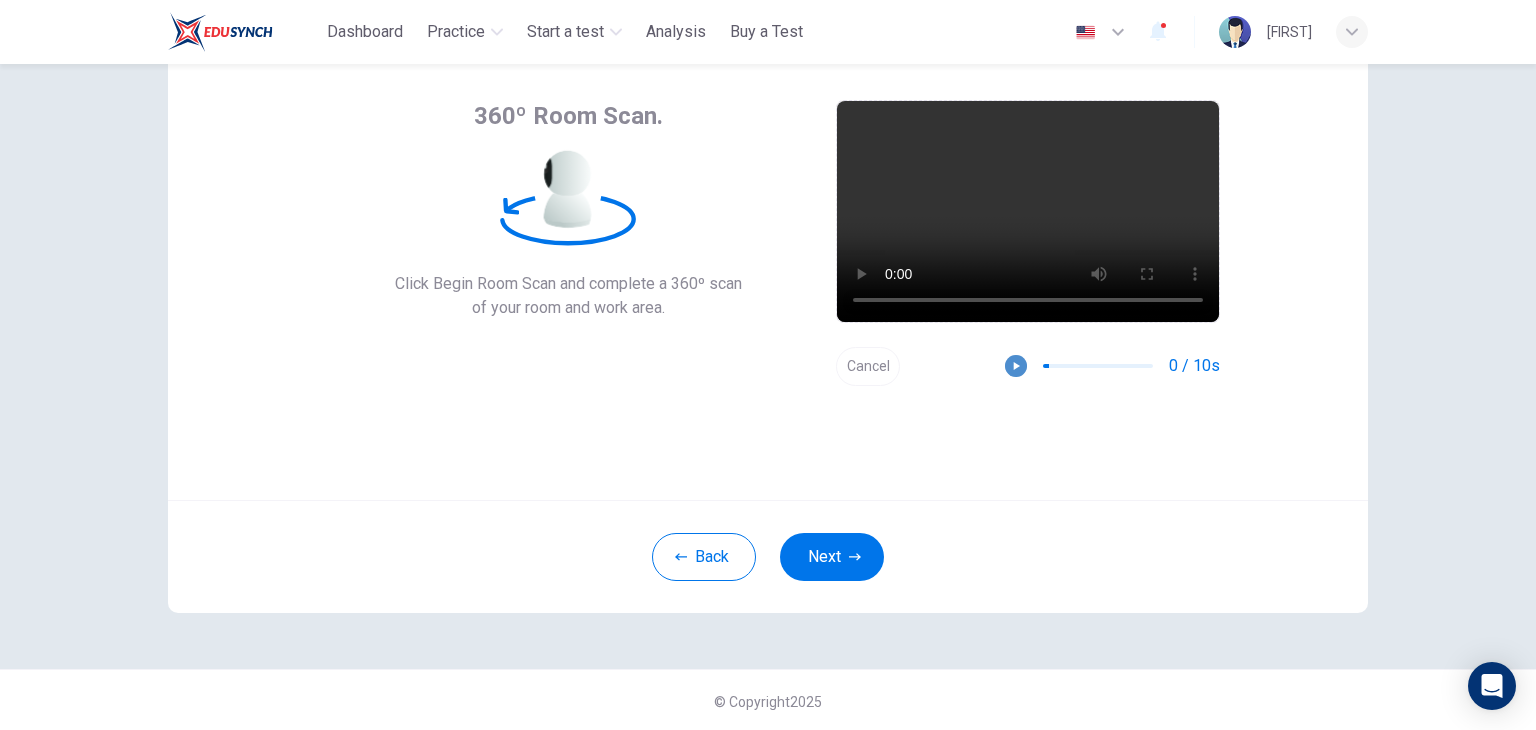 click at bounding box center (1016, 366) 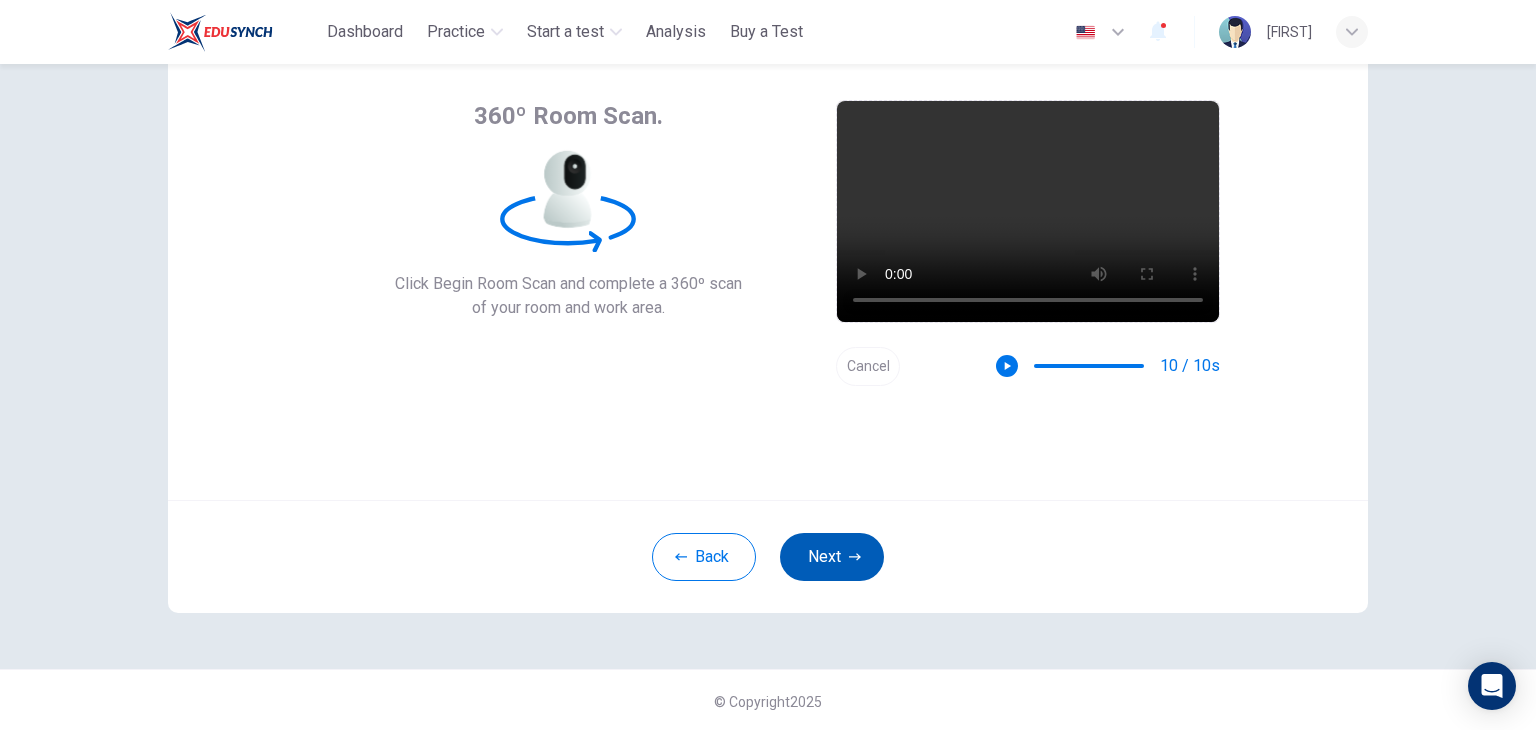 click on "Next" at bounding box center (832, 557) 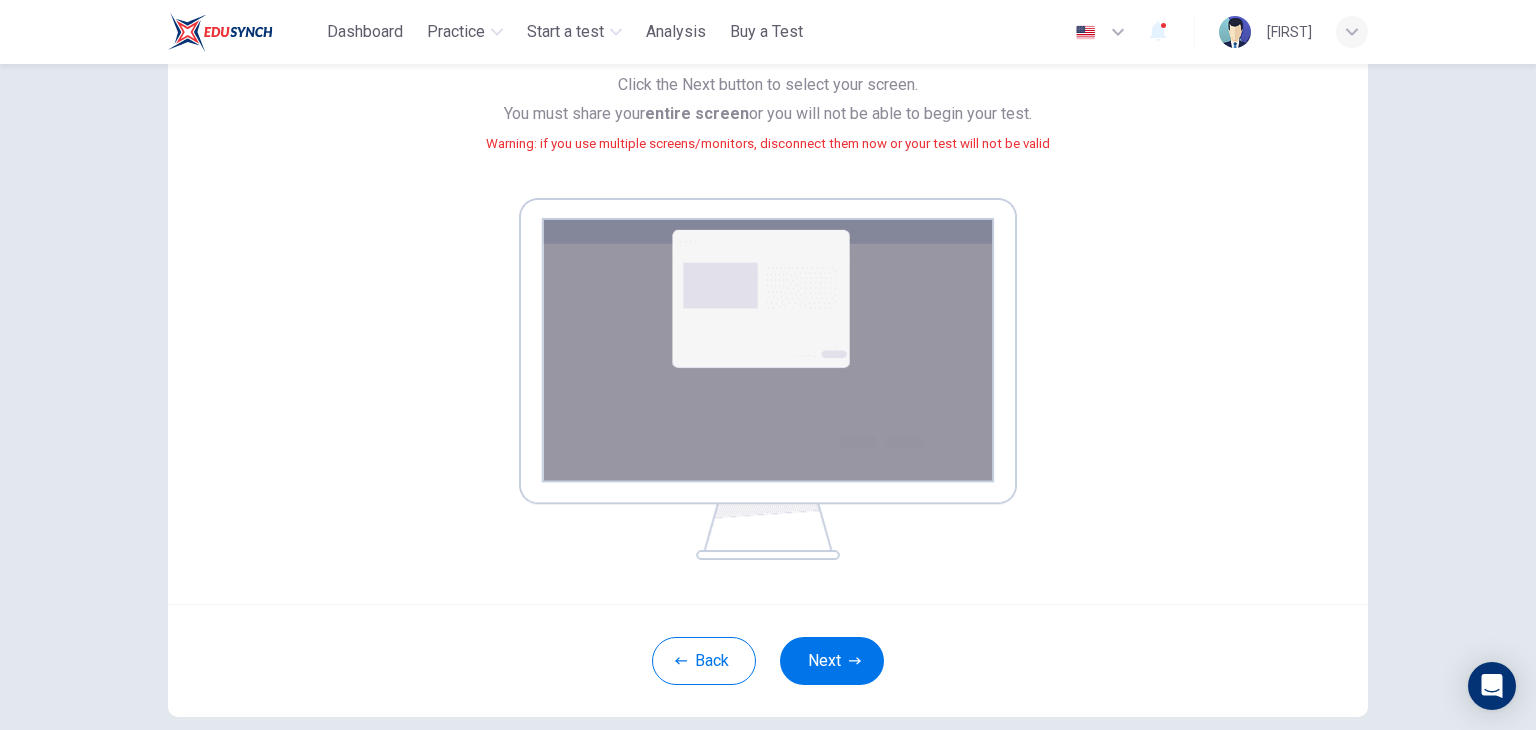scroll, scrollTop: 300, scrollLeft: 0, axis: vertical 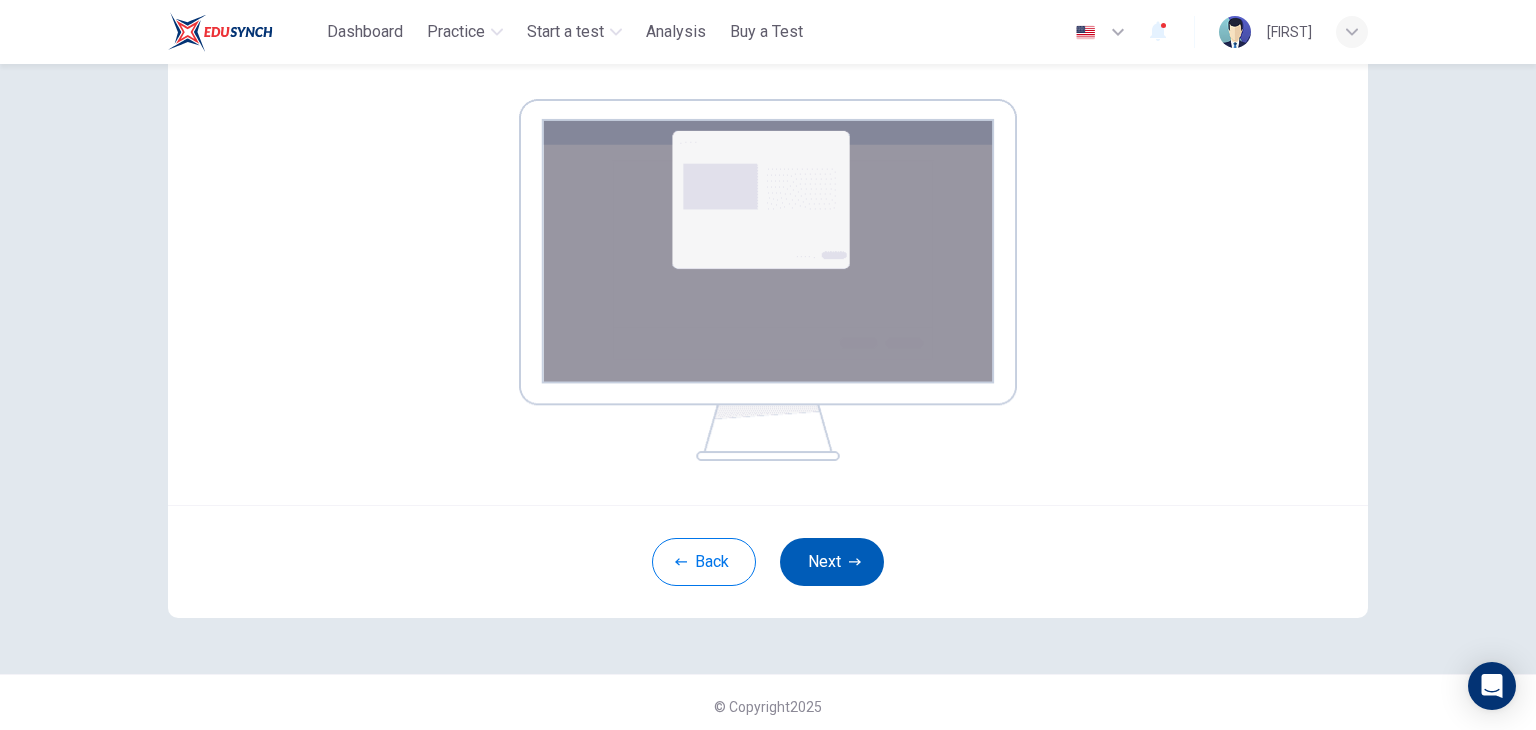 click on "Next" at bounding box center [832, 562] 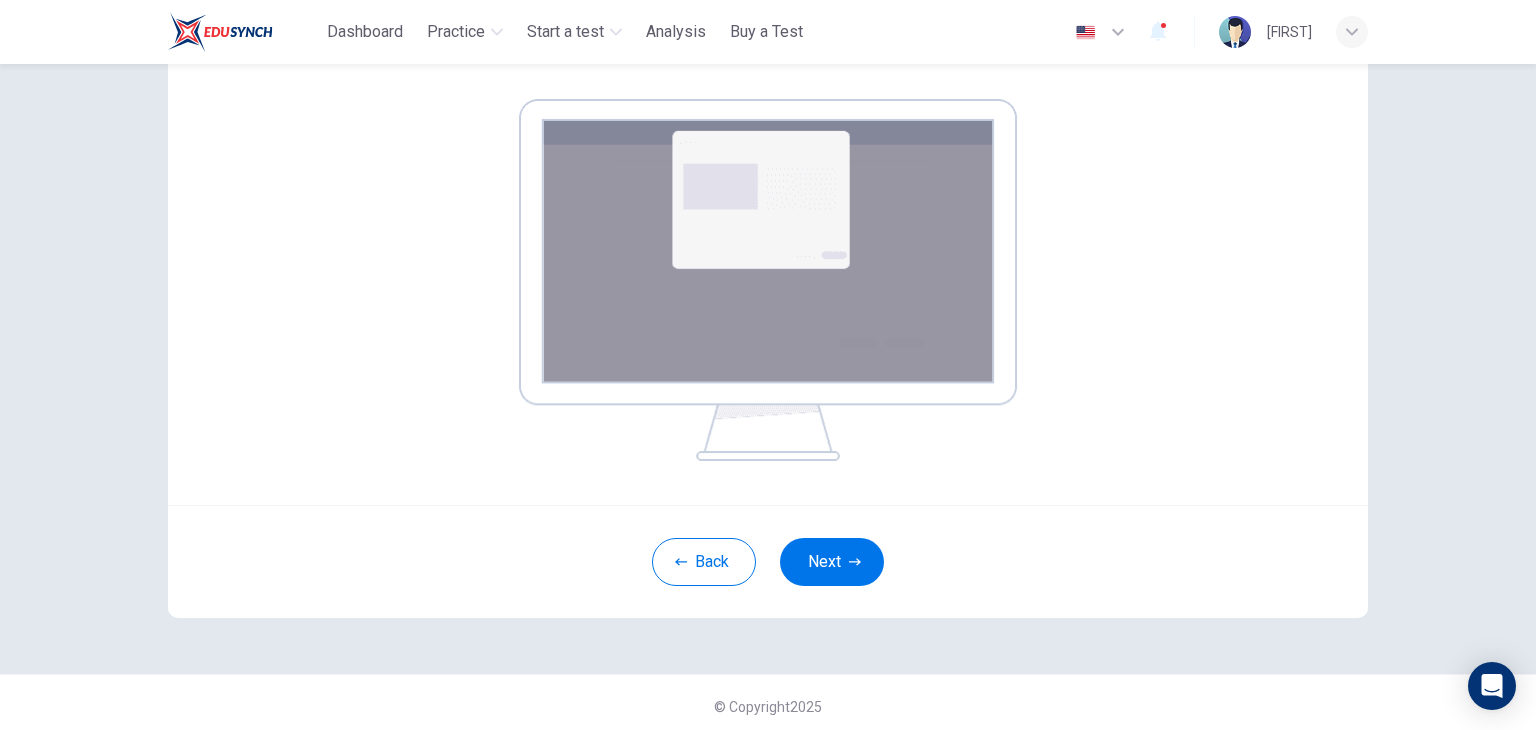click on "Your screen will also be recorded. Click the Next button to select your screen.  You must share your  entire screen  or you will not be able to begin your test.    Warning: if you use multiple screens/monitors, disconnect them now or your test will not be valid" at bounding box center (768, 162) 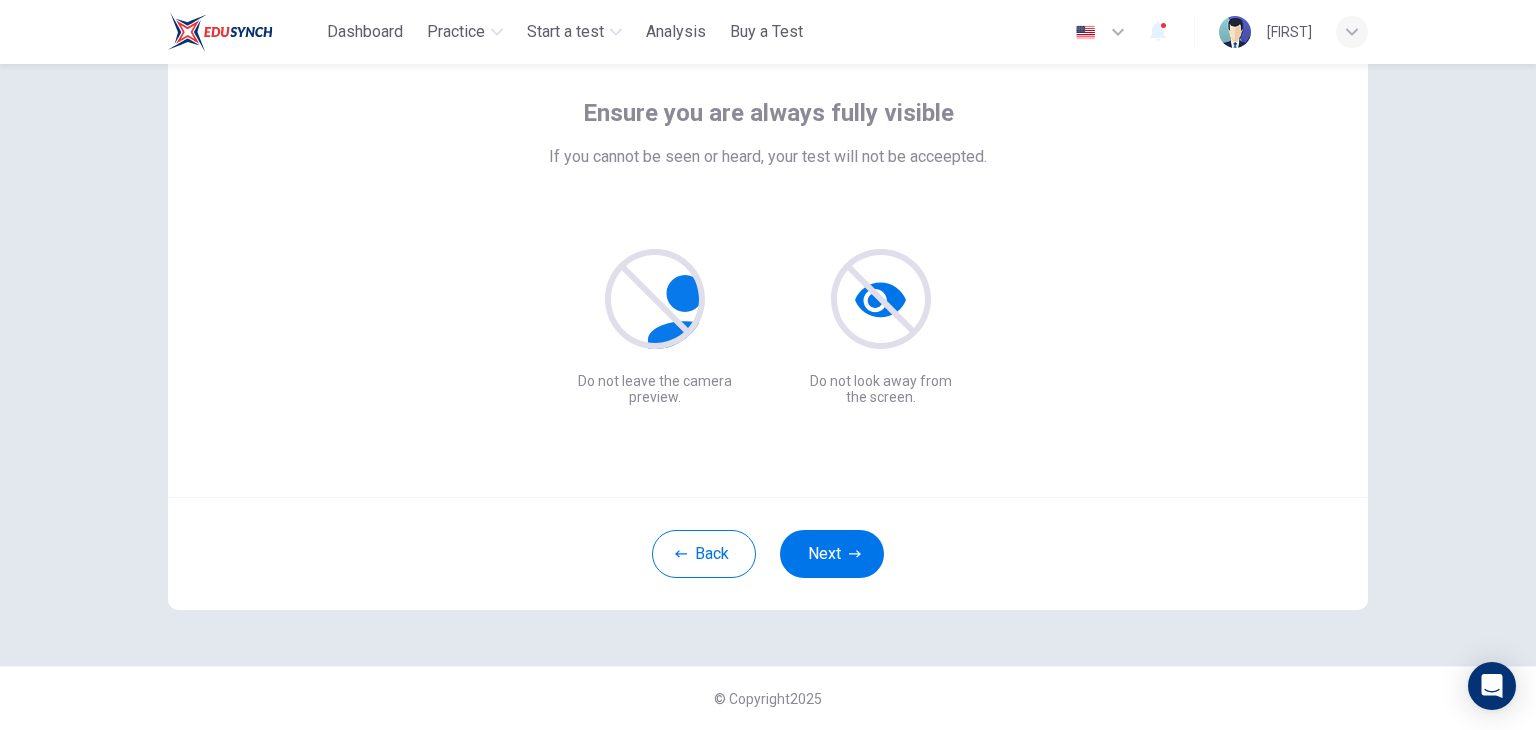 scroll, scrollTop: 103, scrollLeft: 0, axis: vertical 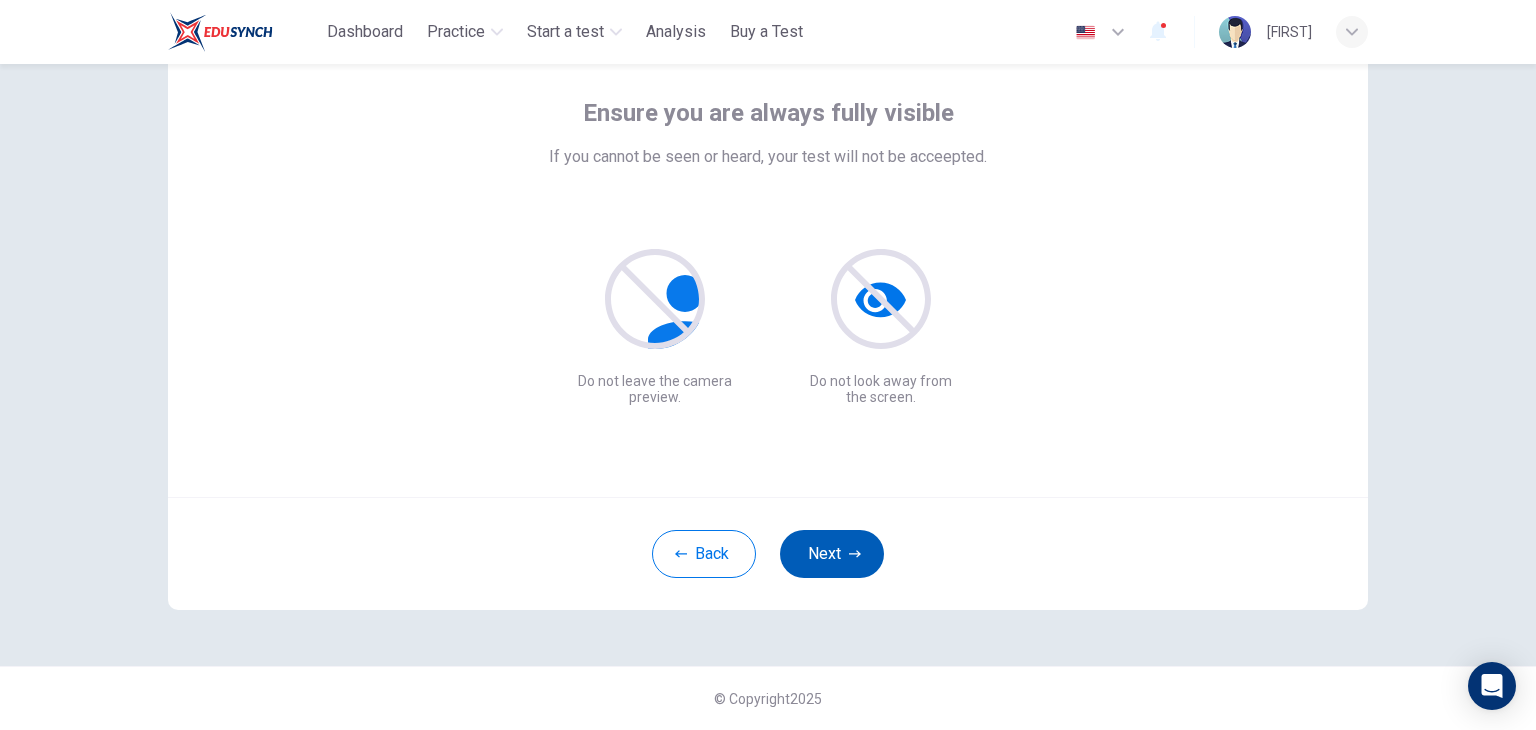 click on "Next" at bounding box center (832, 554) 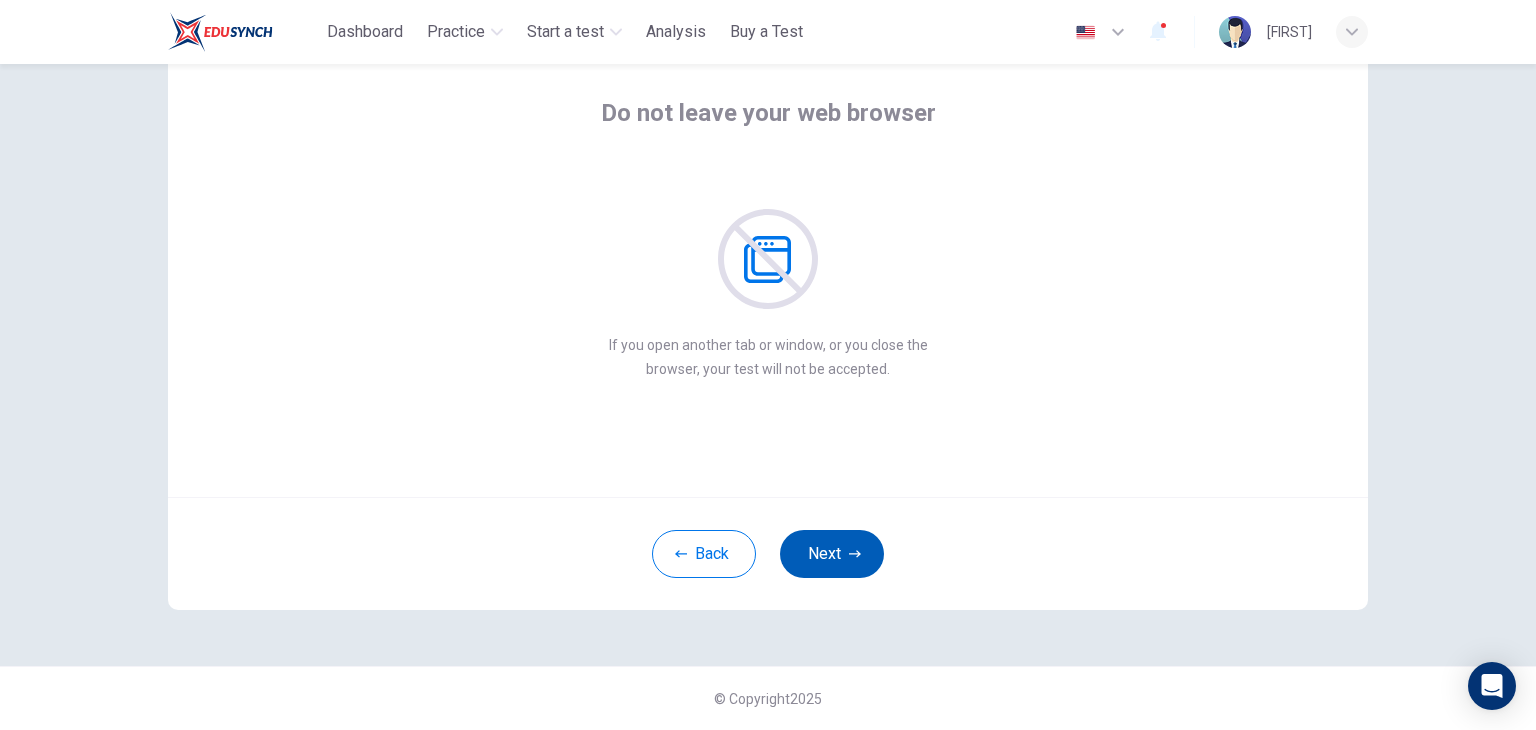 click on "Next" at bounding box center (832, 554) 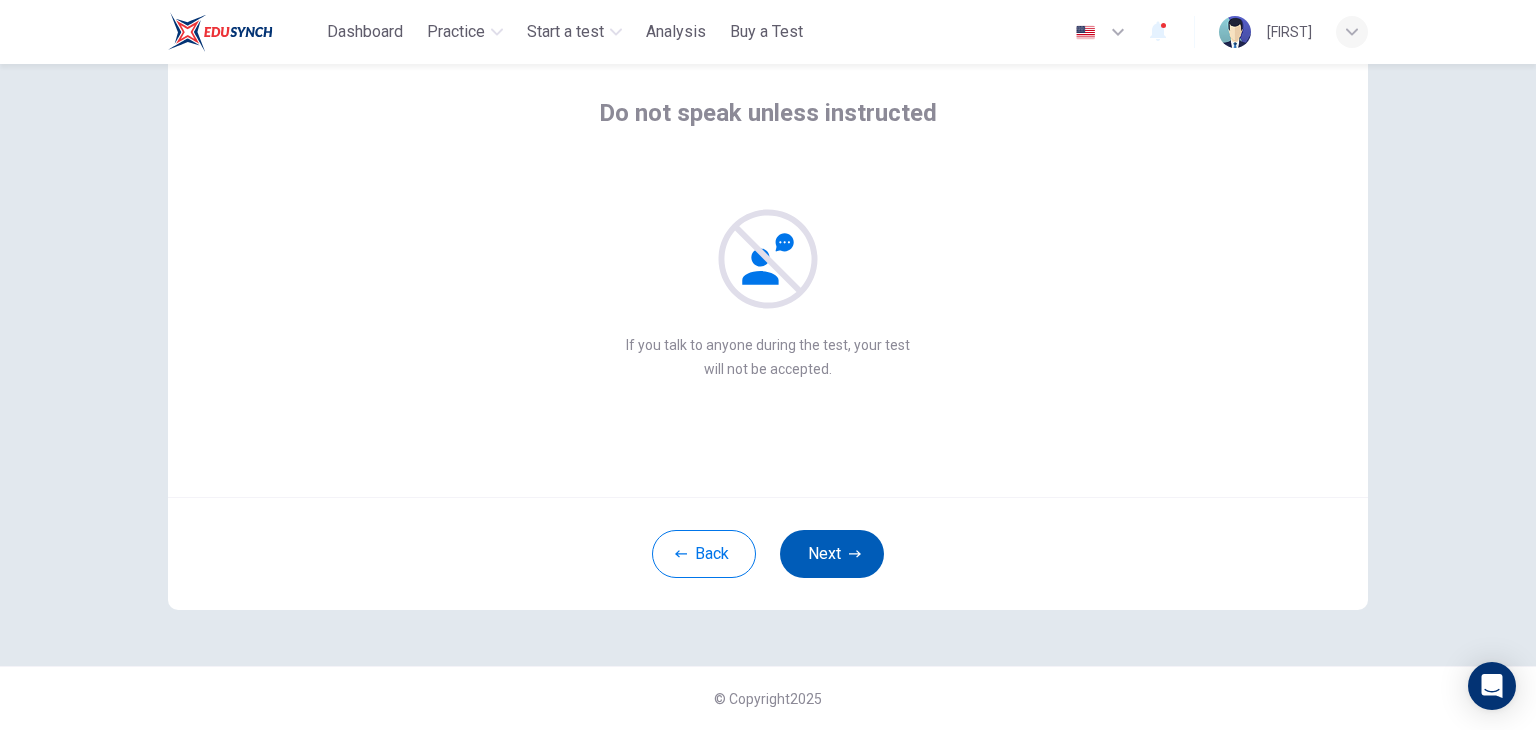 click on "Next" at bounding box center [832, 554] 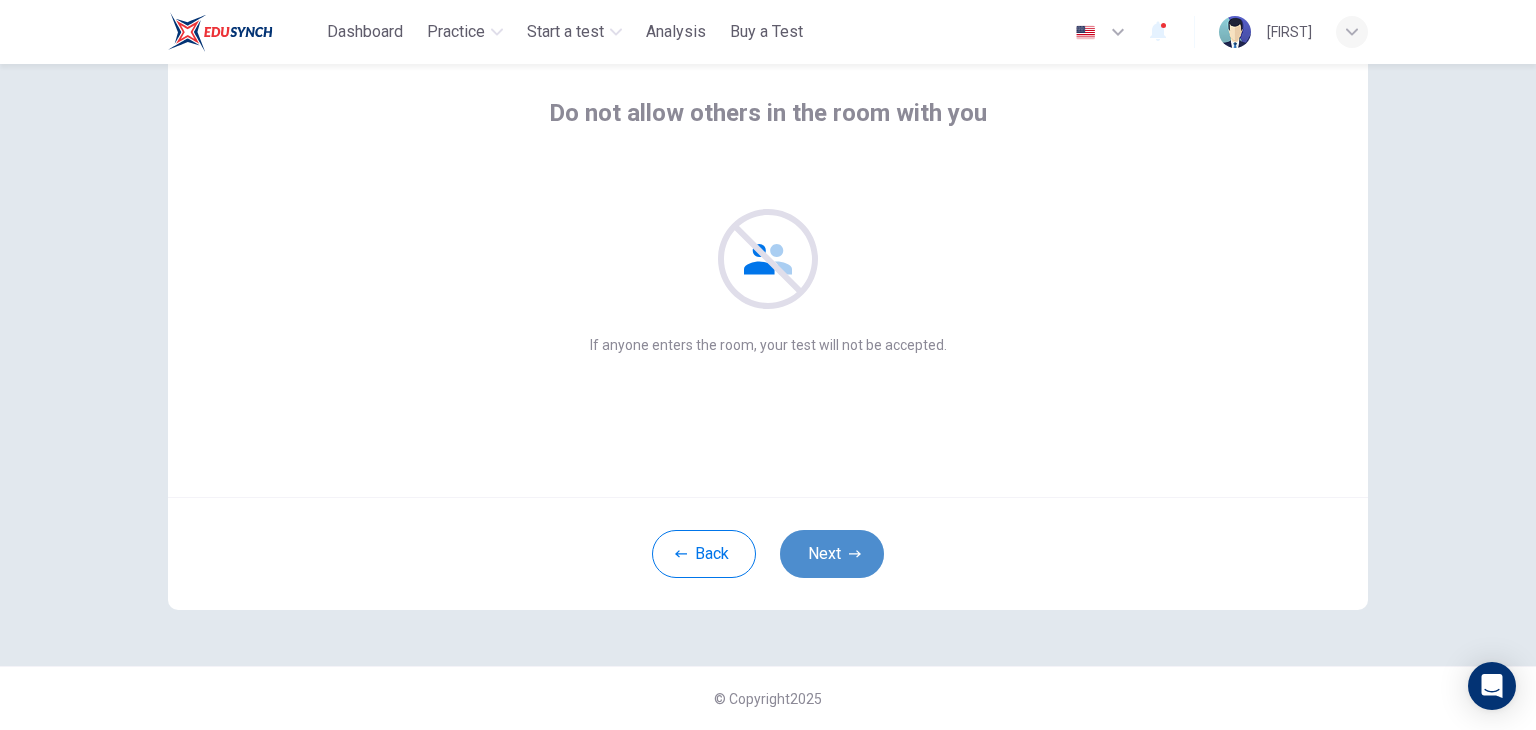 click on "Next" at bounding box center (832, 554) 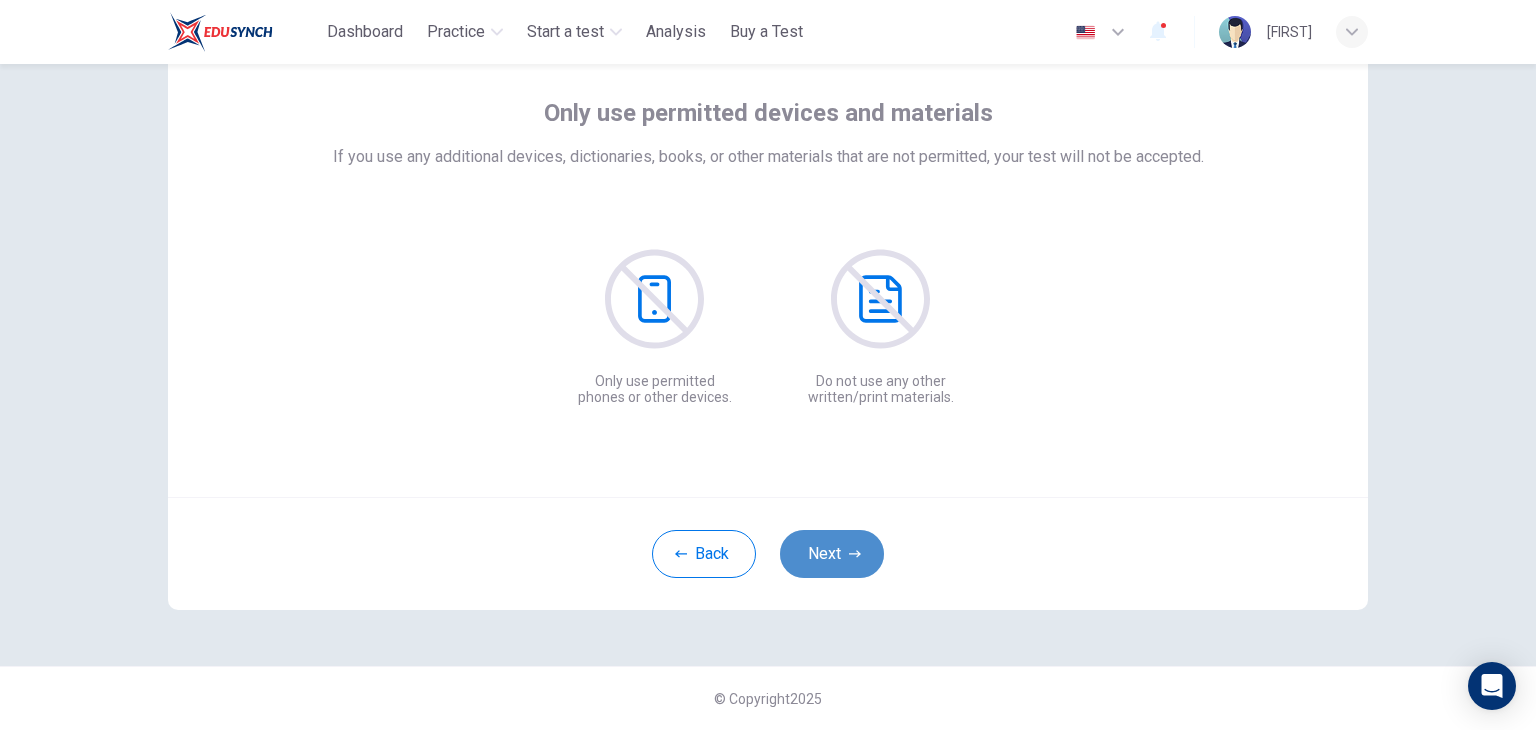 click on "Next" at bounding box center (832, 554) 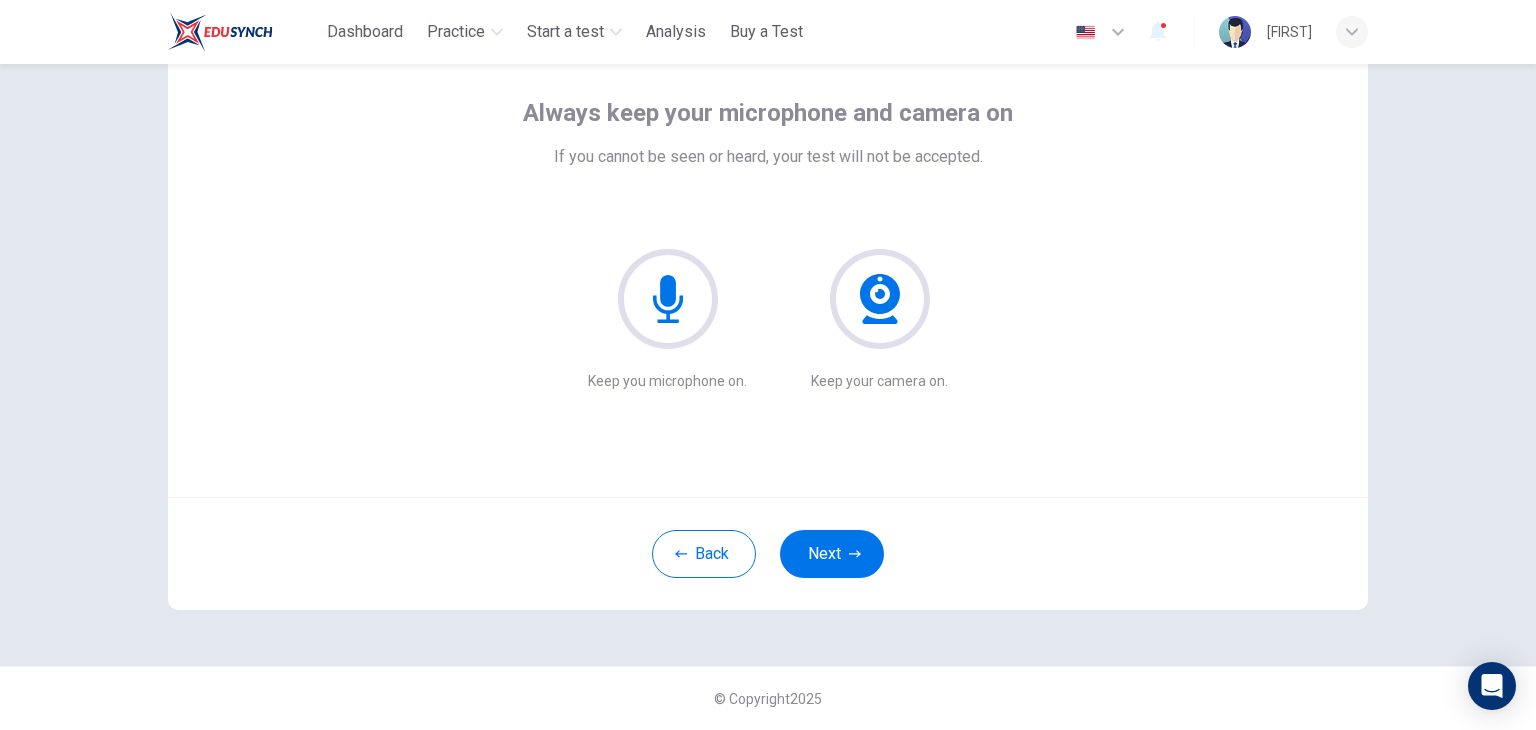 type 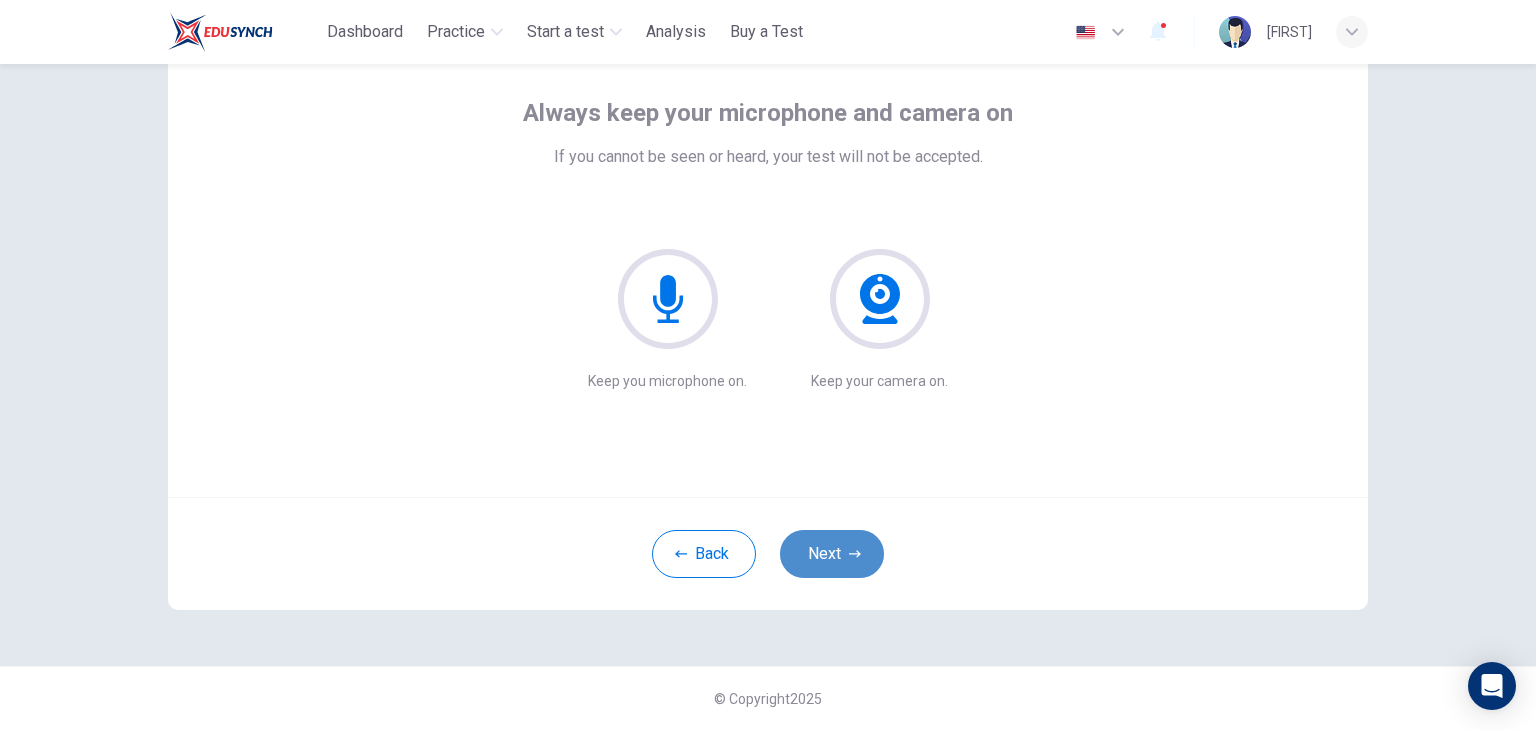 click on "Next" at bounding box center (832, 554) 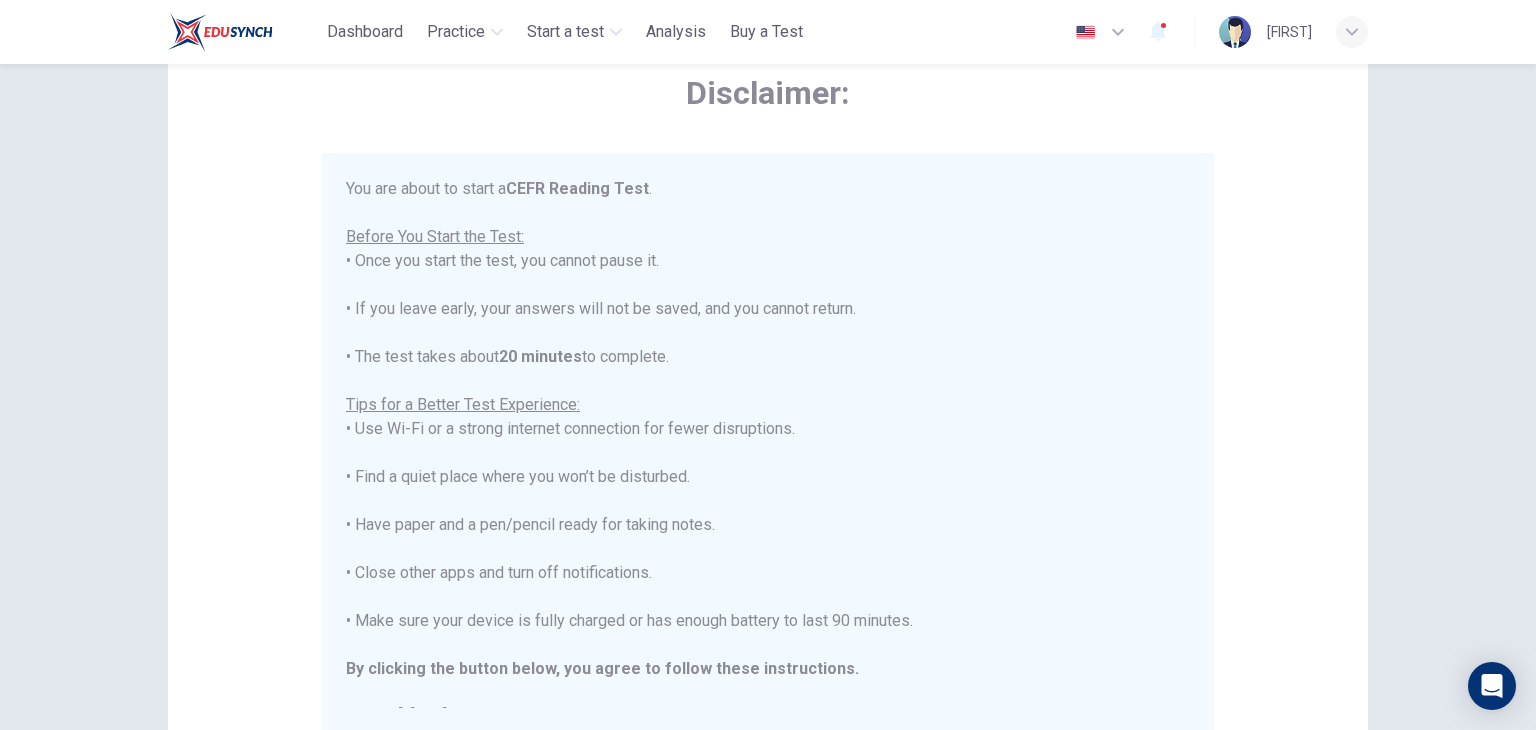 scroll, scrollTop: 23, scrollLeft: 0, axis: vertical 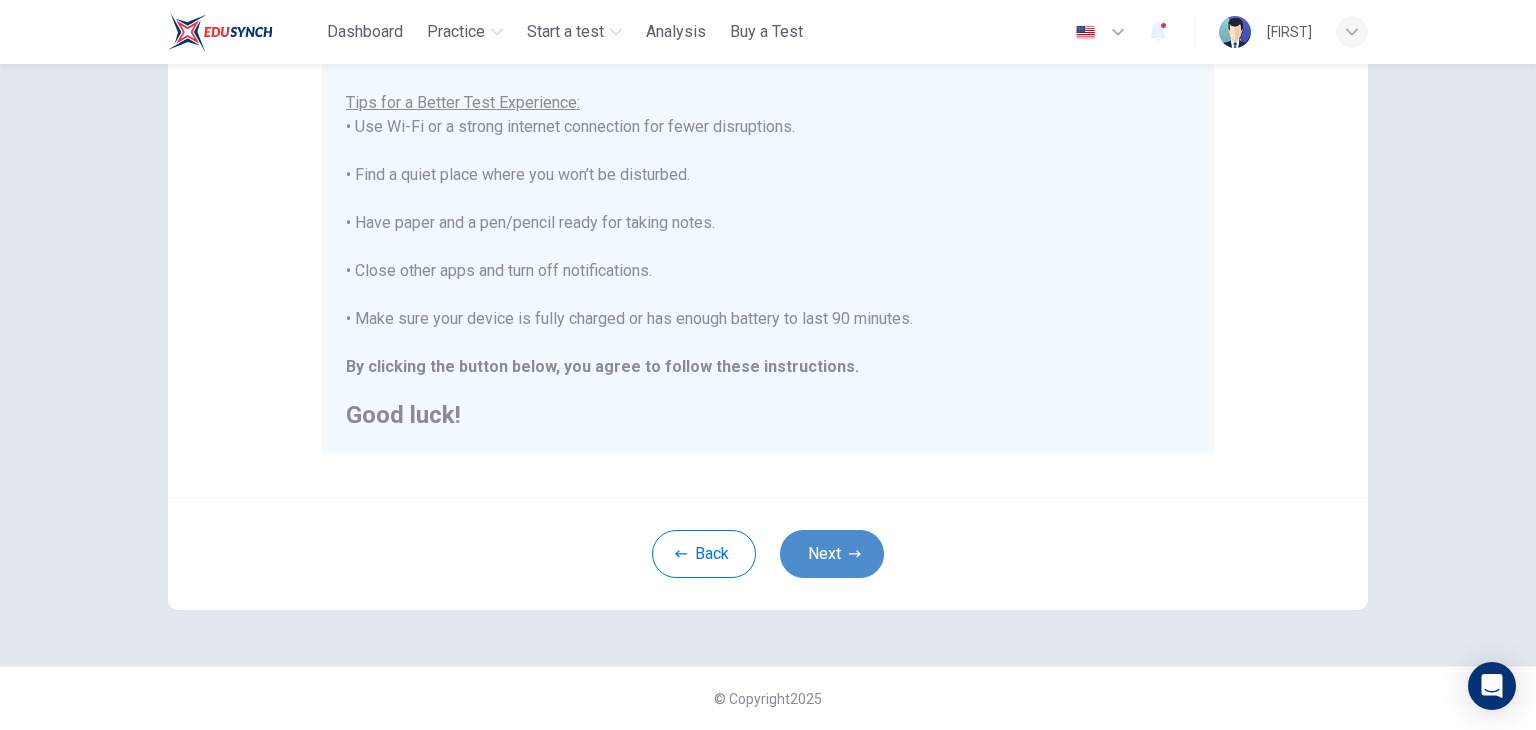 click on "Next" at bounding box center (832, 554) 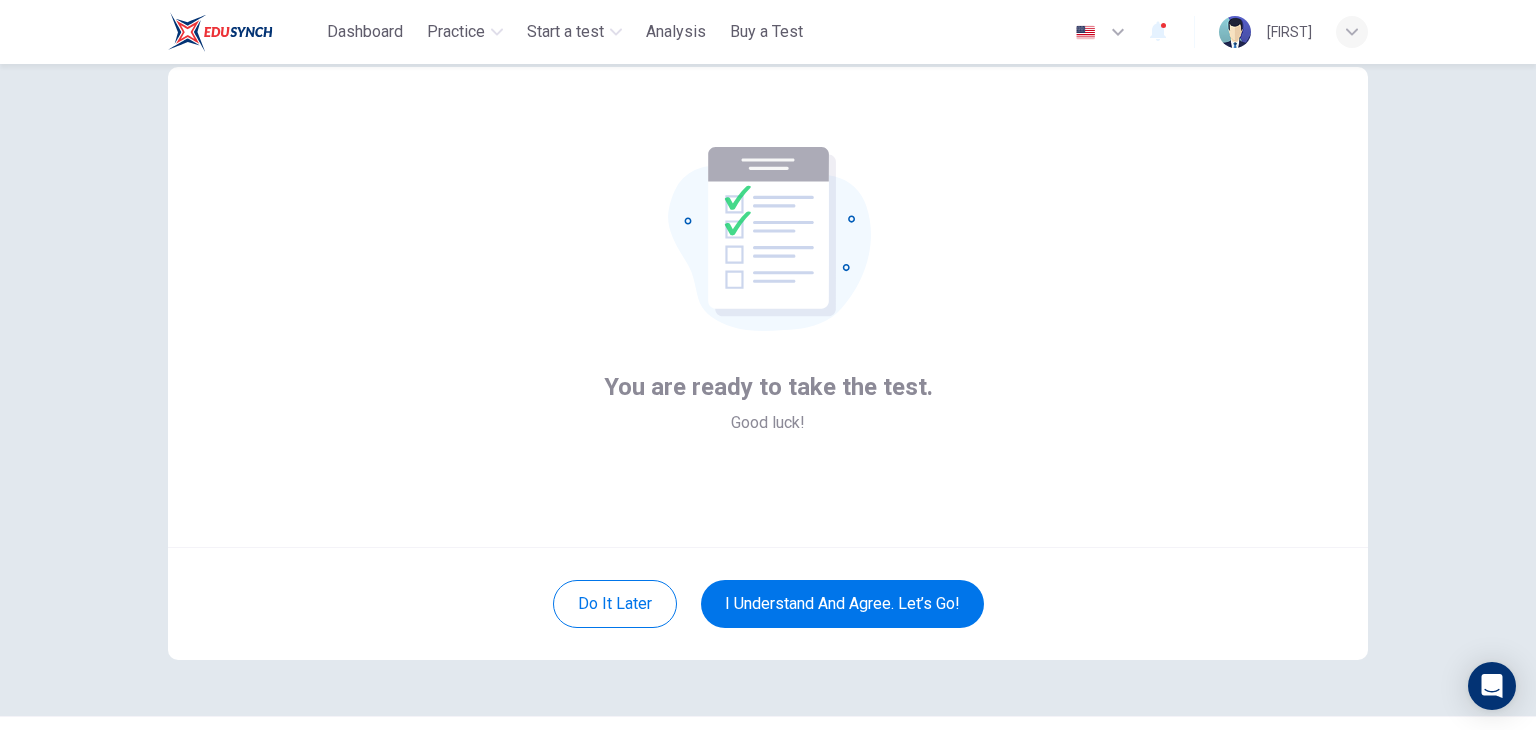 scroll, scrollTop: 103, scrollLeft: 0, axis: vertical 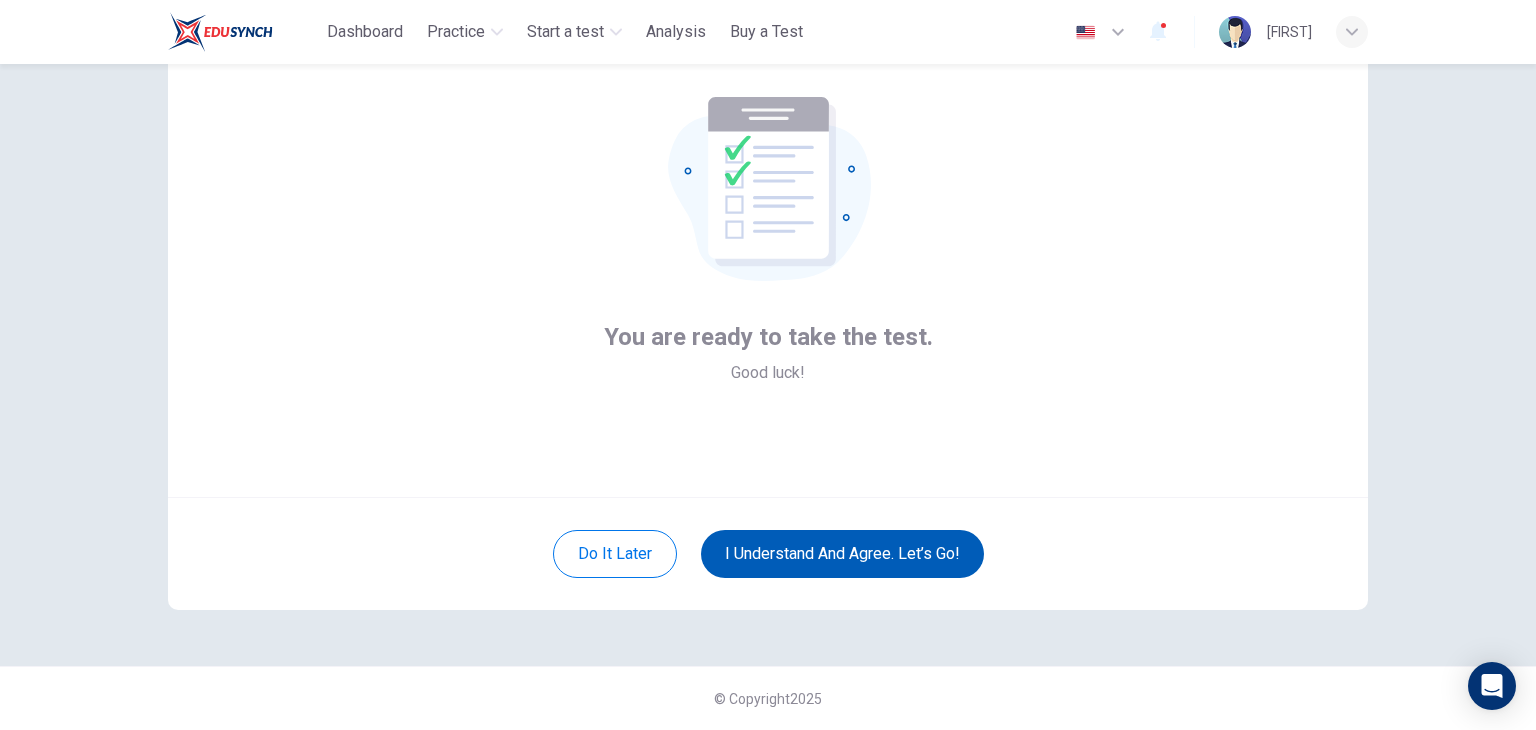 click on "I understand and agree. Let’s go!" at bounding box center (842, 554) 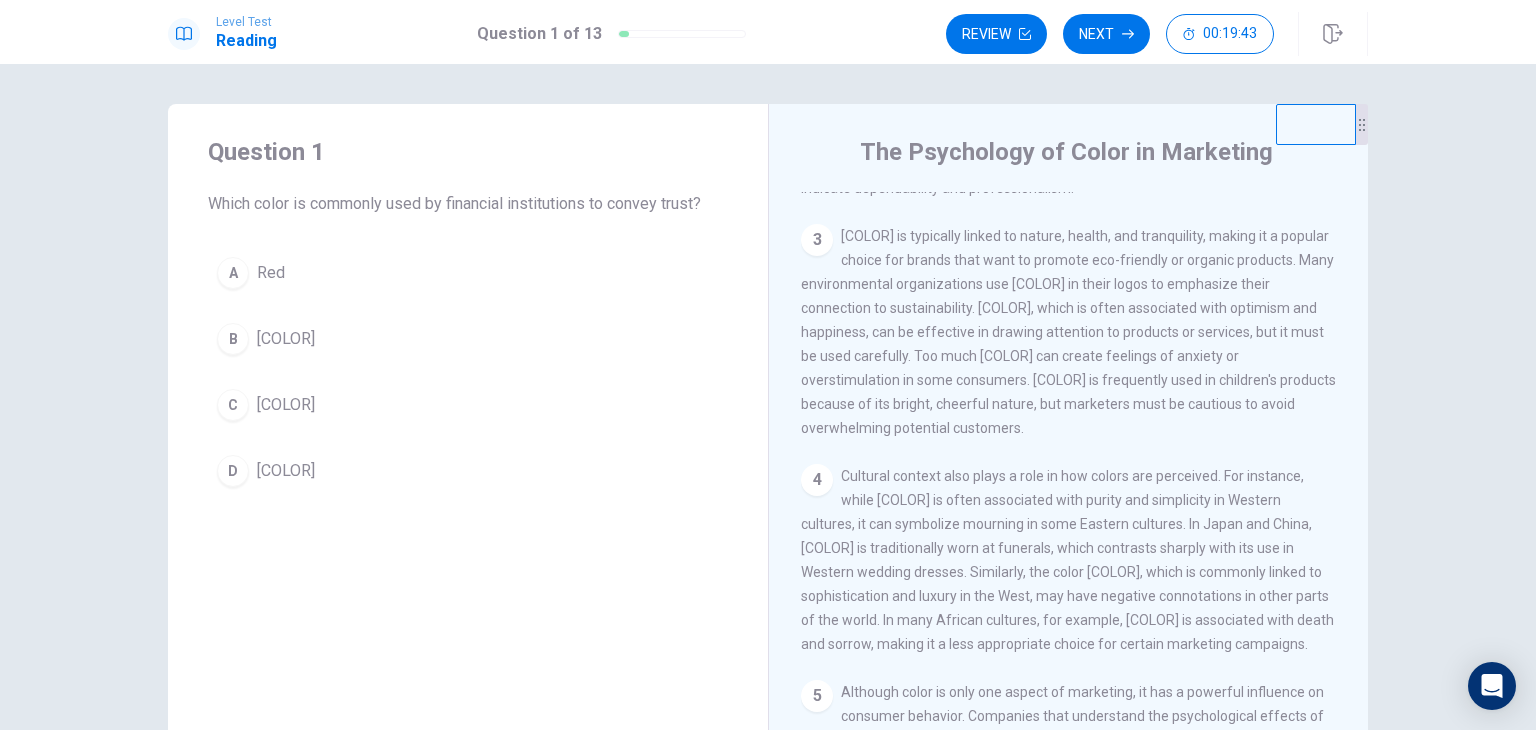 scroll, scrollTop: 561, scrollLeft: 0, axis: vertical 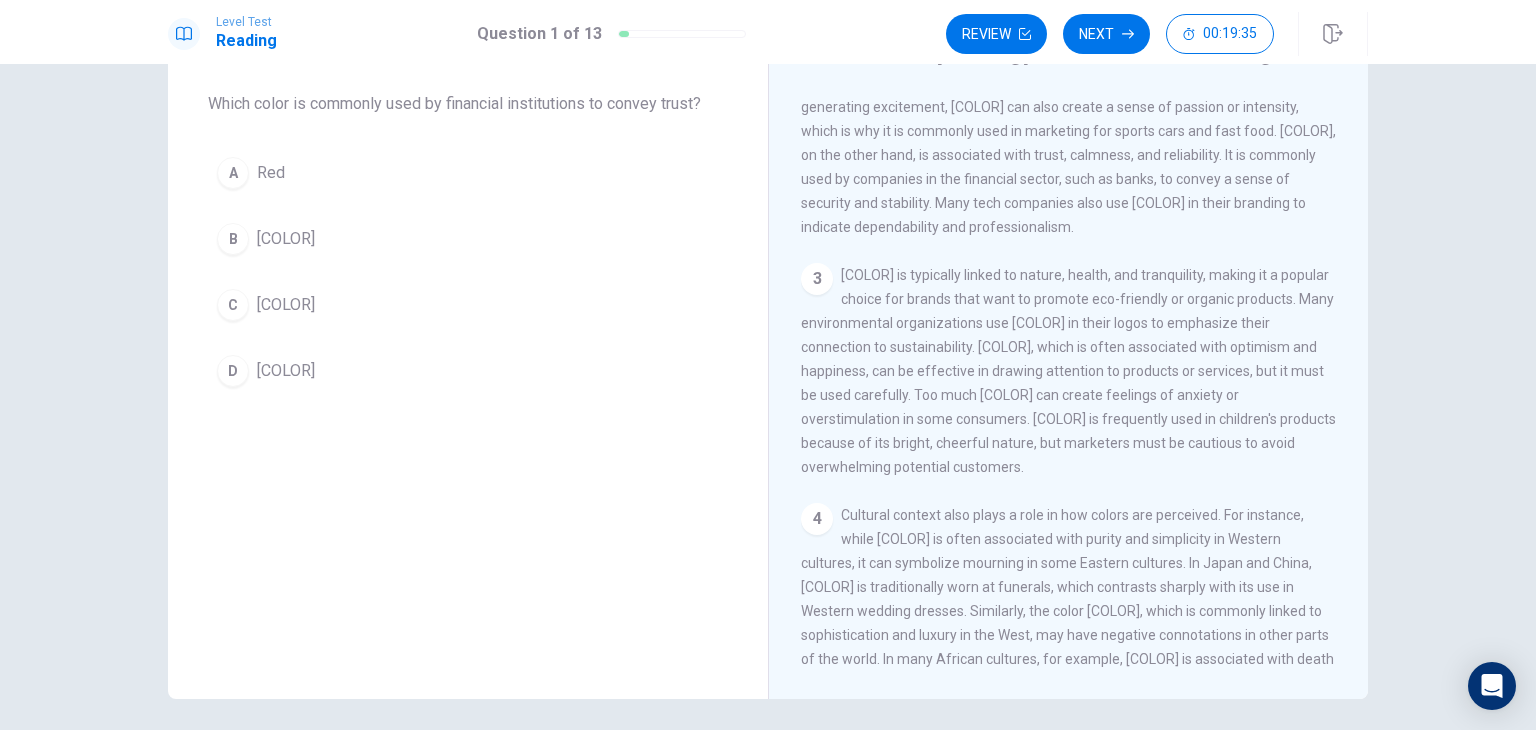 click on "C Blue" at bounding box center [468, 305] 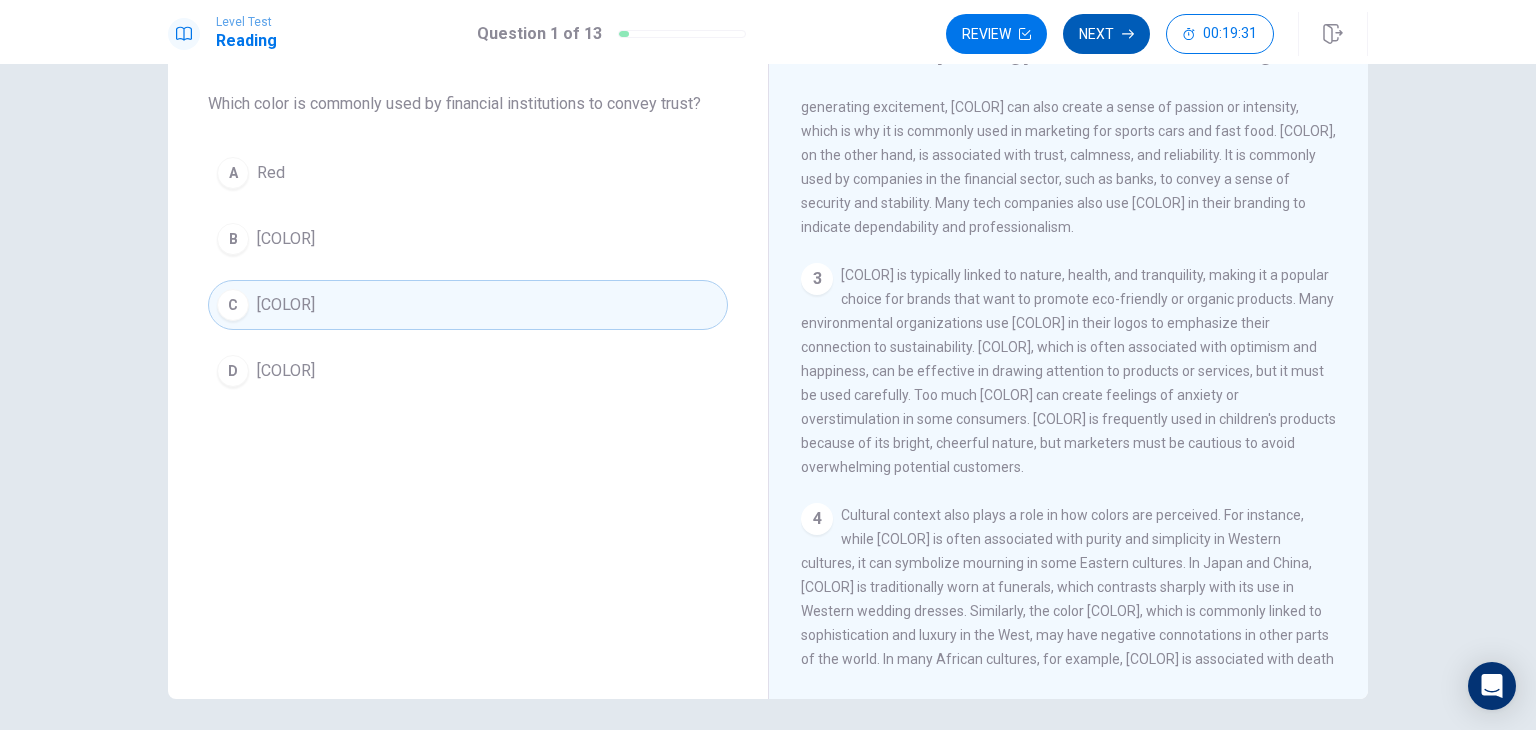click on "Next" at bounding box center (1106, 34) 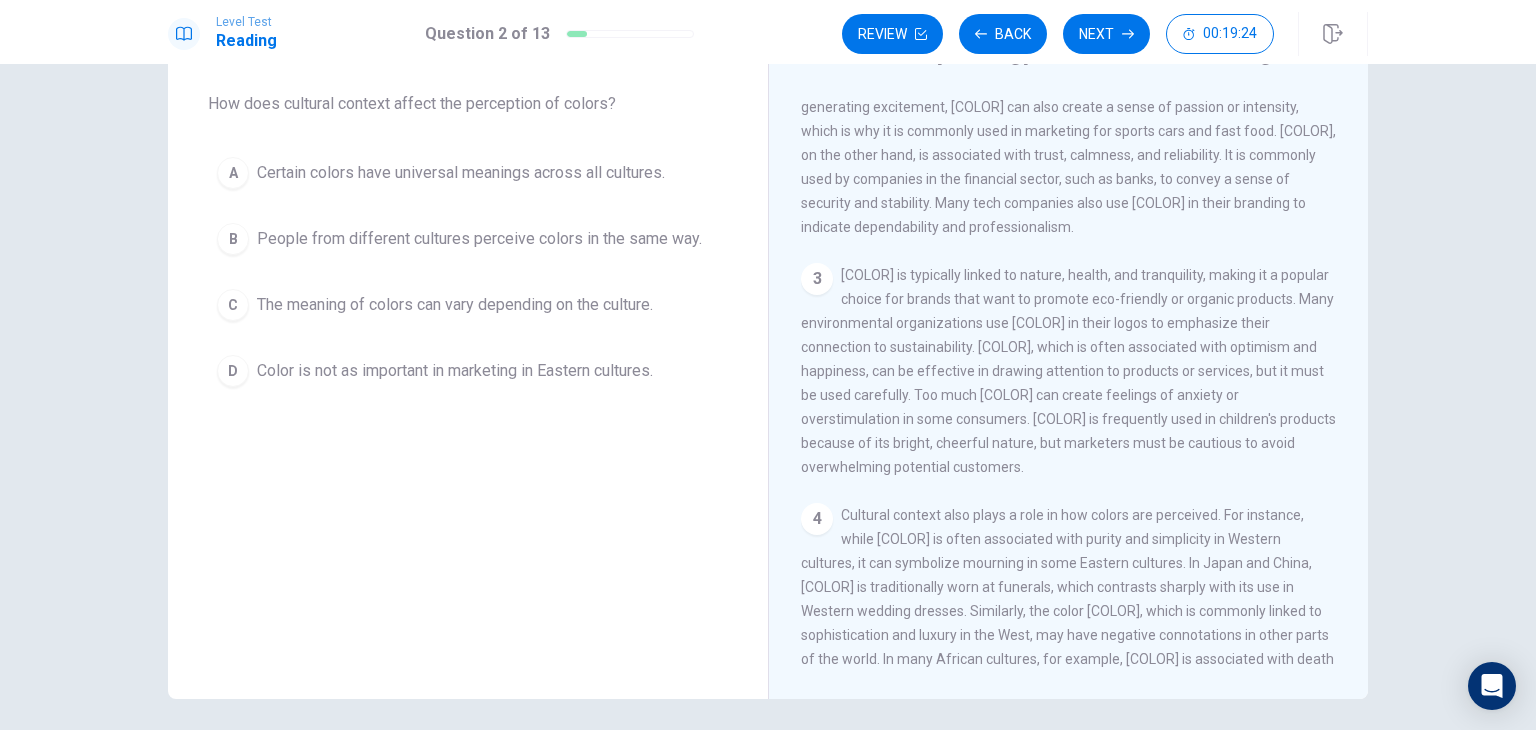 click on "The meaning of colors can vary depending on the culture." at bounding box center [455, 305] 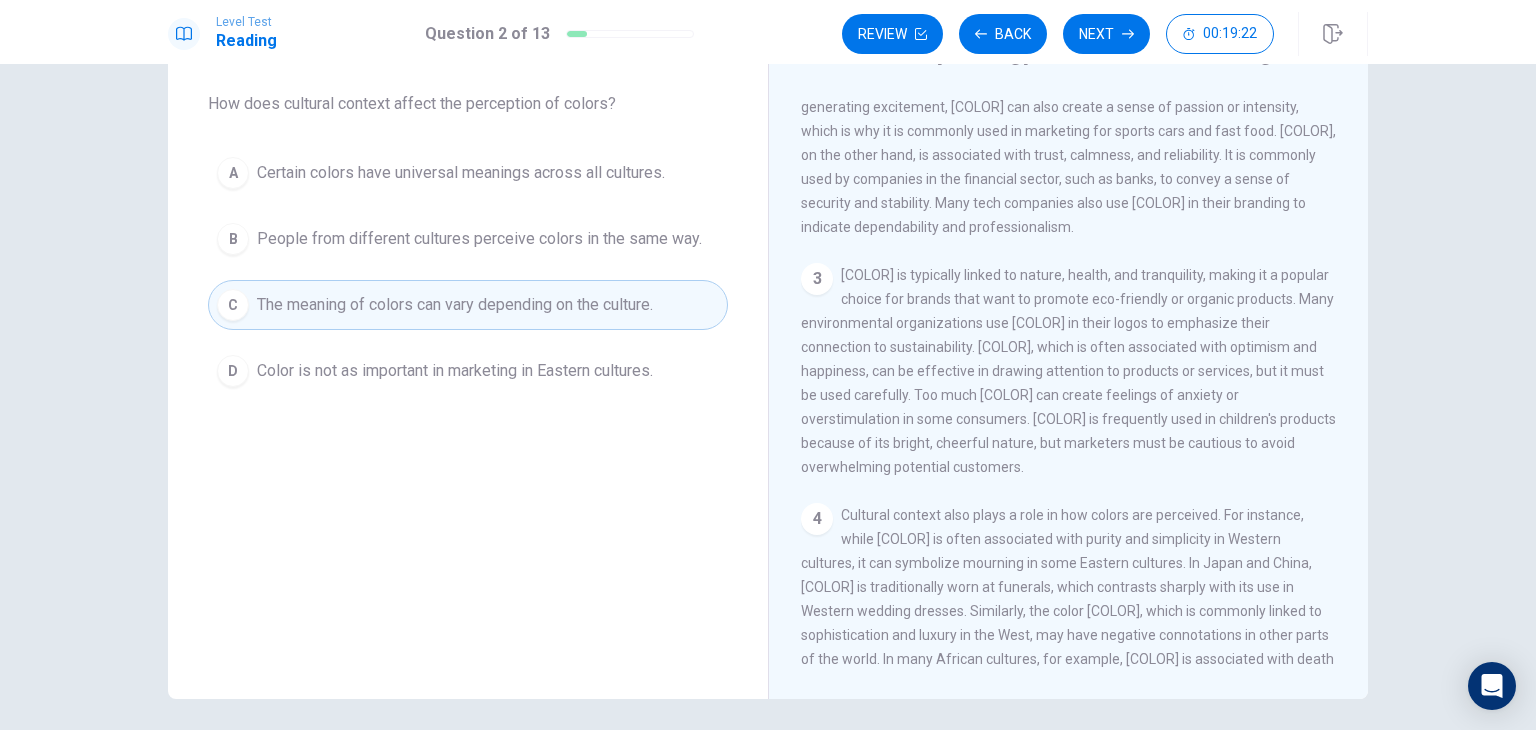 scroll, scrollTop: 0, scrollLeft: 0, axis: both 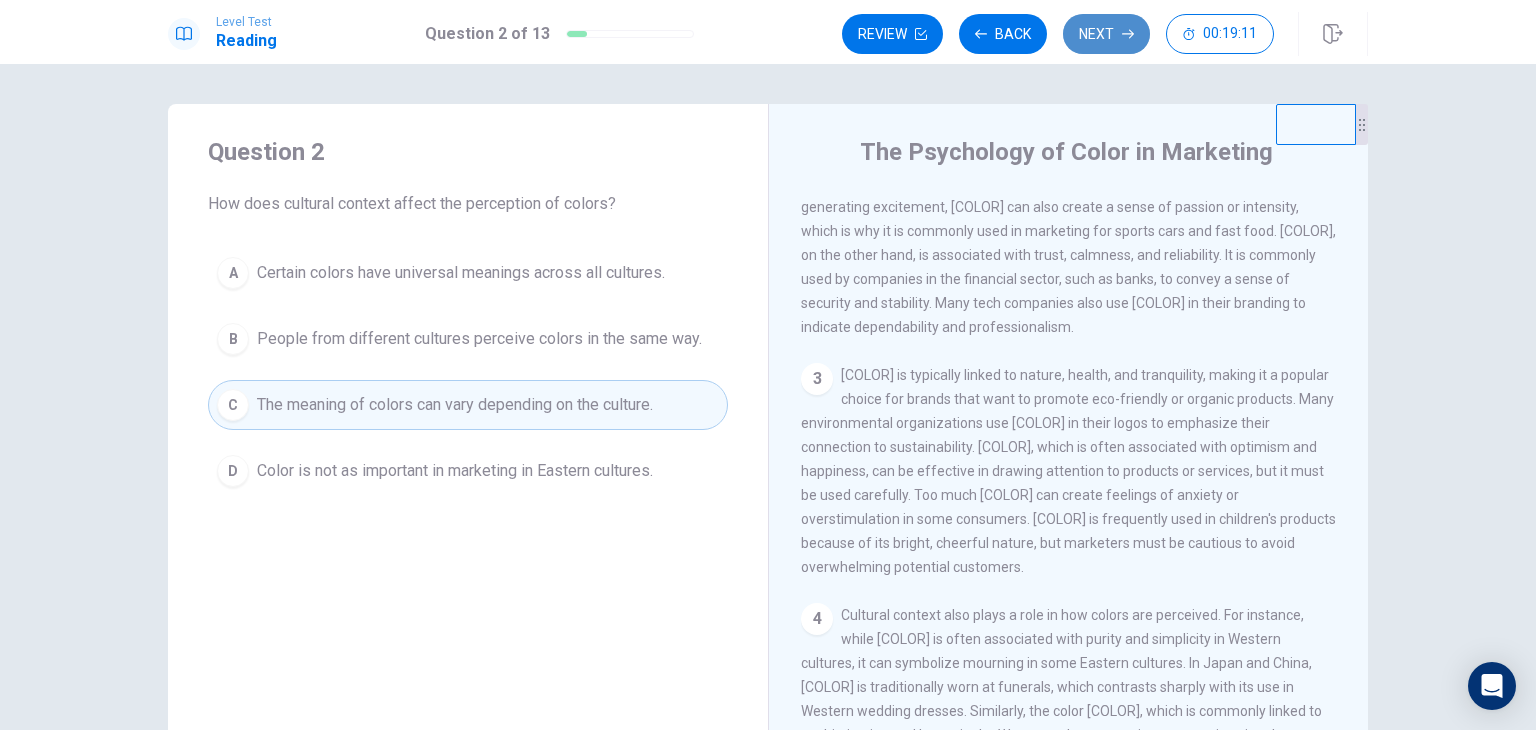 click on "Next" at bounding box center (1106, 34) 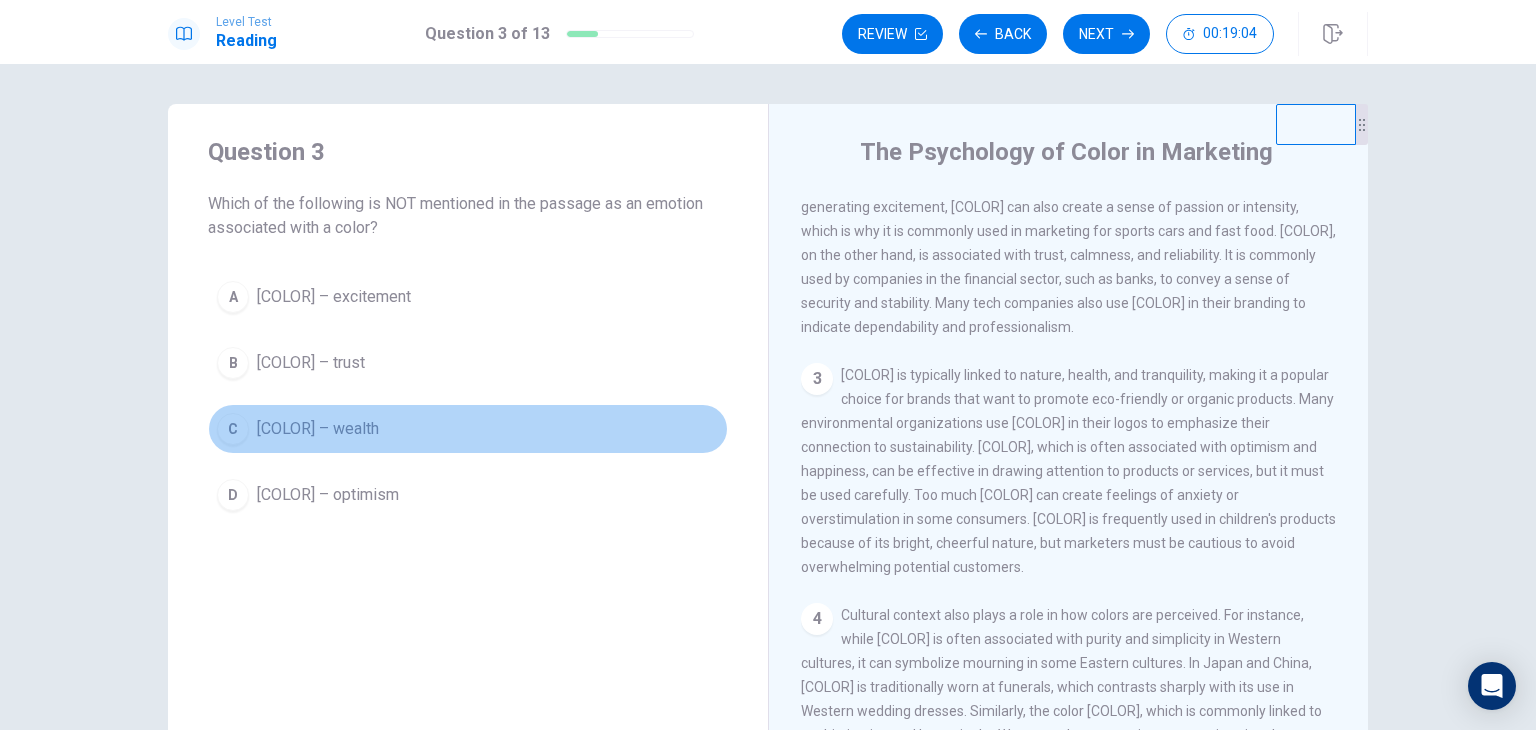 click on "[COLOR] – wealth" at bounding box center [318, 429] 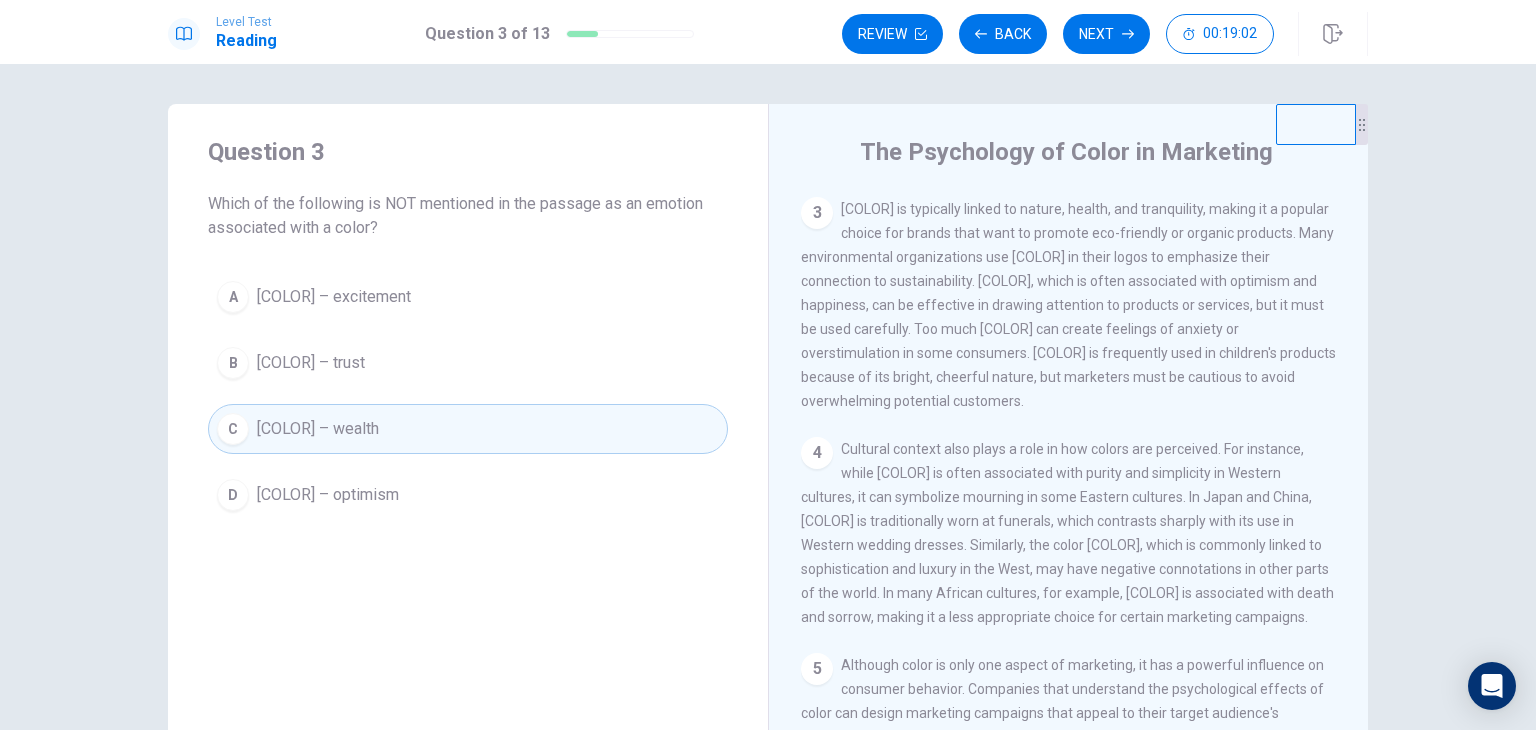 scroll, scrollTop: 461, scrollLeft: 0, axis: vertical 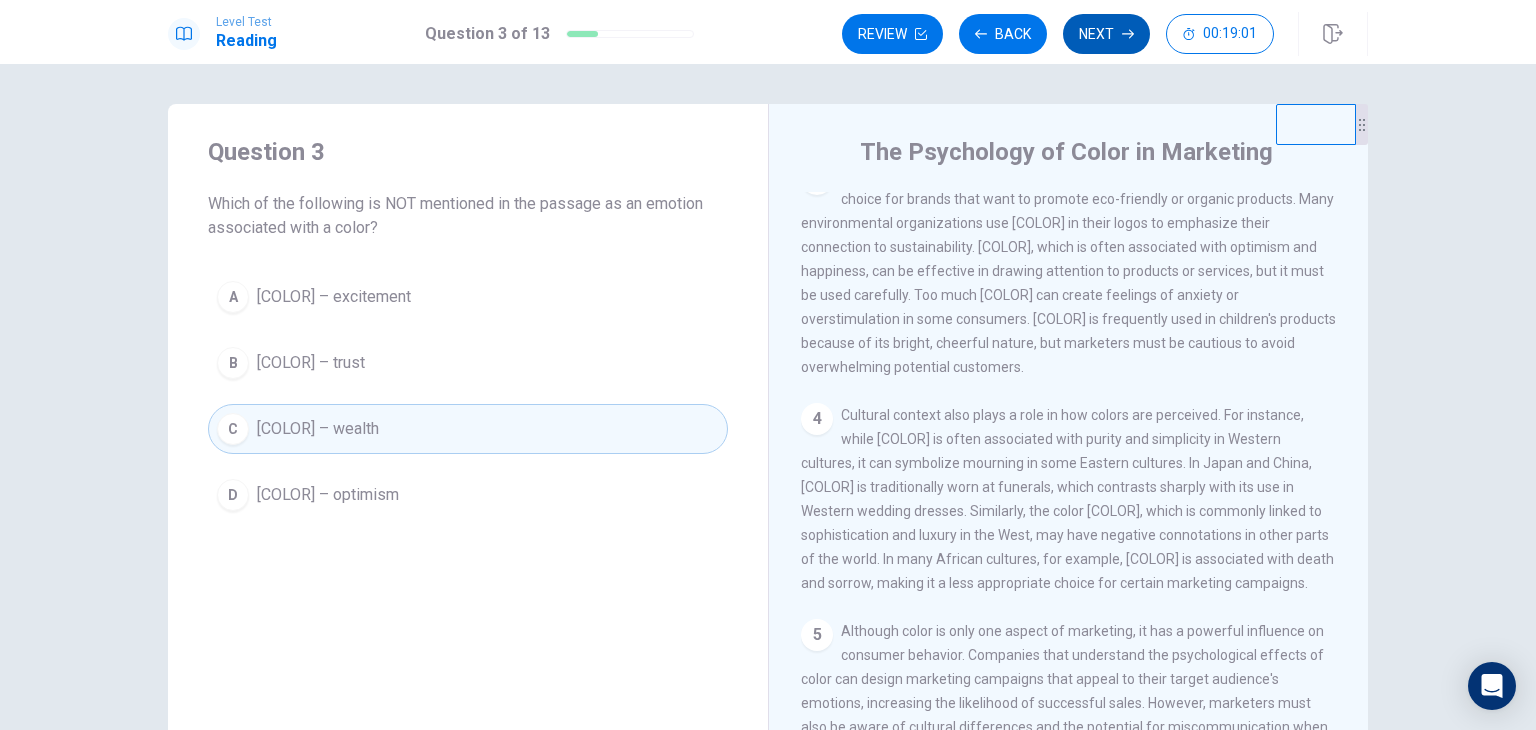 click on "Next" at bounding box center (1106, 34) 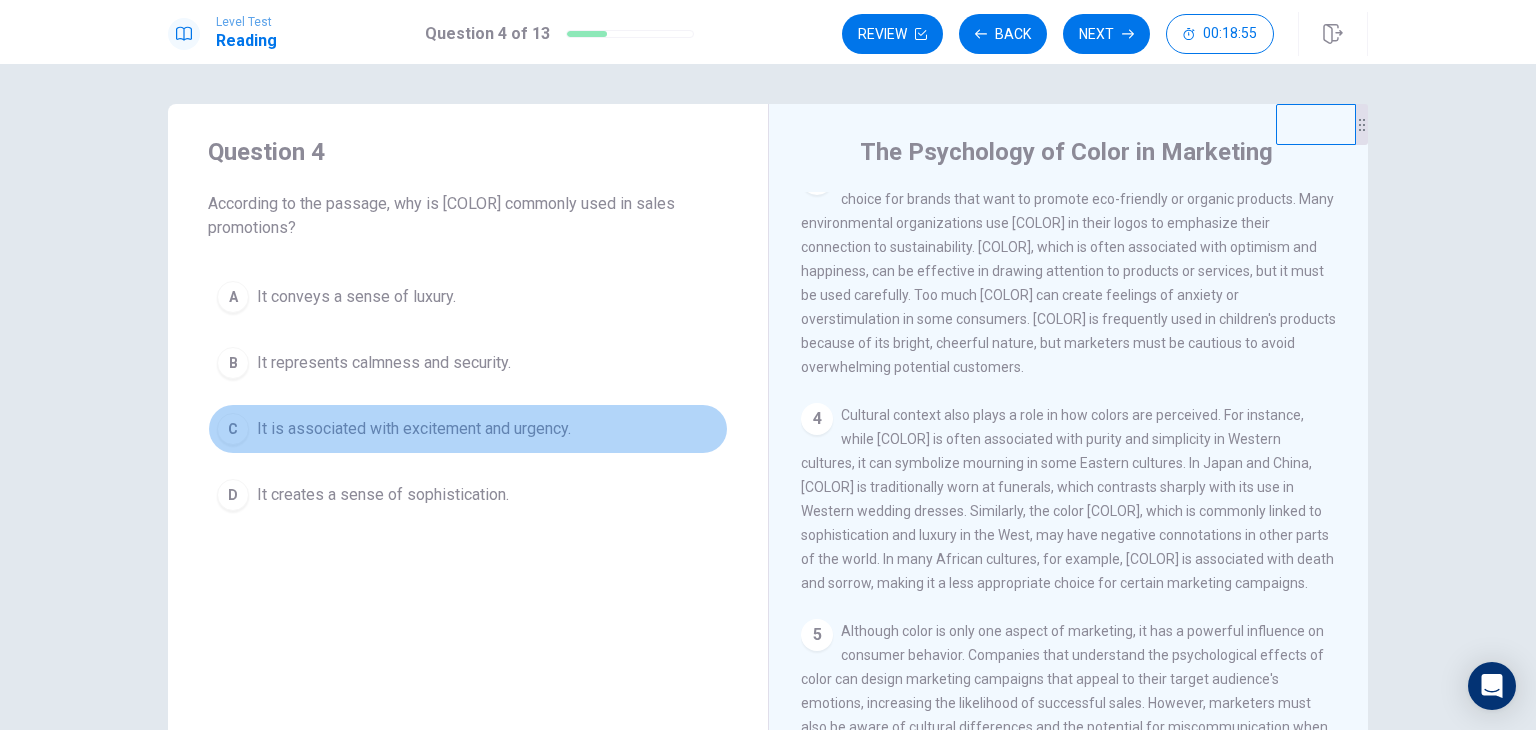 click on "It is associated with excitement and urgency." at bounding box center [414, 429] 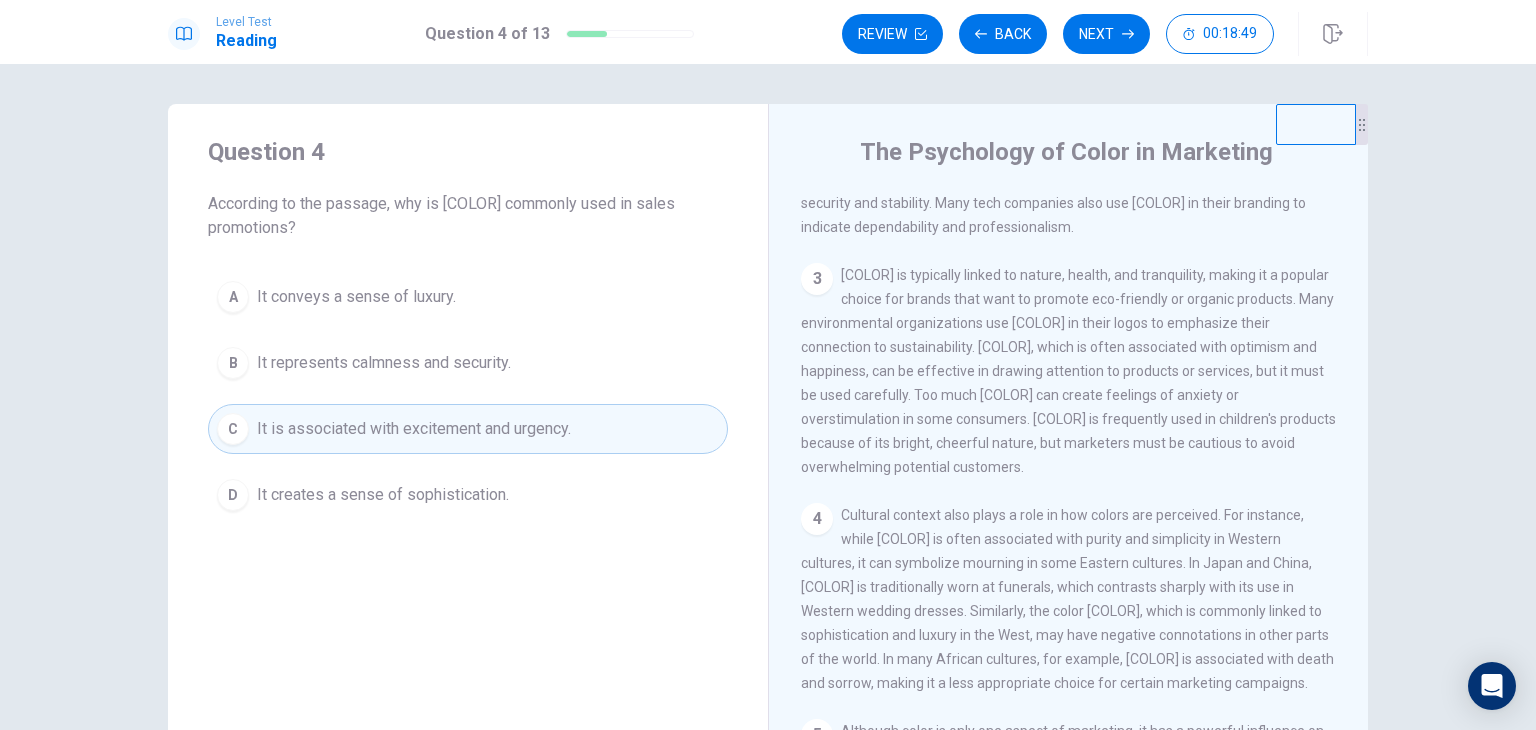 scroll, scrollTop: 161, scrollLeft: 0, axis: vertical 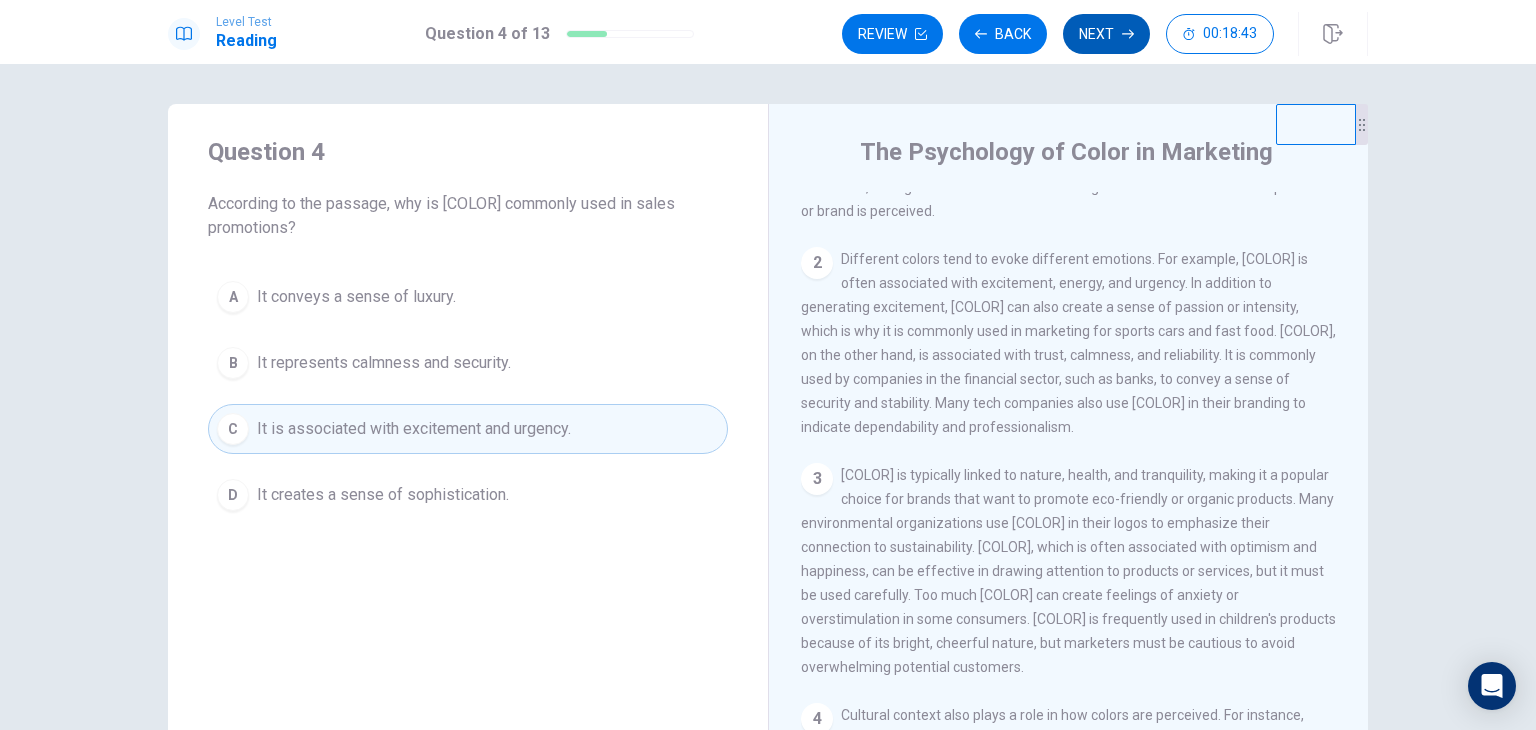 click on "Next" at bounding box center (1106, 34) 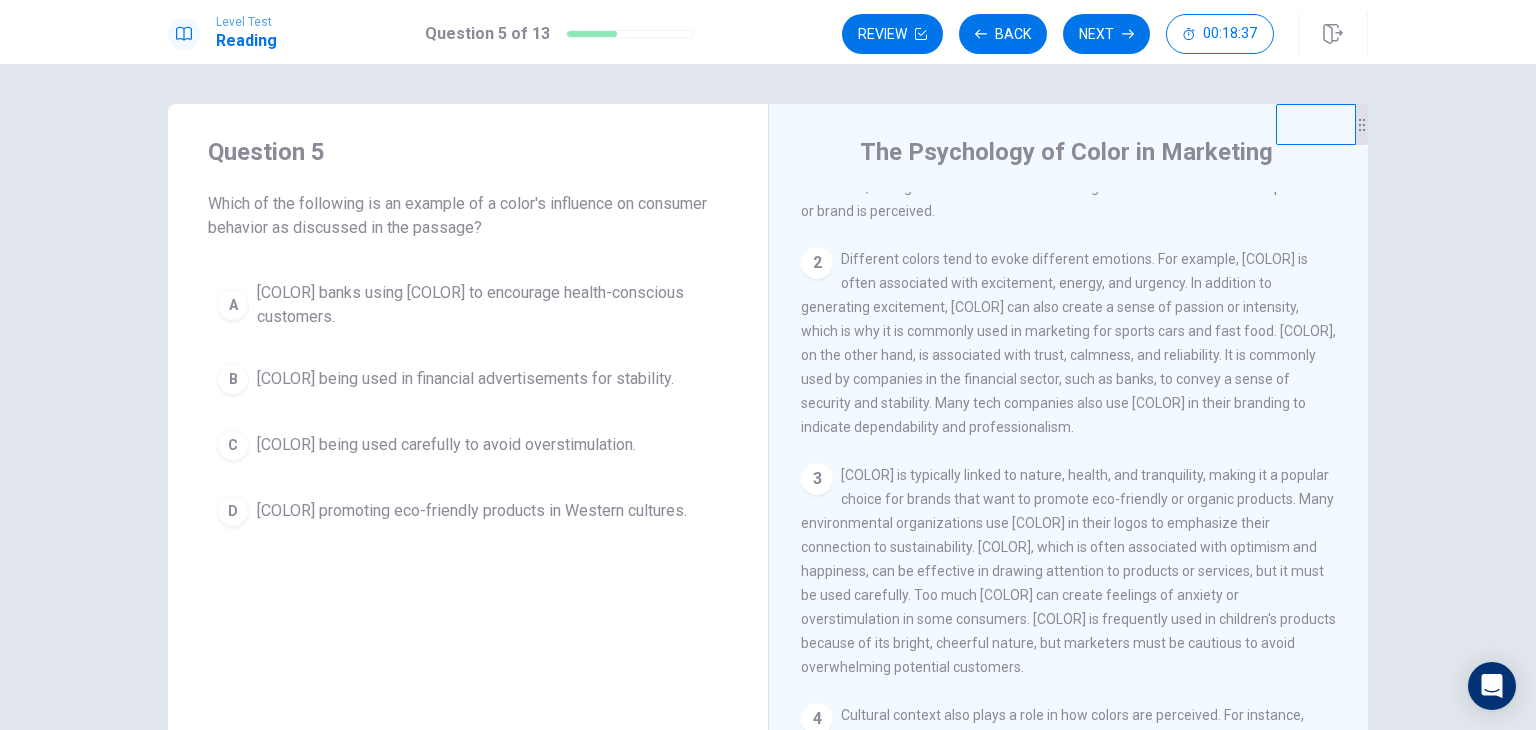 click on "[COLOR] being used carefully to avoid overstimulation." at bounding box center (446, 445) 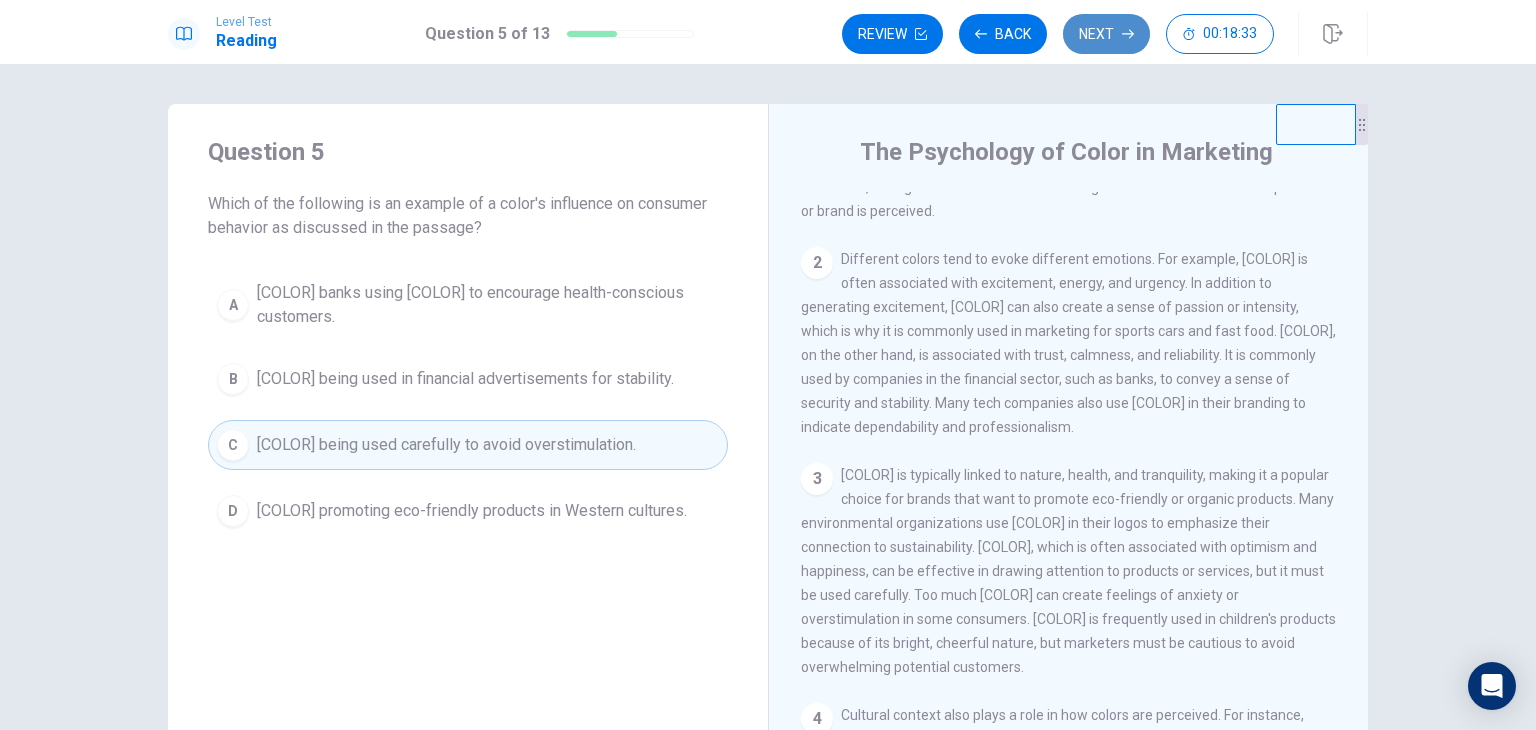 click on "Next" at bounding box center [1106, 34] 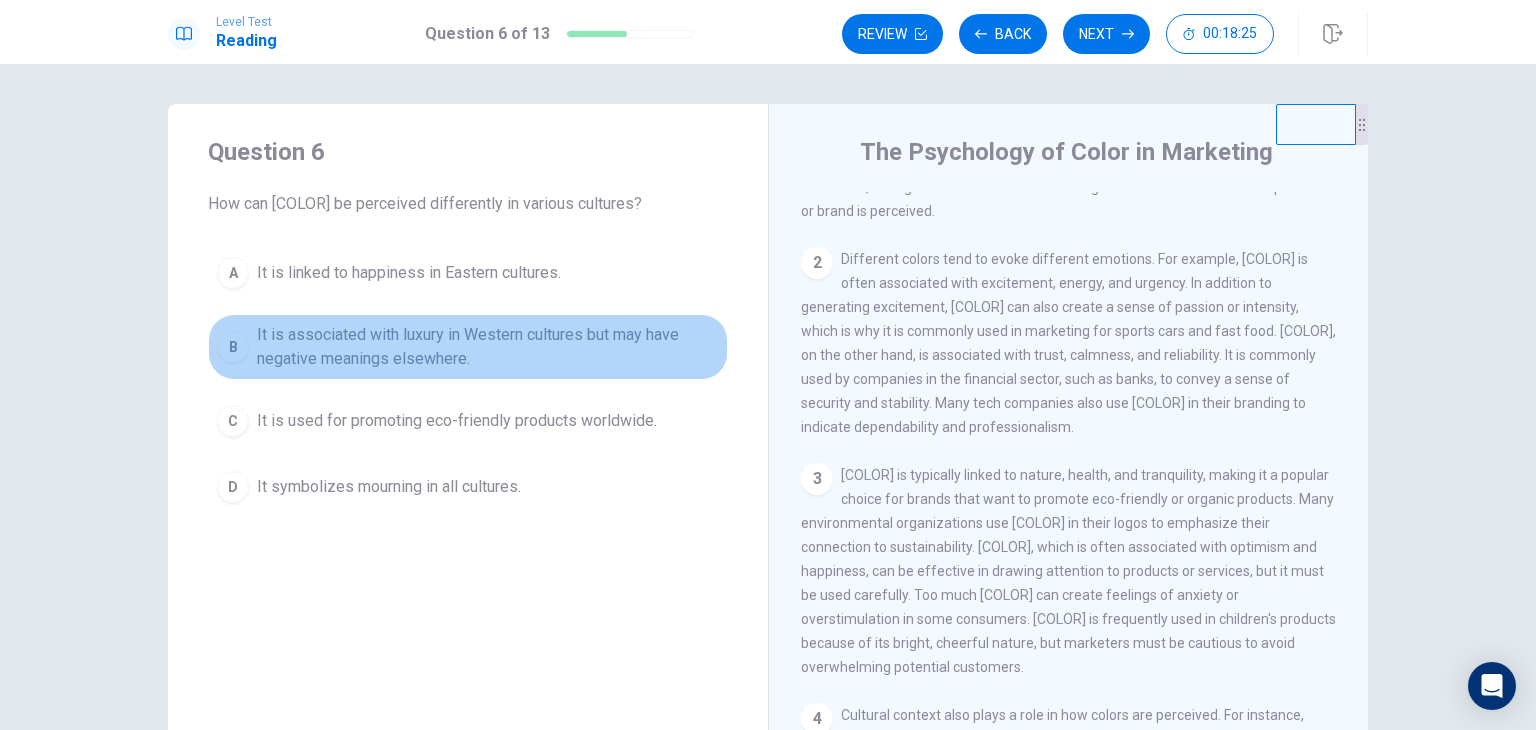 click on "It is associated with luxury in Western cultures but may have negative meanings elsewhere." at bounding box center (488, 347) 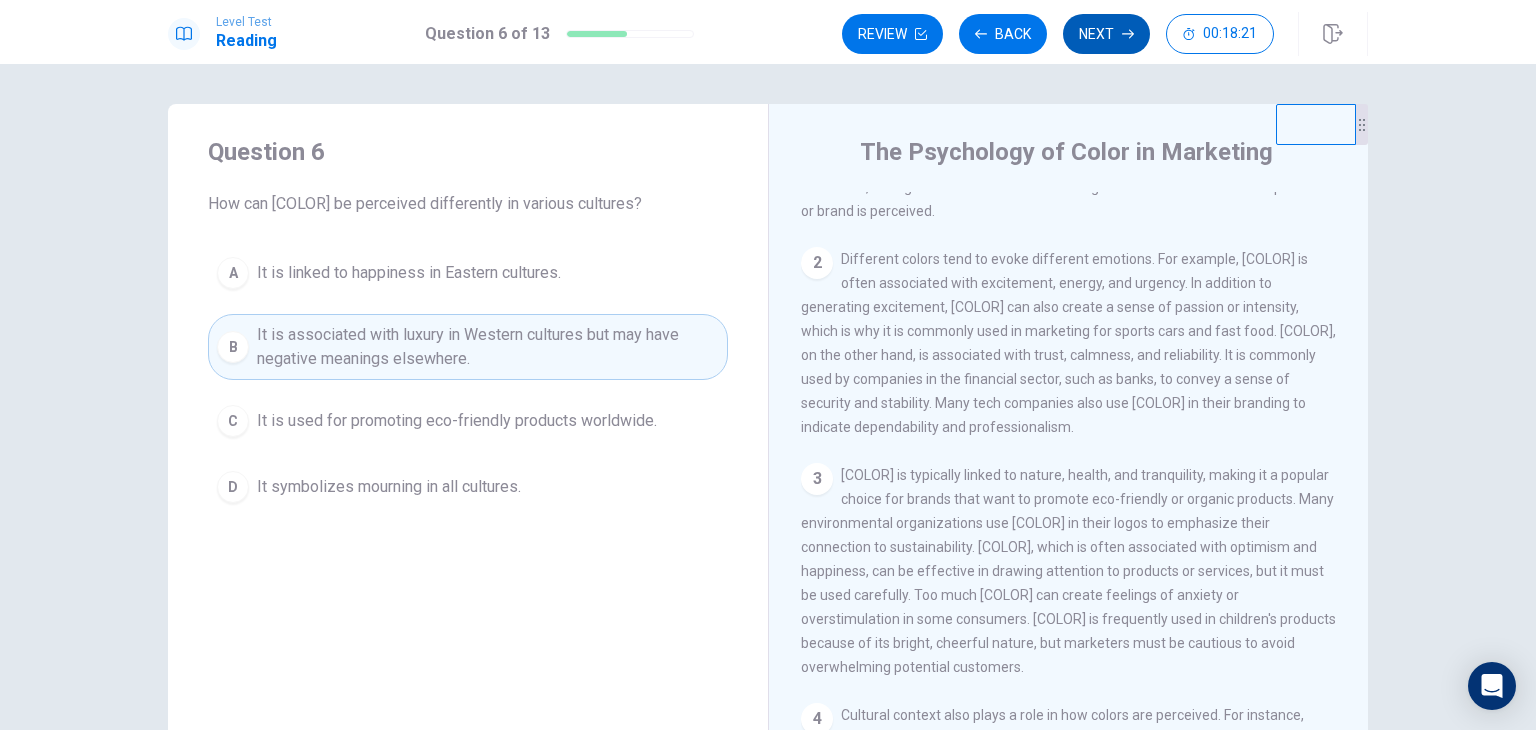 click on "Next" at bounding box center (1106, 34) 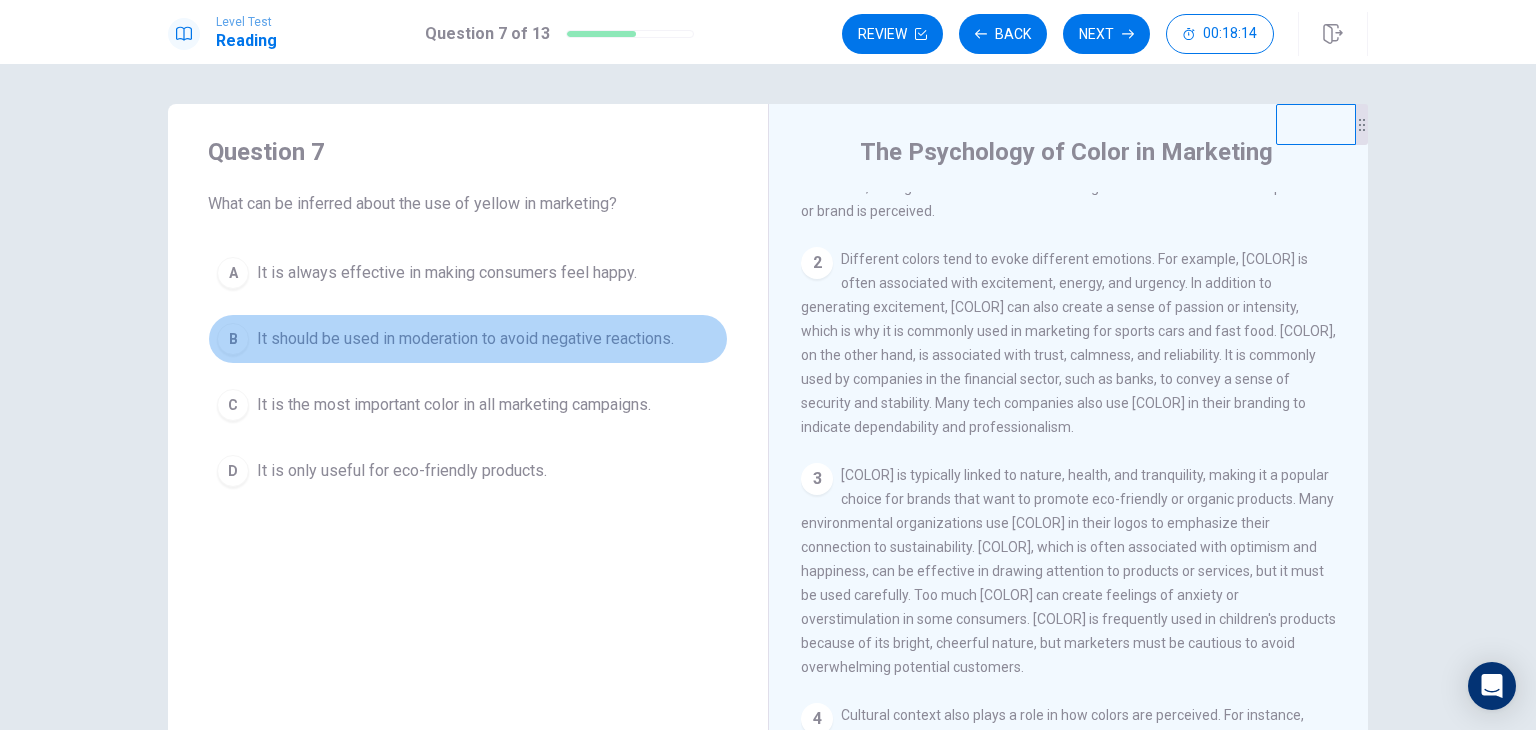 click on "It should be used in moderation to avoid negative reactions." at bounding box center [465, 339] 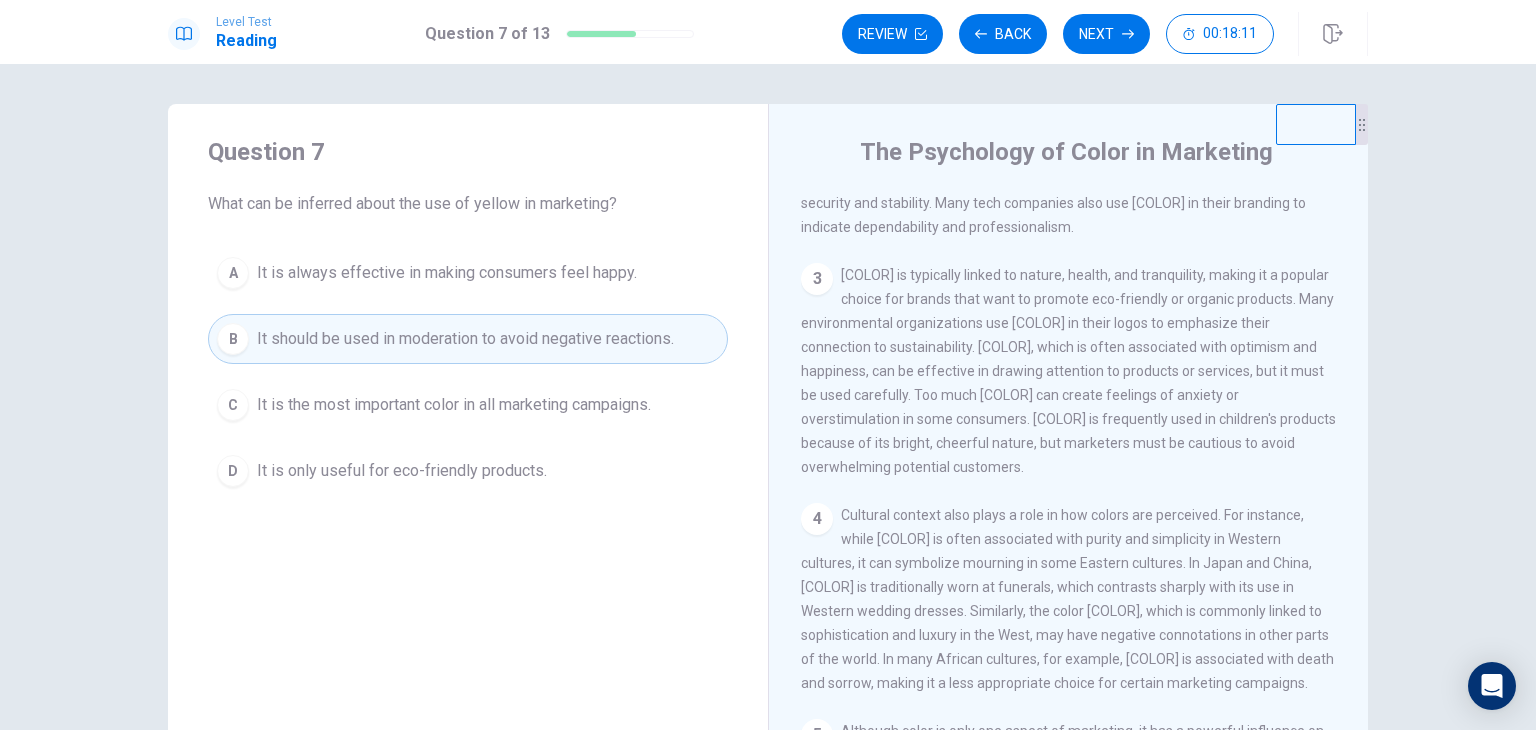 scroll, scrollTop: 561, scrollLeft: 0, axis: vertical 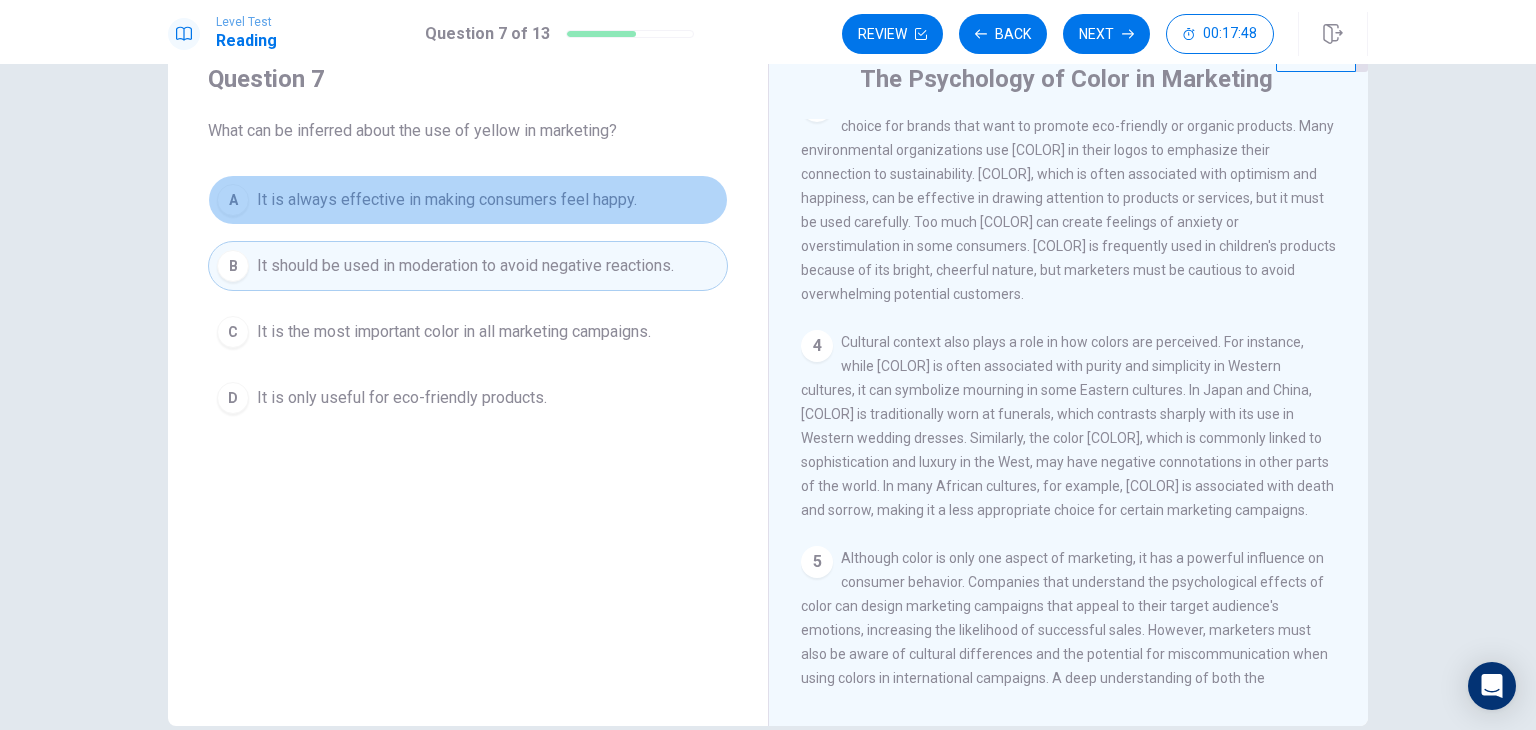 click on "It is always effective in making consumers feel happy." at bounding box center [447, 200] 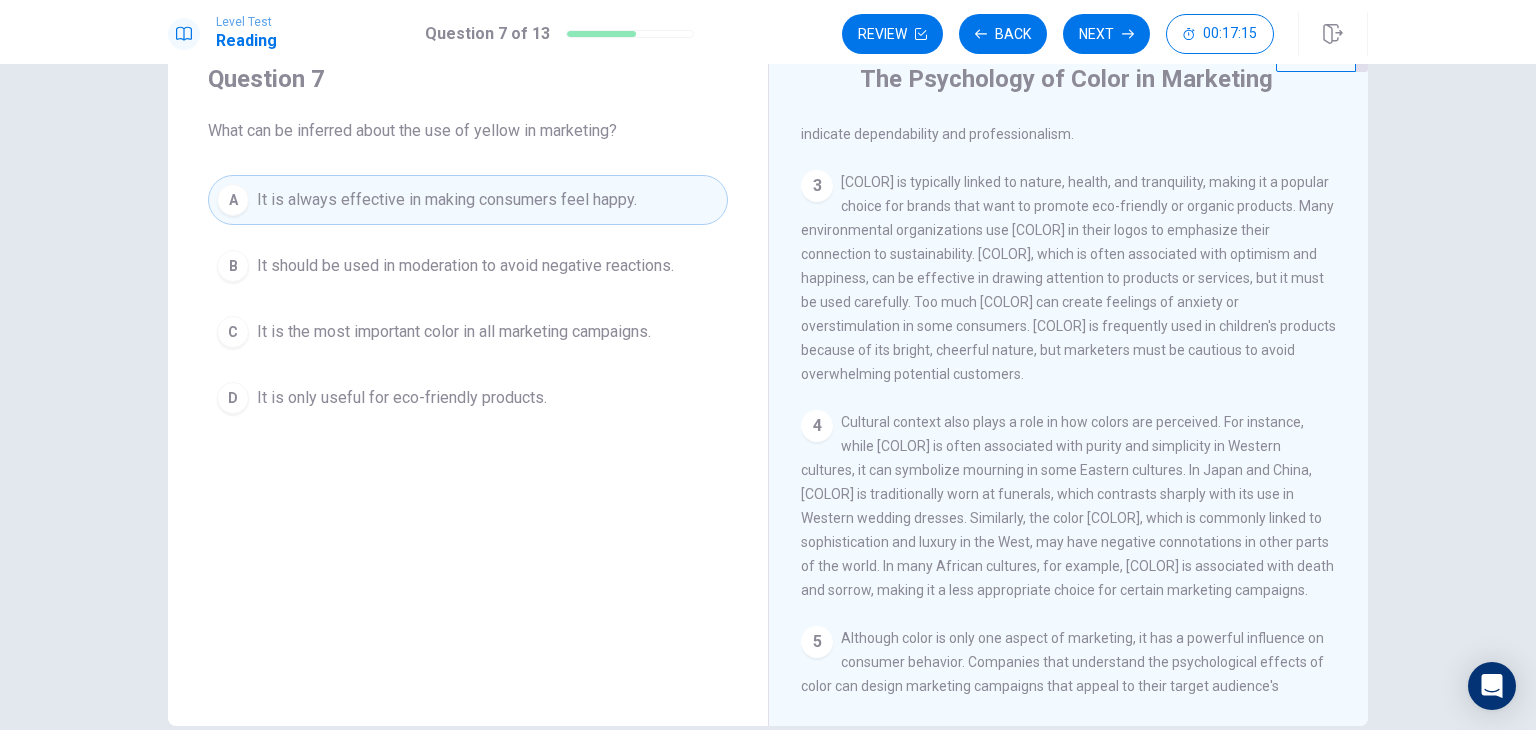 scroll, scrollTop: 361, scrollLeft: 0, axis: vertical 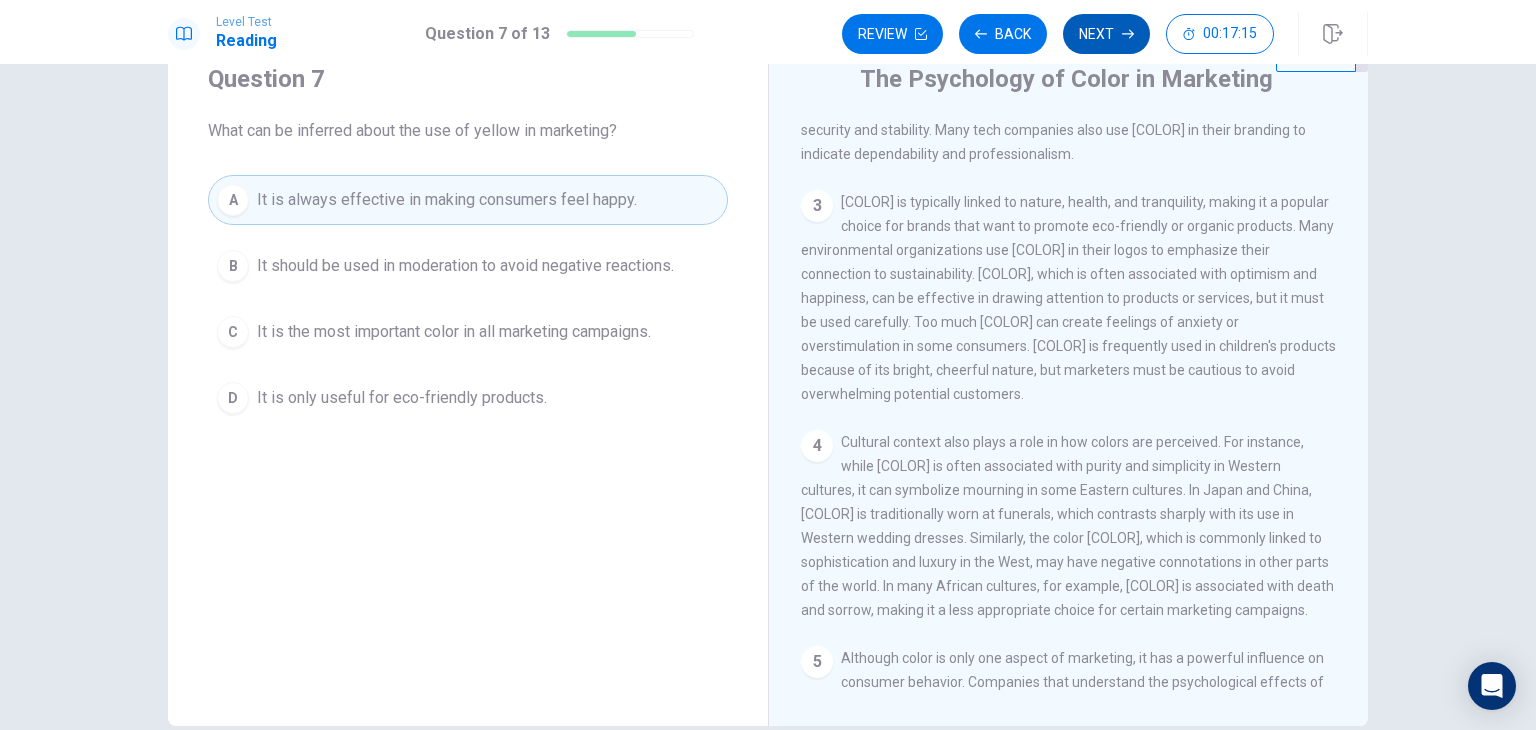click 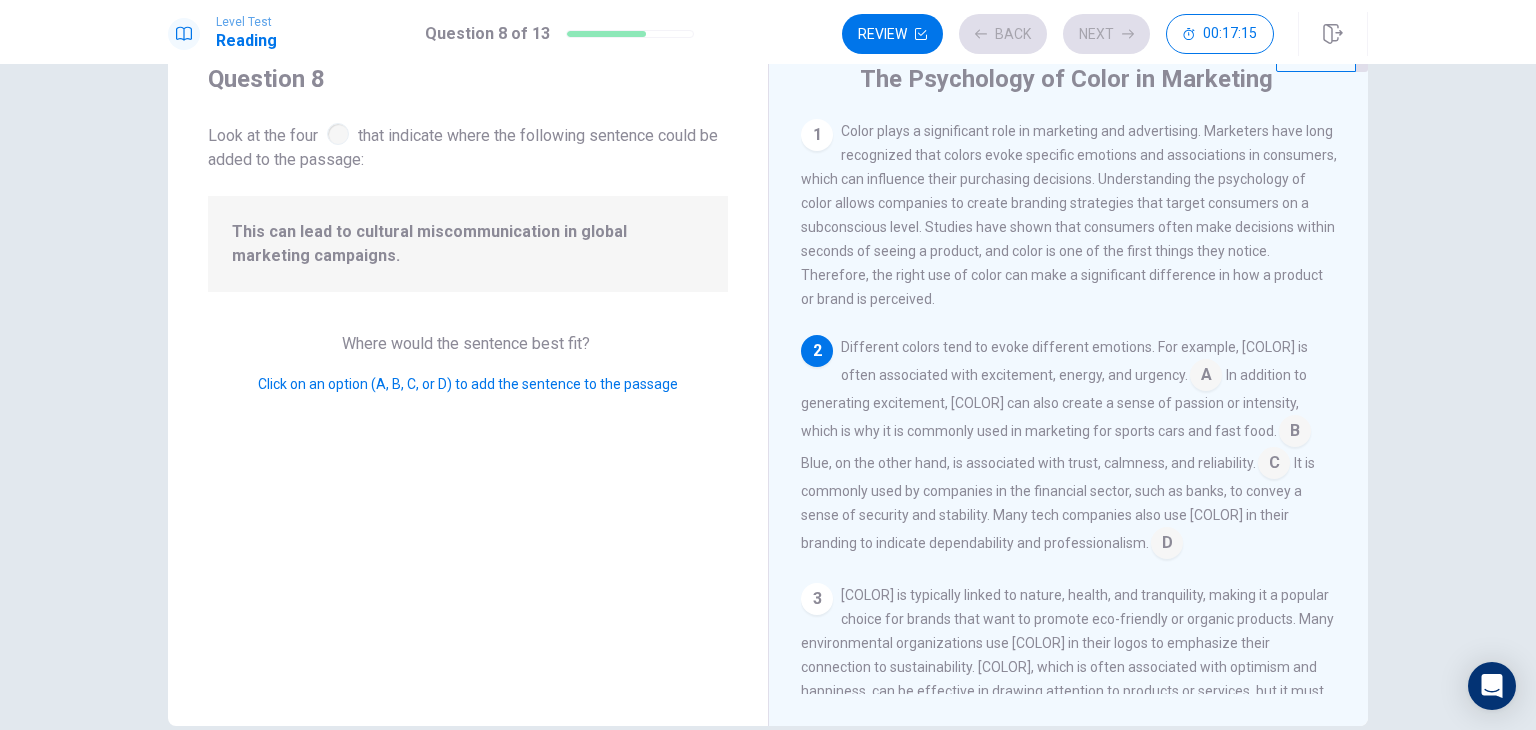 scroll, scrollTop: 71, scrollLeft: 0, axis: vertical 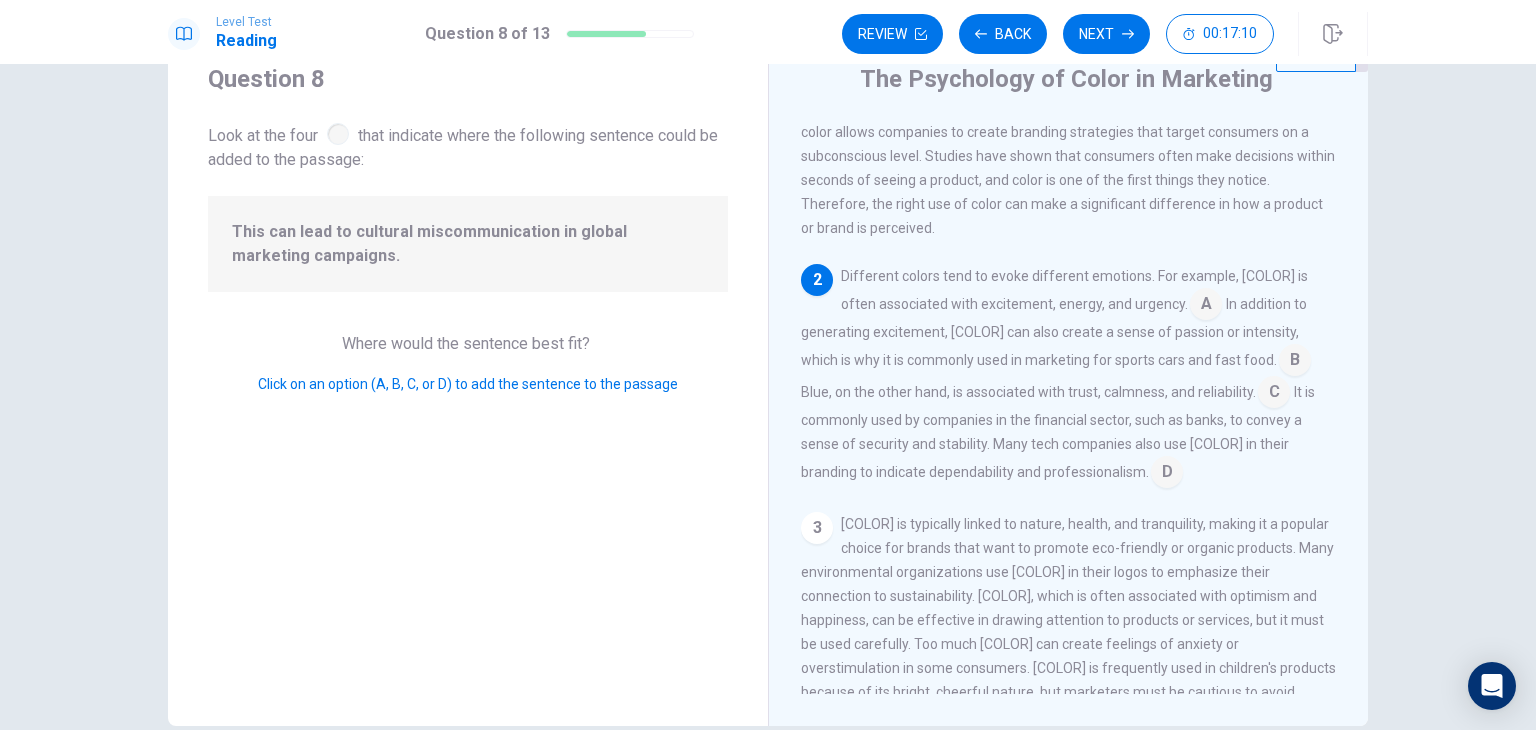 click at bounding box center (1167, 474) 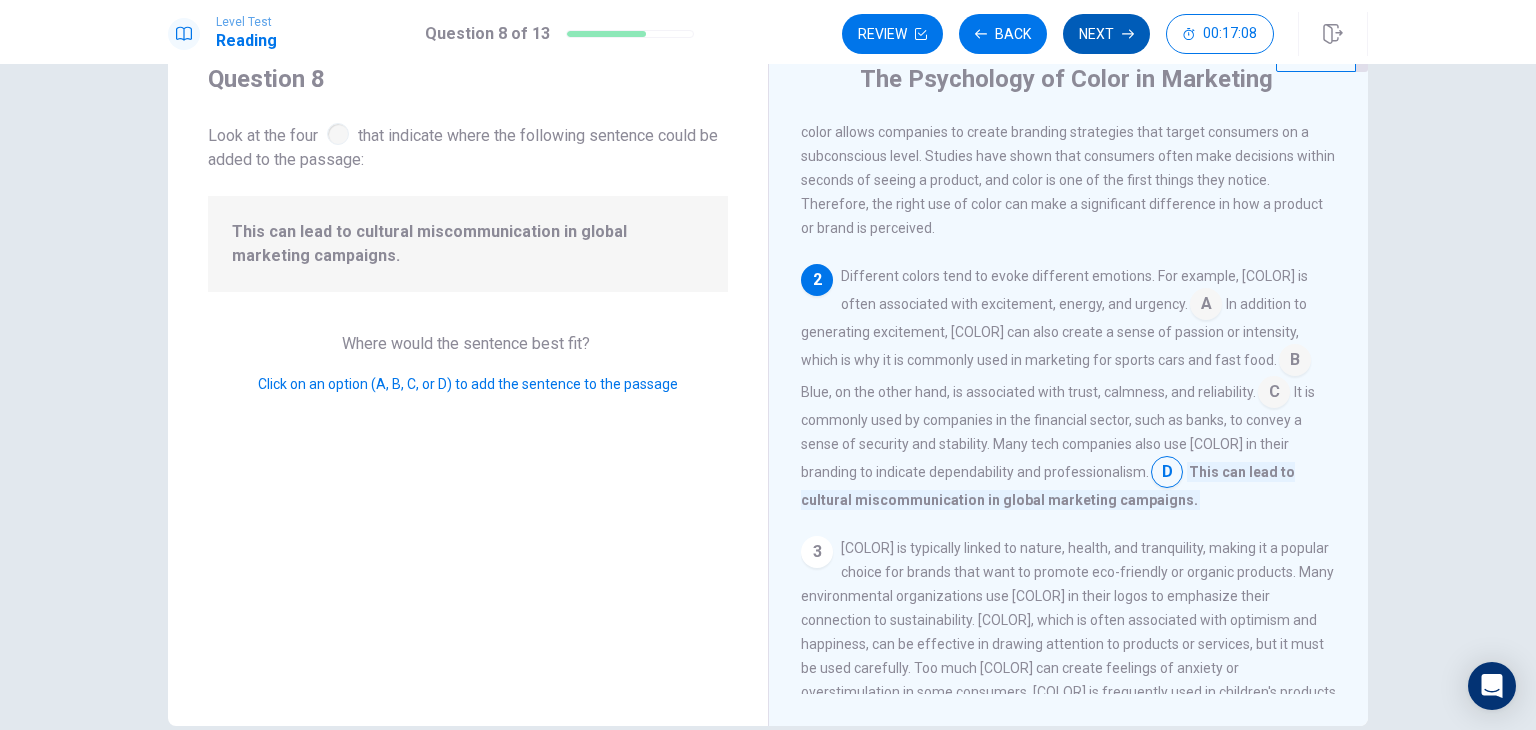 click on "Next" at bounding box center [1106, 34] 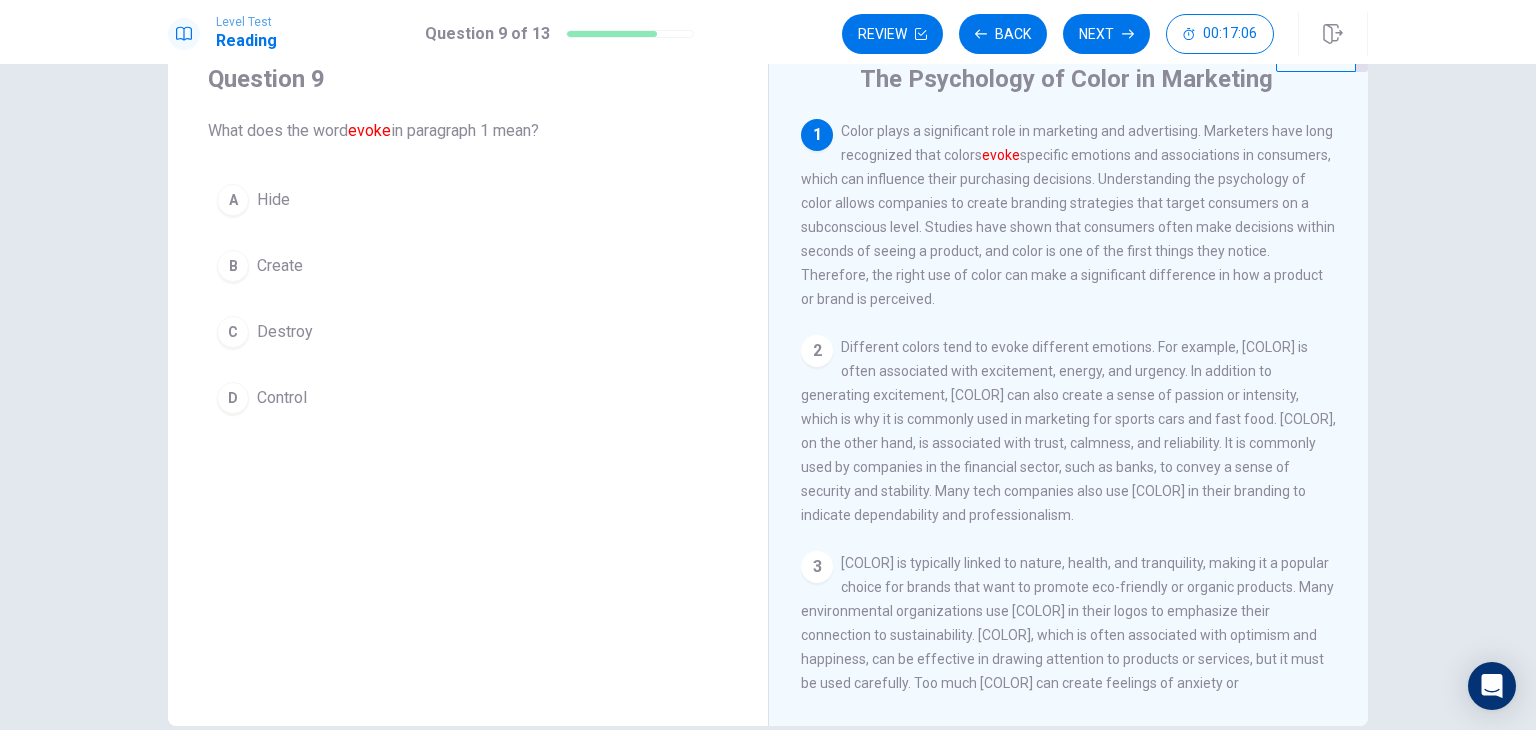 click on "B Create" at bounding box center [468, 266] 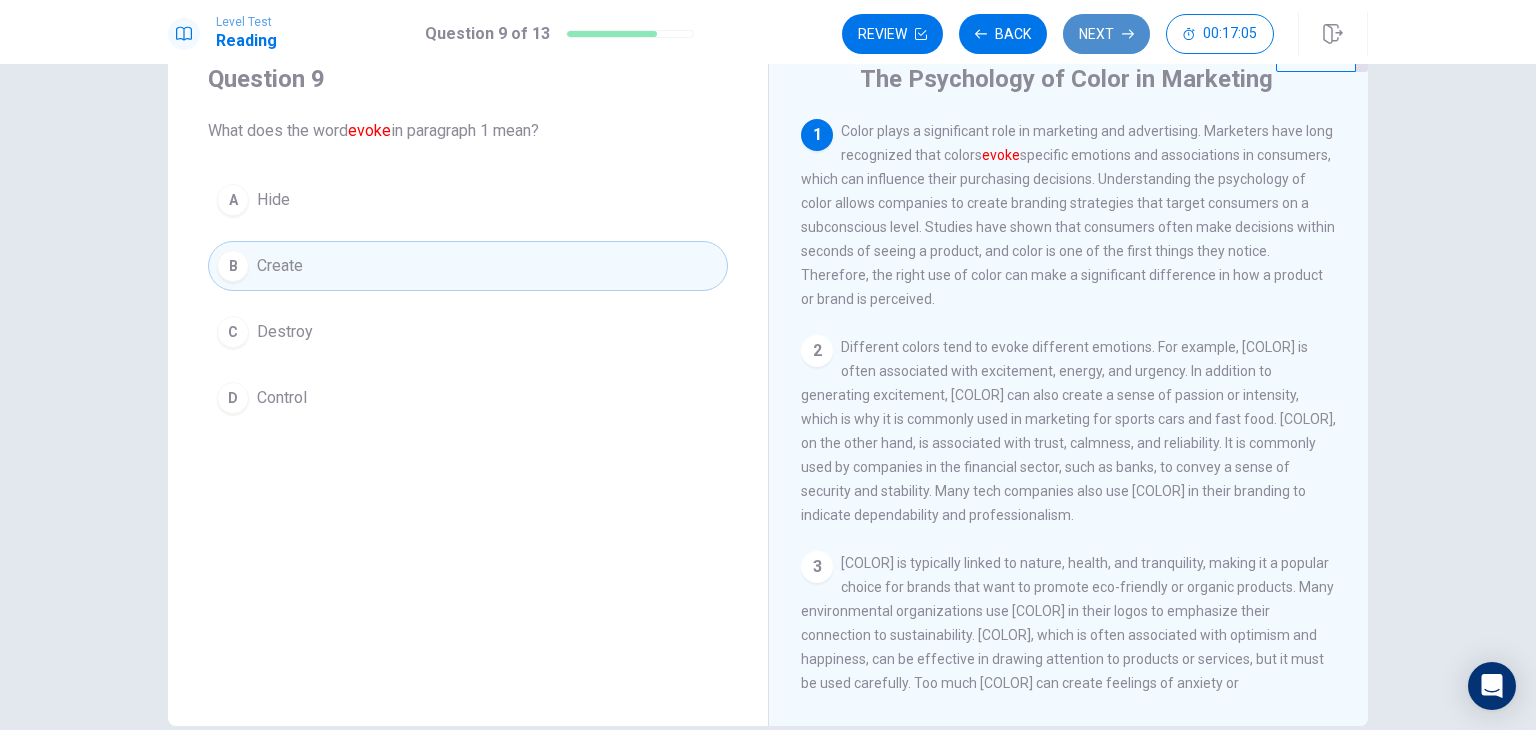 click on "Next" at bounding box center [1106, 34] 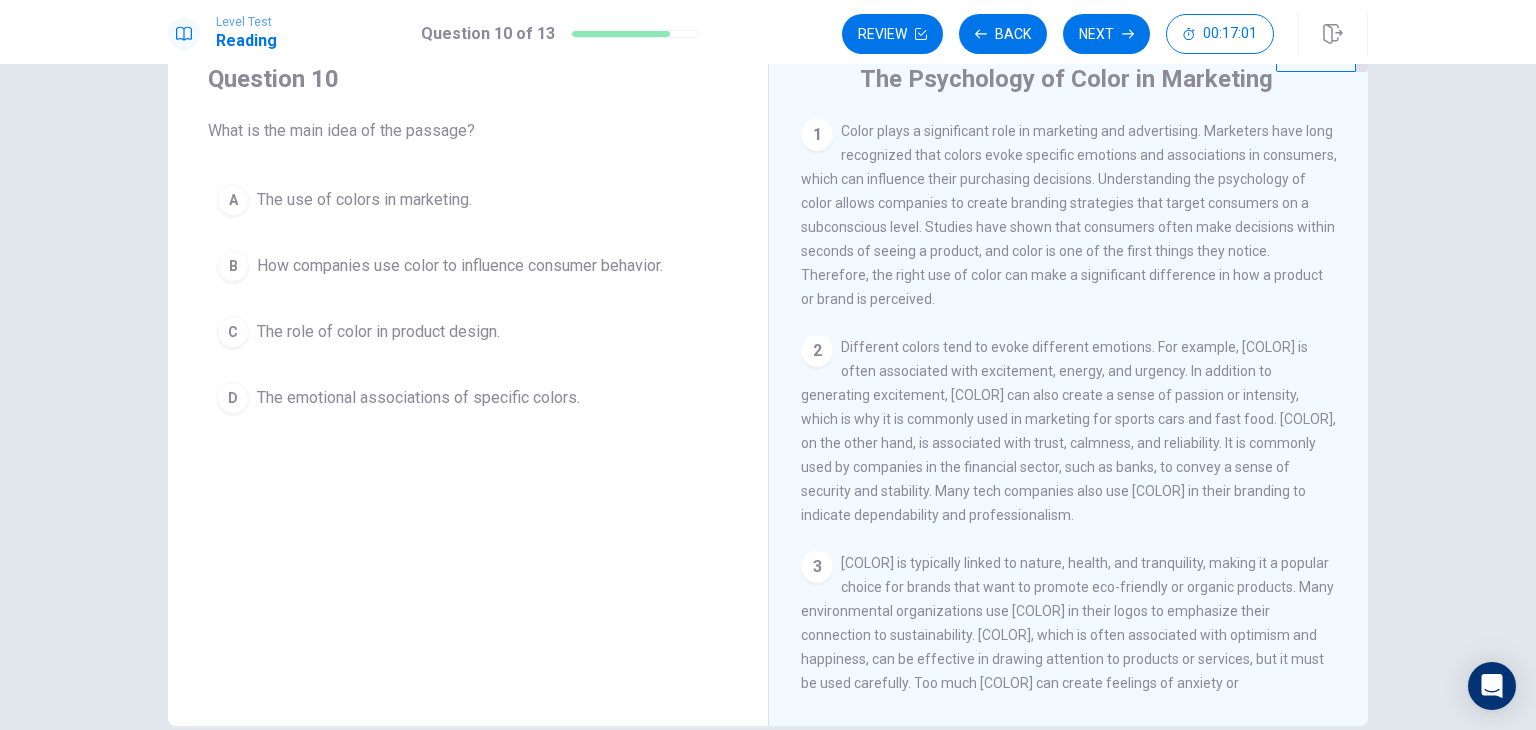 click on "How companies use color to influence consumer behavior." at bounding box center (460, 266) 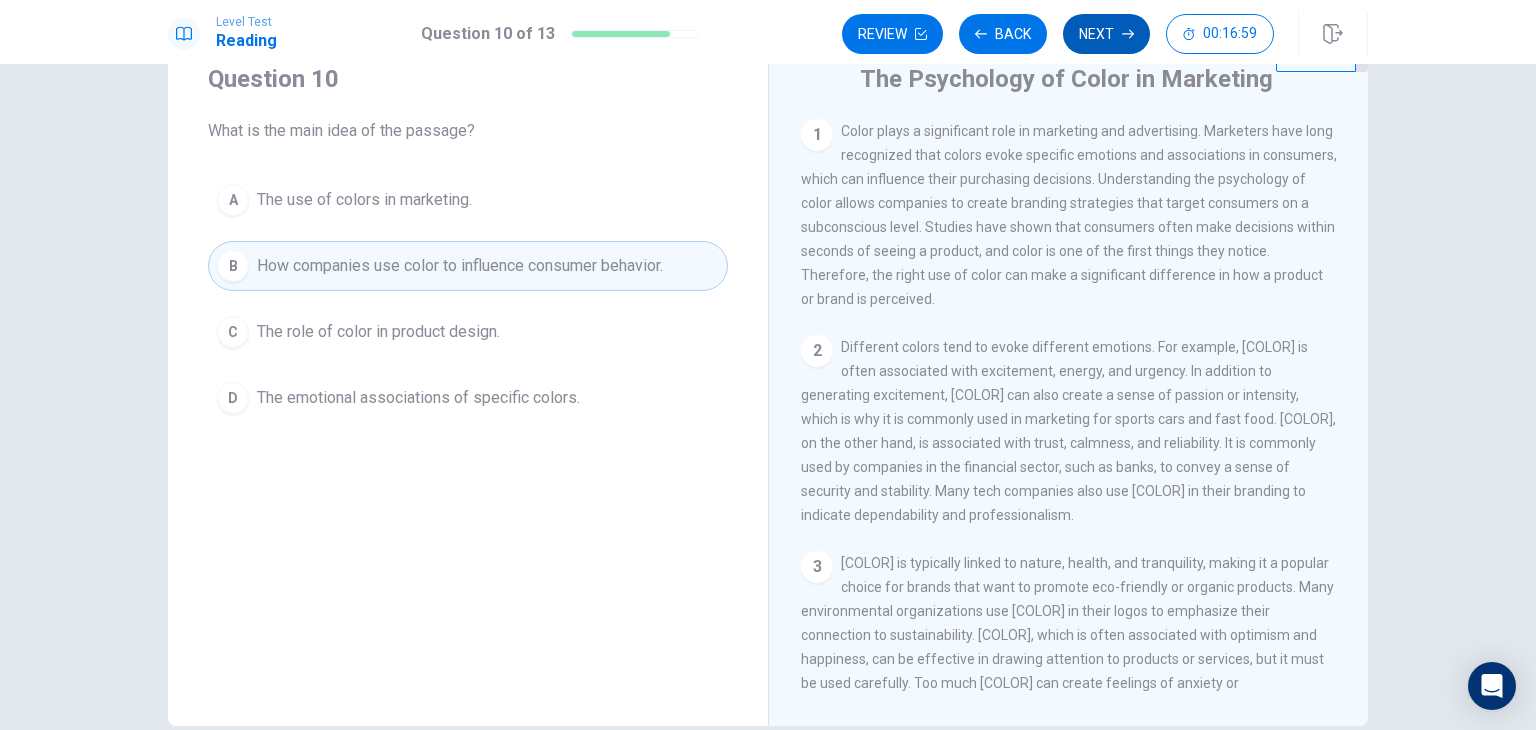 click on "Next" at bounding box center [1106, 34] 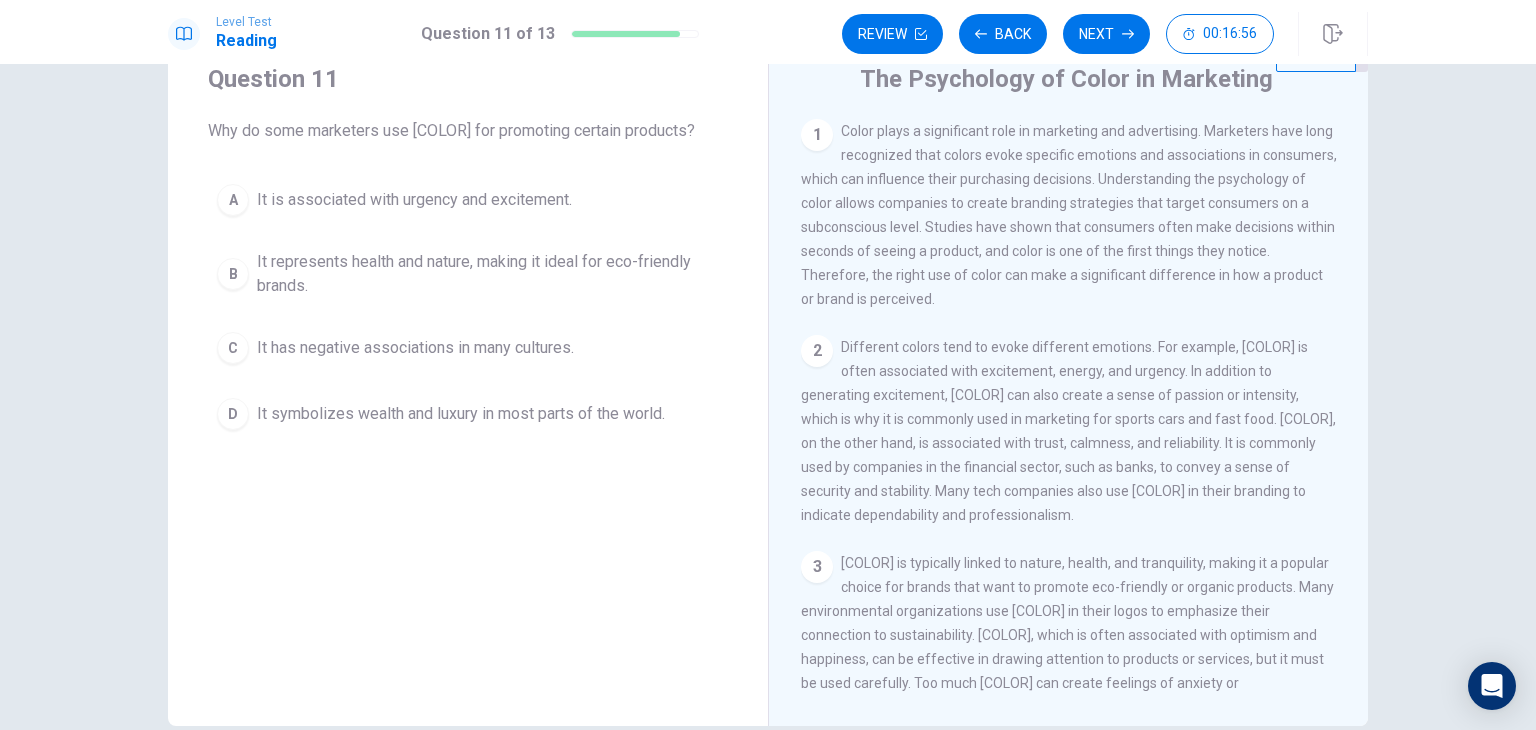 click on "It represents health and nature, making it ideal for eco-friendly brands." at bounding box center (488, 274) 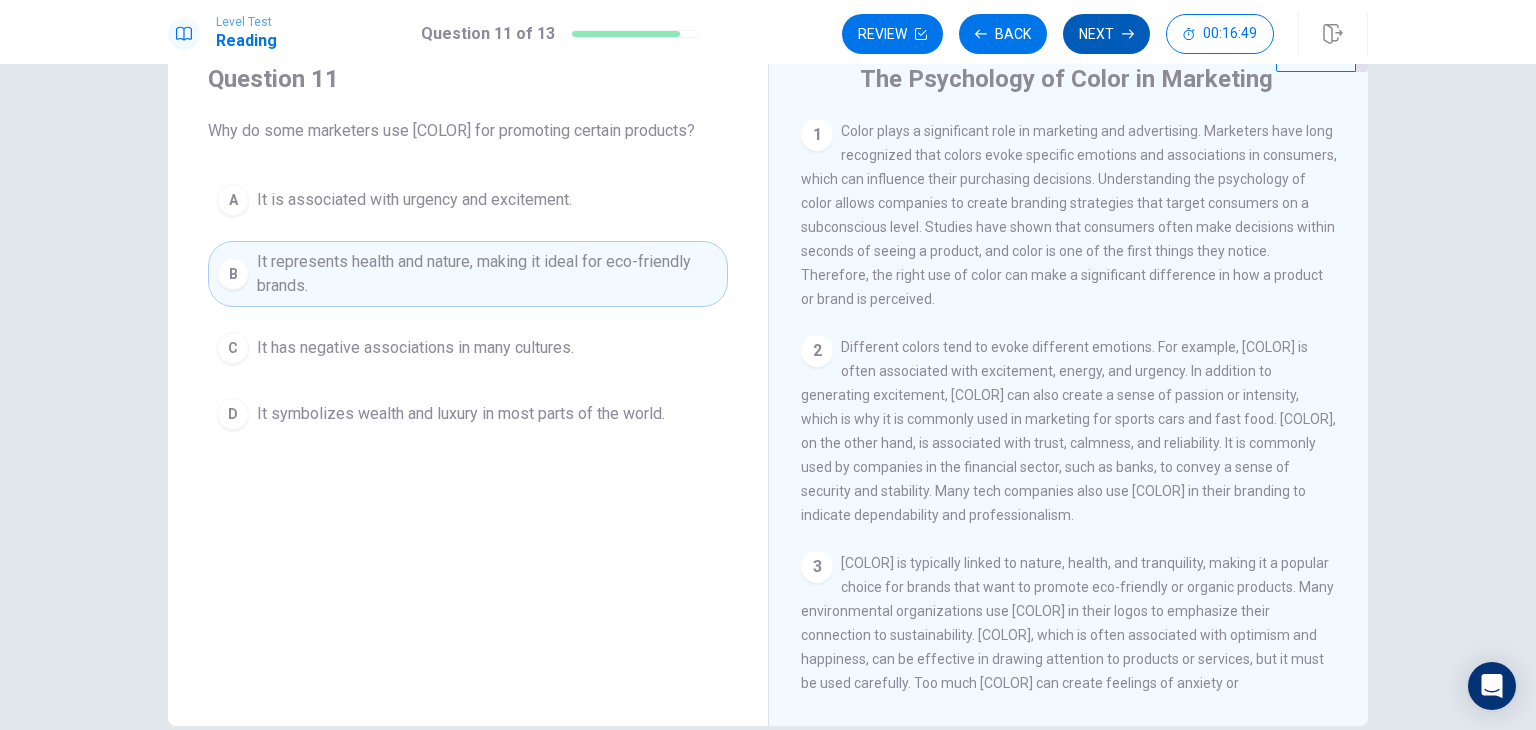 click on "Next" at bounding box center (1106, 34) 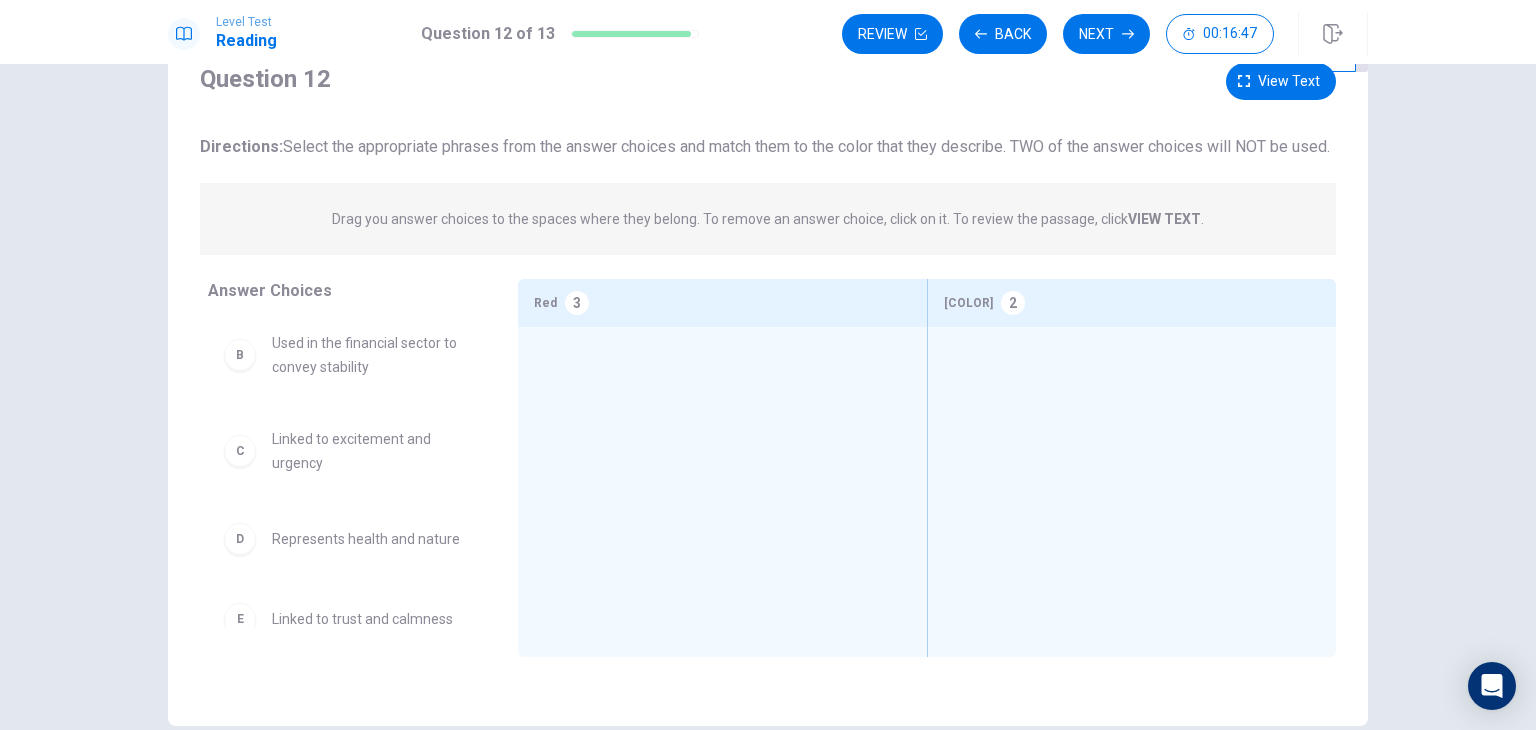 scroll, scrollTop: 0, scrollLeft: 0, axis: both 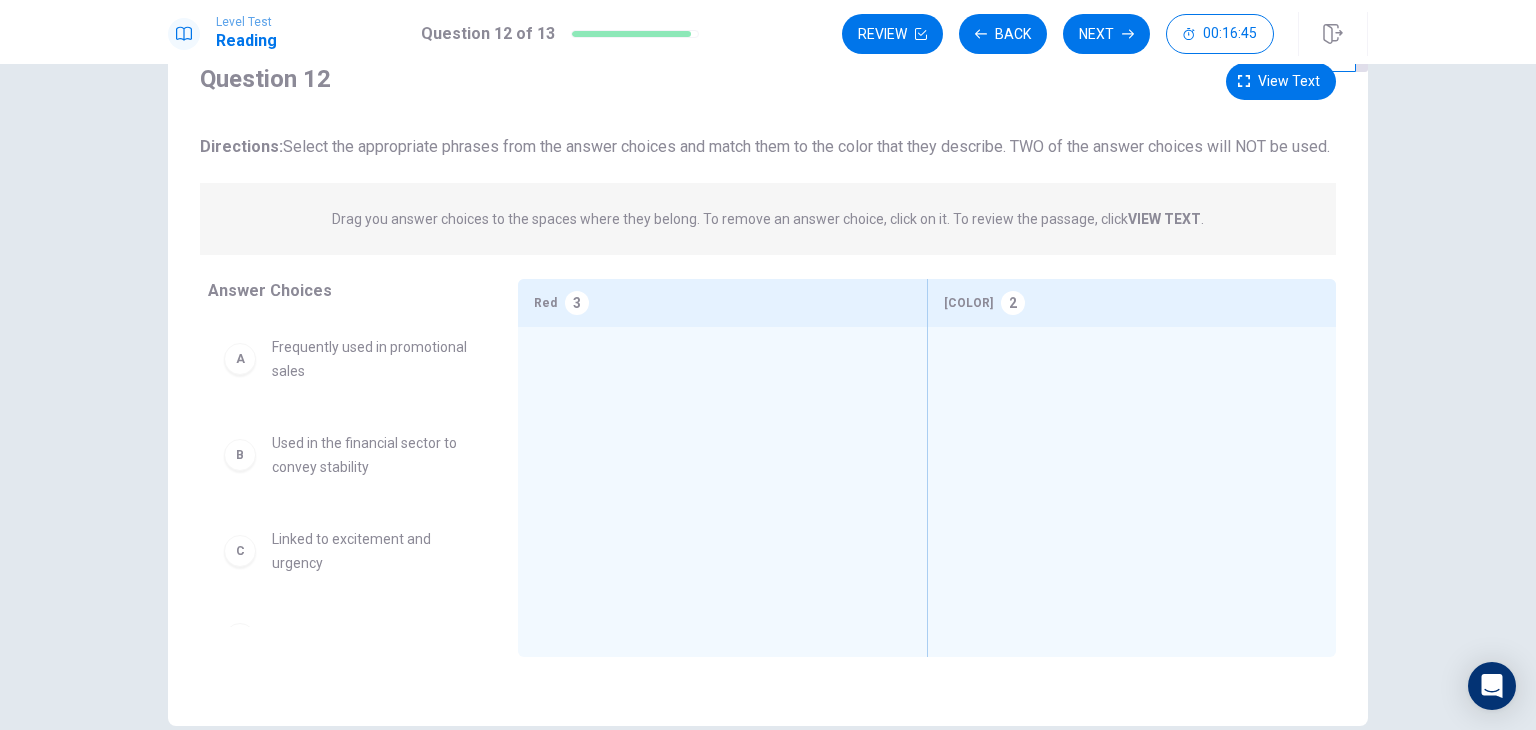 click on "Frequently used in promotional sales" at bounding box center [371, 359] 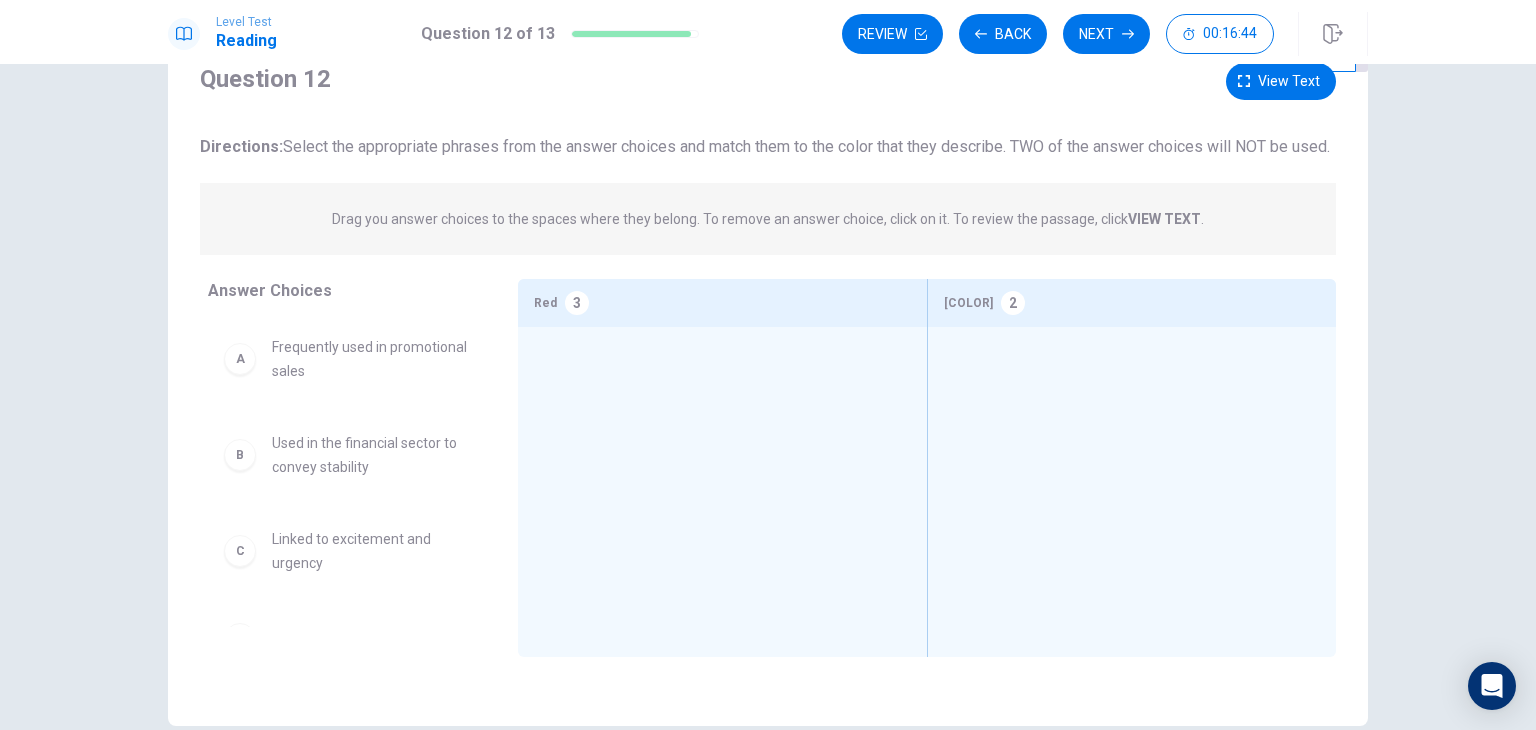 click on "A" at bounding box center [240, 359] 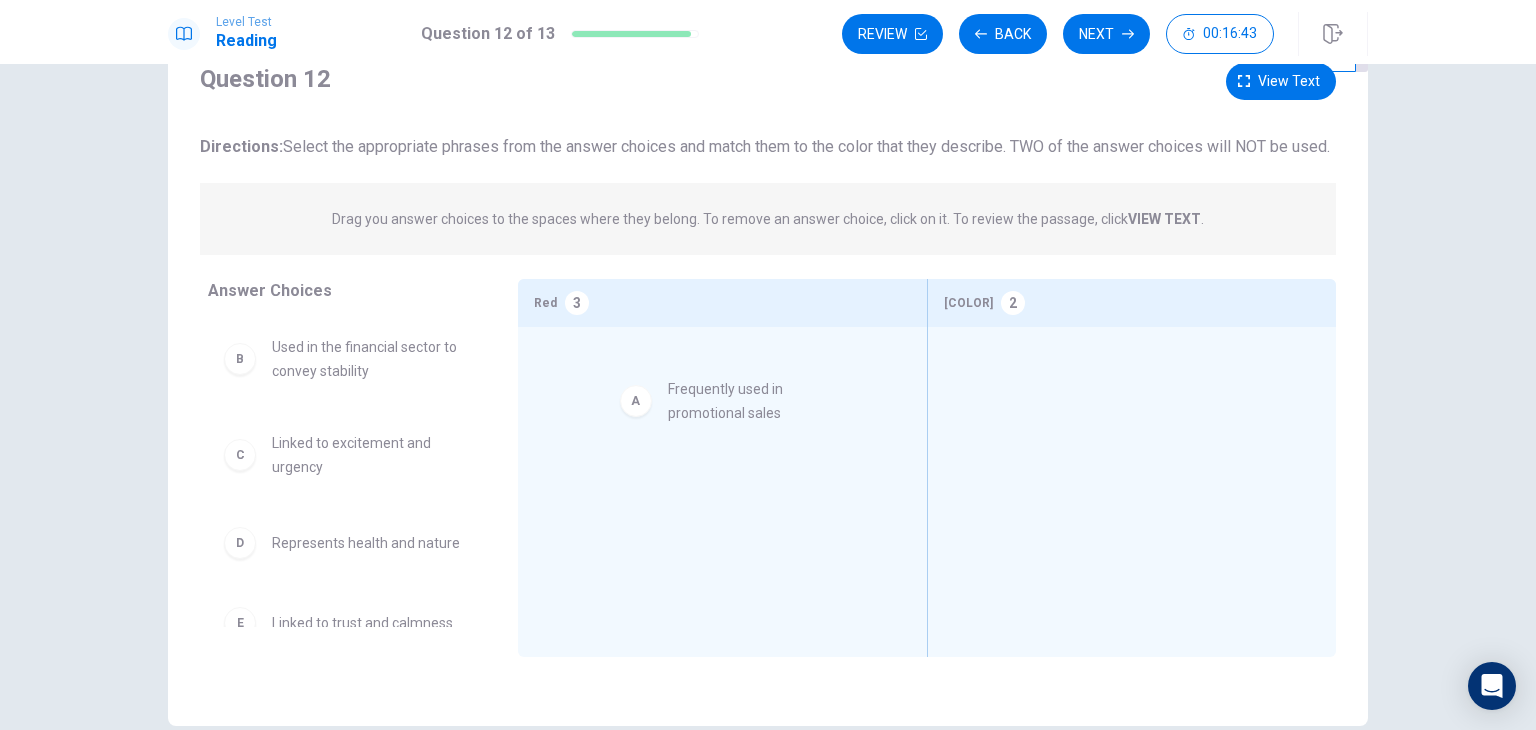 drag, startPoint x: 236, startPoint y: 386, endPoint x: 683, endPoint y: 405, distance: 447.40363 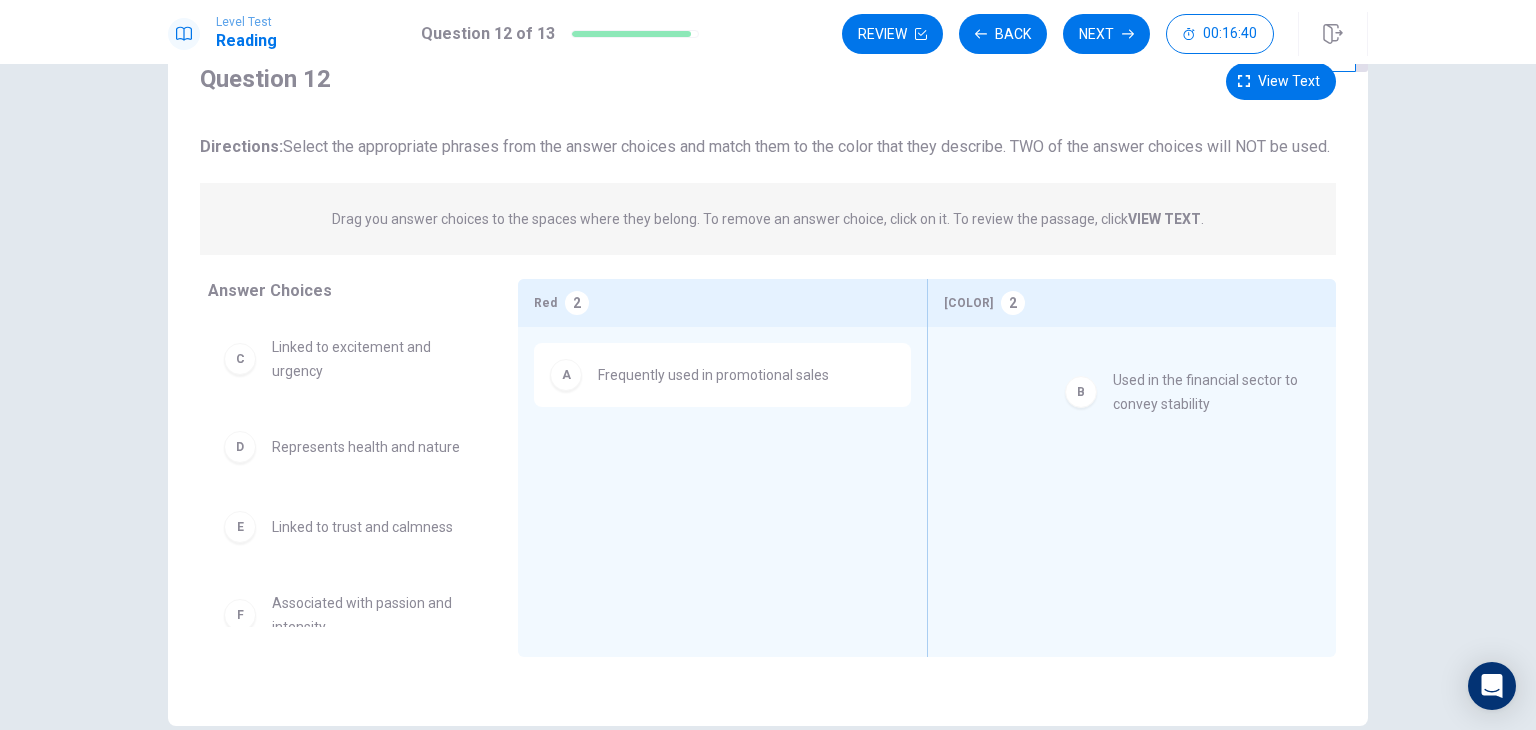 drag, startPoint x: 242, startPoint y: 386, endPoint x: 1097, endPoint y: 398, distance: 855.0842 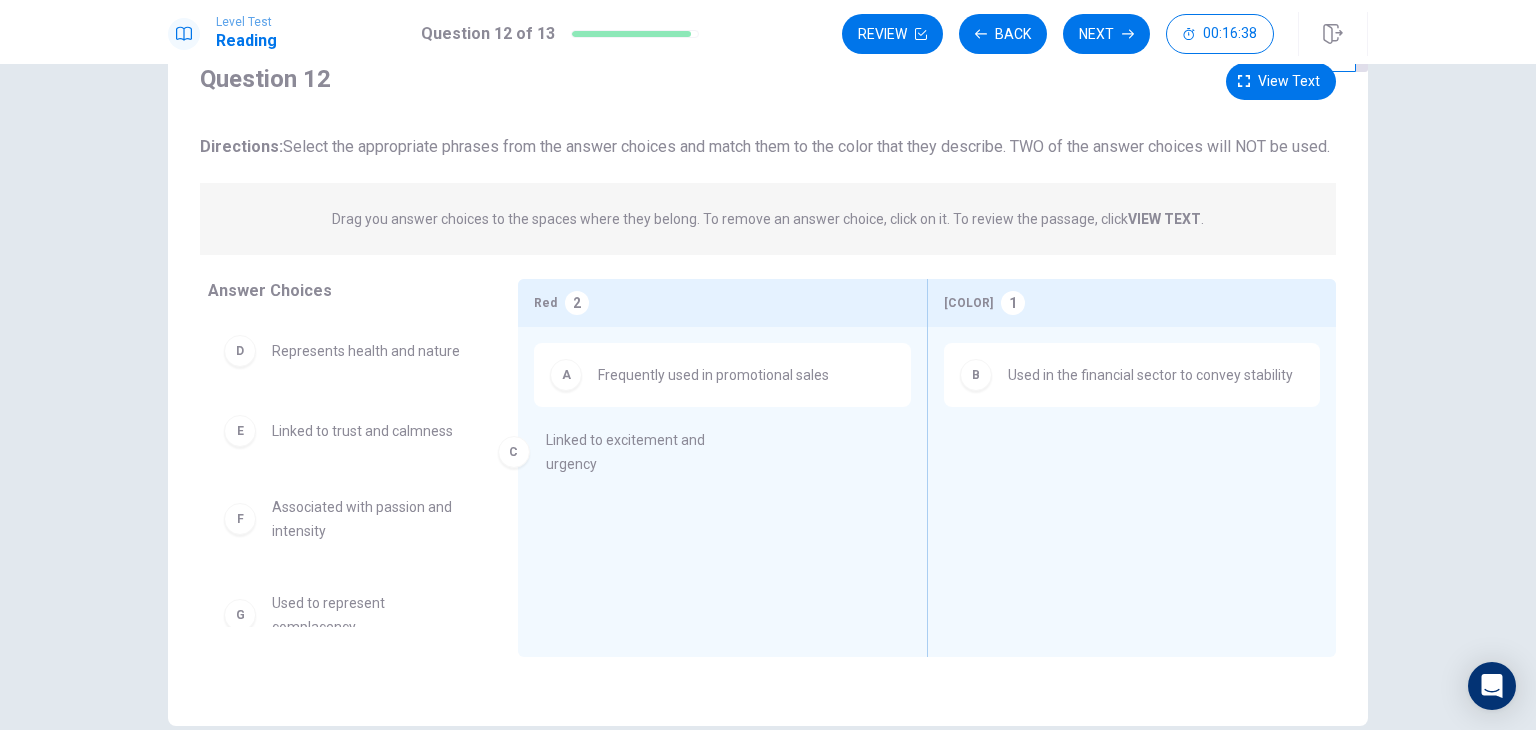 drag, startPoint x: 340, startPoint y: 393, endPoint x: 624, endPoint y: 469, distance: 293.9932 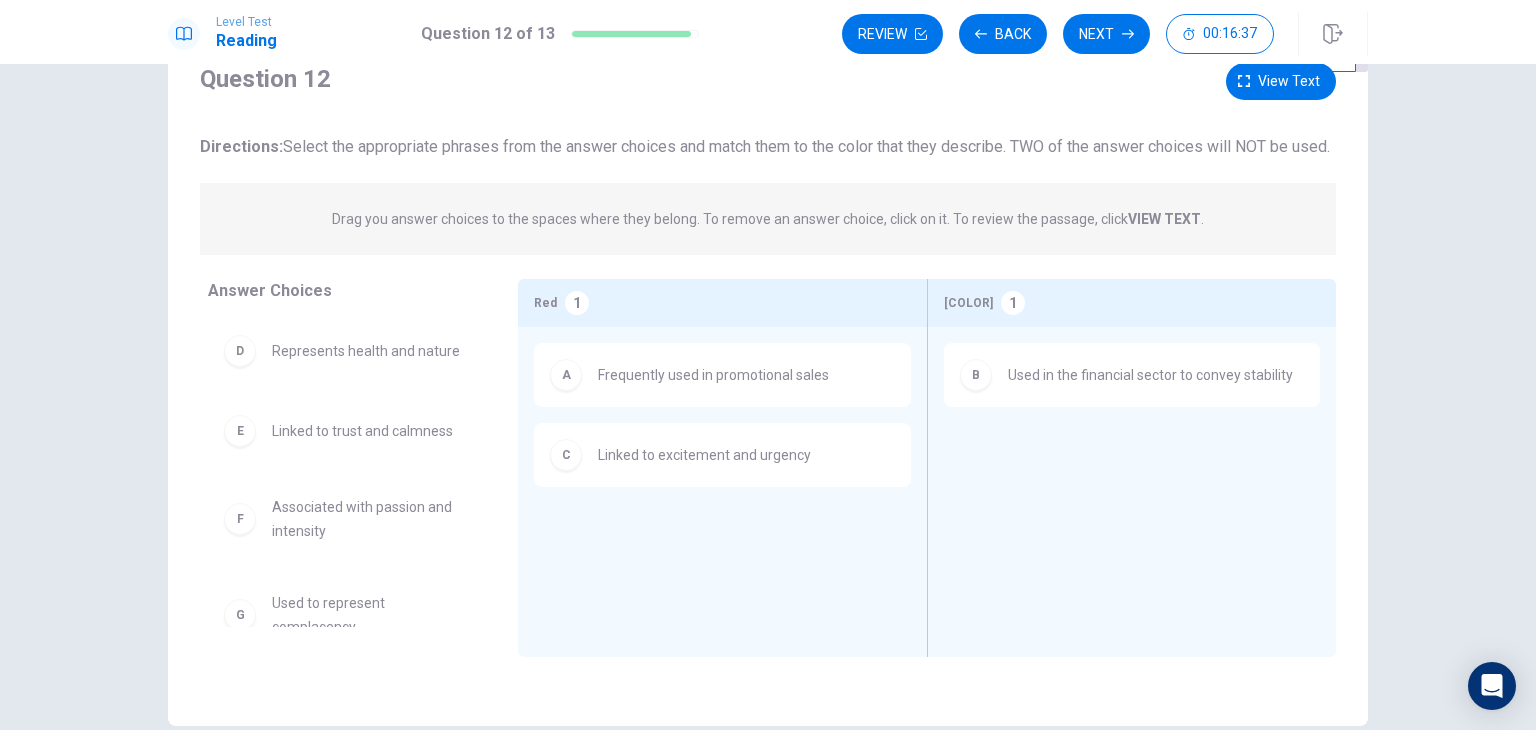 click on "D Represents health and nature" at bounding box center [347, 351] 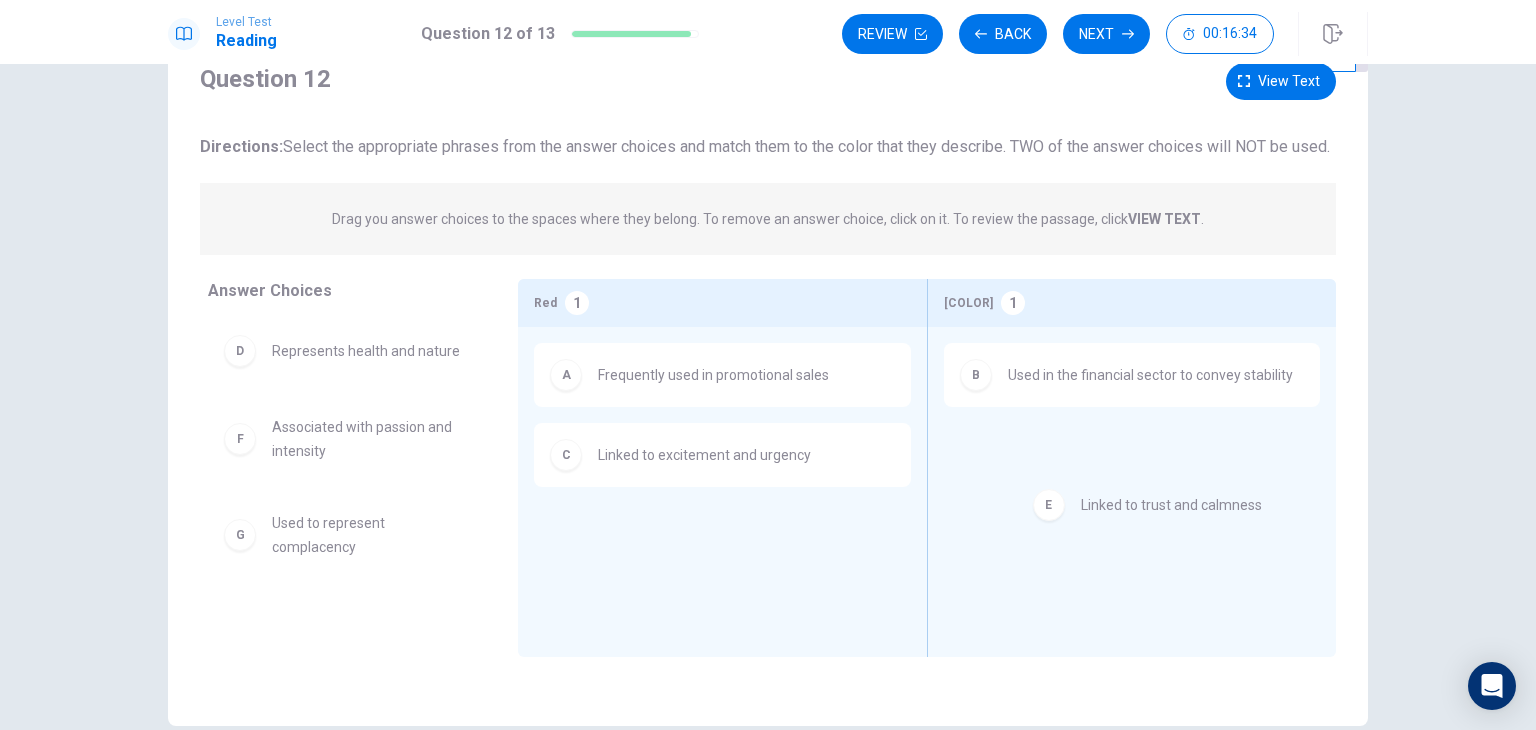 drag, startPoint x: 348, startPoint y: 466, endPoint x: 1172, endPoint y: 517, distance: 825.5768 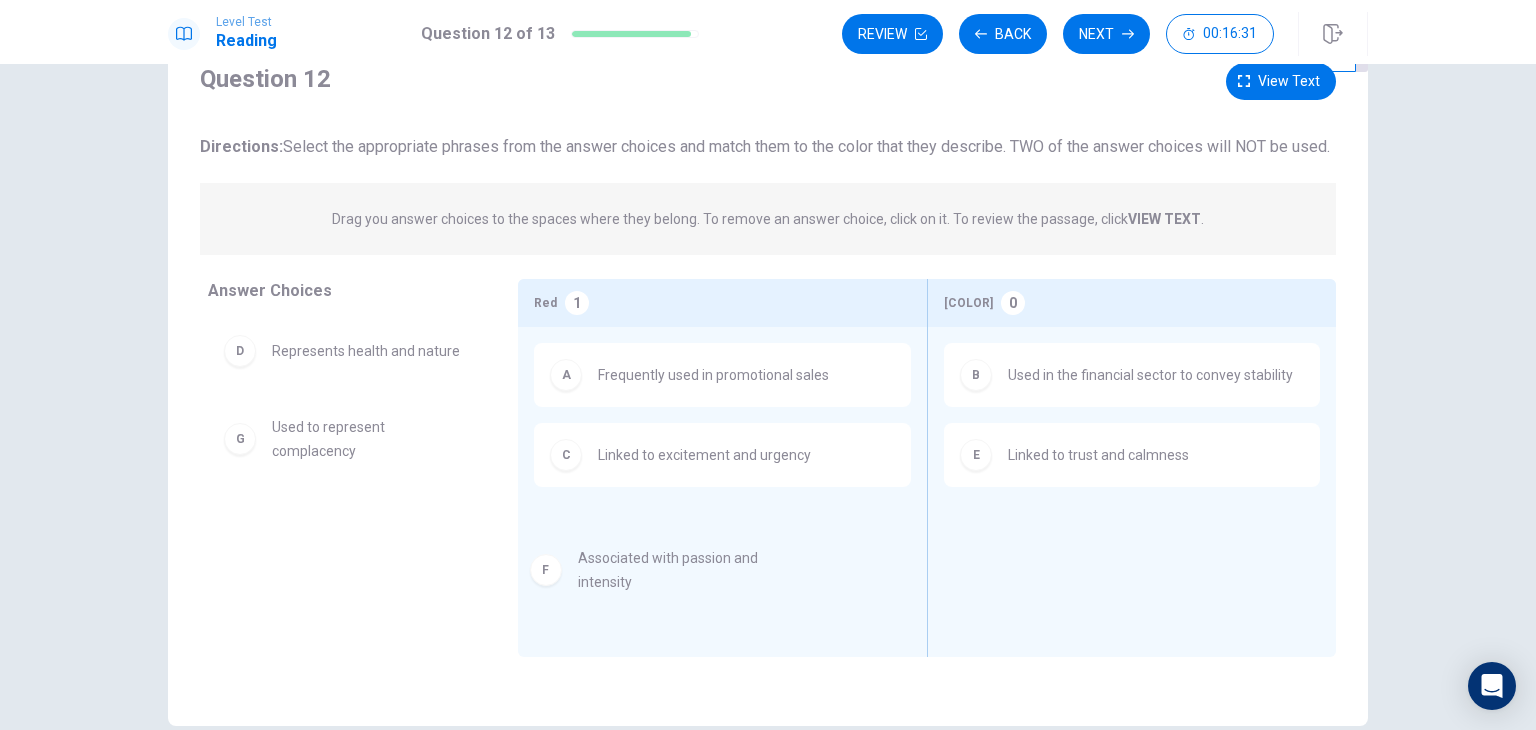 drag, startPoint x: 328, startPoint y: 466, endPoint x: 652, endPoint y: 576, distance: 342.1637 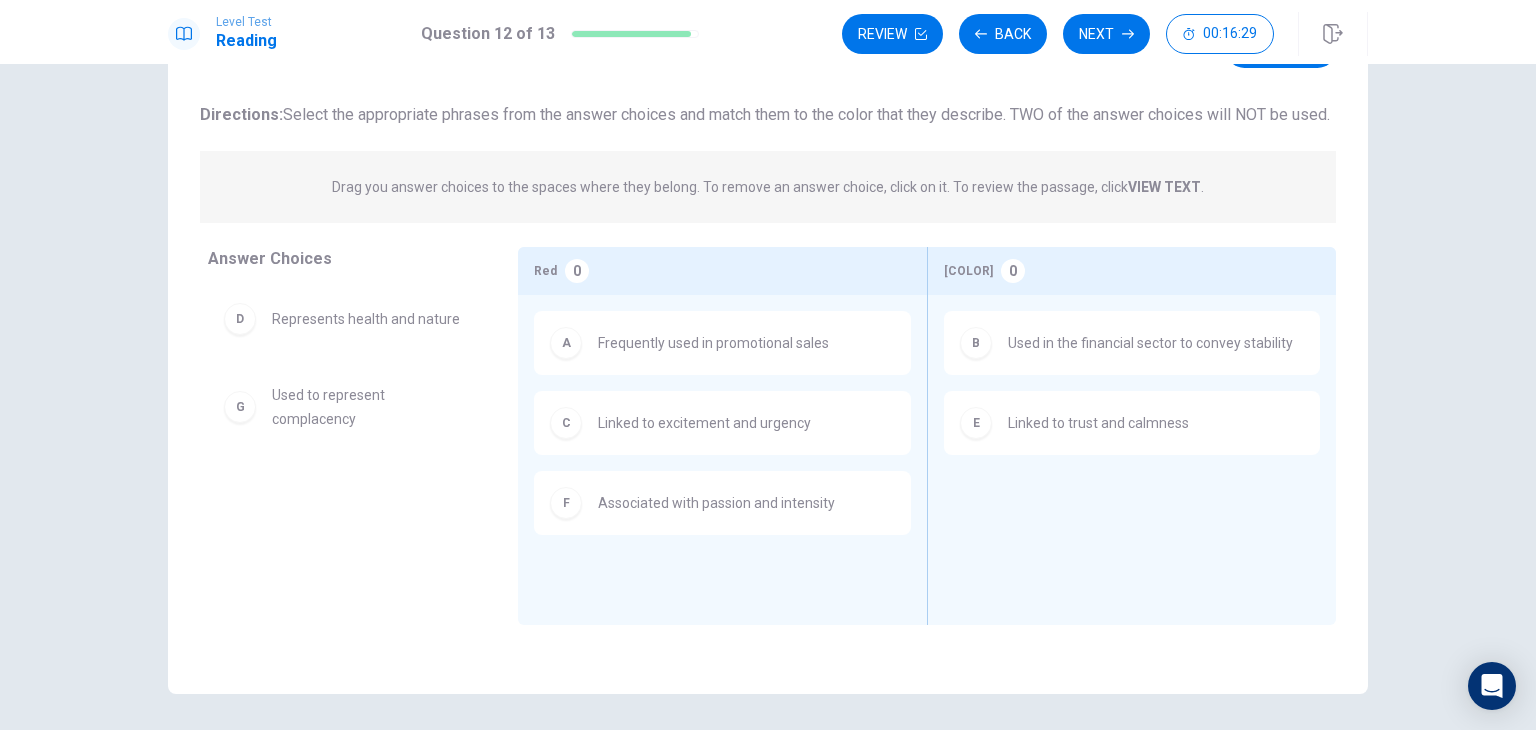 scroll, scrollTop: 73, scrollLeft: 0, axis: vertical 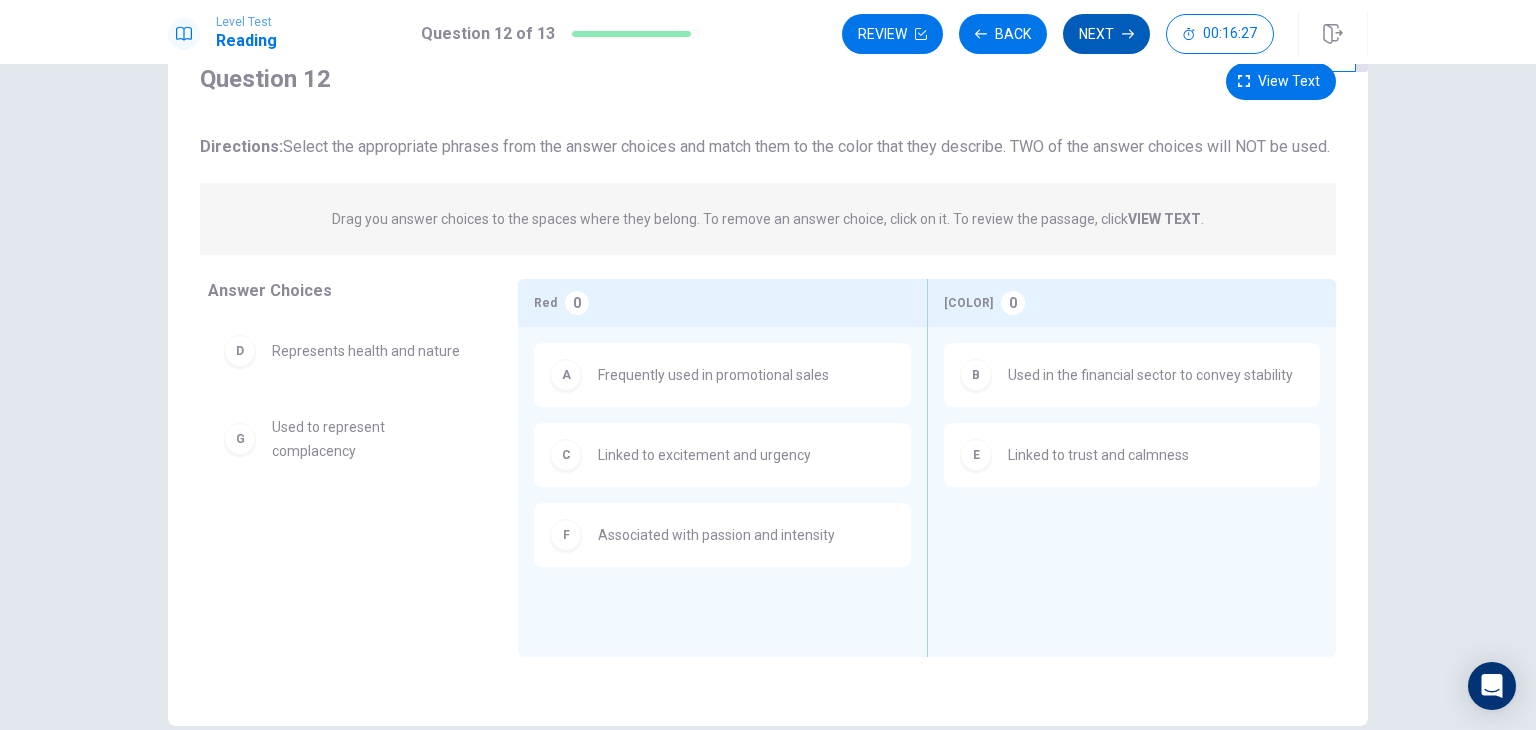 click on "Next" at bounding box center (1106, 34) 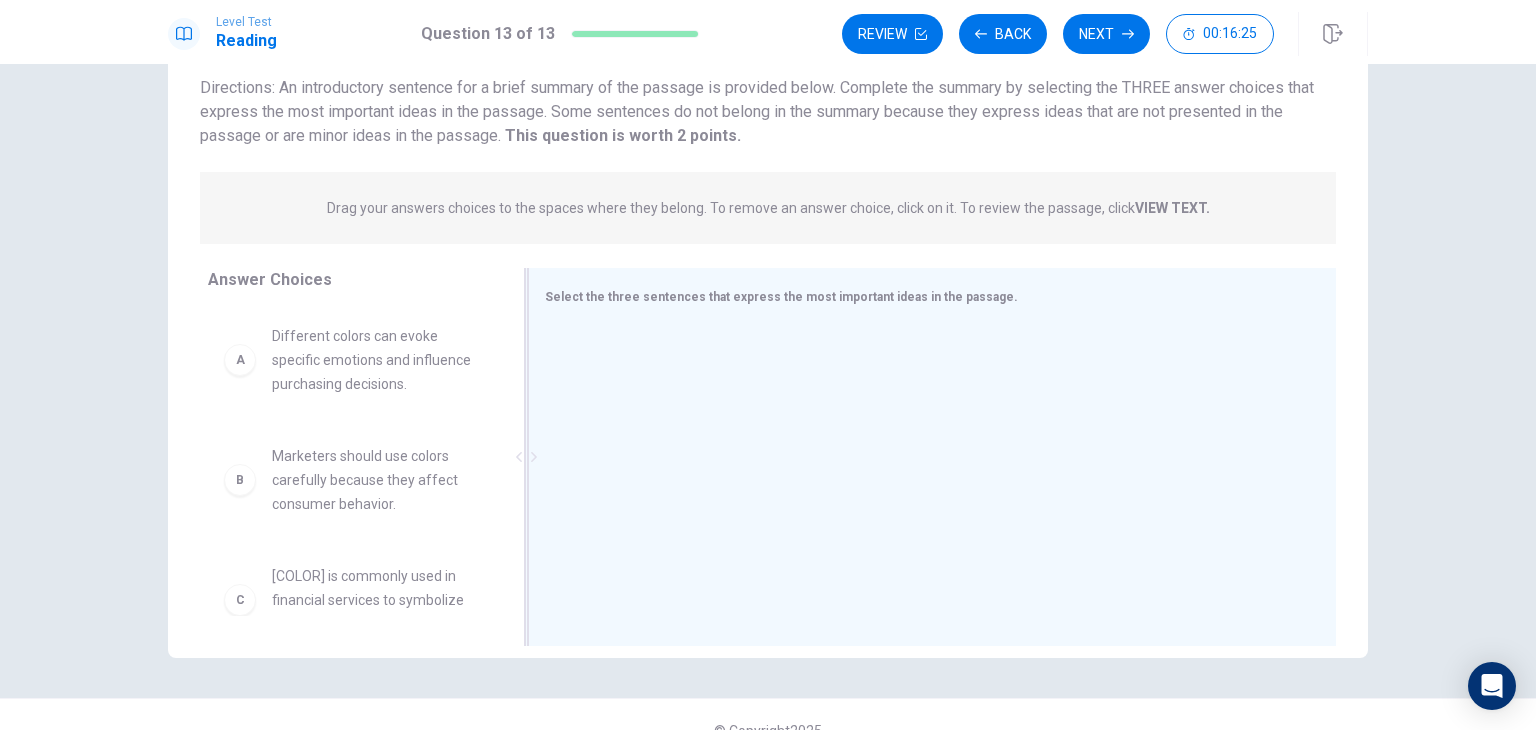scroll, scrollTop: 173, scrollLeft: 0, axis: vertical 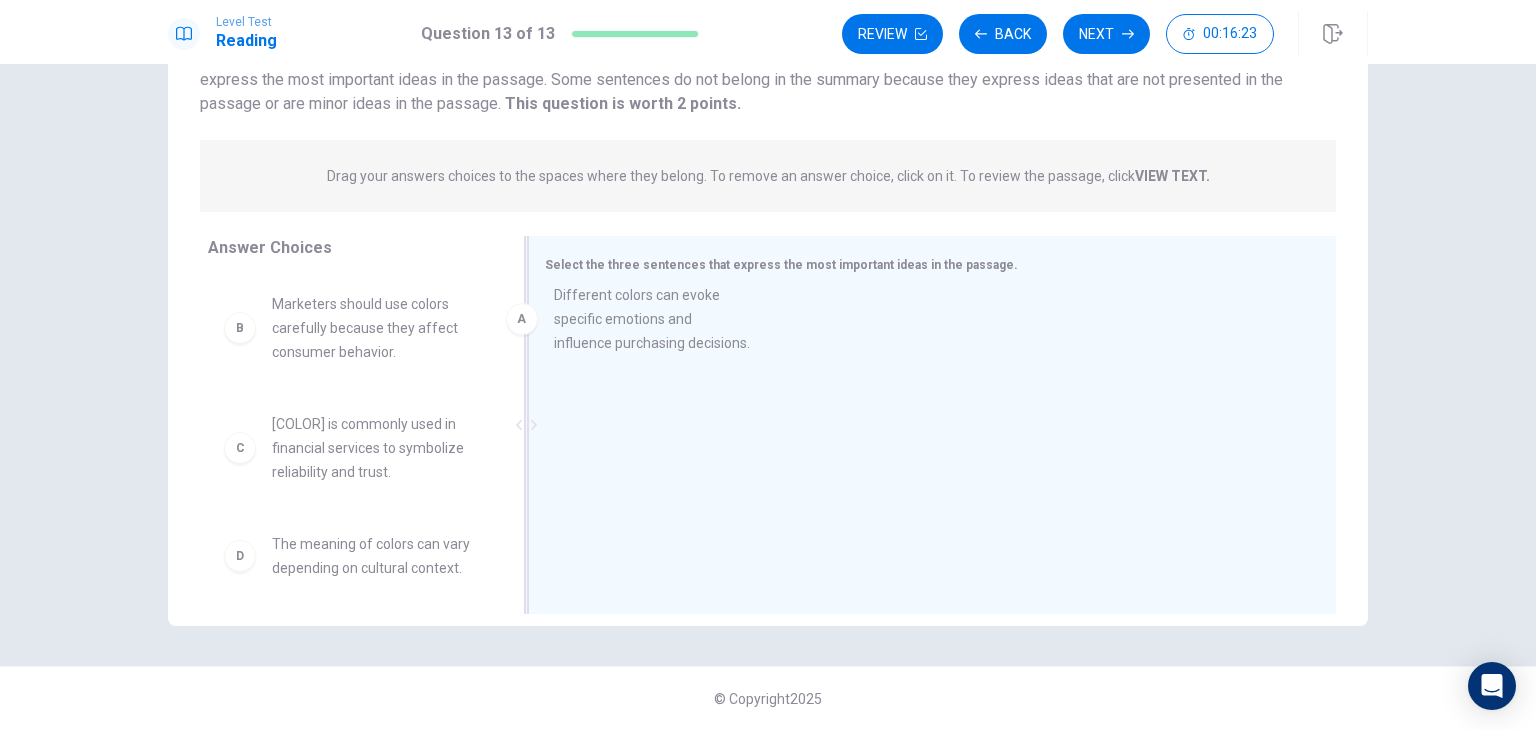 drag, startPoint x: 339, startPoint y: 333, endPoint x: 633, endPoint y: 325, distance: 294.10883 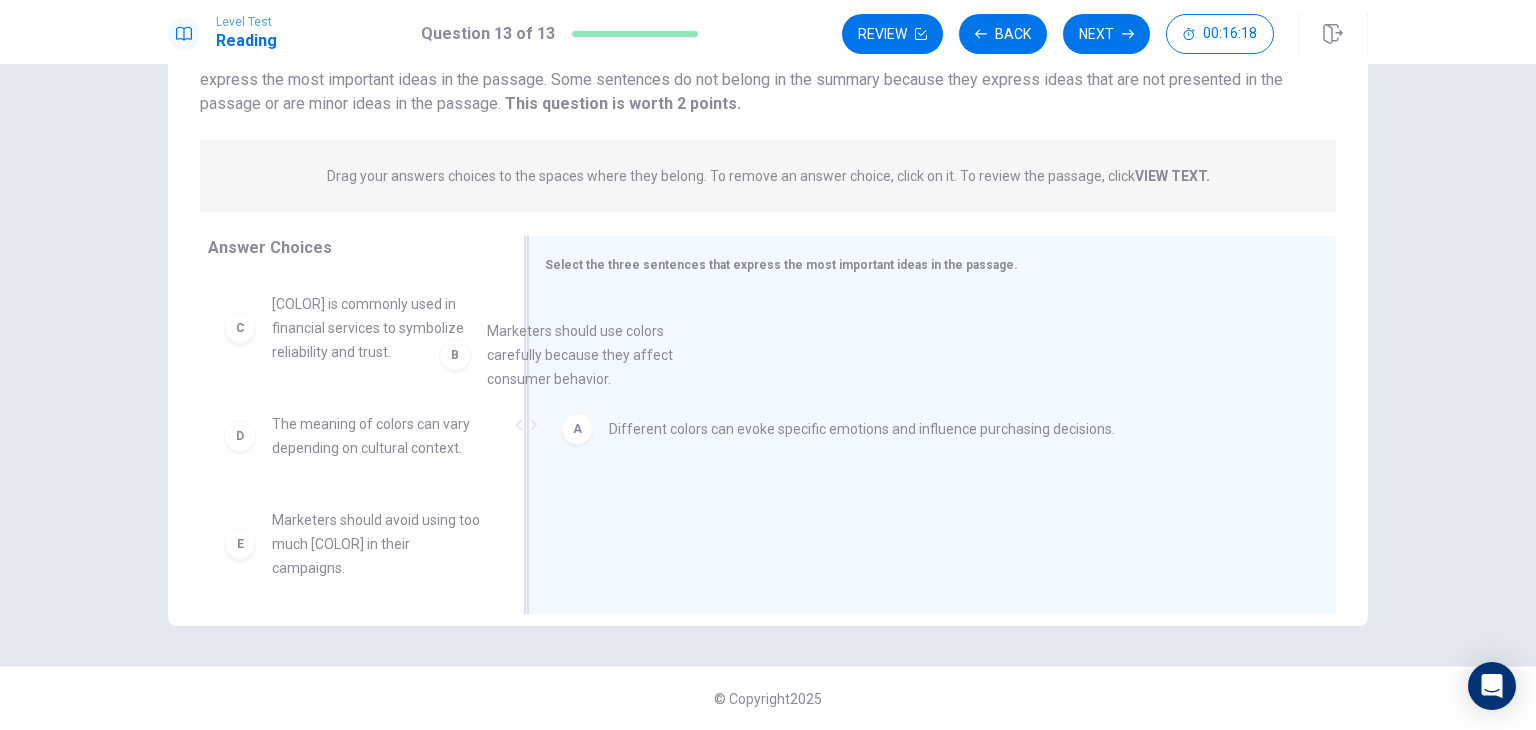 drag, startPoint x: 400, startPoint y: 343, endPoint x: 707, endPoint y: 401, distance: 312.4308 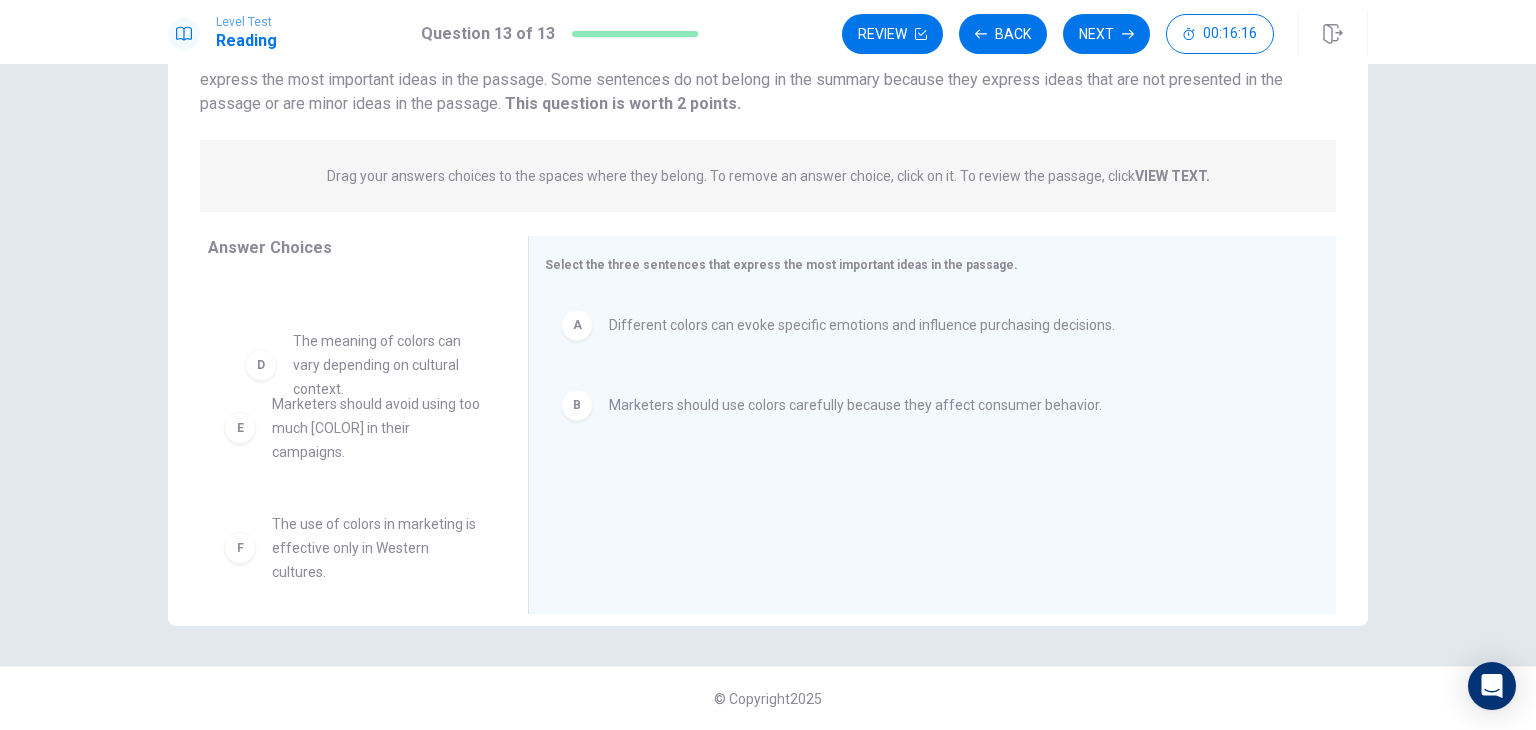 scroll, scrollTop: 98, scrollLeft: 0, axis: vertical 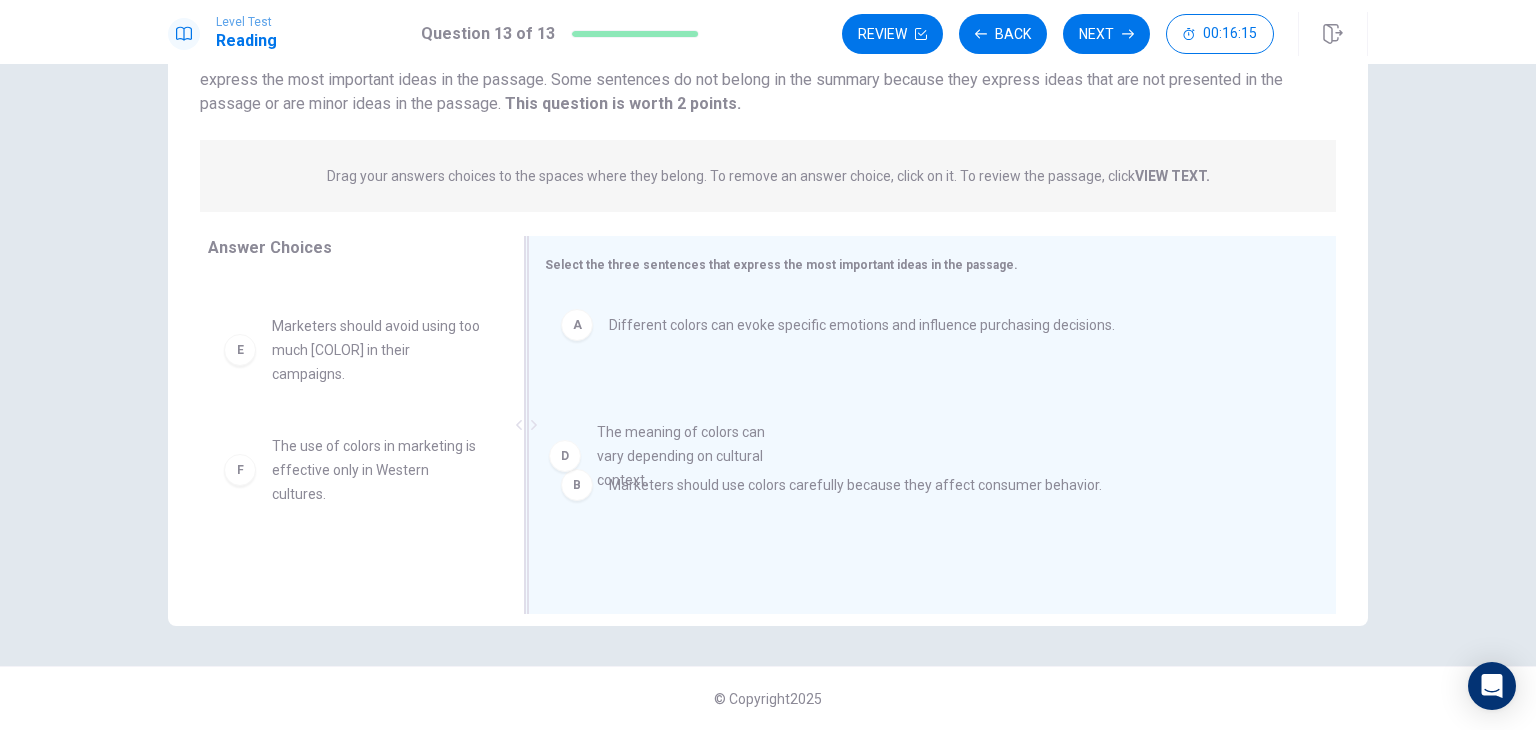 drag, startPoint x: 395, startPoint y: 333, endPoint x: 737, endPoint y: 450, distance: 361.45953 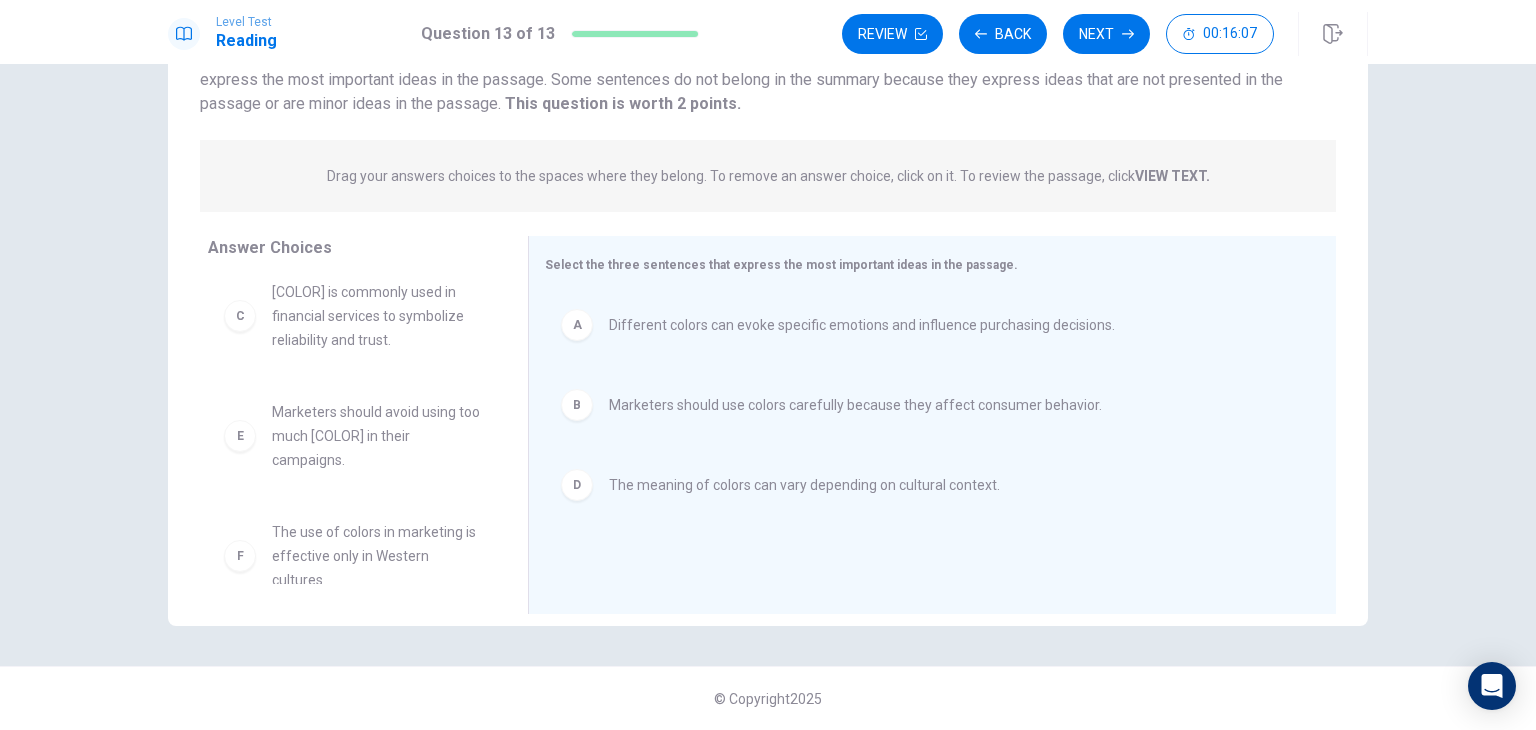 scroll, scrollTop: 0, scrollLeft: 0, axis: both 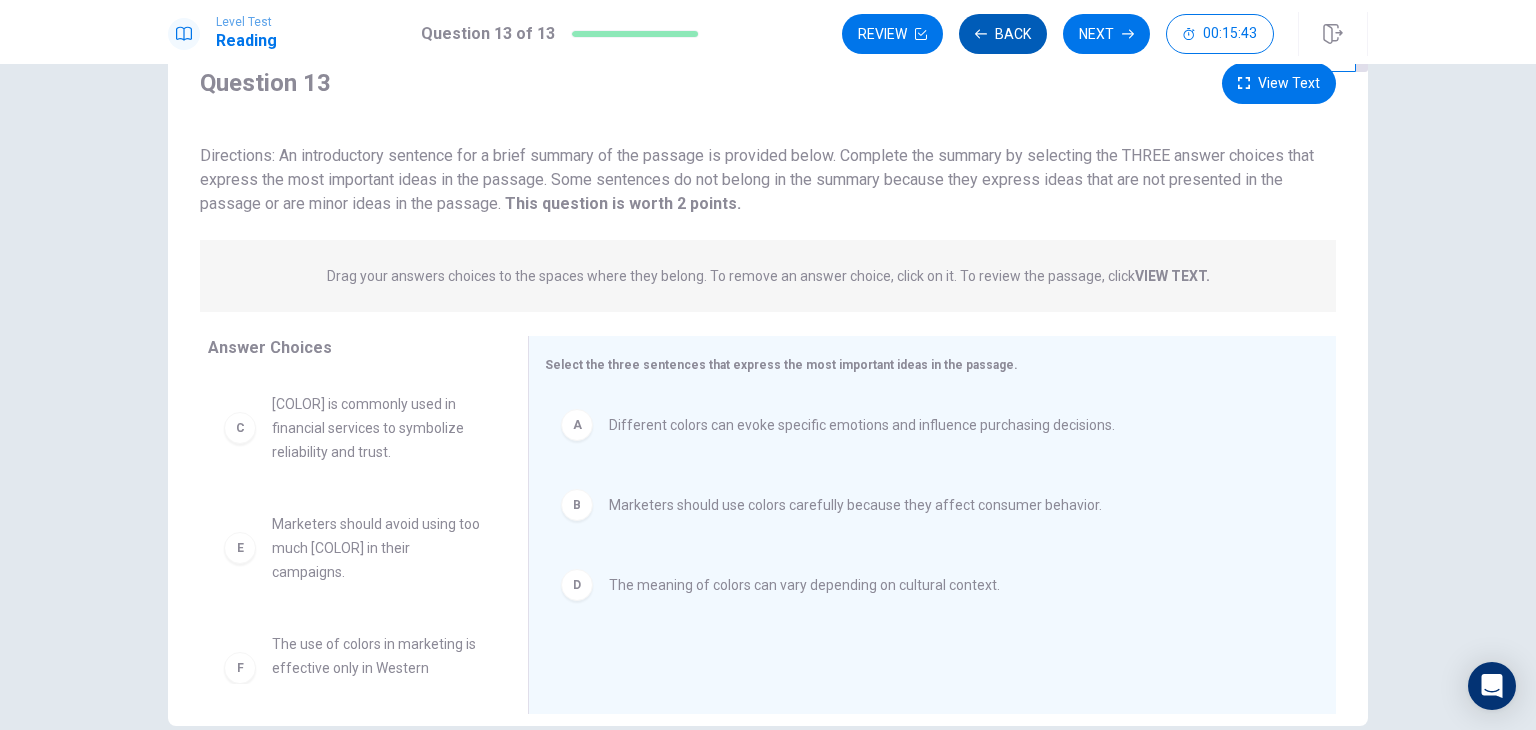 click on "Back" at bounding box center [1003, 34] 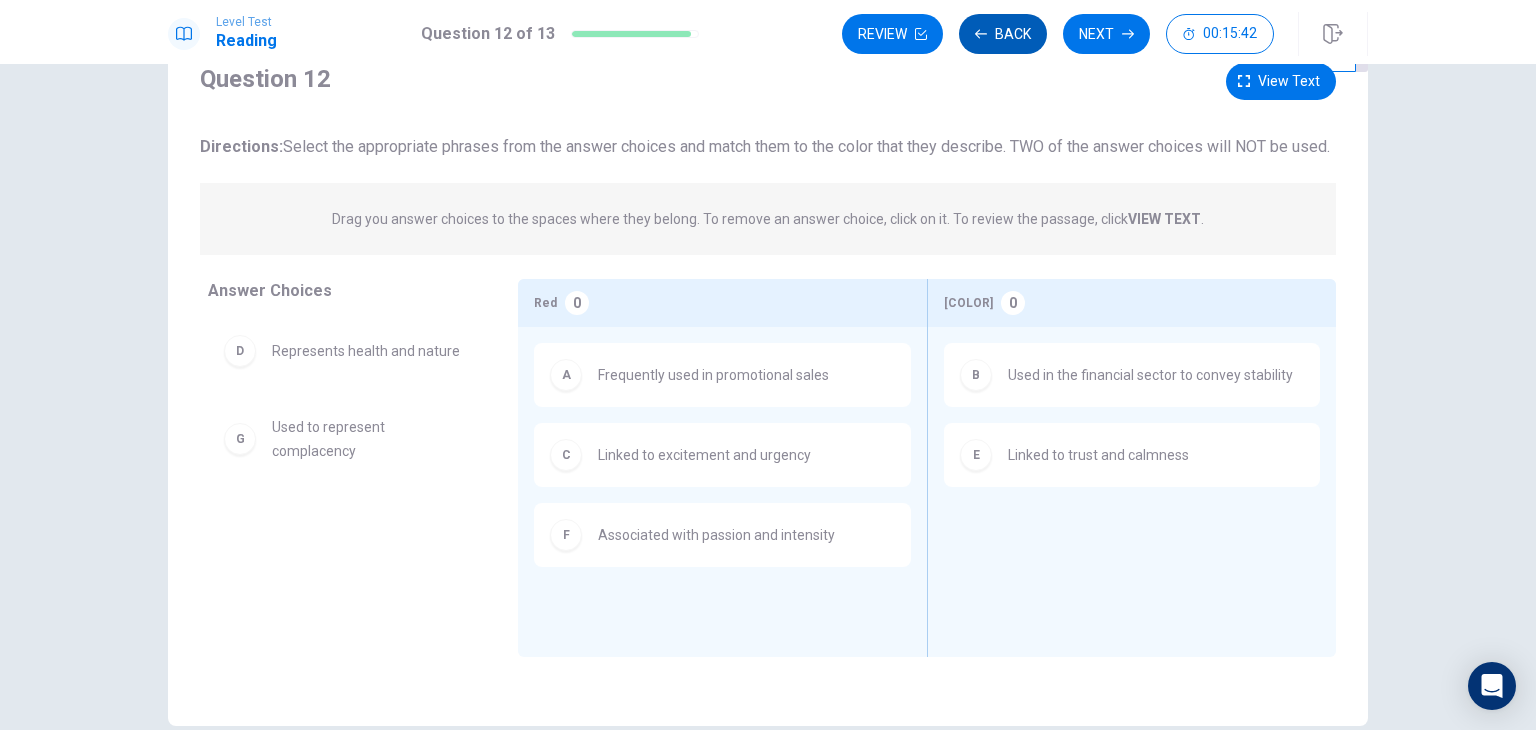 click on "Back" at bounding box center (1003, 34) 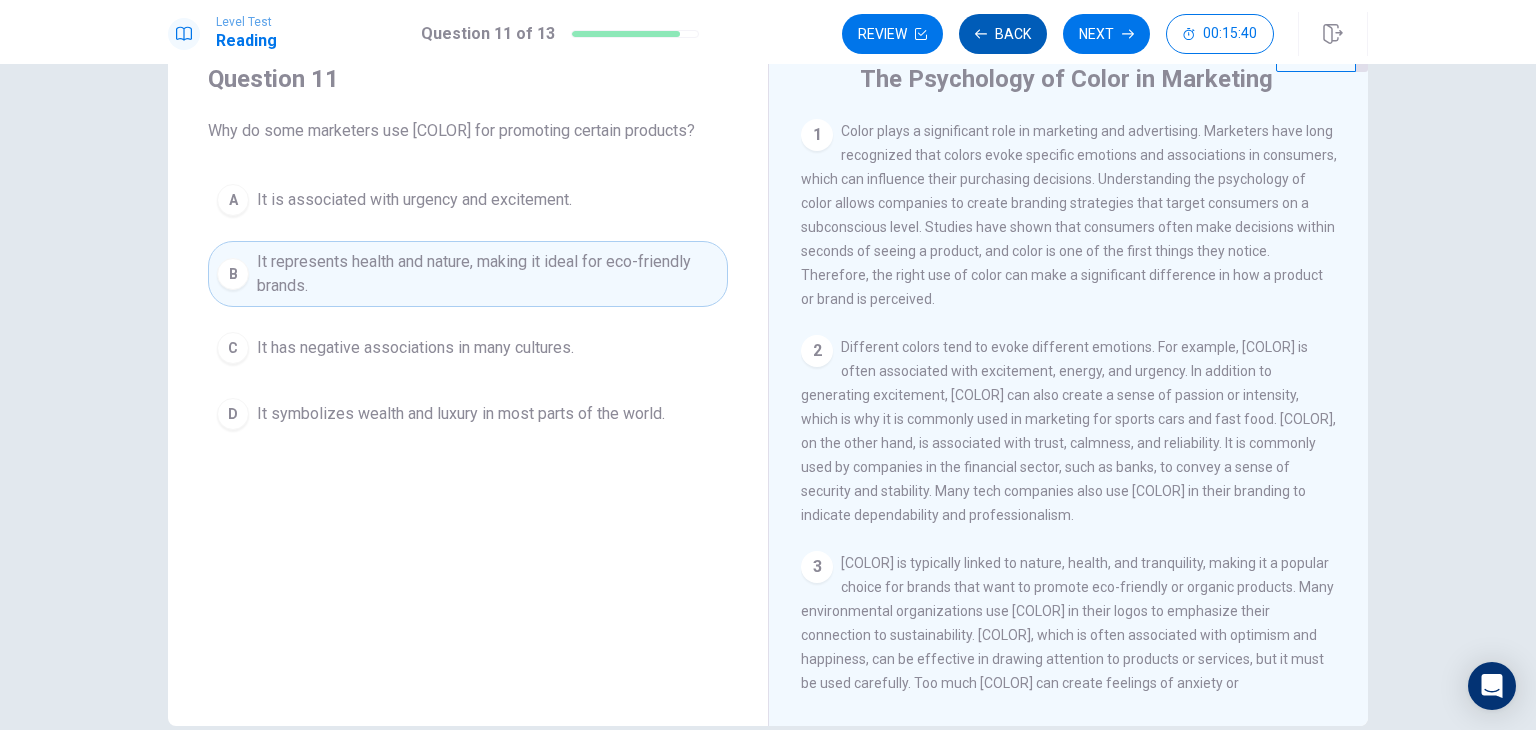 click on "Back" at bounding box center [1003, 34] 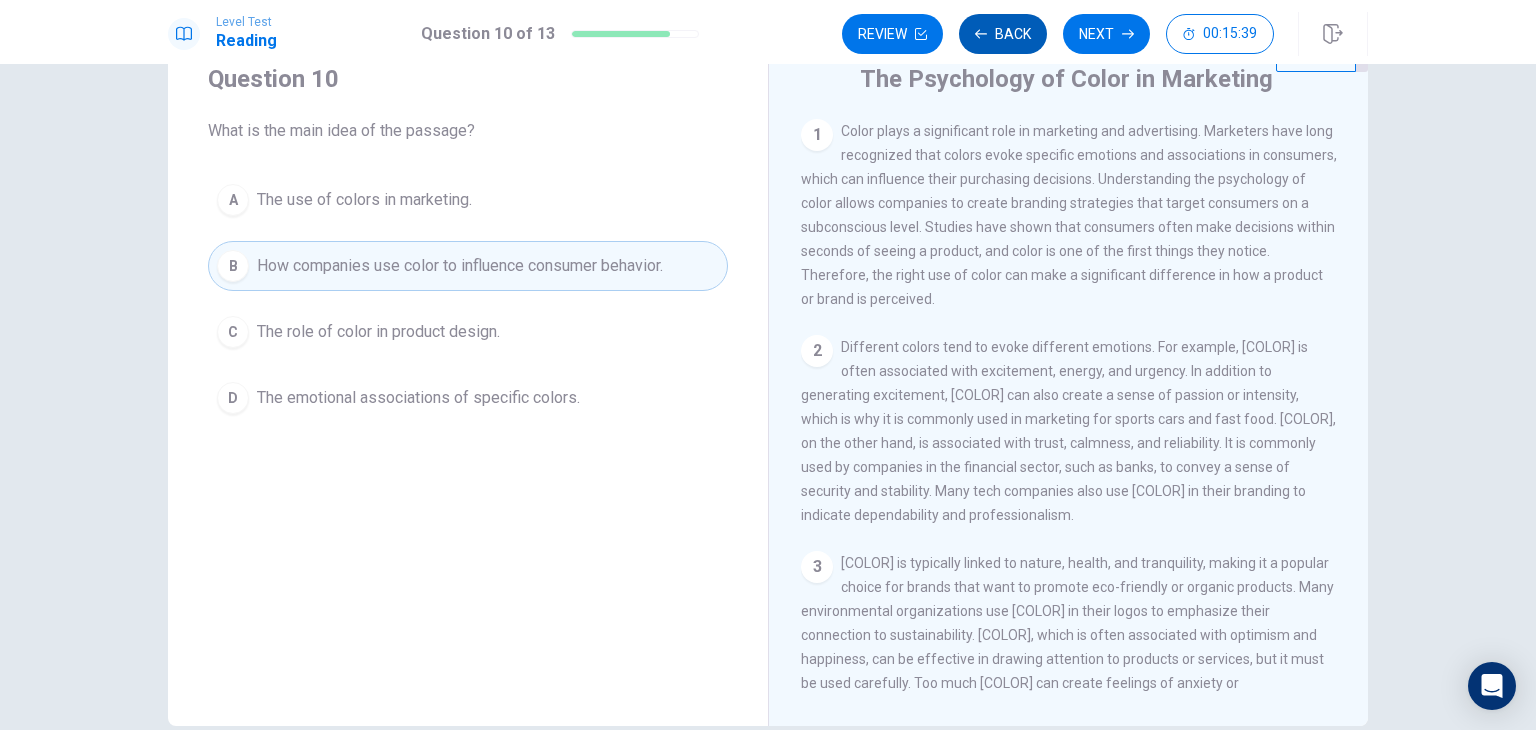 click on "Back" at bounding box center [1003, 34] 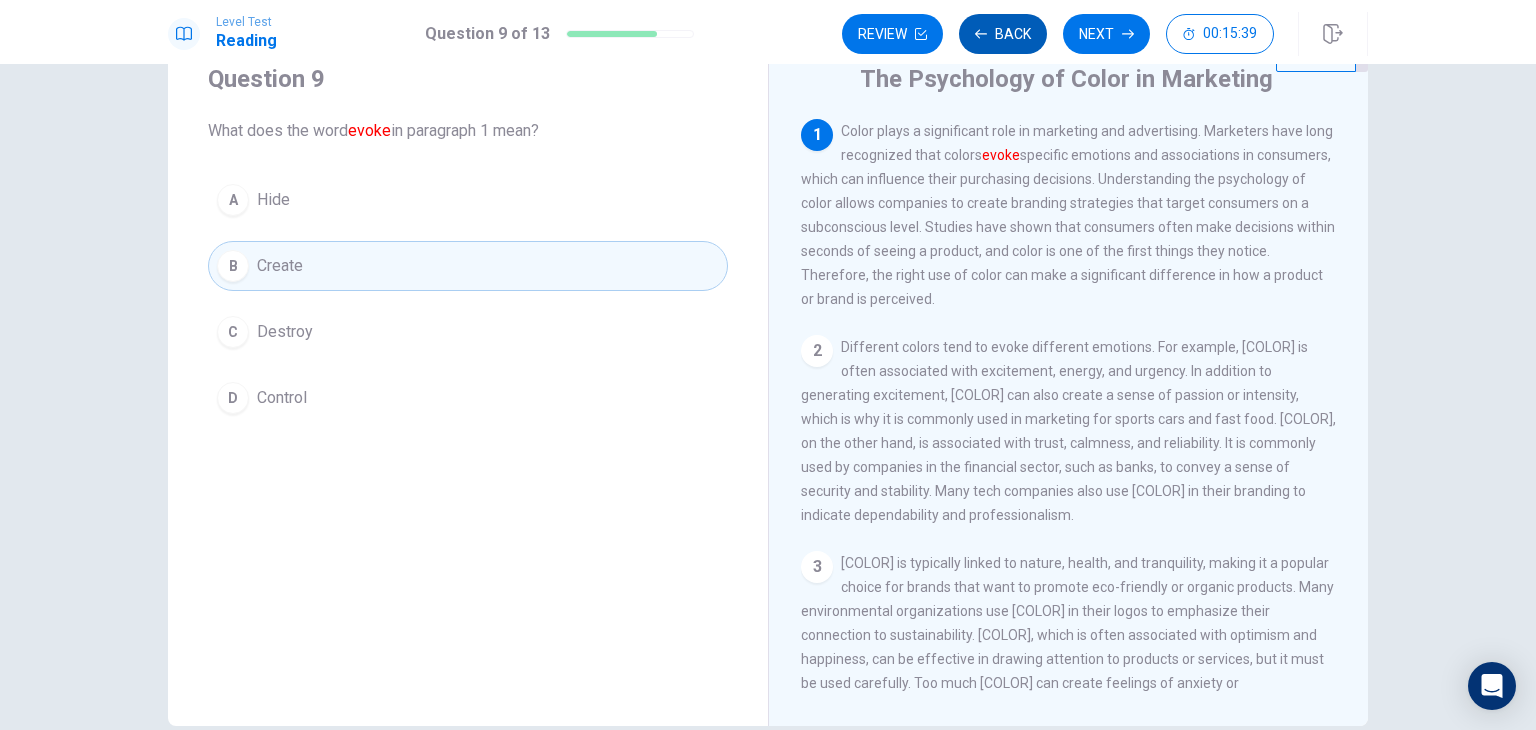 click on "Back" at bounding box center (1003, 34) 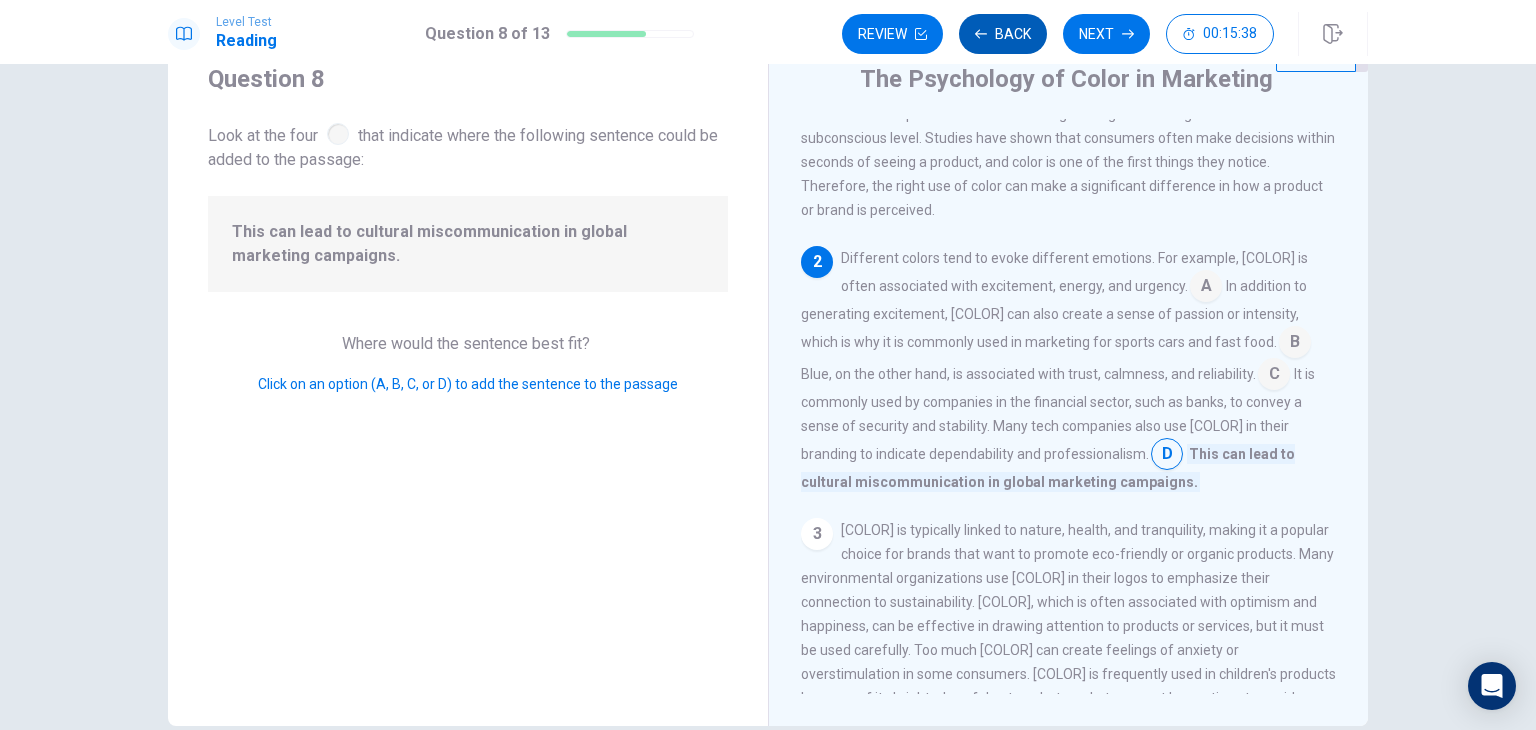 scroll, scrollTop: 95, scrollLeft: 0, axis: vertical 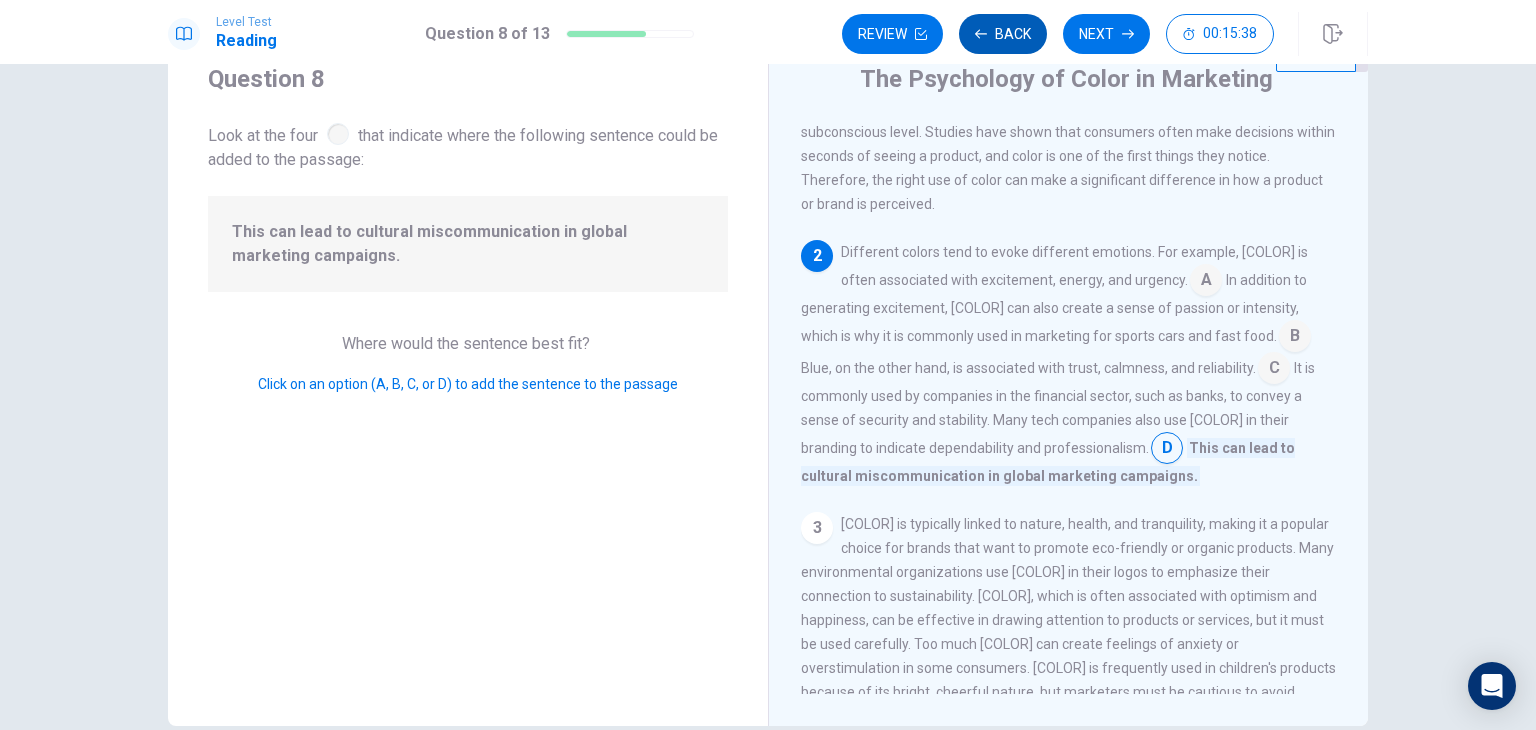 click on "Back" at bounding box center [1003, 34] 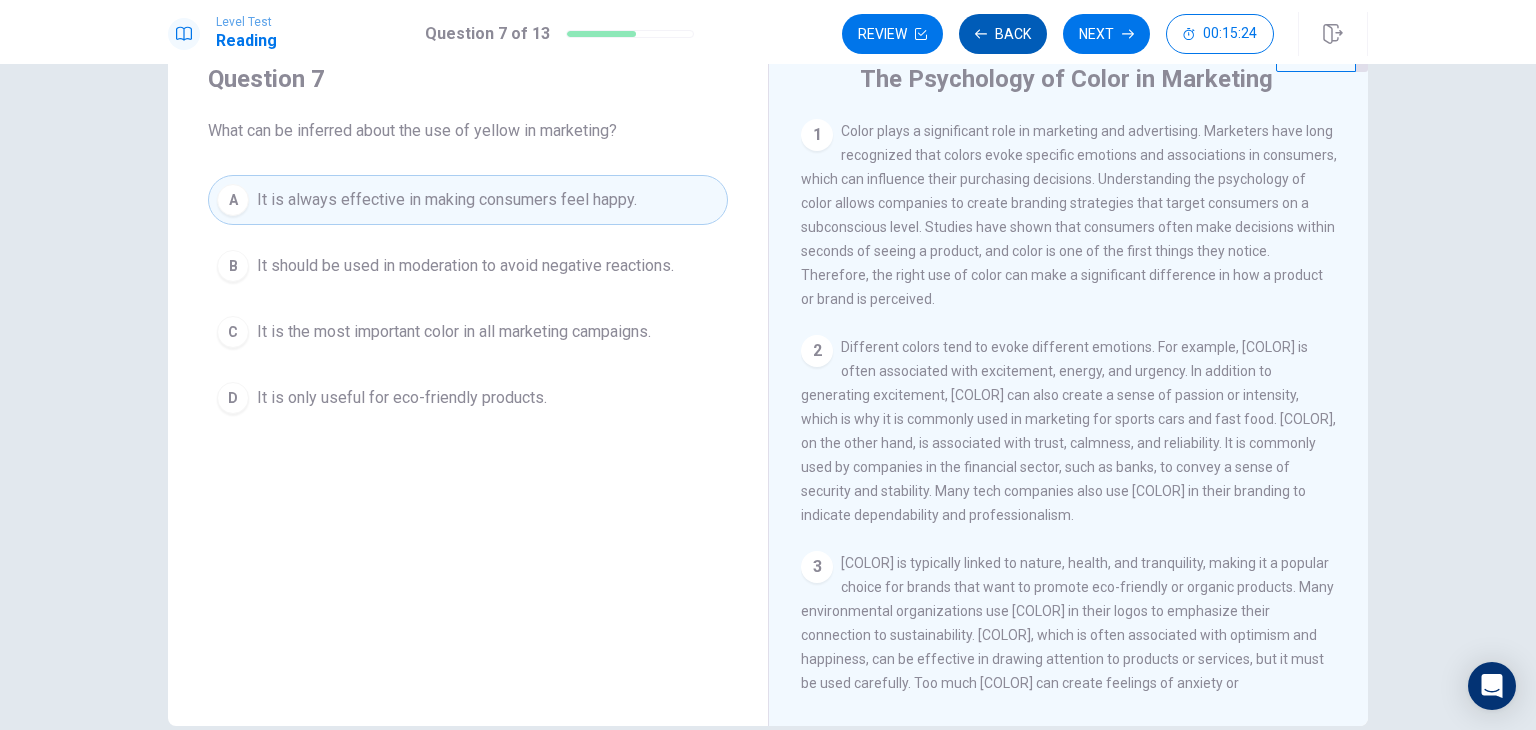 click on "Back" at bounding box center (1003, 34) 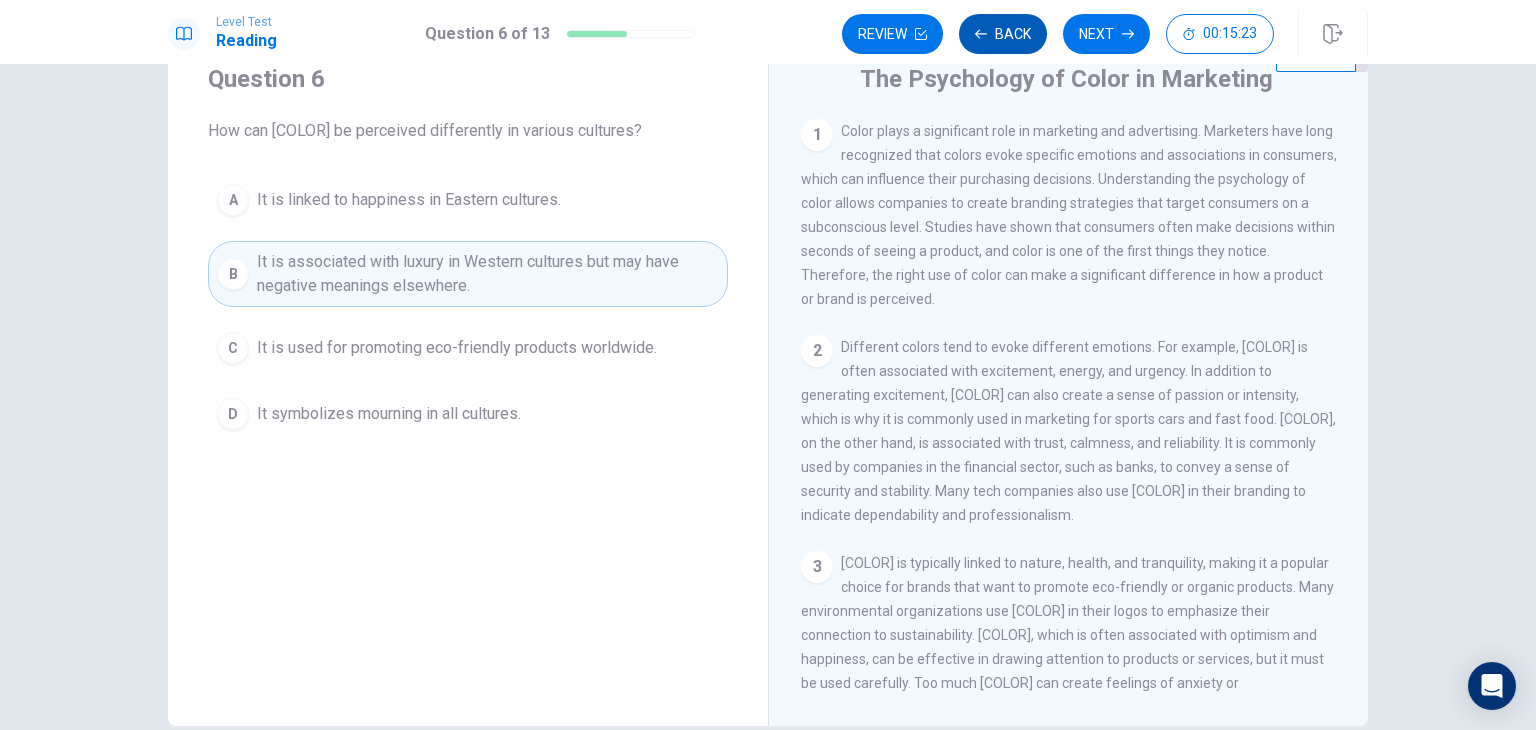click on "Back" at bounding box center [1003, 34] 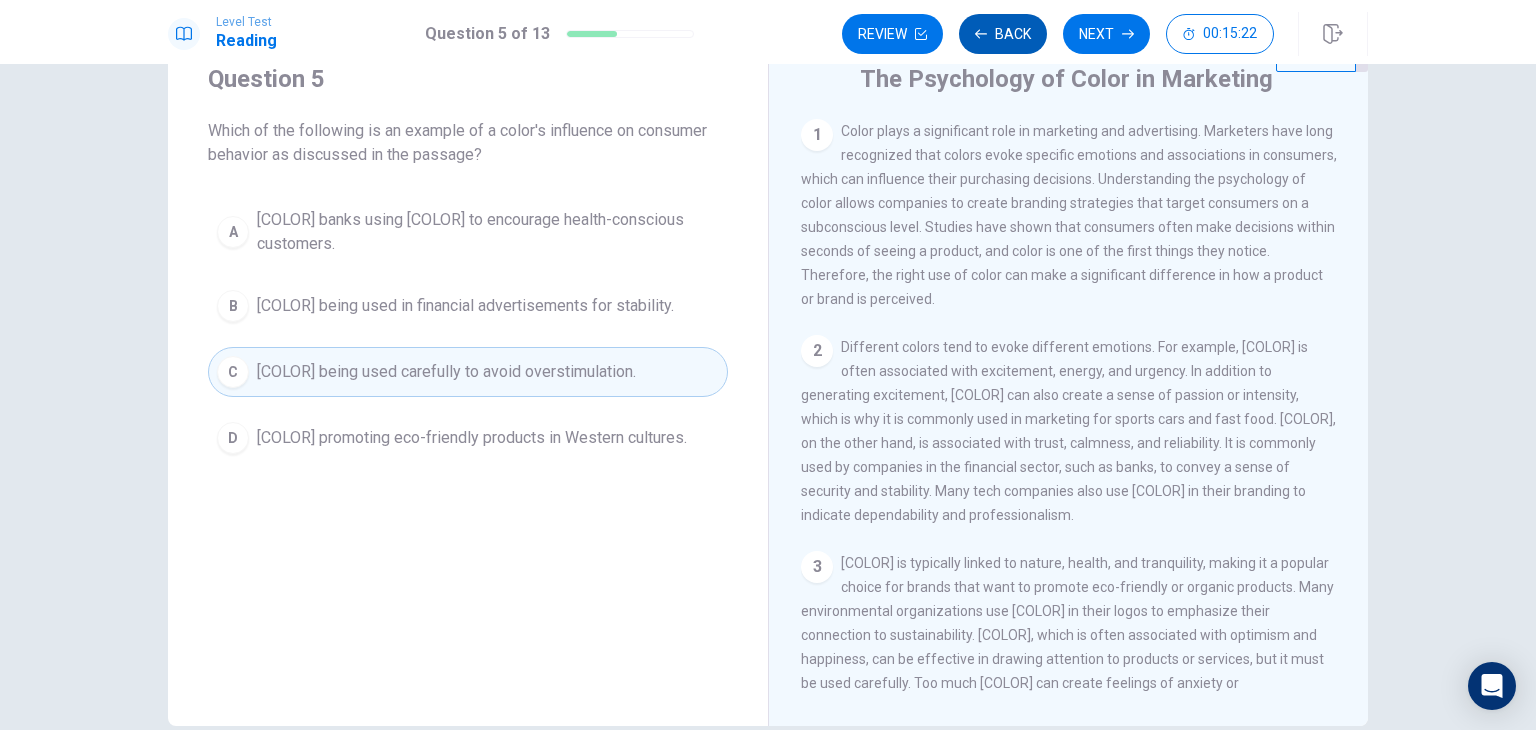 click on "Back" at bounding box center [1003, 34] 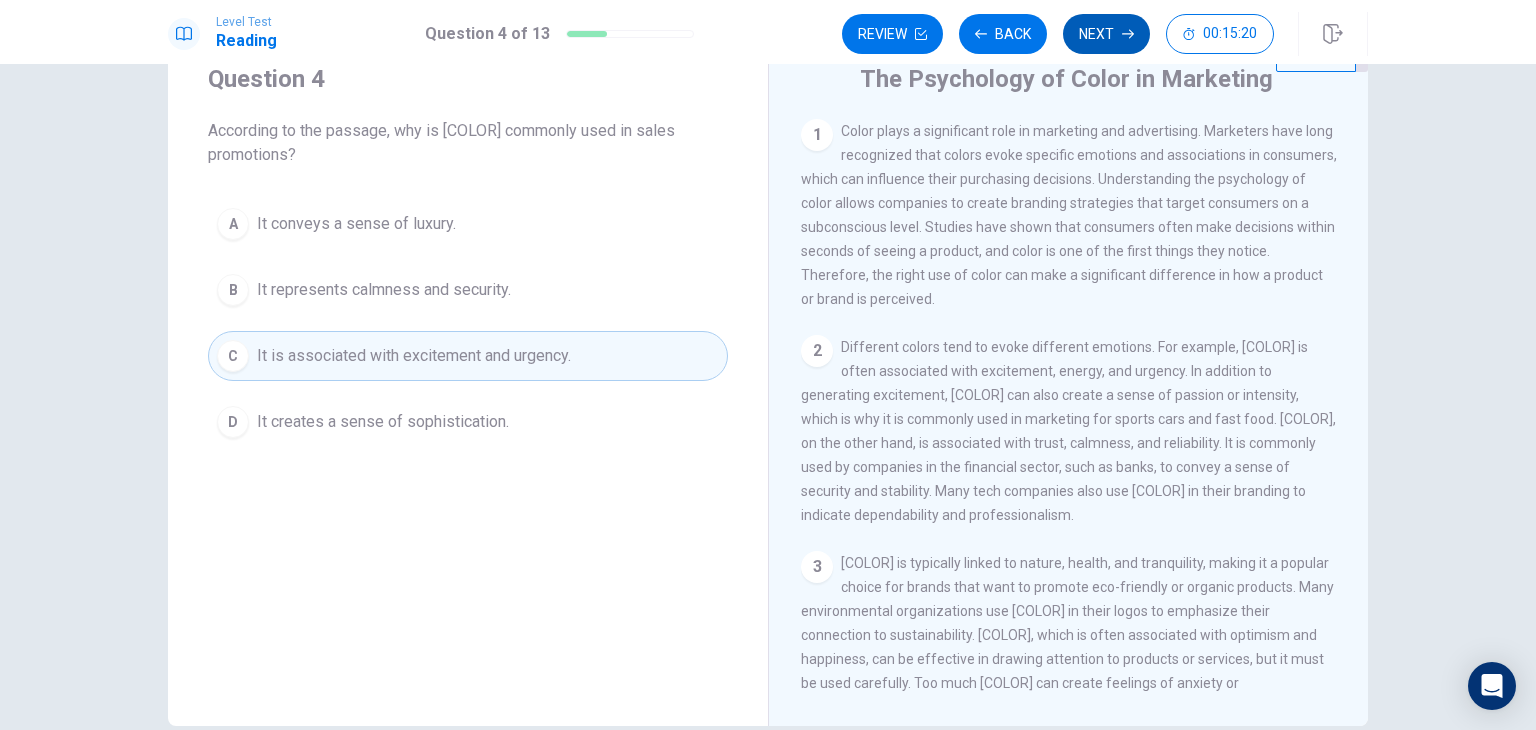 click on "Next" at bounding box center [1106, 34] 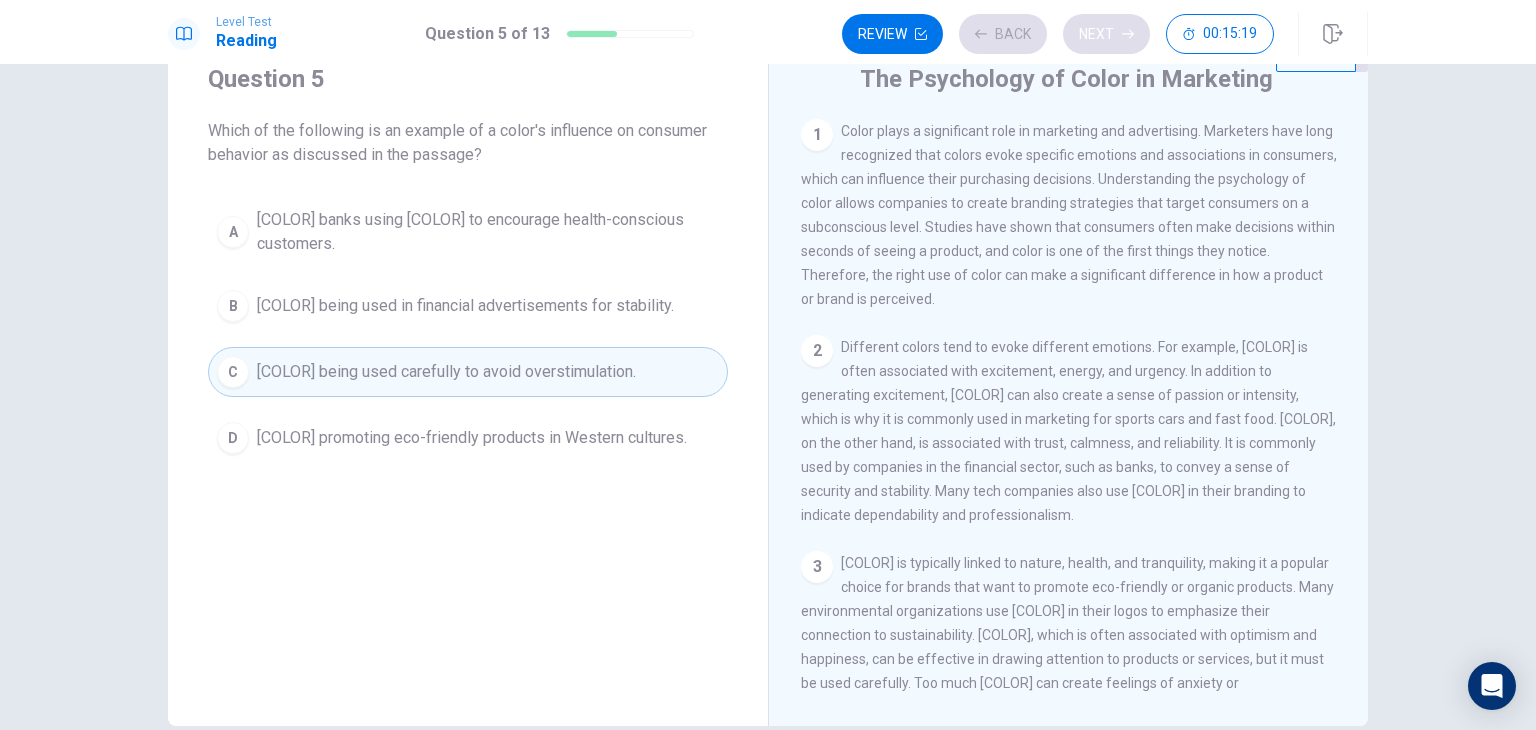 click on "Review Back Next 00:15:19" at bounding box center [1058, 34] 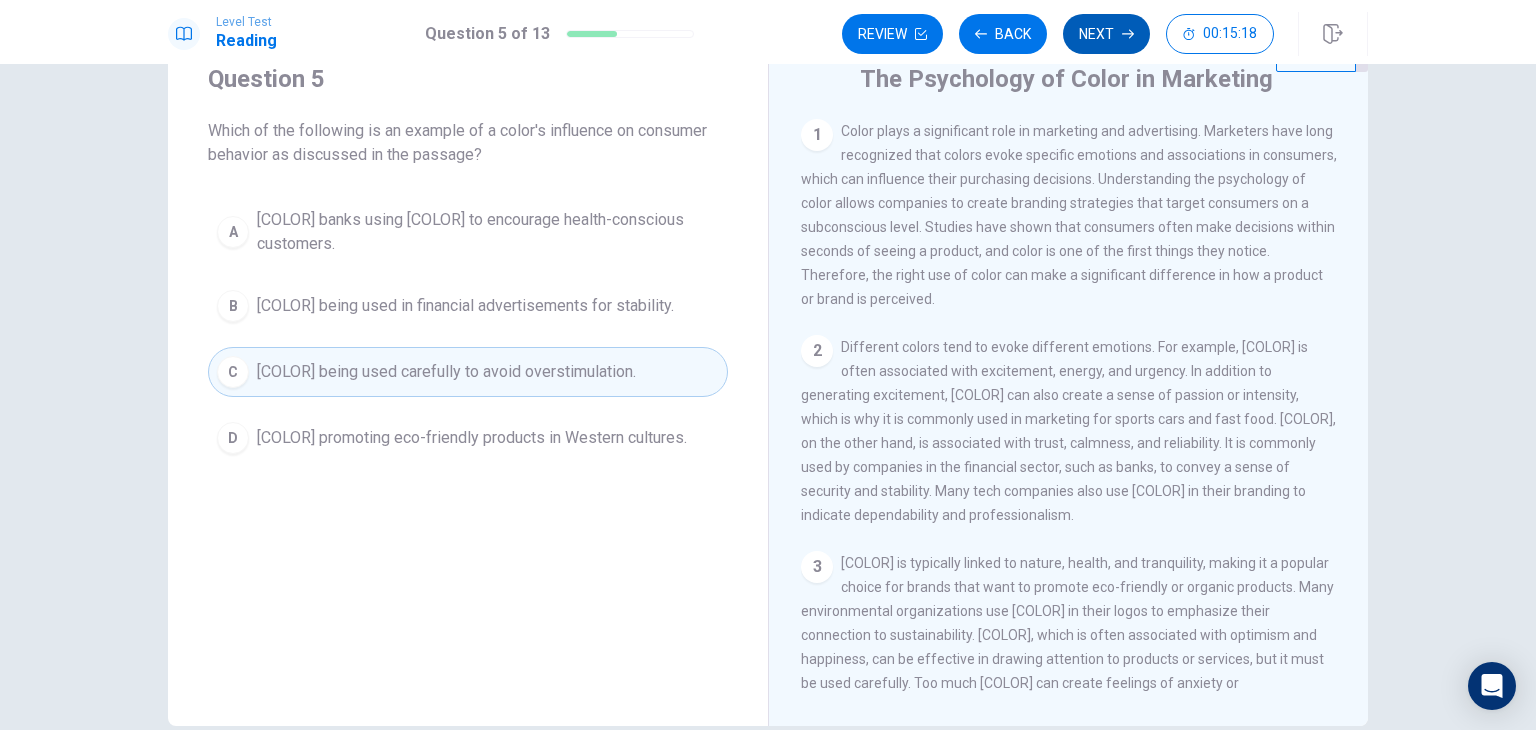 click on "Next" at bounding box center (1106, 34) 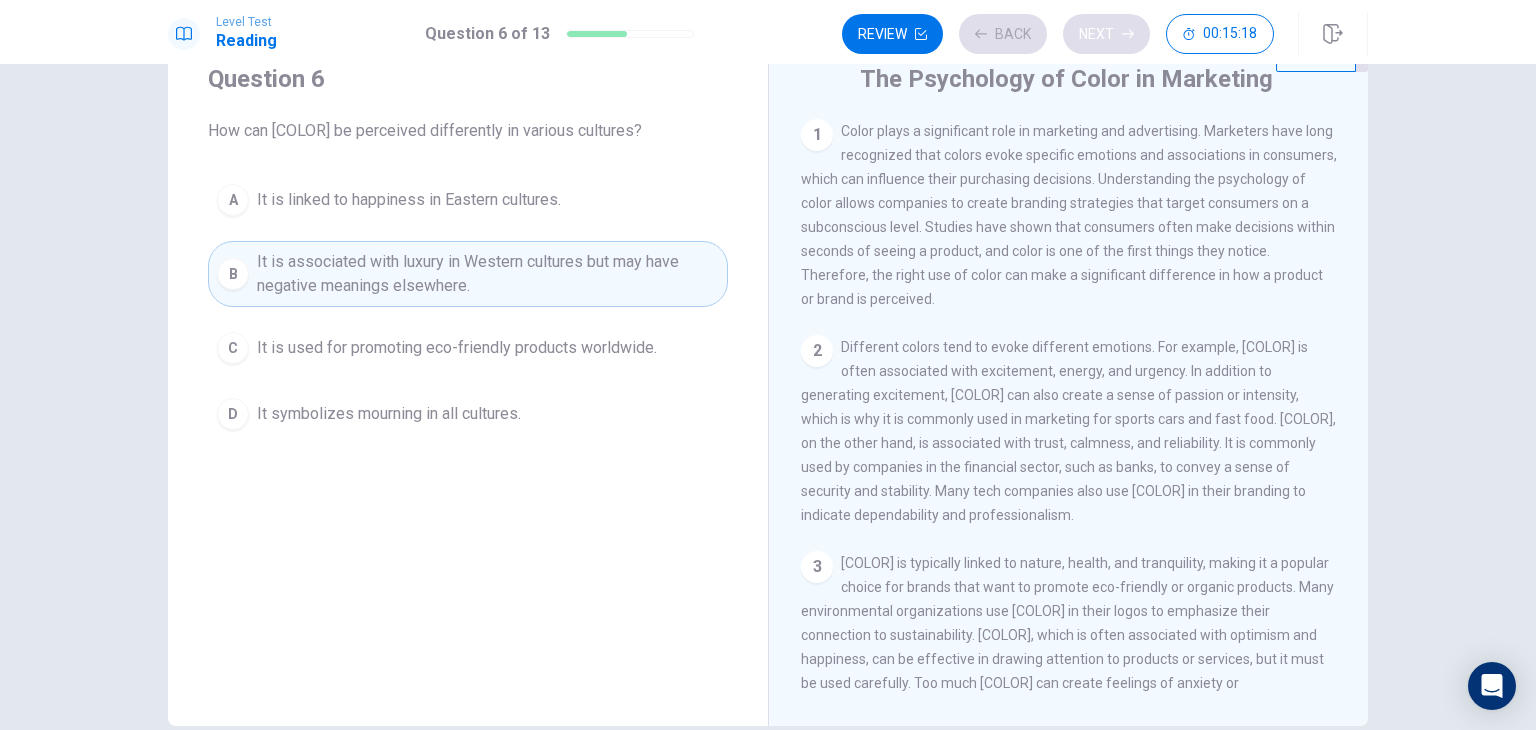 click on "Review Back Next 00:15:18" at bounding box center [1058, 34] 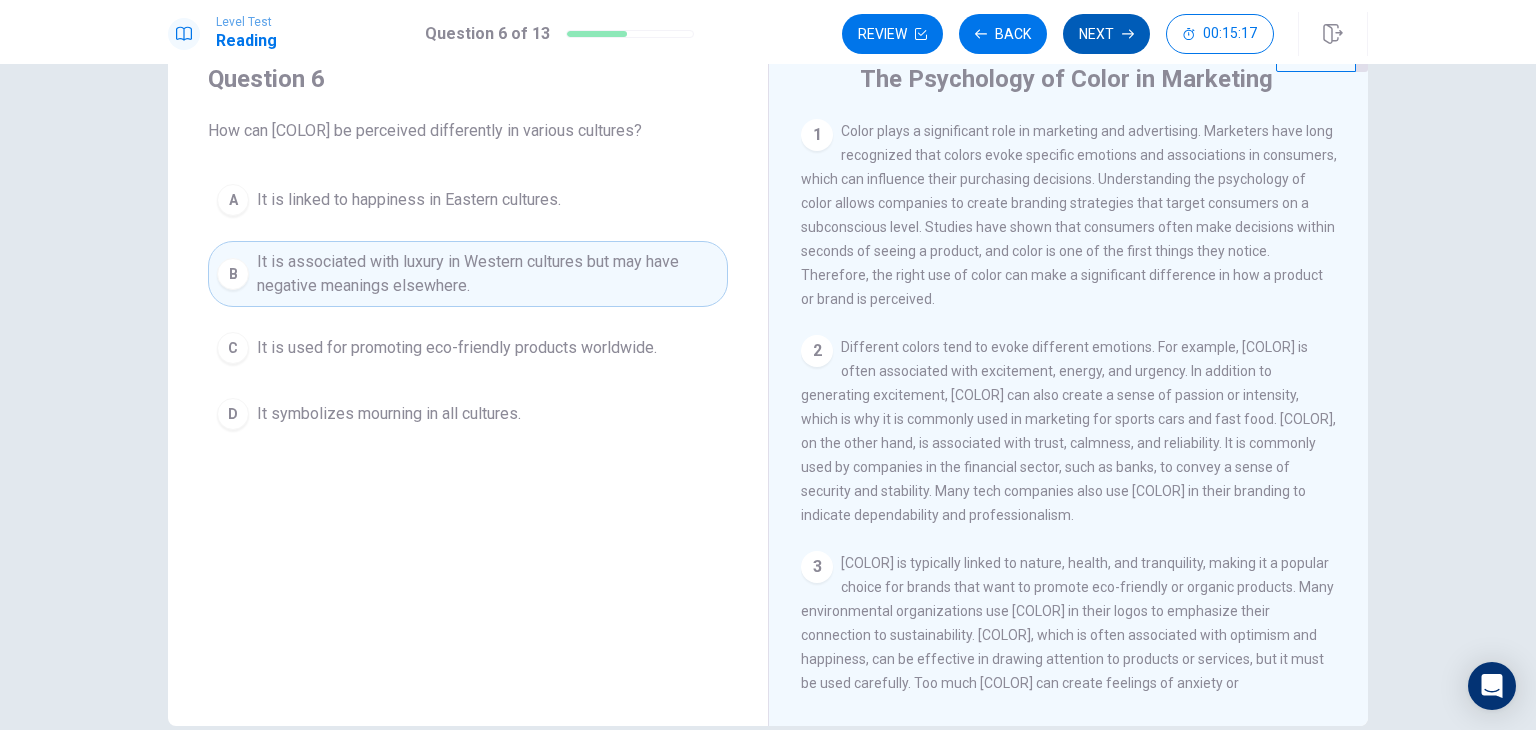 click on "Next" at bounding box center (1106, 34) 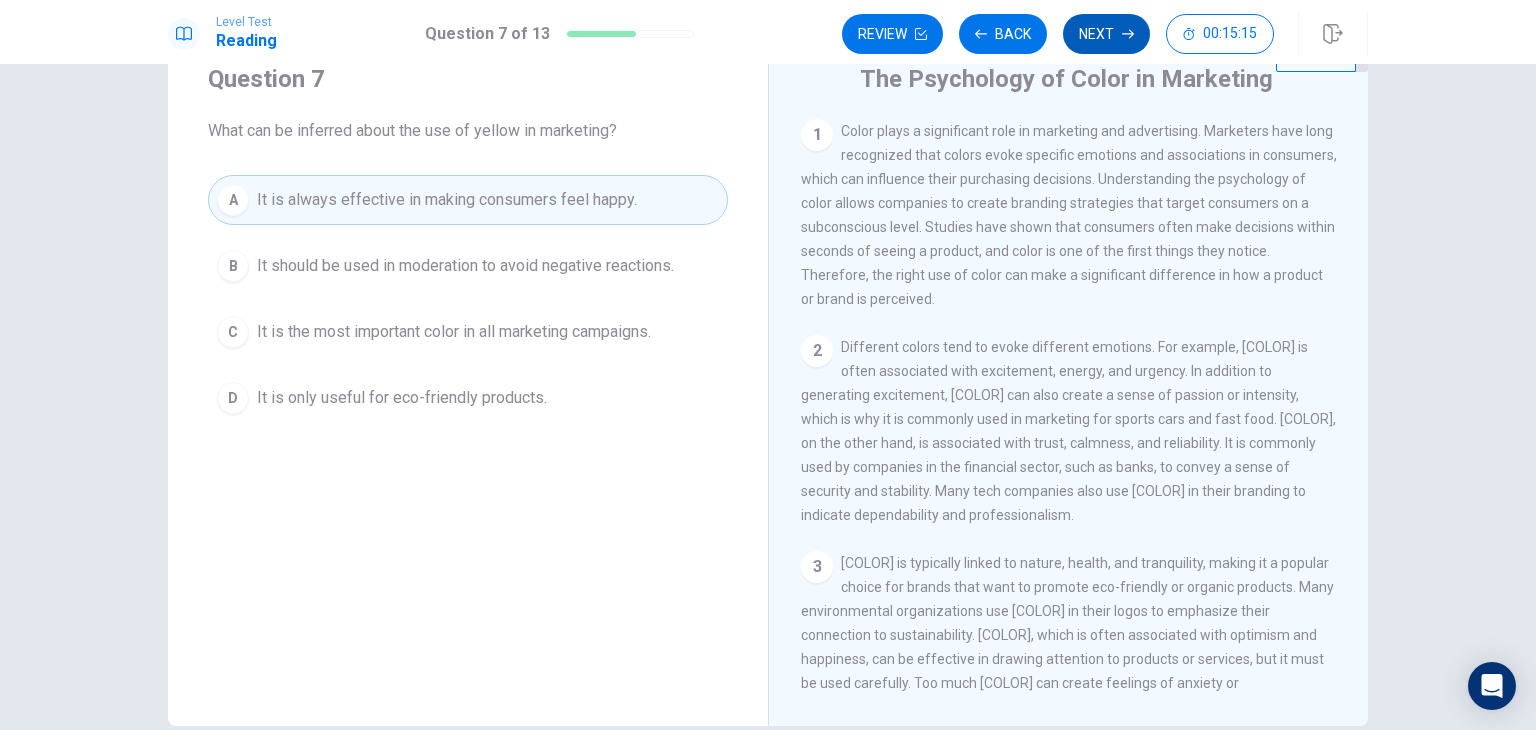 click on "Next" at bounding box center [1106, 34] 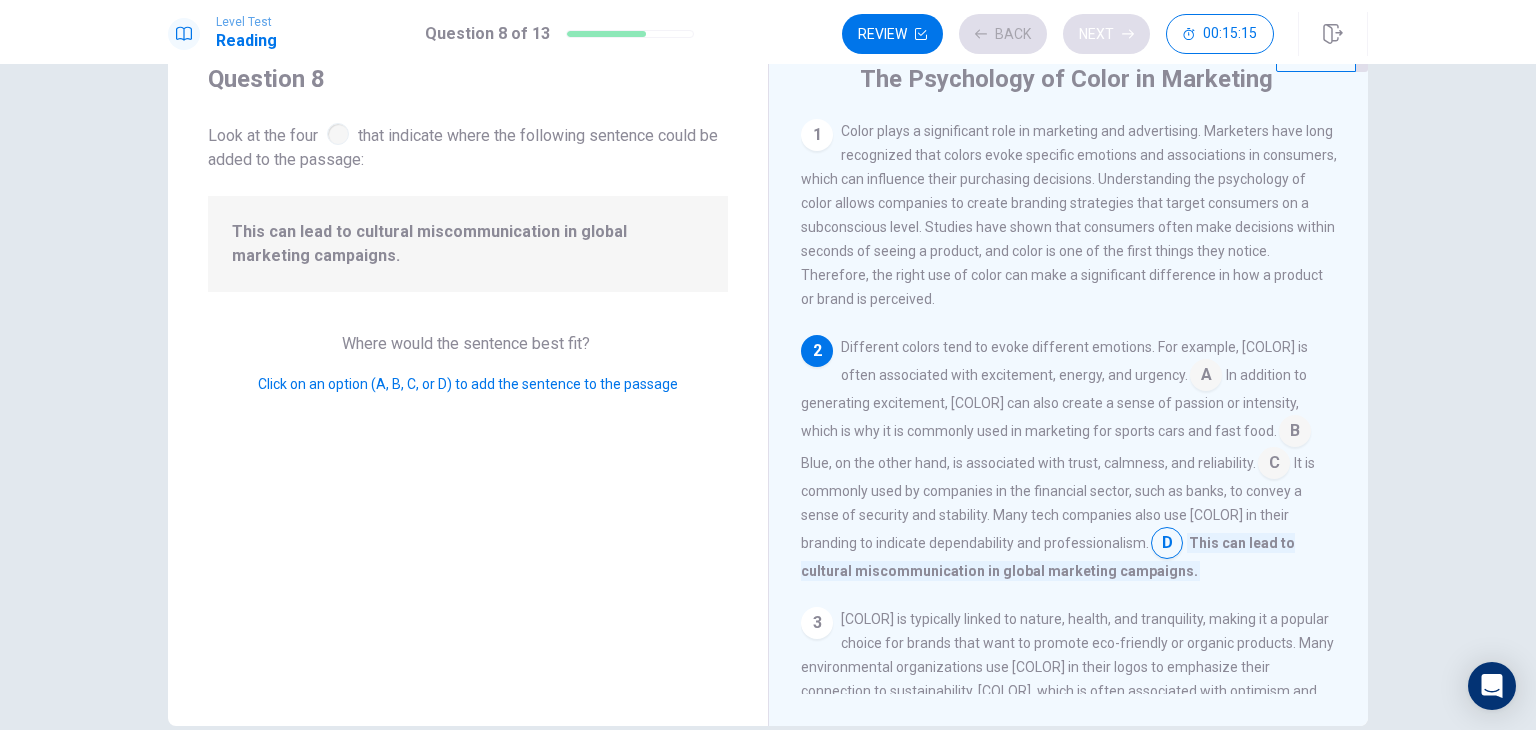 scroll, scrollTop: 95, scrollLeft: 0, axis: vertical 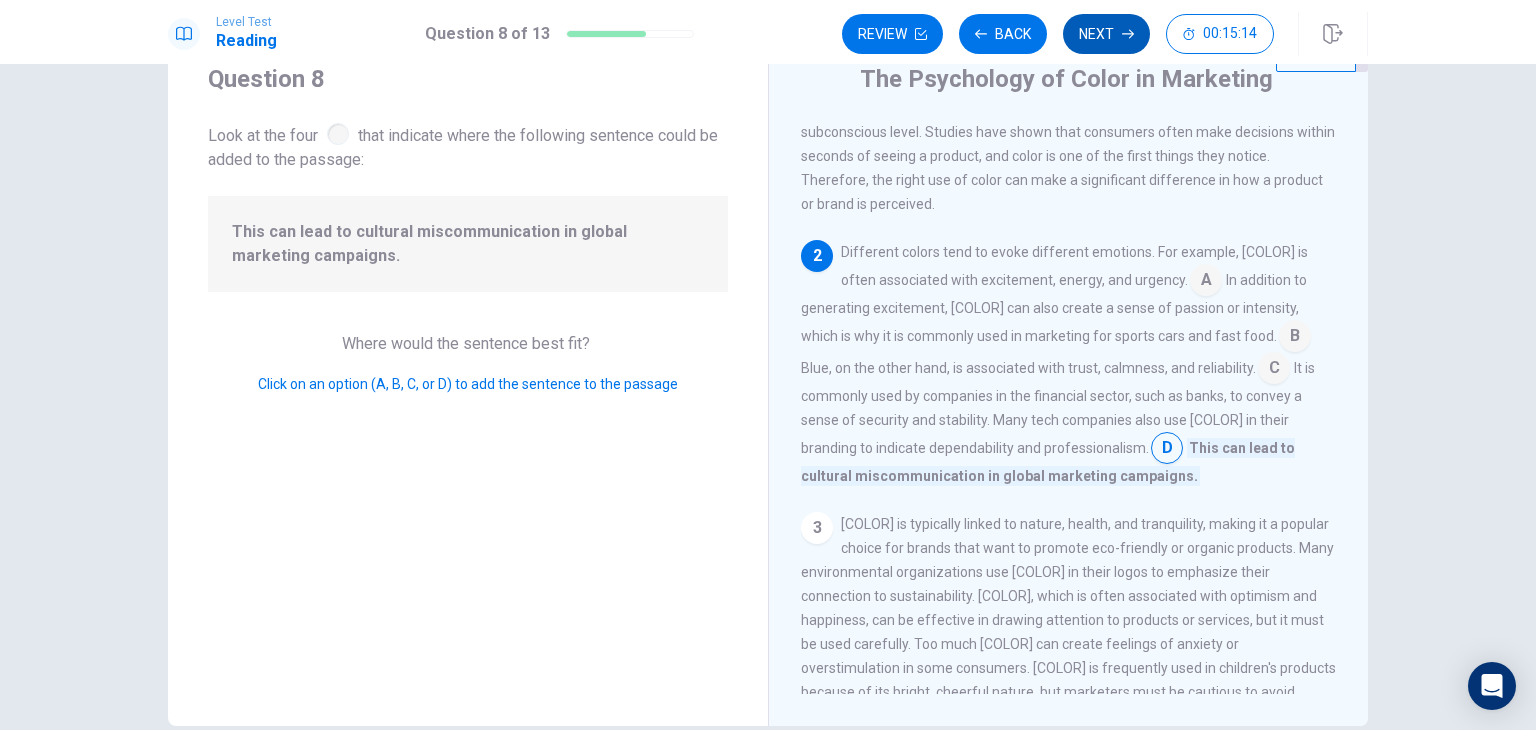 click on "Next" at bounding box center [1106, 34] 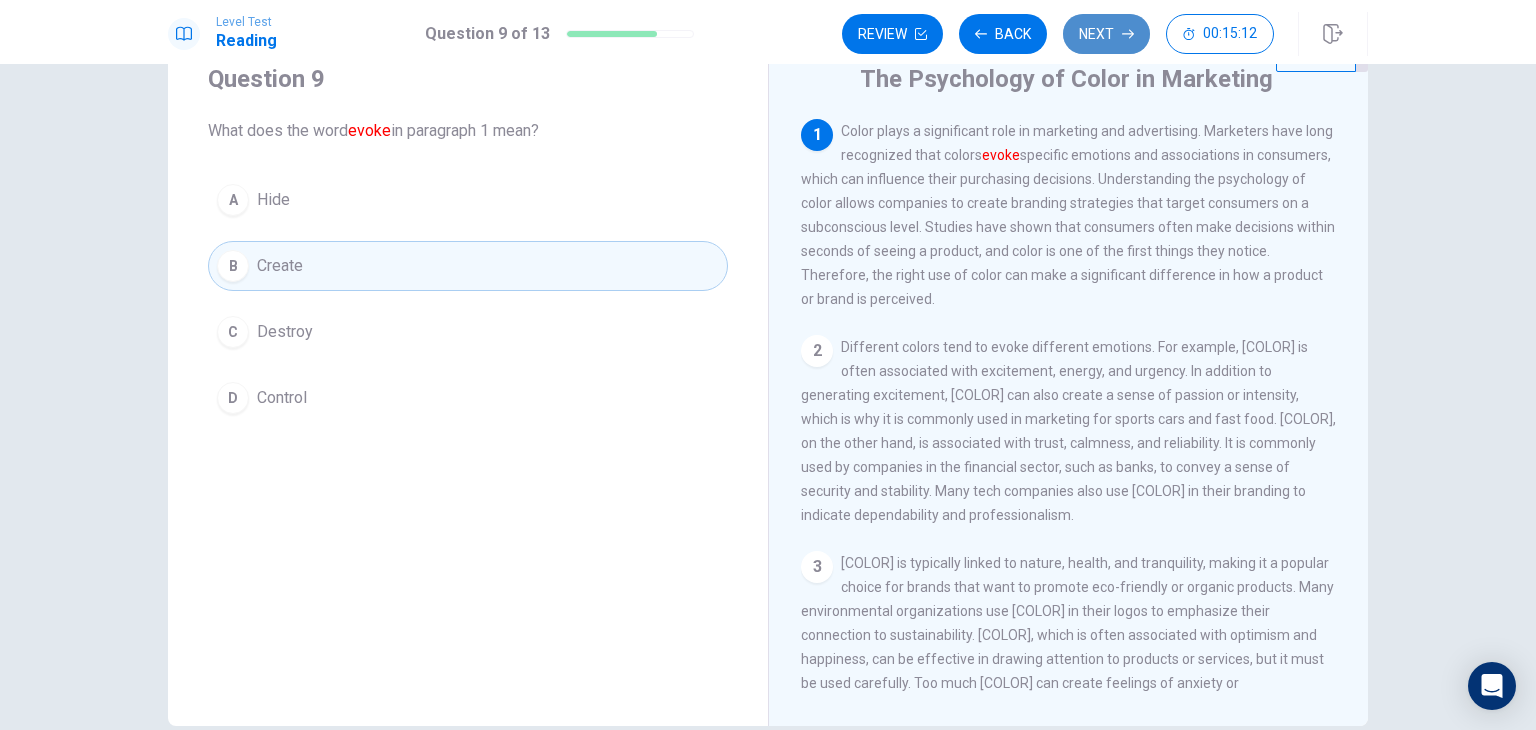 click on "Next" at bounding box center (1106, 34) 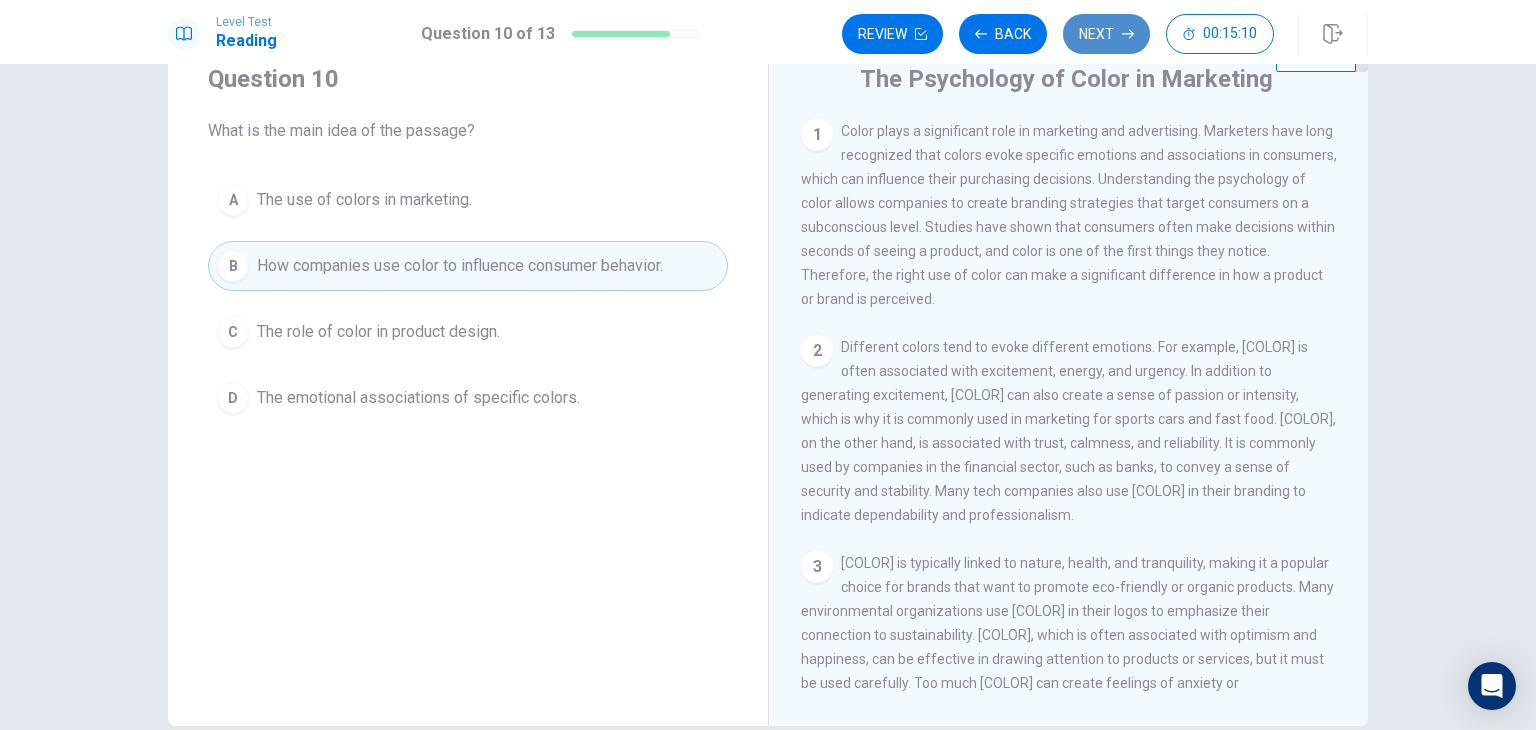 click on "Next" at bounding box center [1106, 34] 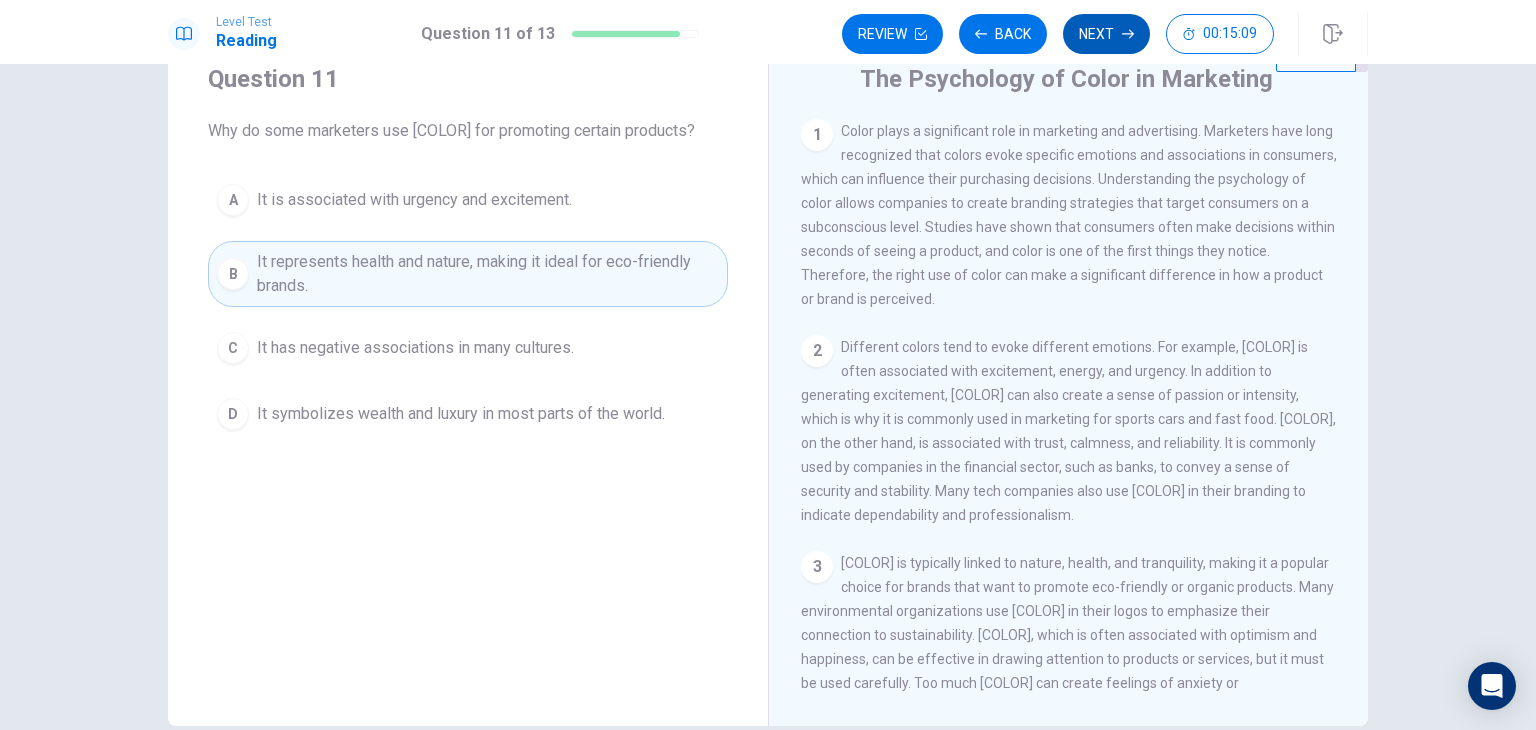 click on "Next" at bounding box center [1106, 34] 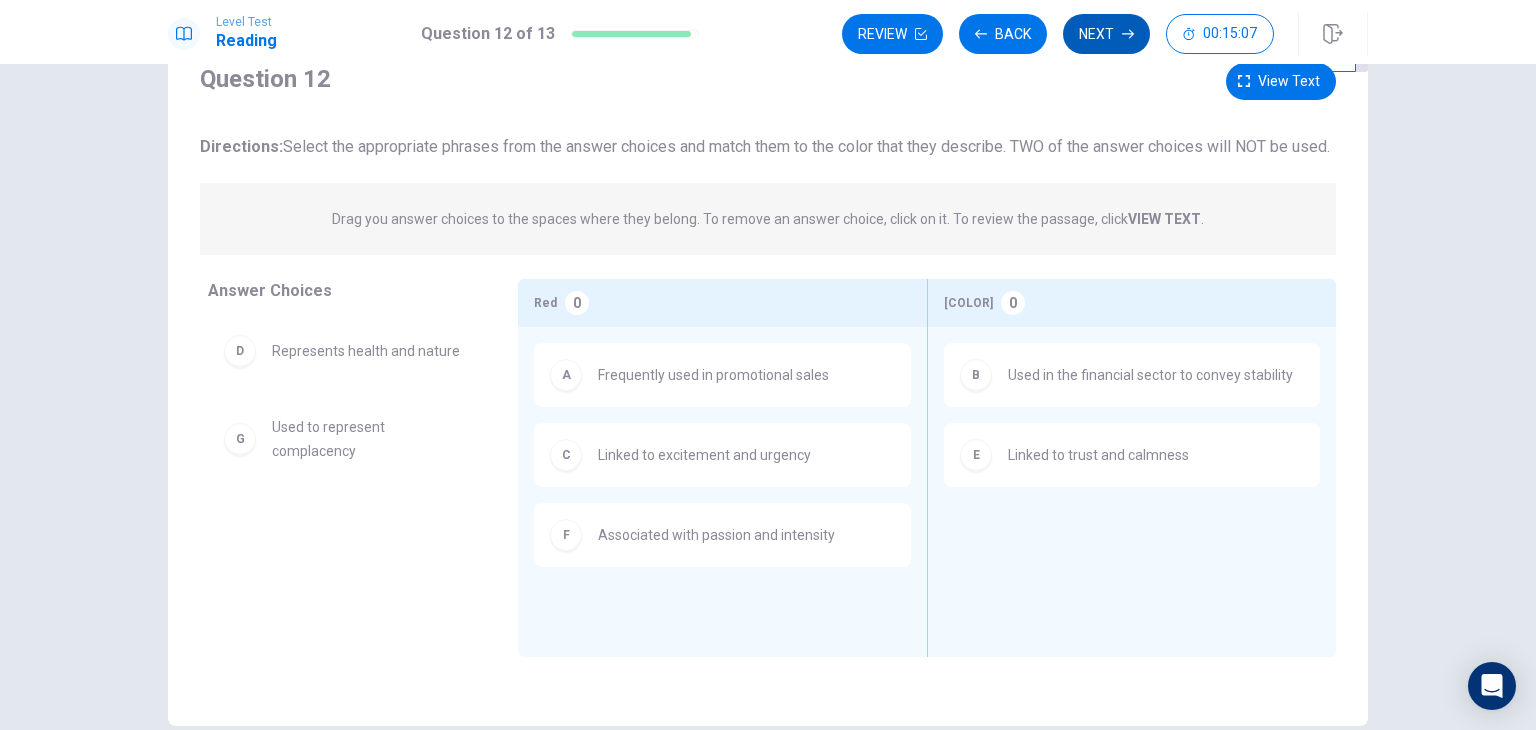 click on "Next" at bounding box center (1106, 34) 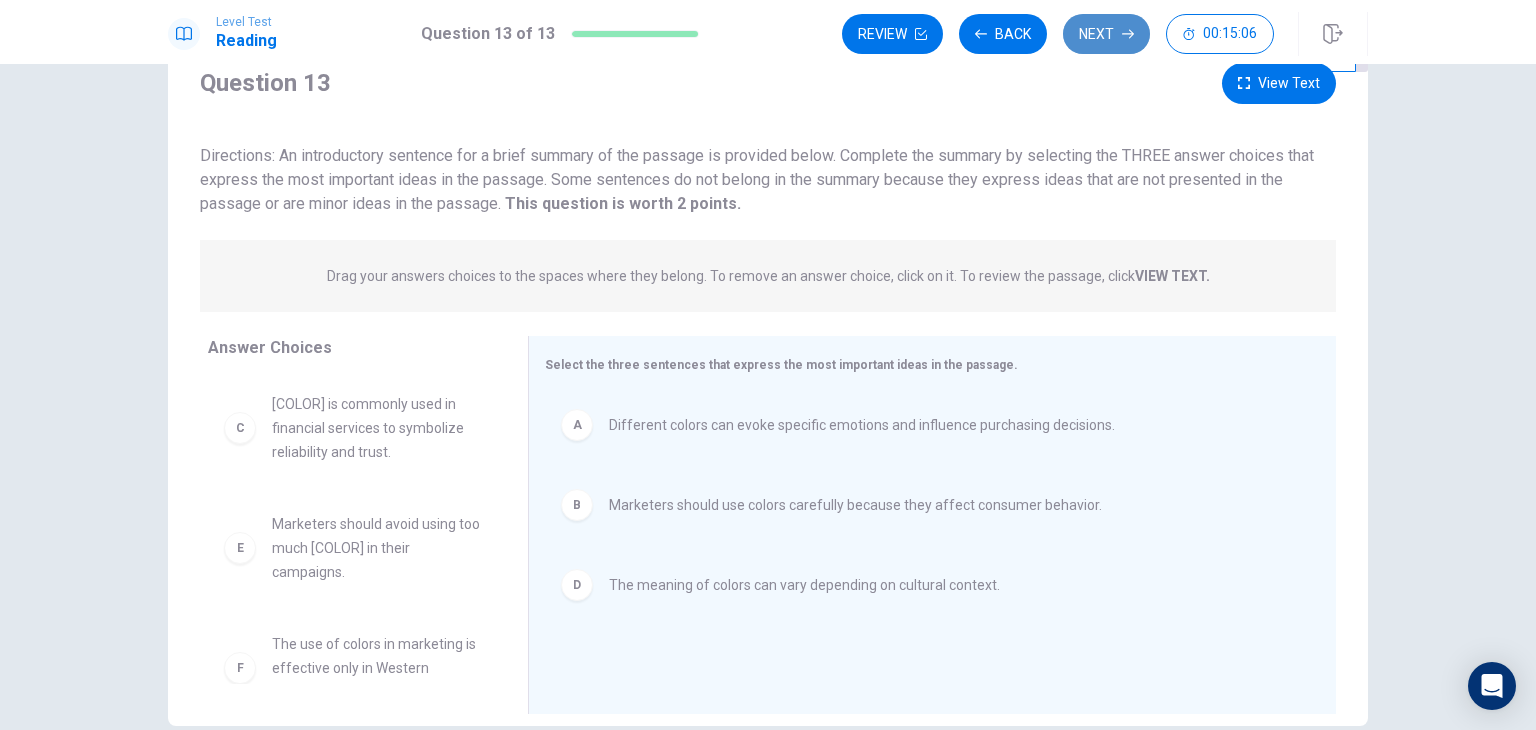 click on "Next" at bounding box center [1106, 34] 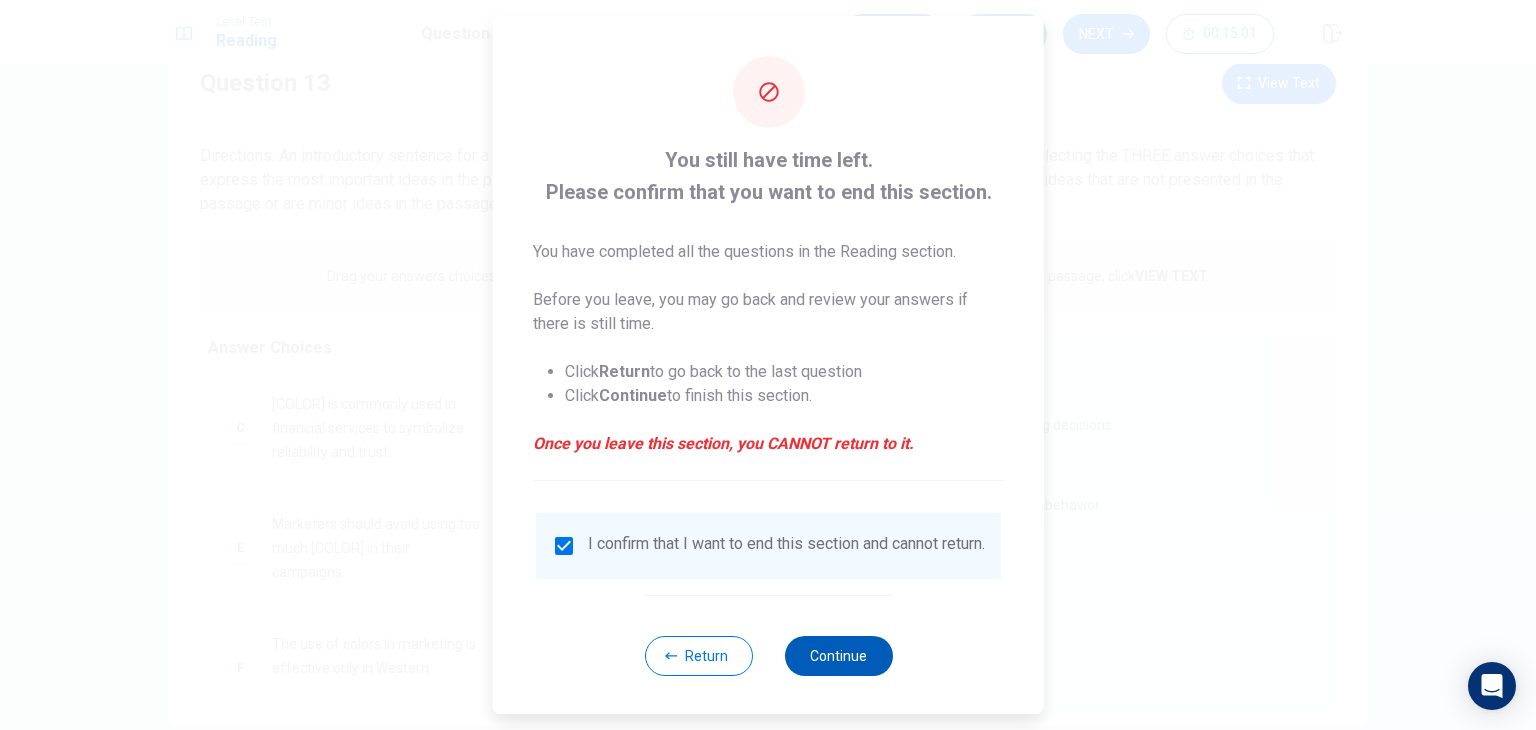 click on "Continue" at bounding box center [838, 656] 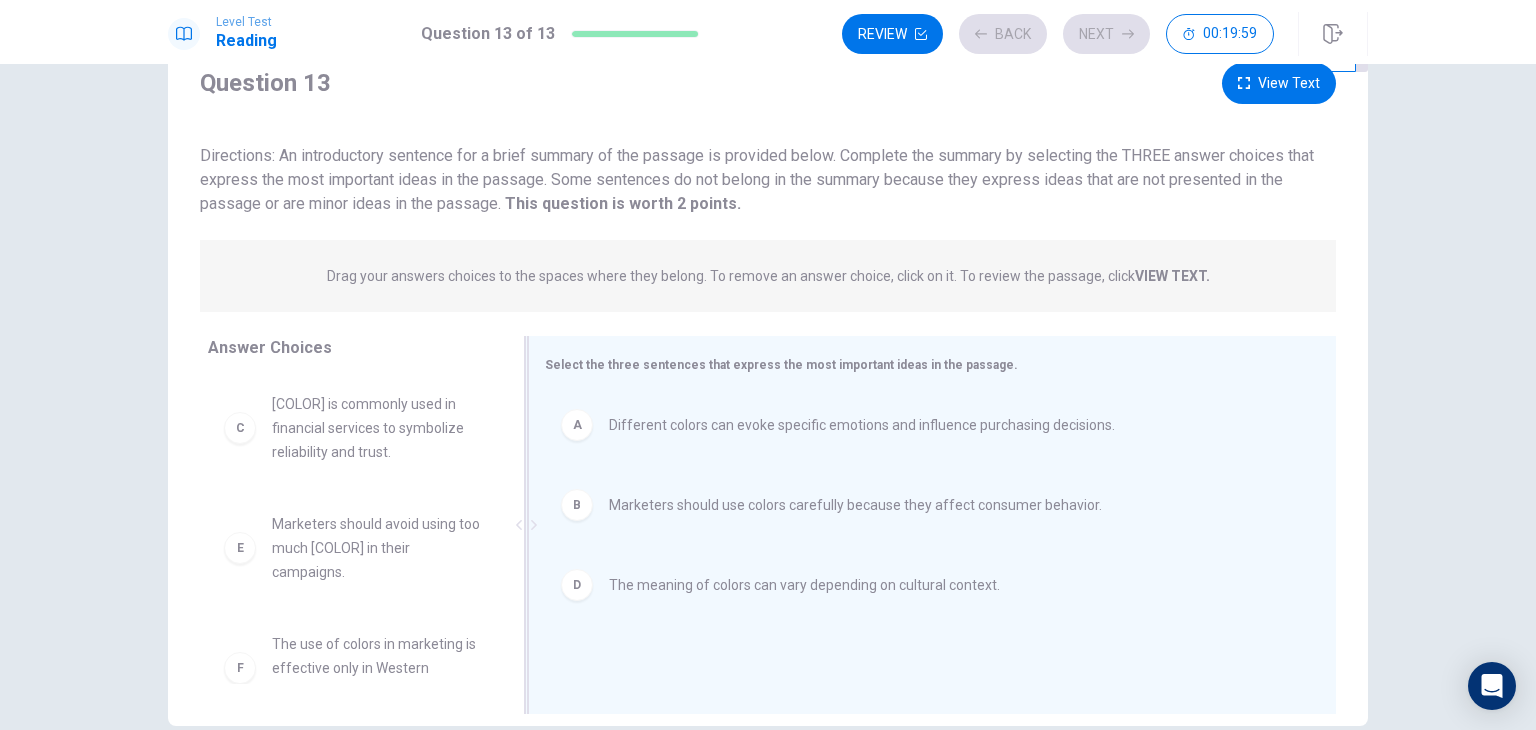 scroll, scrollTop: 0, scrollLeft: 0, axis: both 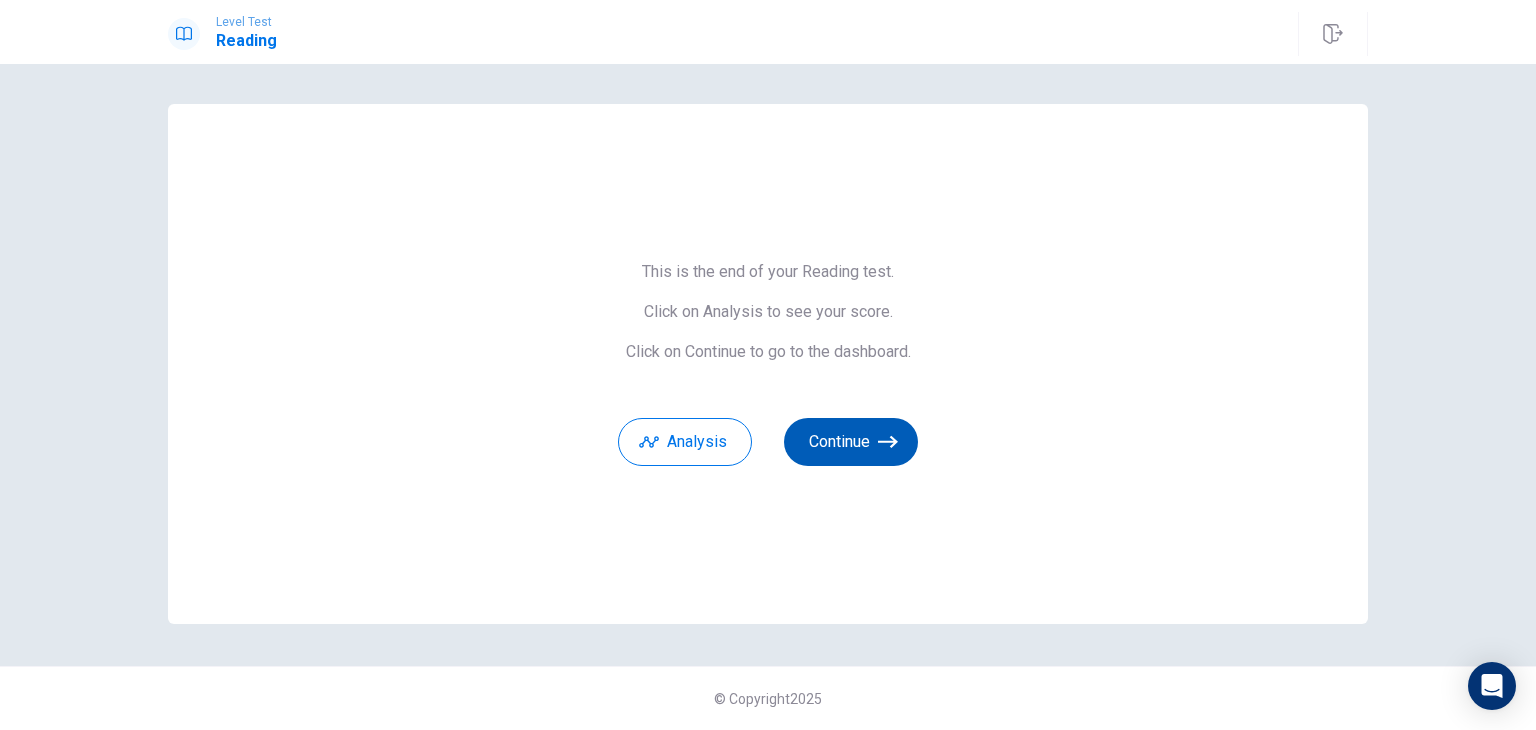 click on "Continue" at bounding box center (851, 442) 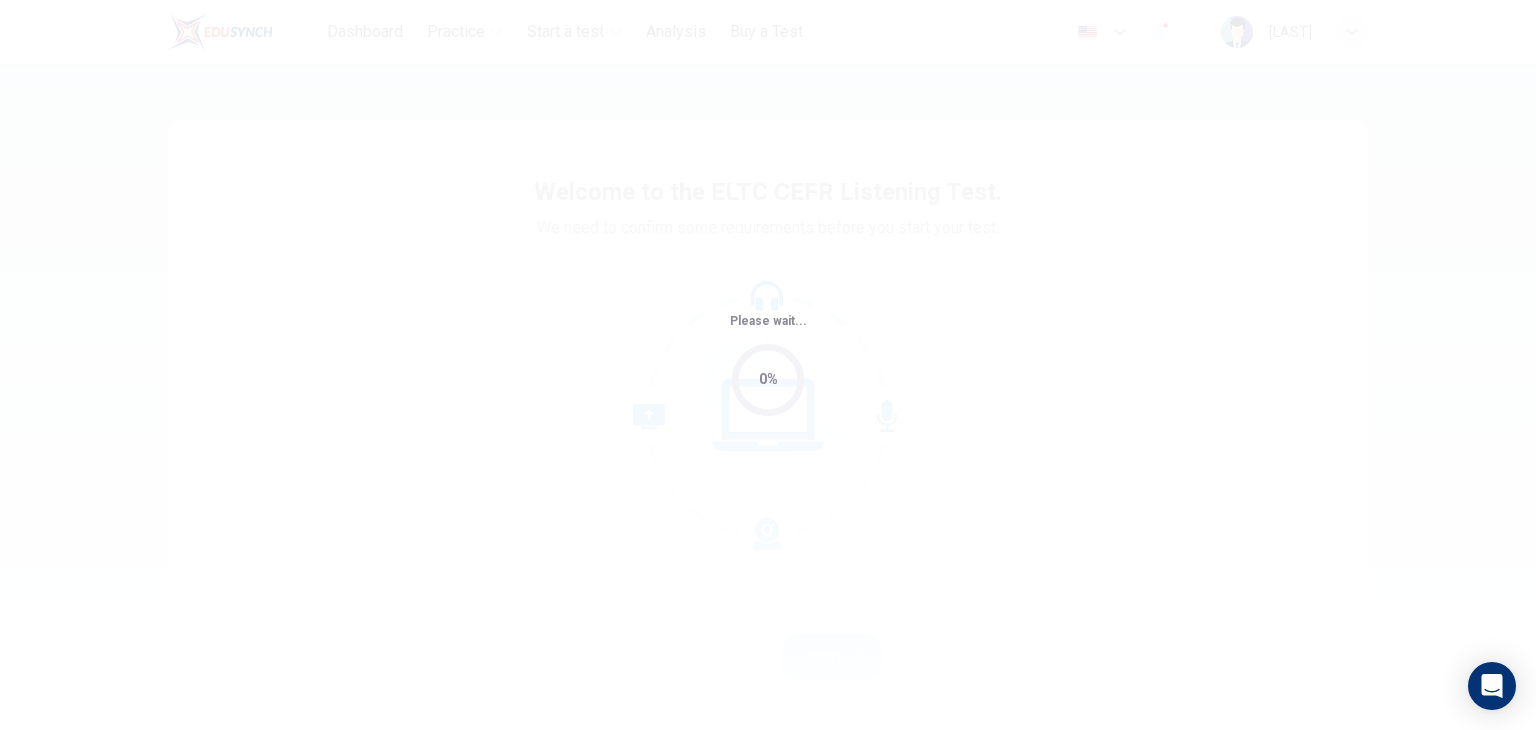 scroll, scrollTop: 0, scrollLeft: 0, axis: both 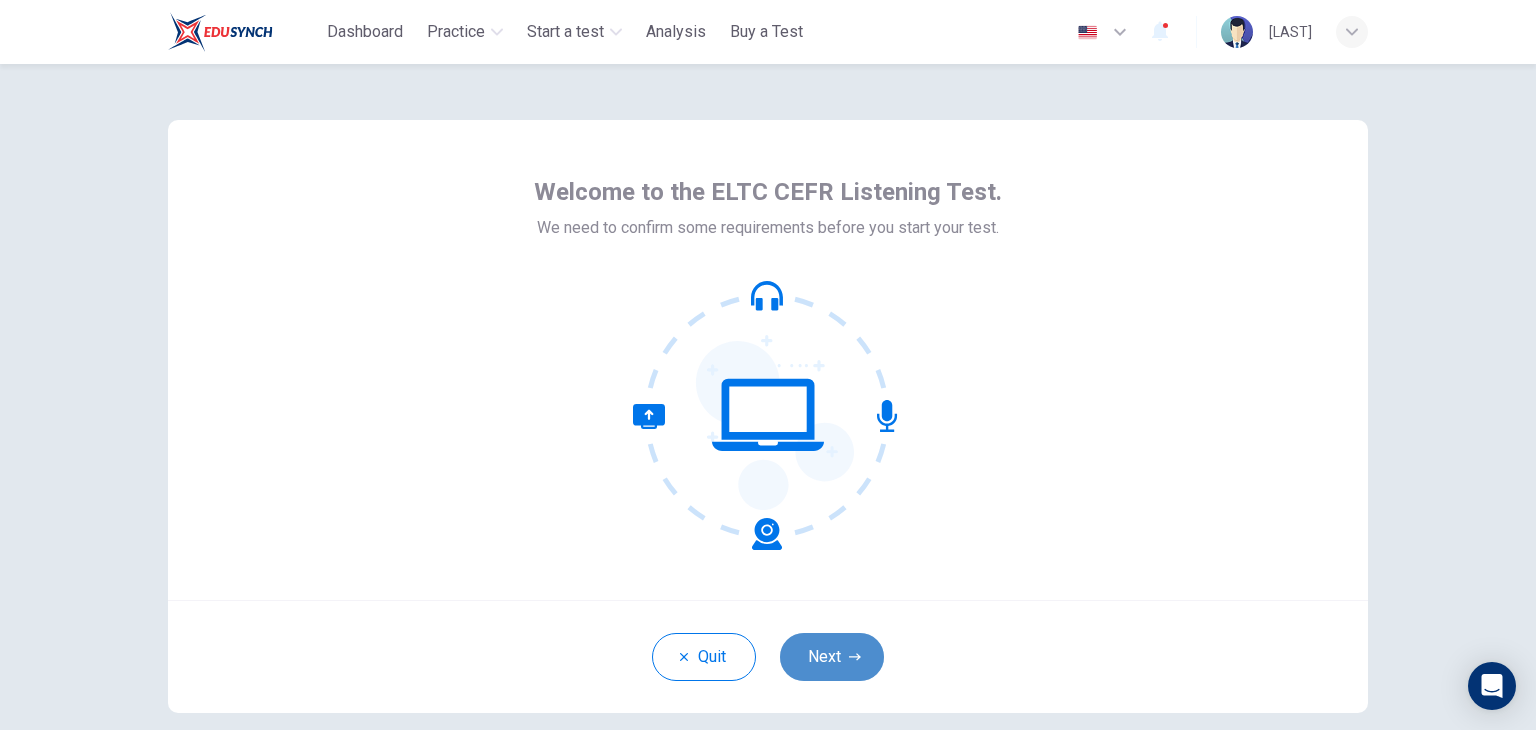 click on "Next" at bounding box center (832, 657) 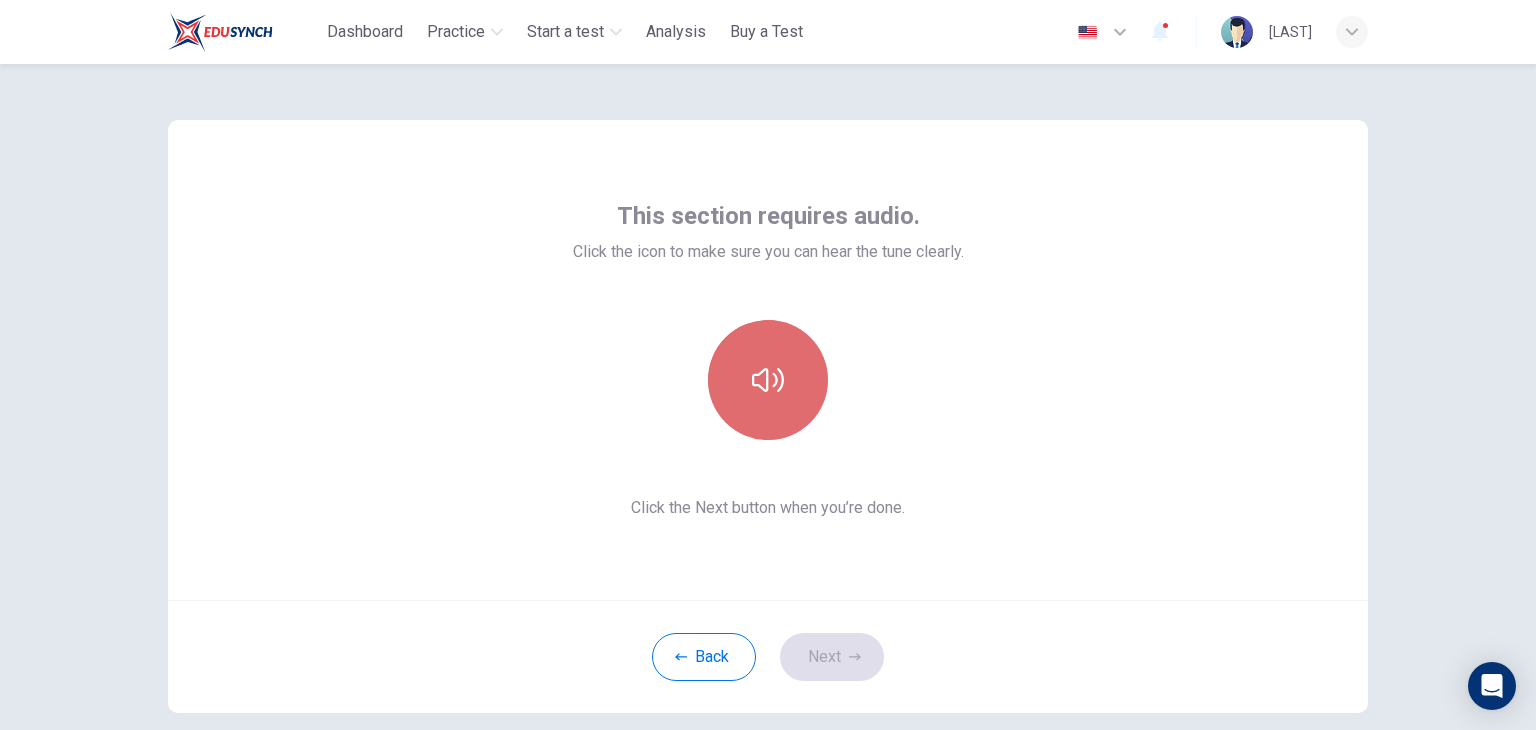 click at bounding box center [768, 380] 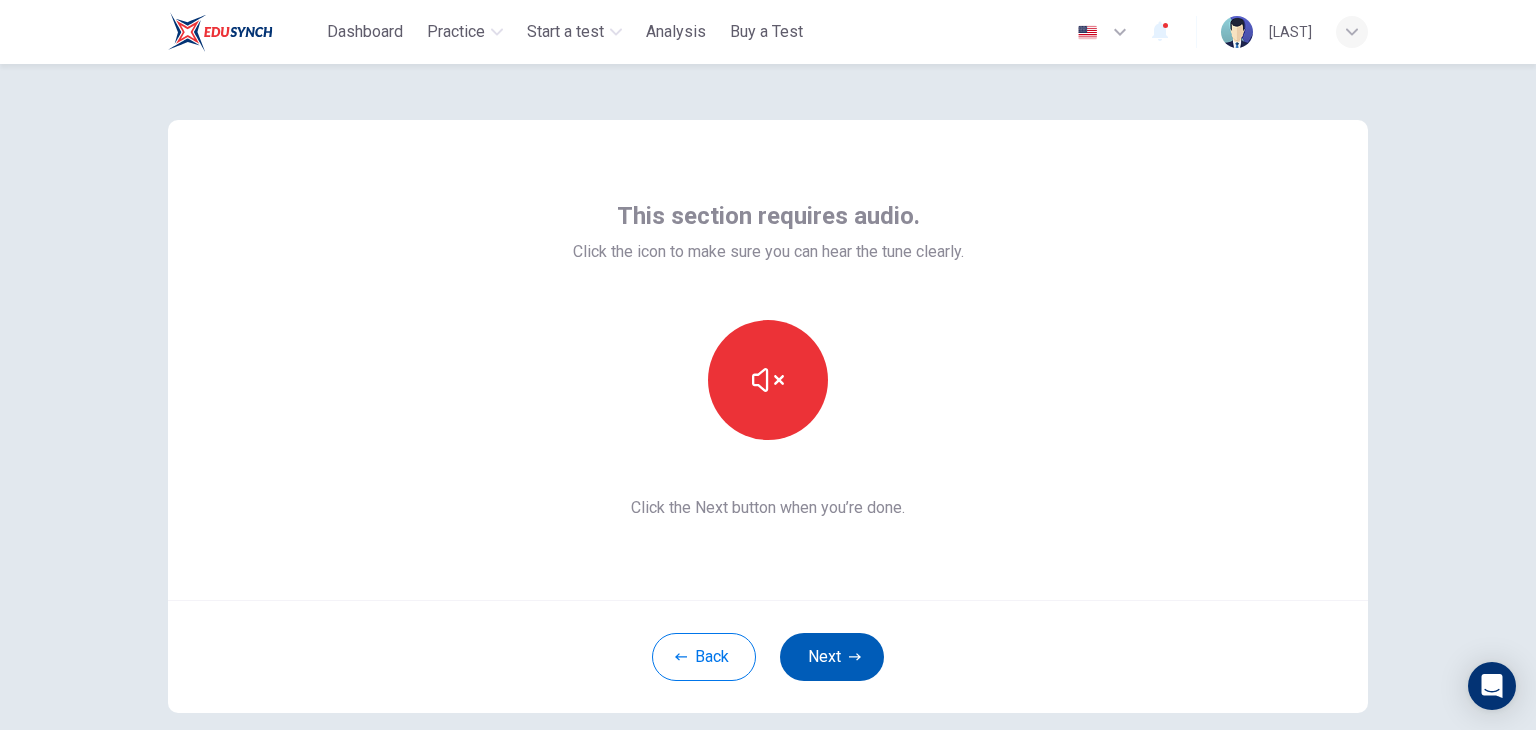 click on "Next" at bounding box center (832, 657) 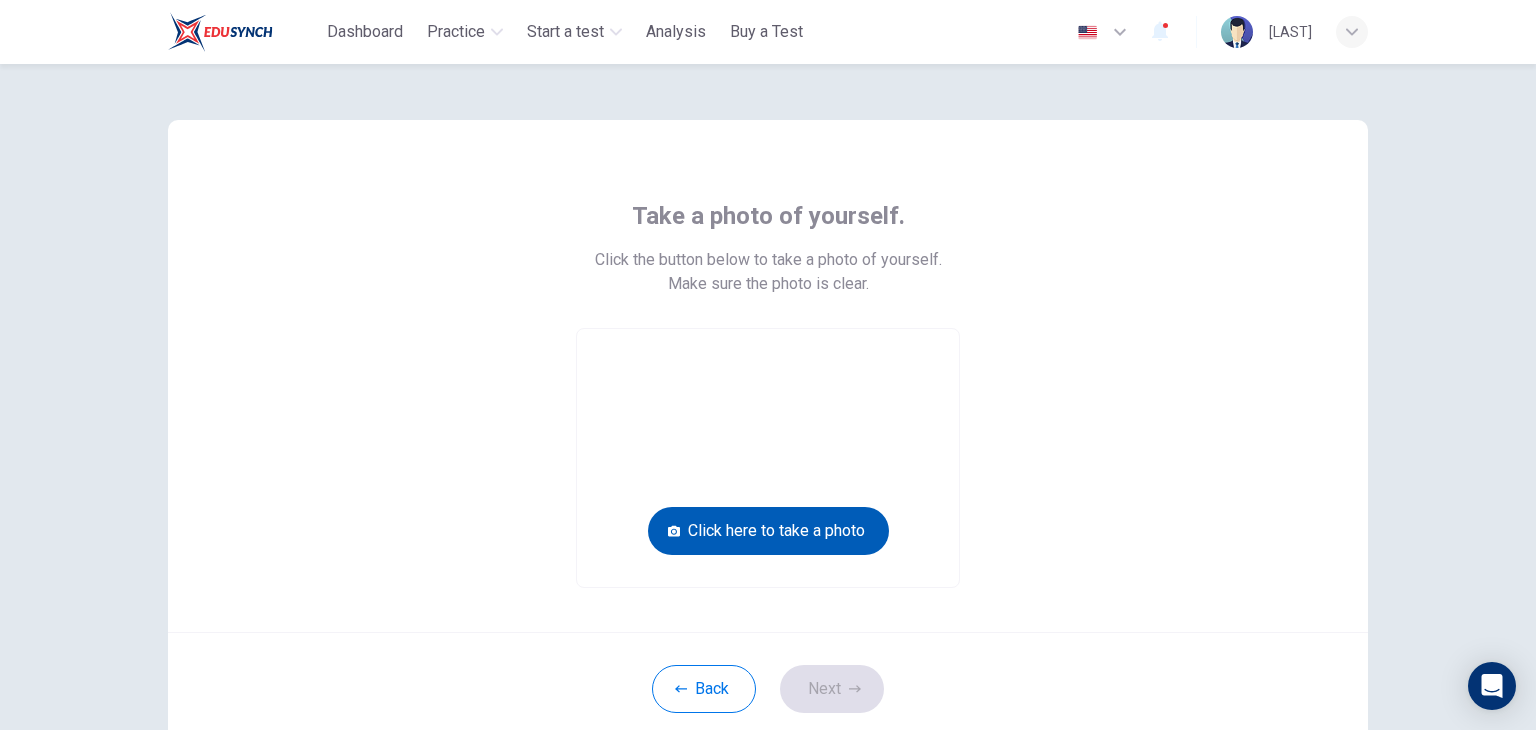 click on "Click here to take a photo" at bounding box center (768, 531) 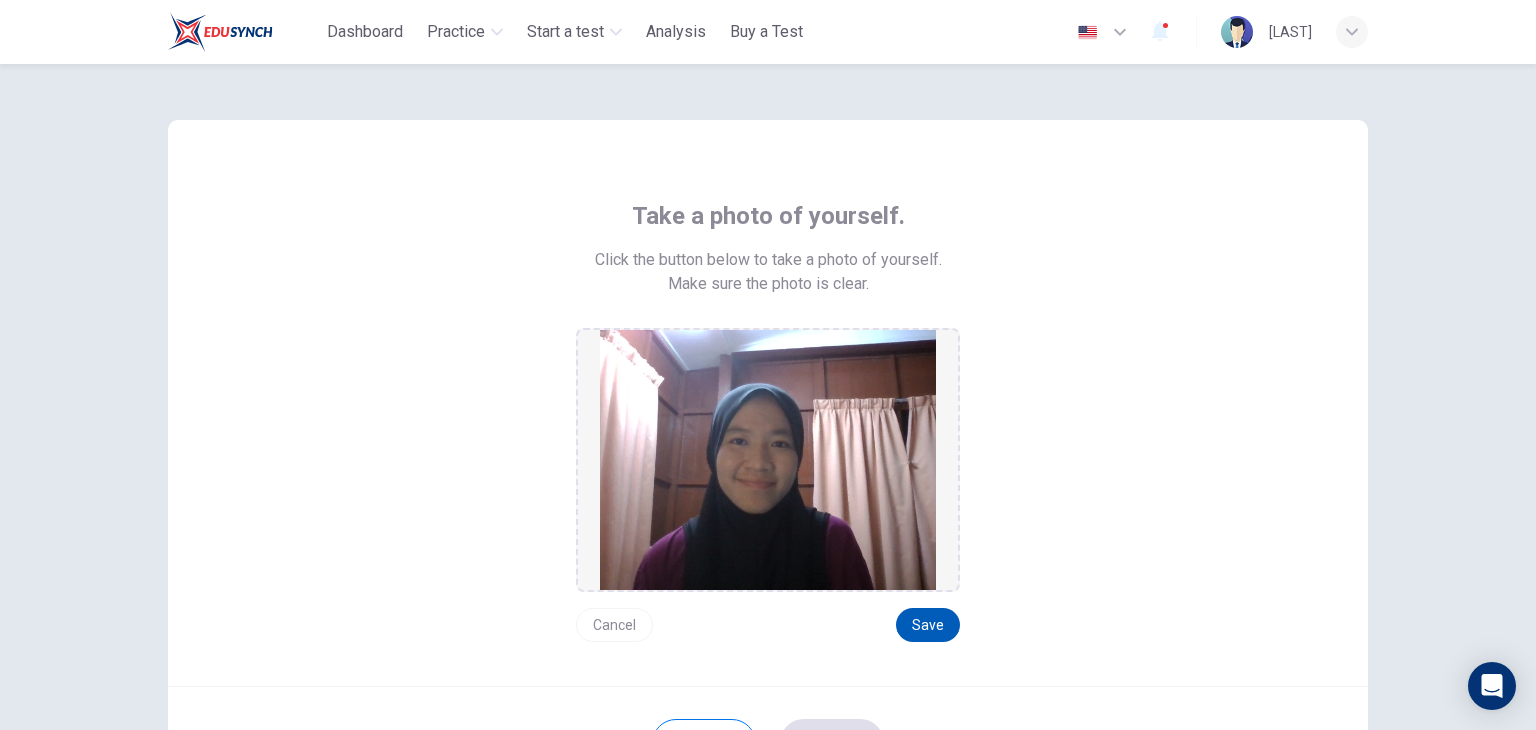 click on "Save" at bounding box center (928, 625) 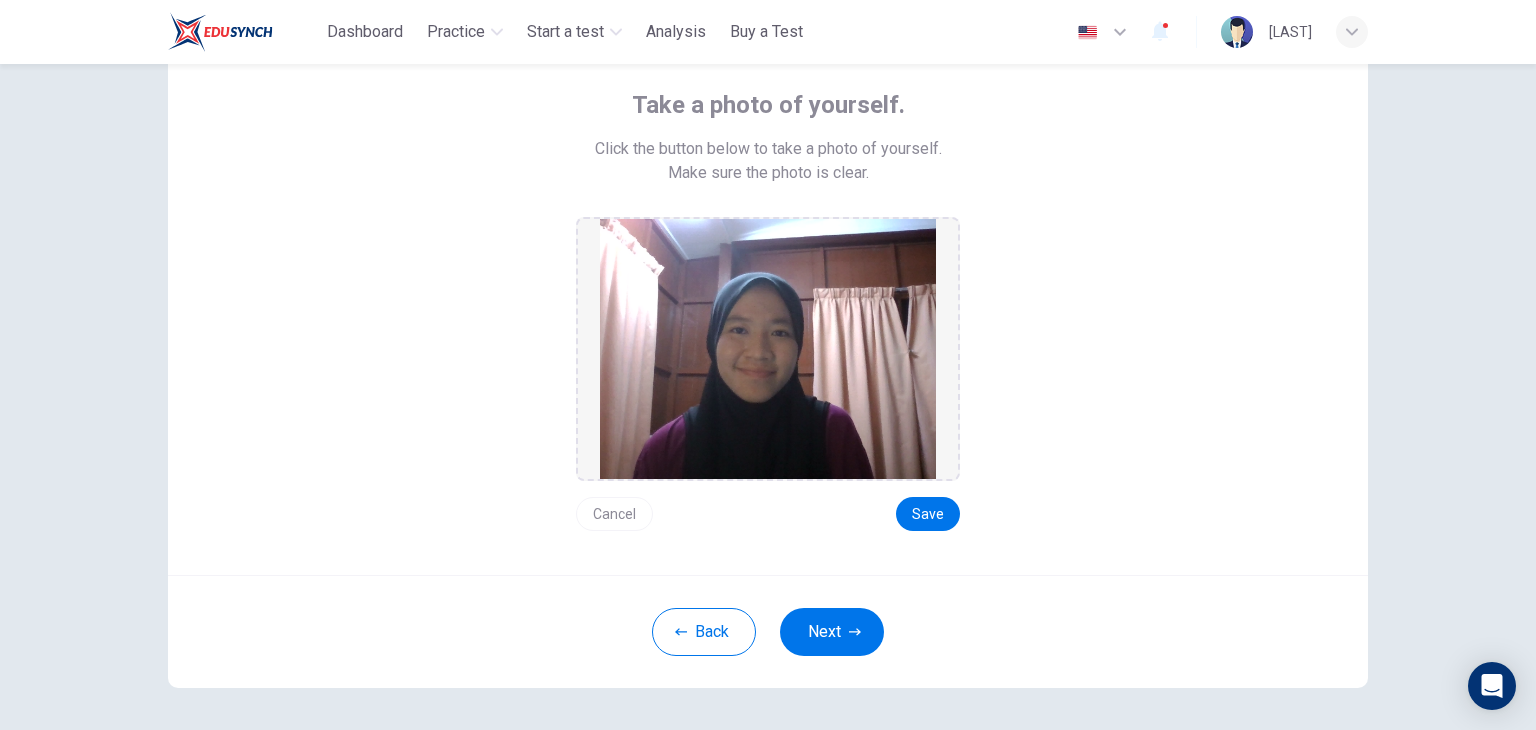scroll, scrollTop: 188, scrollLeft: 0, axis: vertical 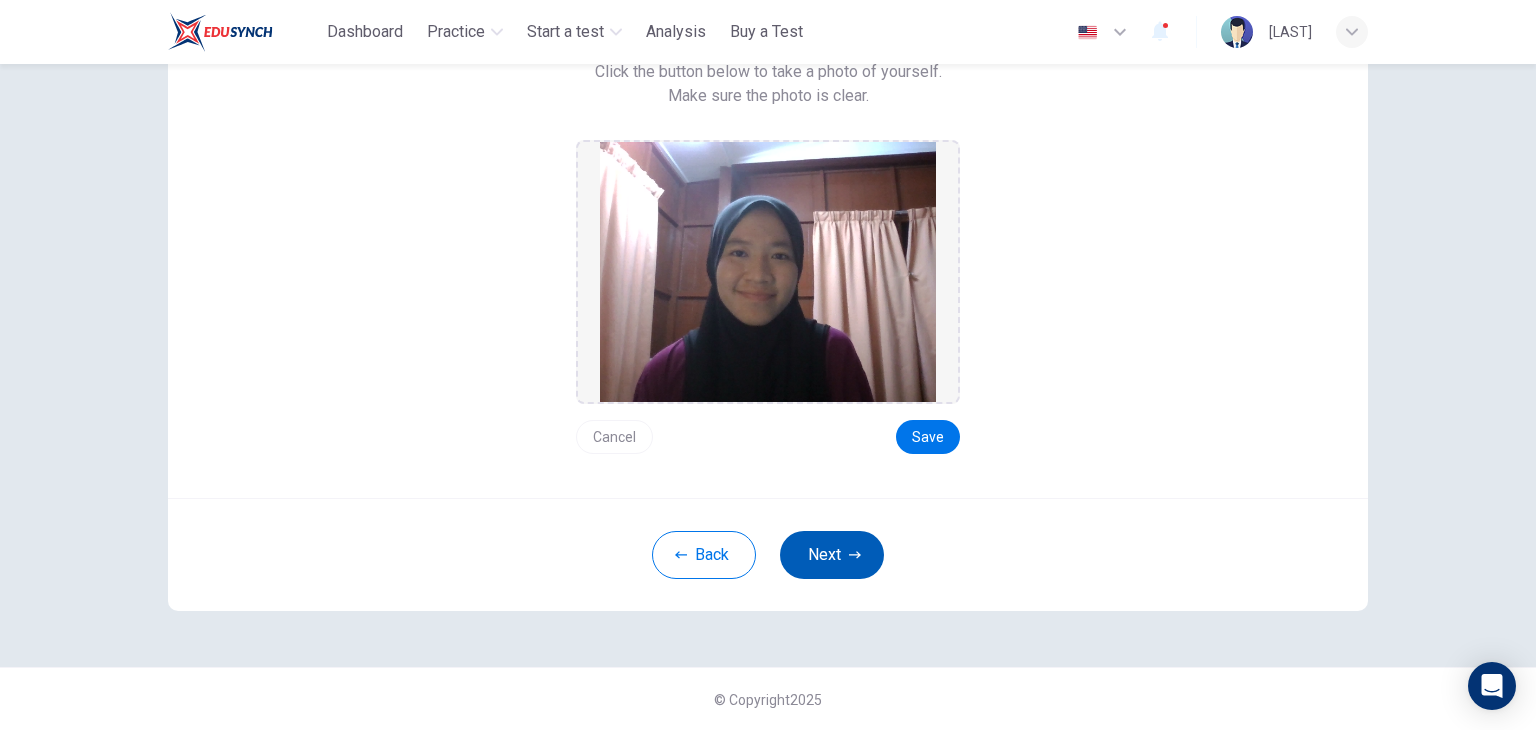 click on "Next" at bounding box center (832, 555) 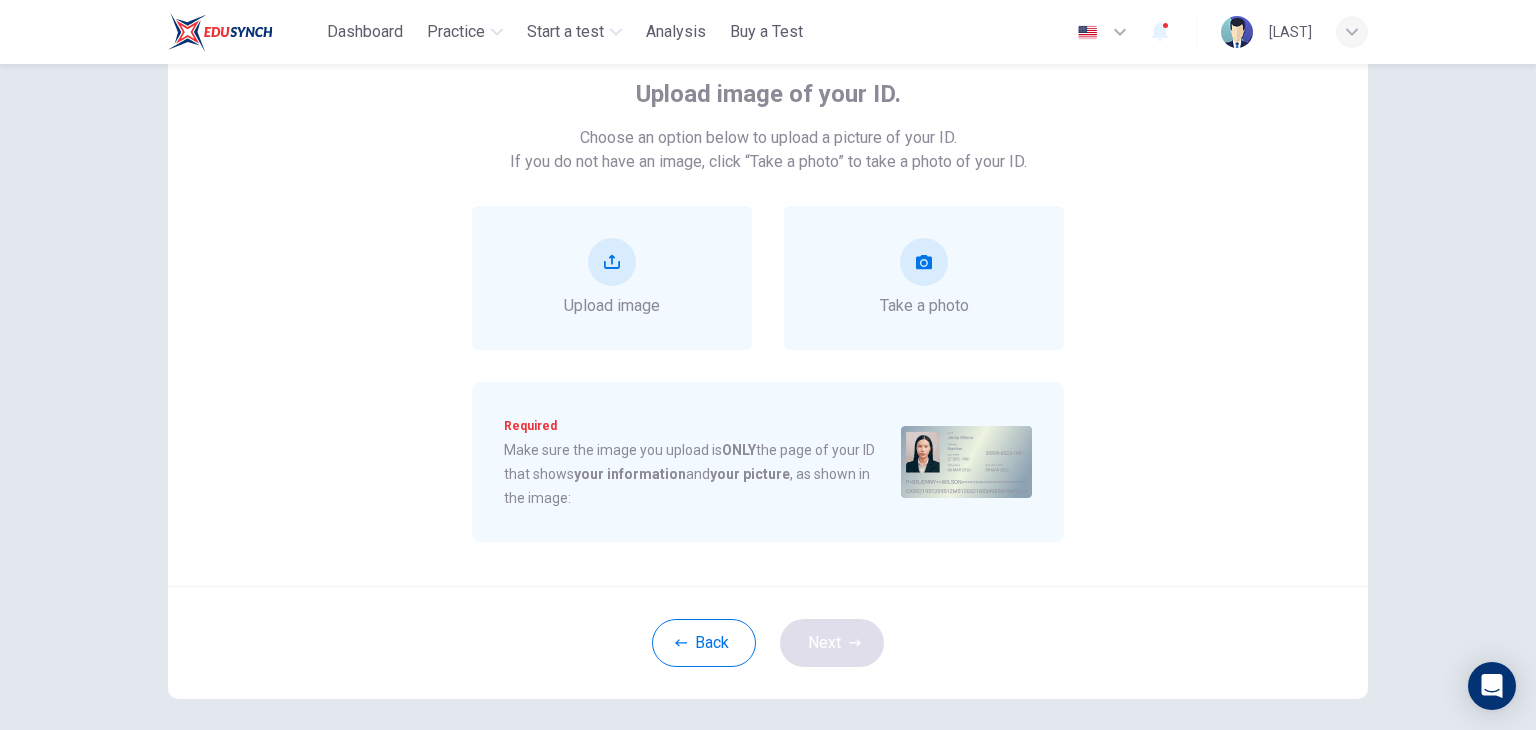 scroll, scrollTop: 88, scrollLeft: 0, axis: vertical 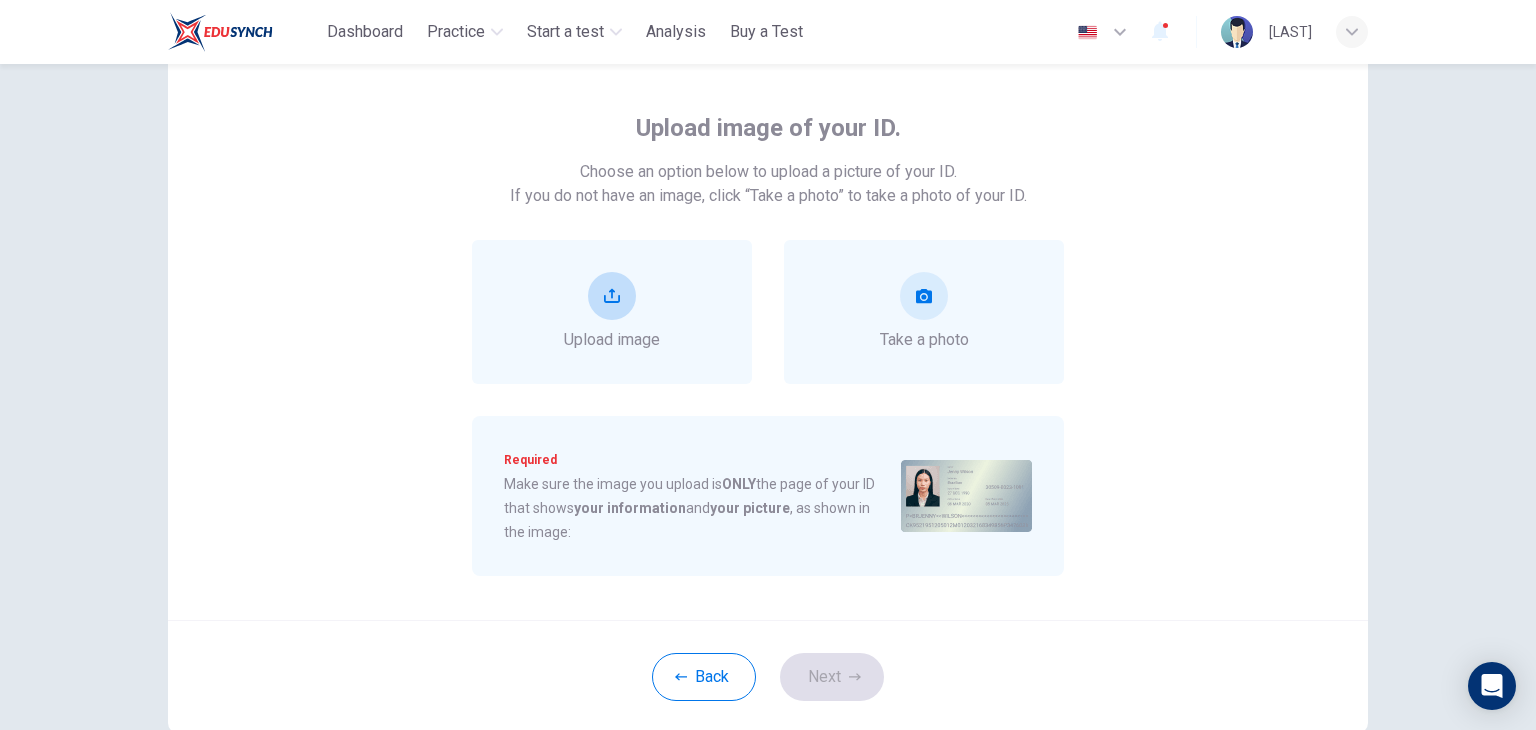 click at bounding box center [612, 296] 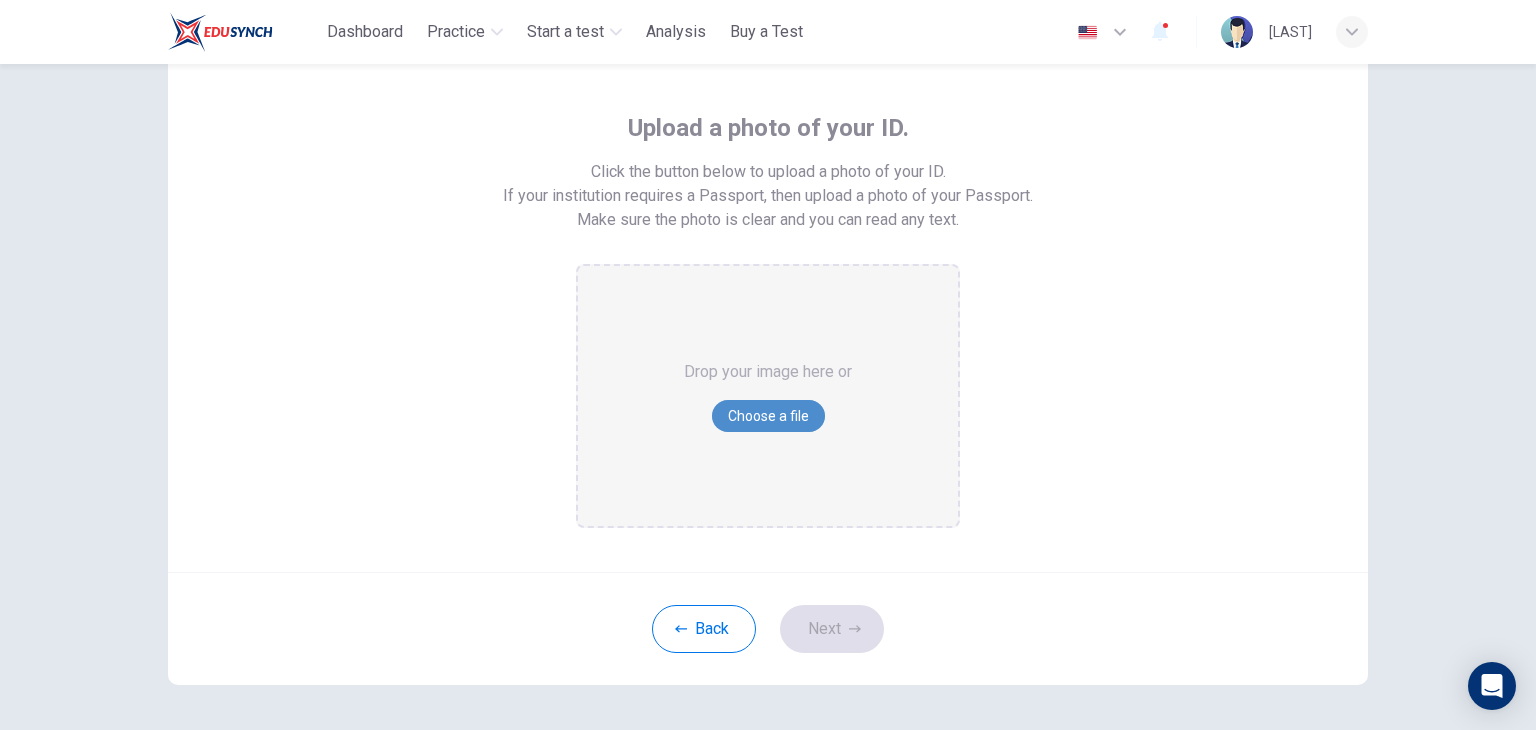 click on "Choose a file" at bounding box center (768, 416) 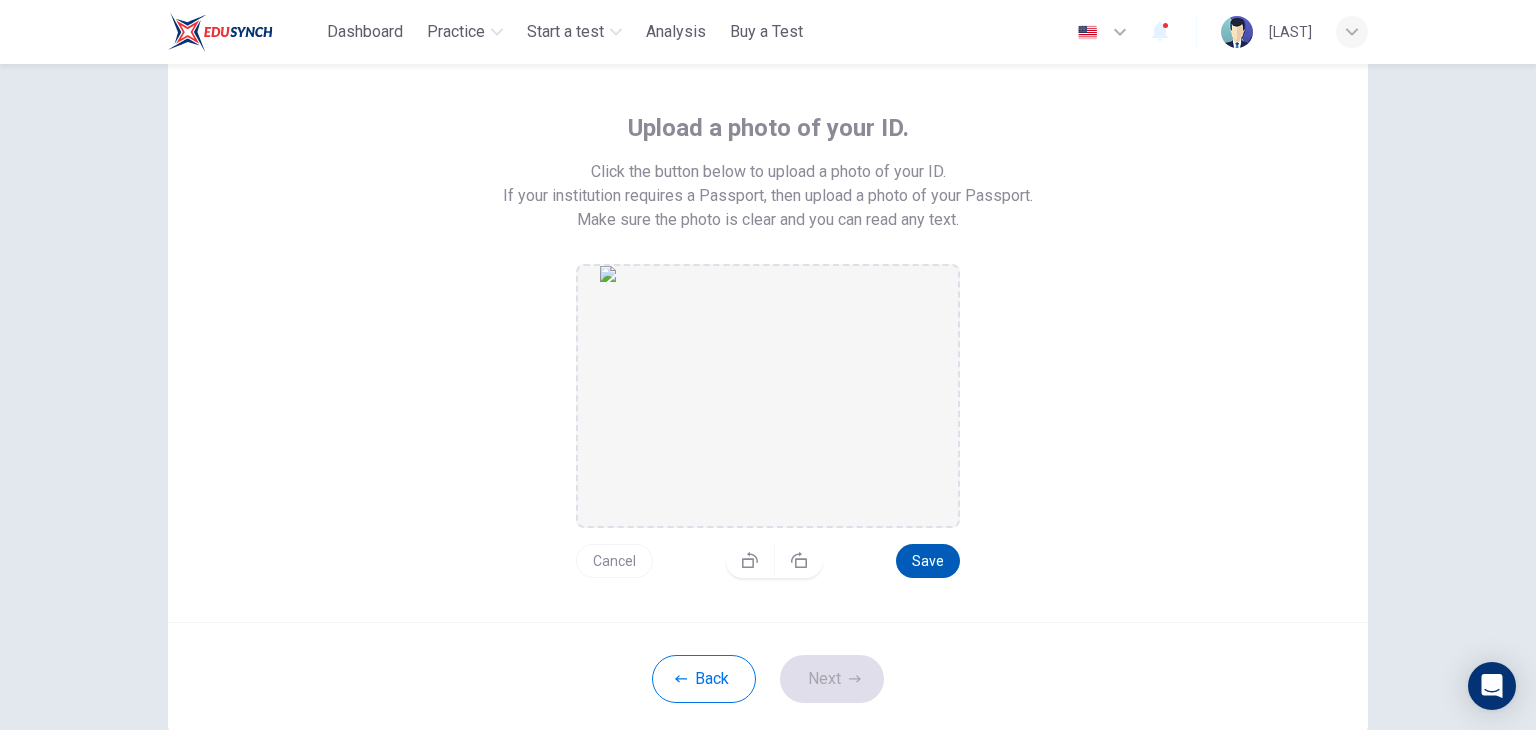 click on "Save" at bounding box center [928, 561] 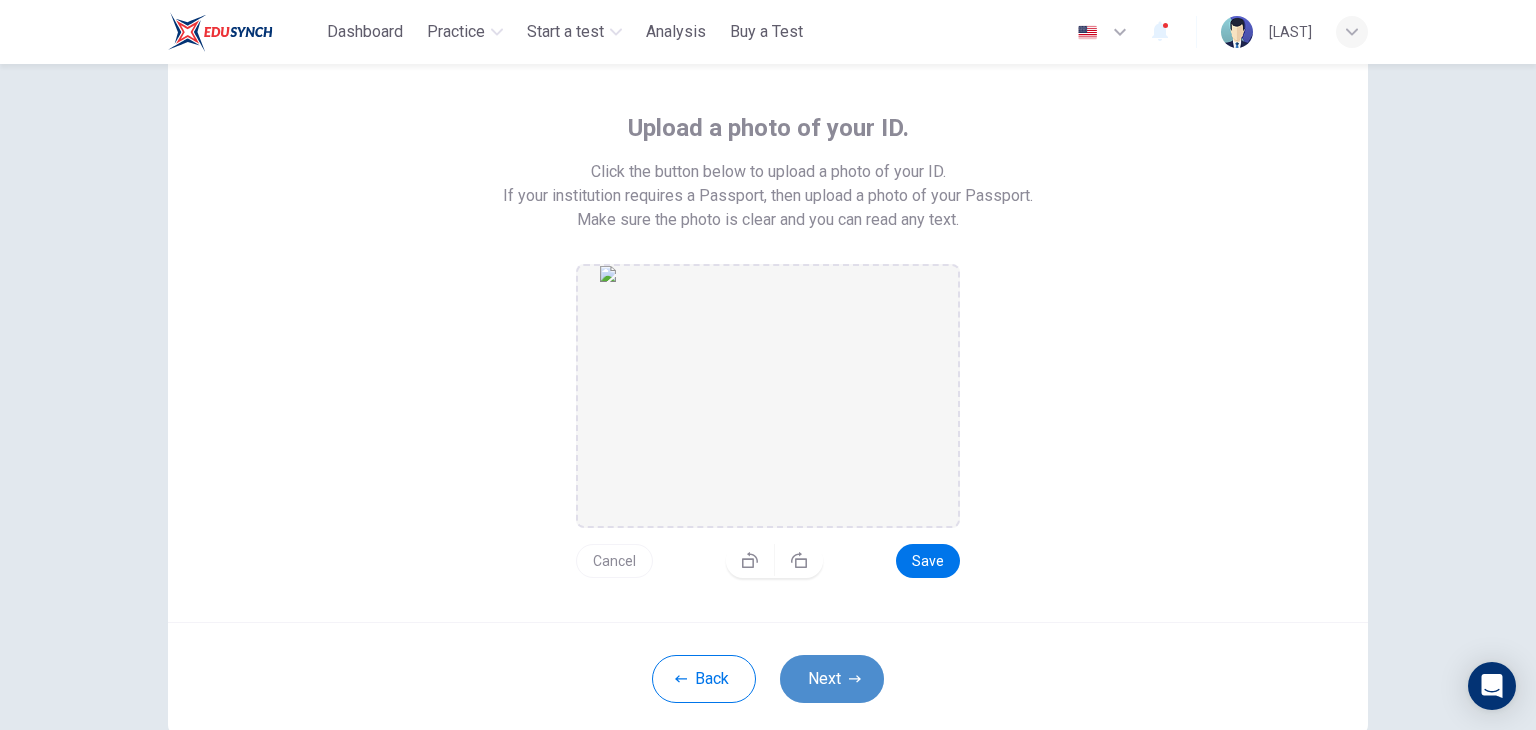 click on "Next" at bounding box center (832, 679) 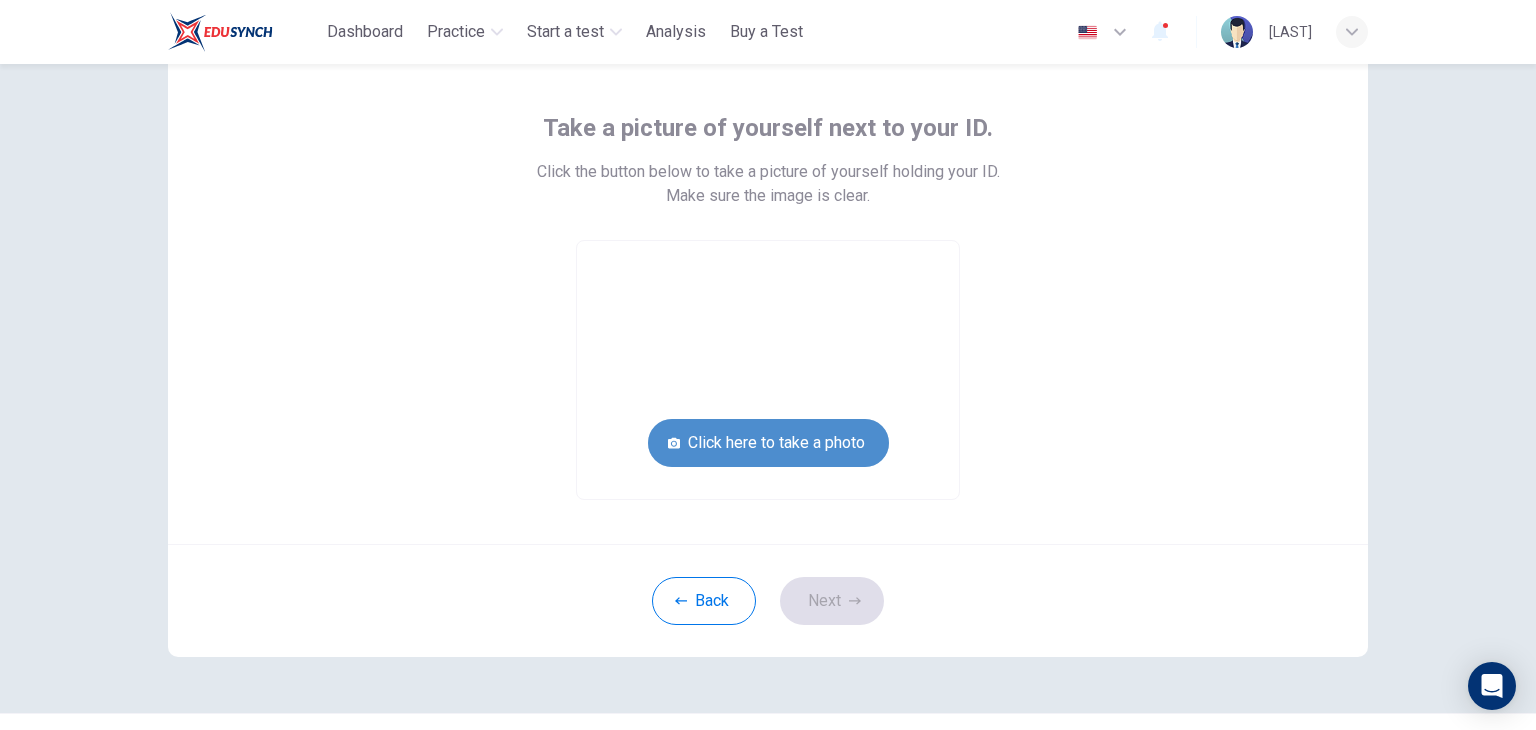 click on "Click here to take a photo" at bounding box center (768, 443) 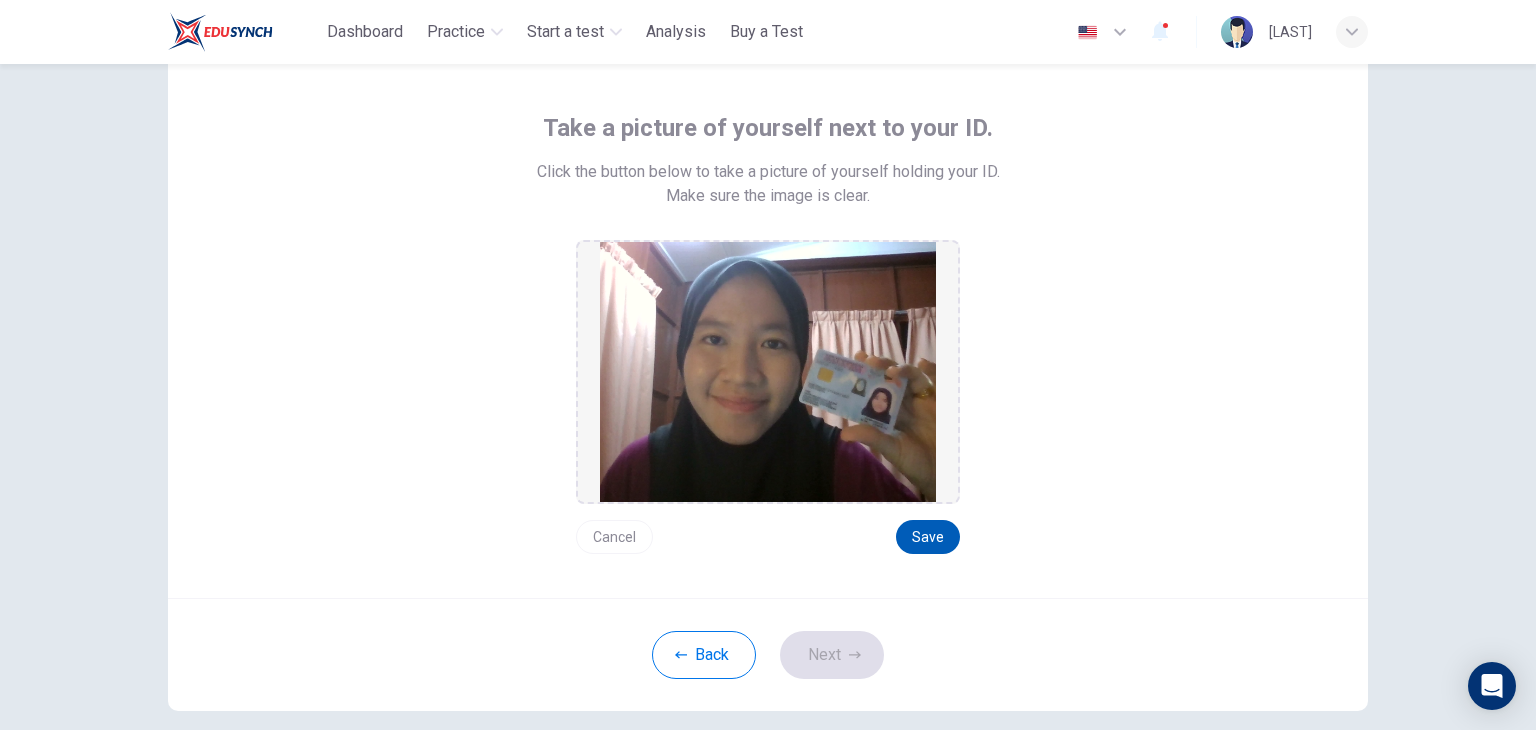 click on "Save" at bounding box center (928, 537) 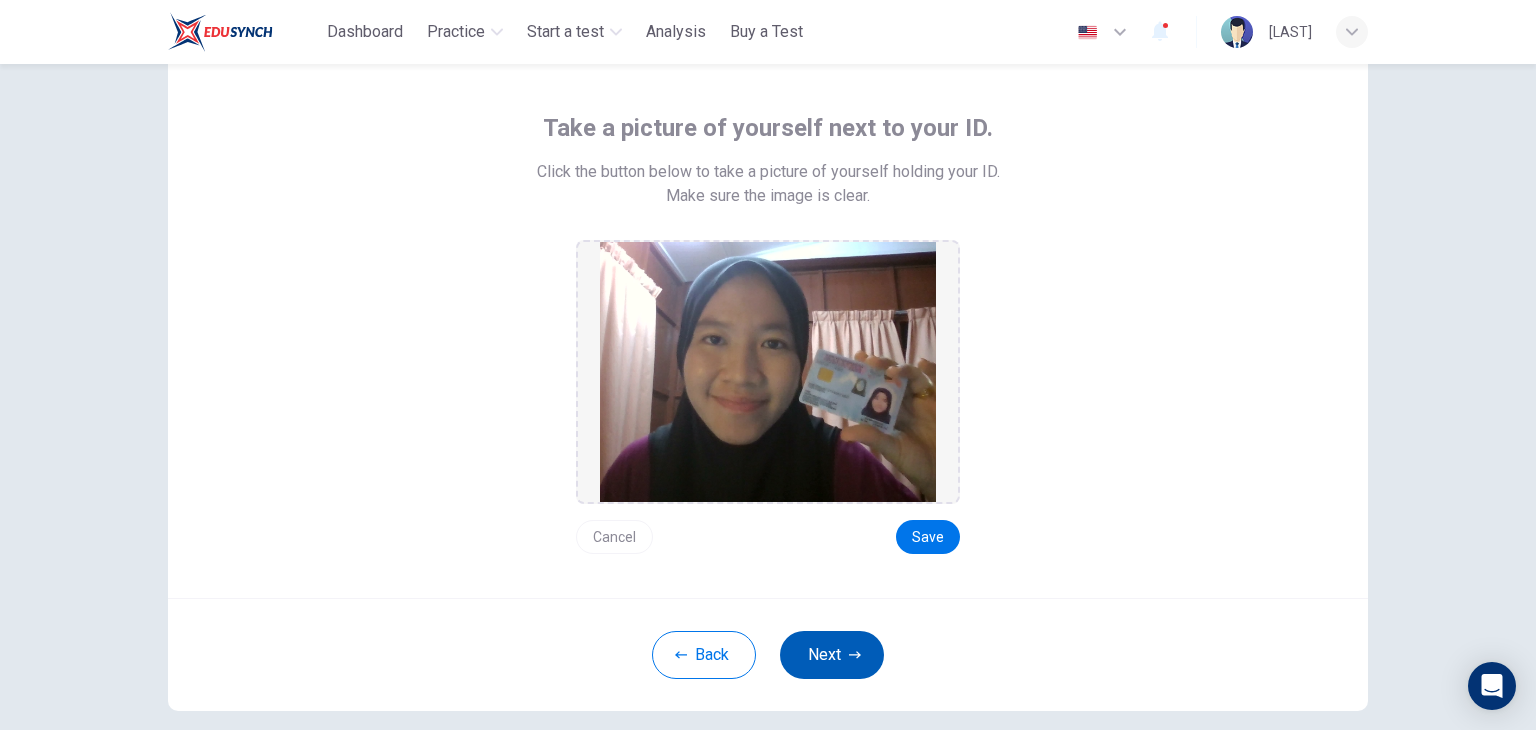 click on "Next" at bounding box center (832, 655) 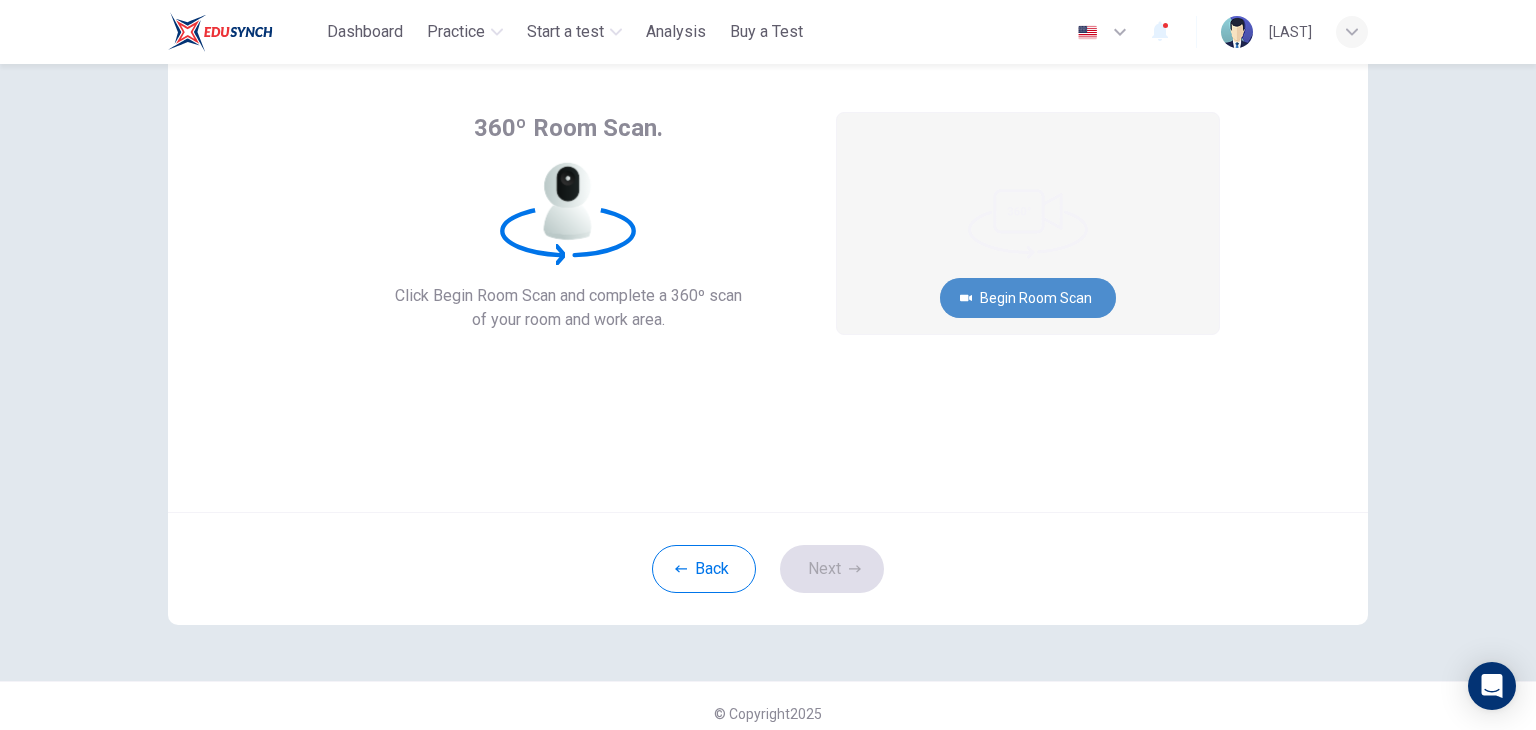 click on "Begin Room Scan" at bounding box center [1028, 298] 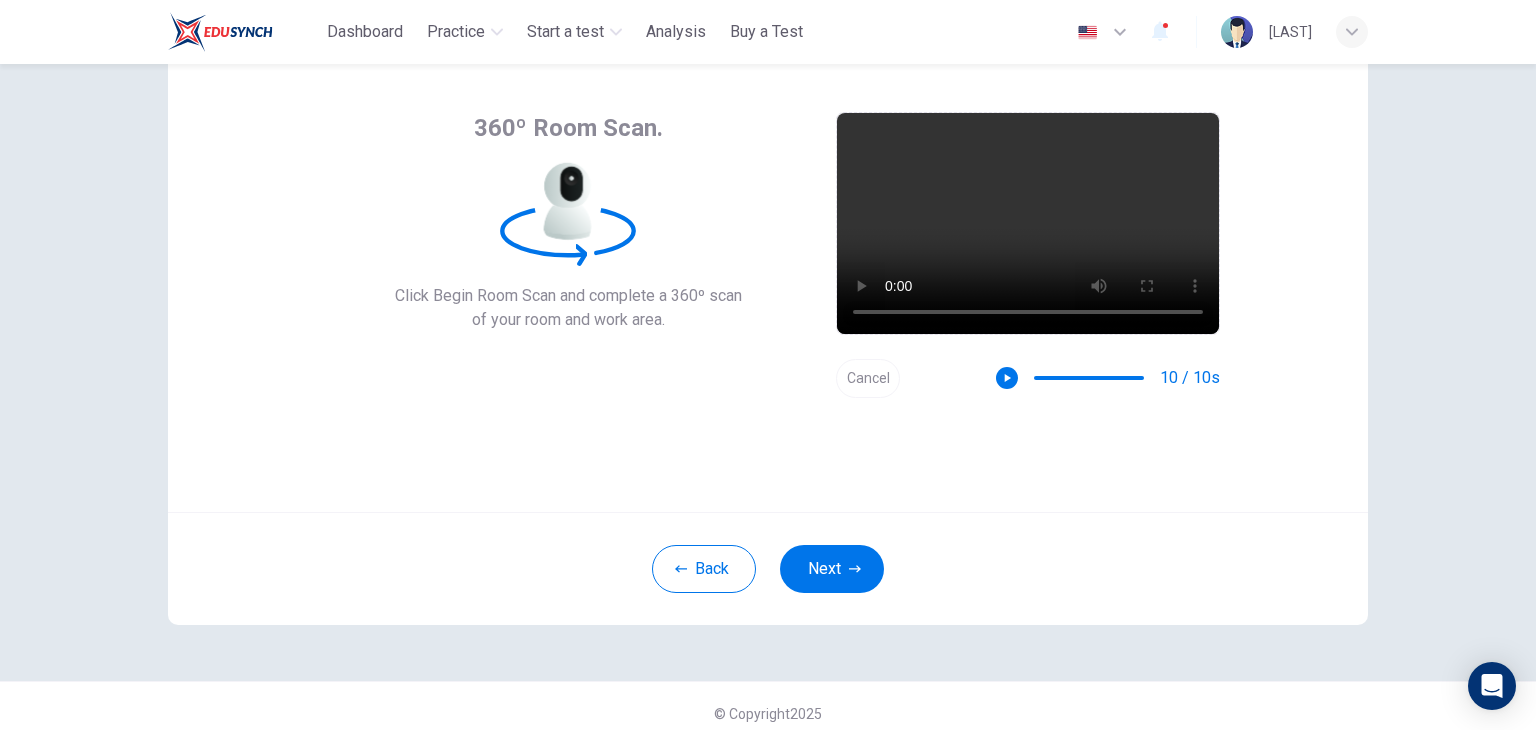 click on "Cancel" at bounding box center [868, 378] 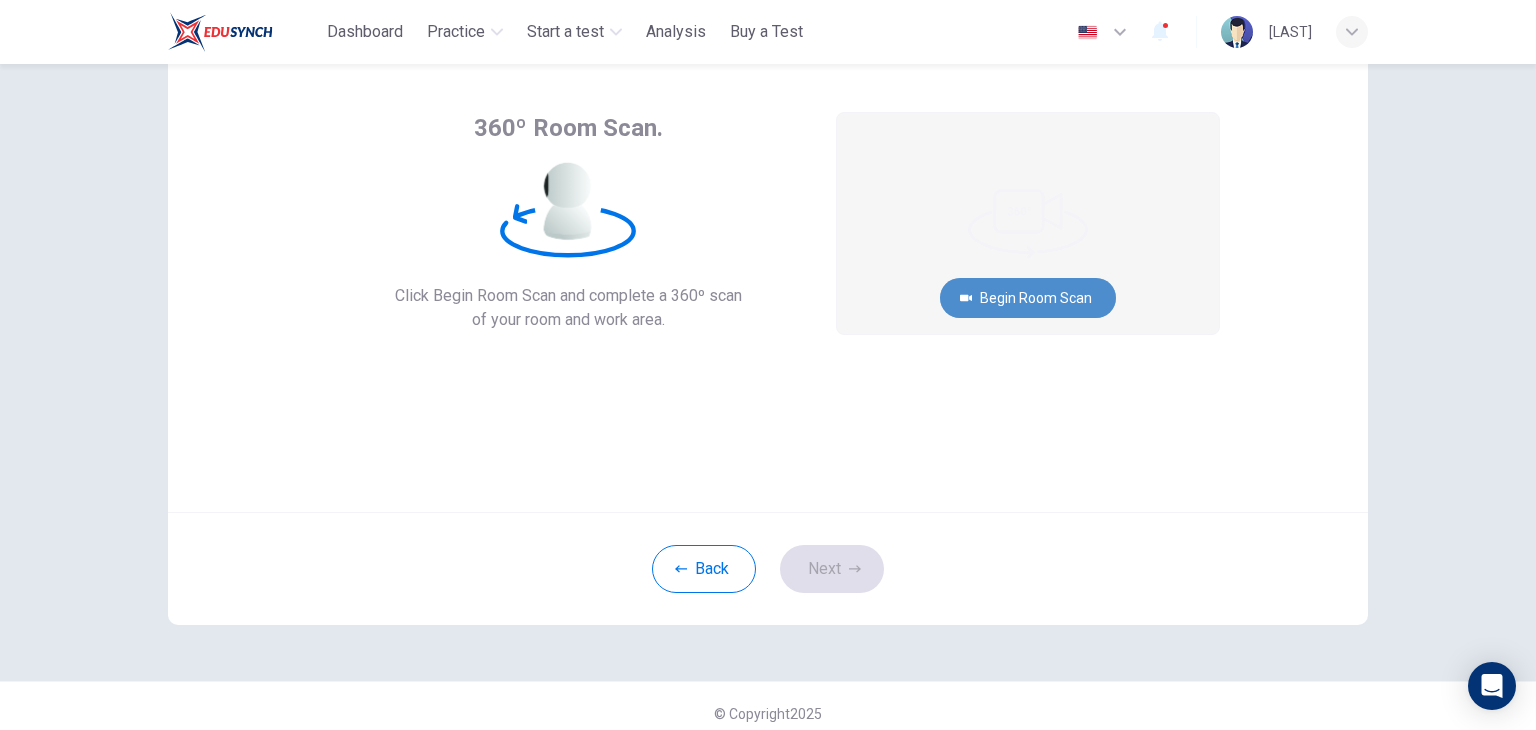 click on "Begin Room Scan" at bounding box center [1028, 298] 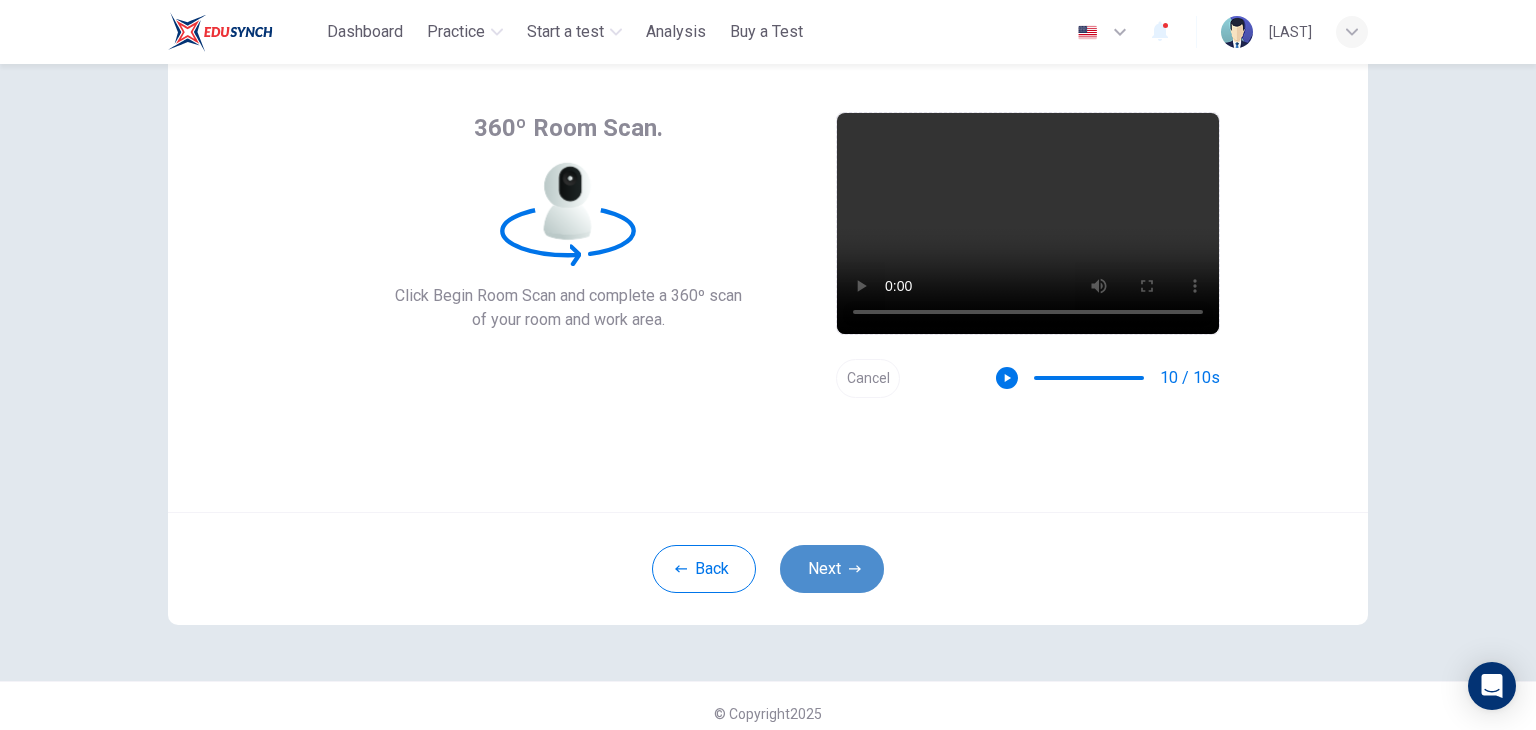 click on "Next" at bounding box center (832, 569) 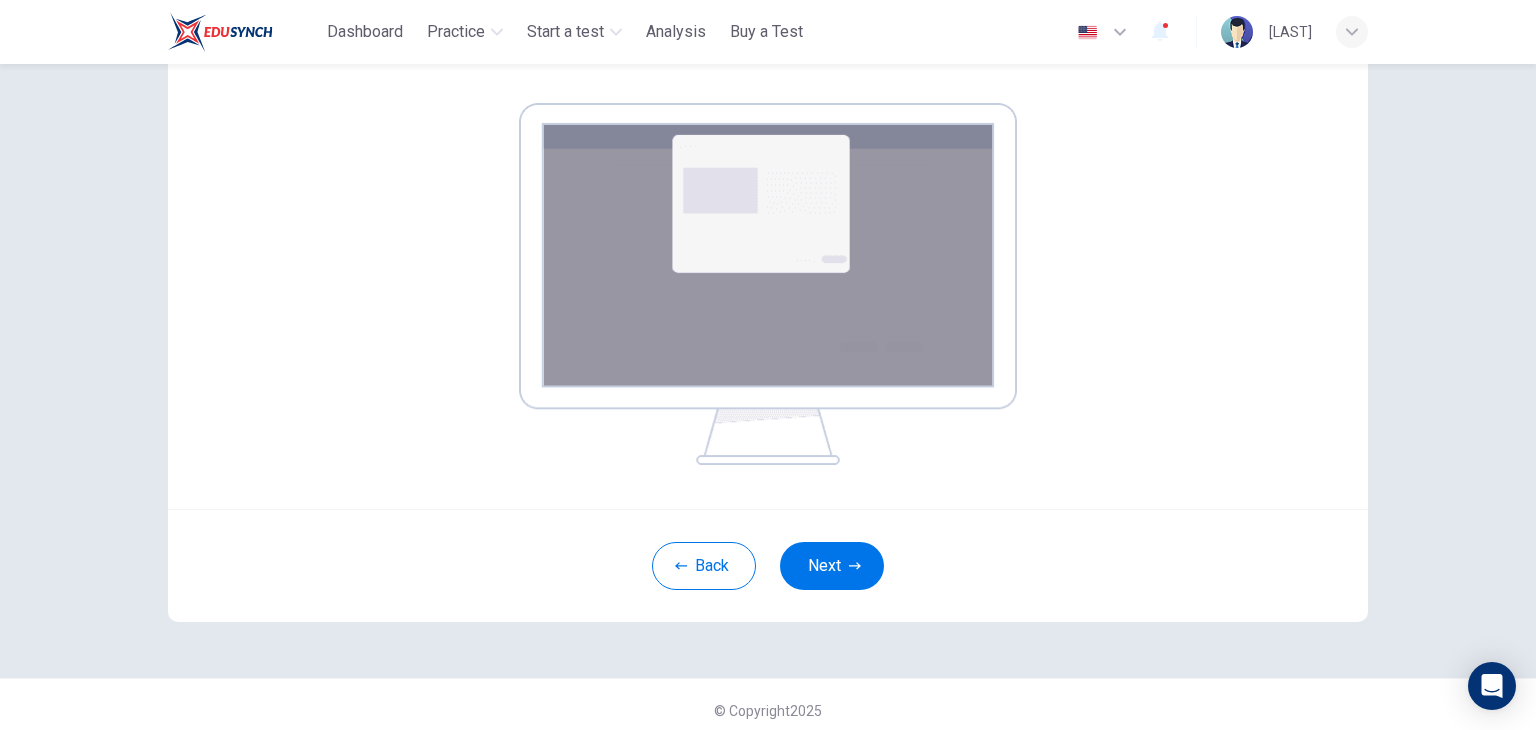 scroll, scrollTop: 308, scrollLeft: 0, axis: vertical 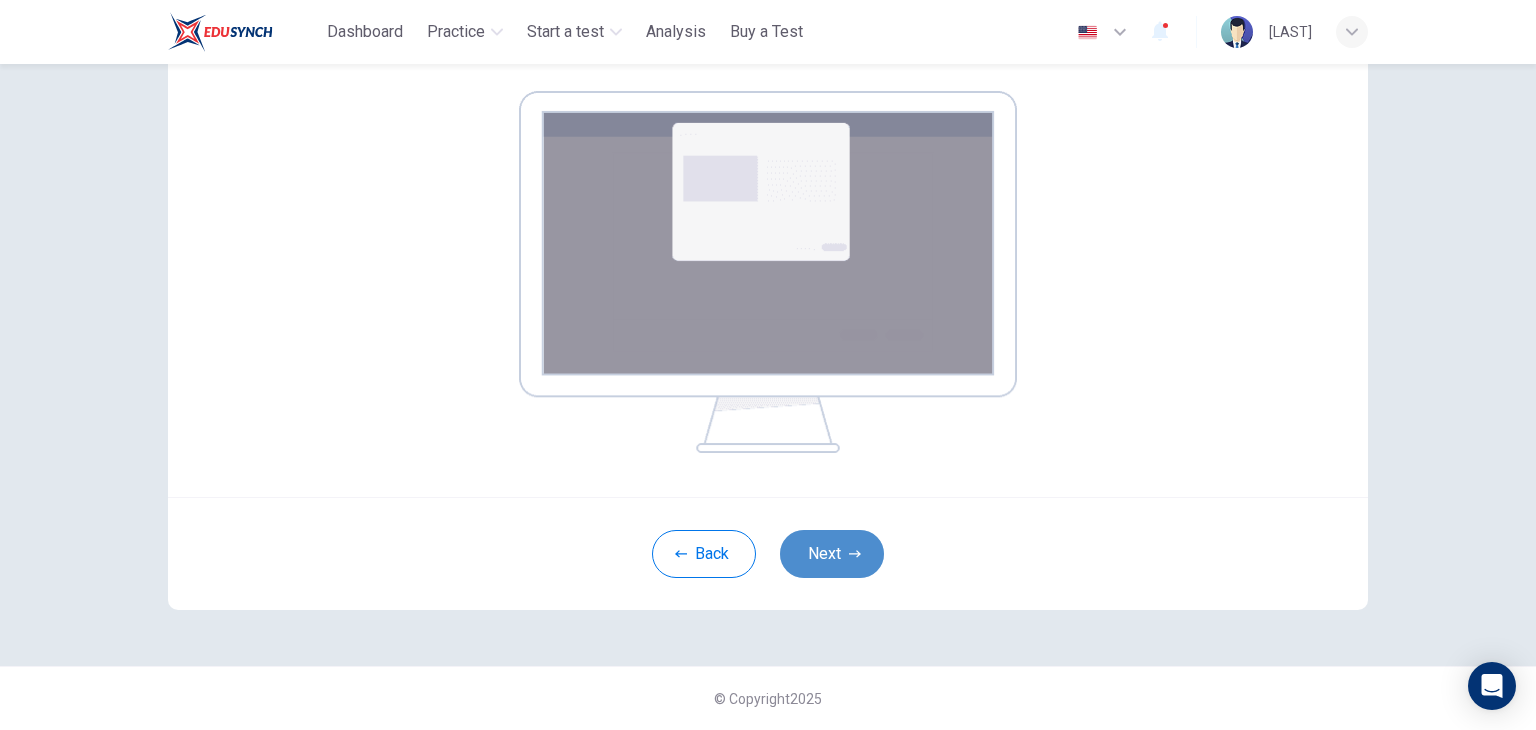 click on "Next" at bounding box center [832, 554] 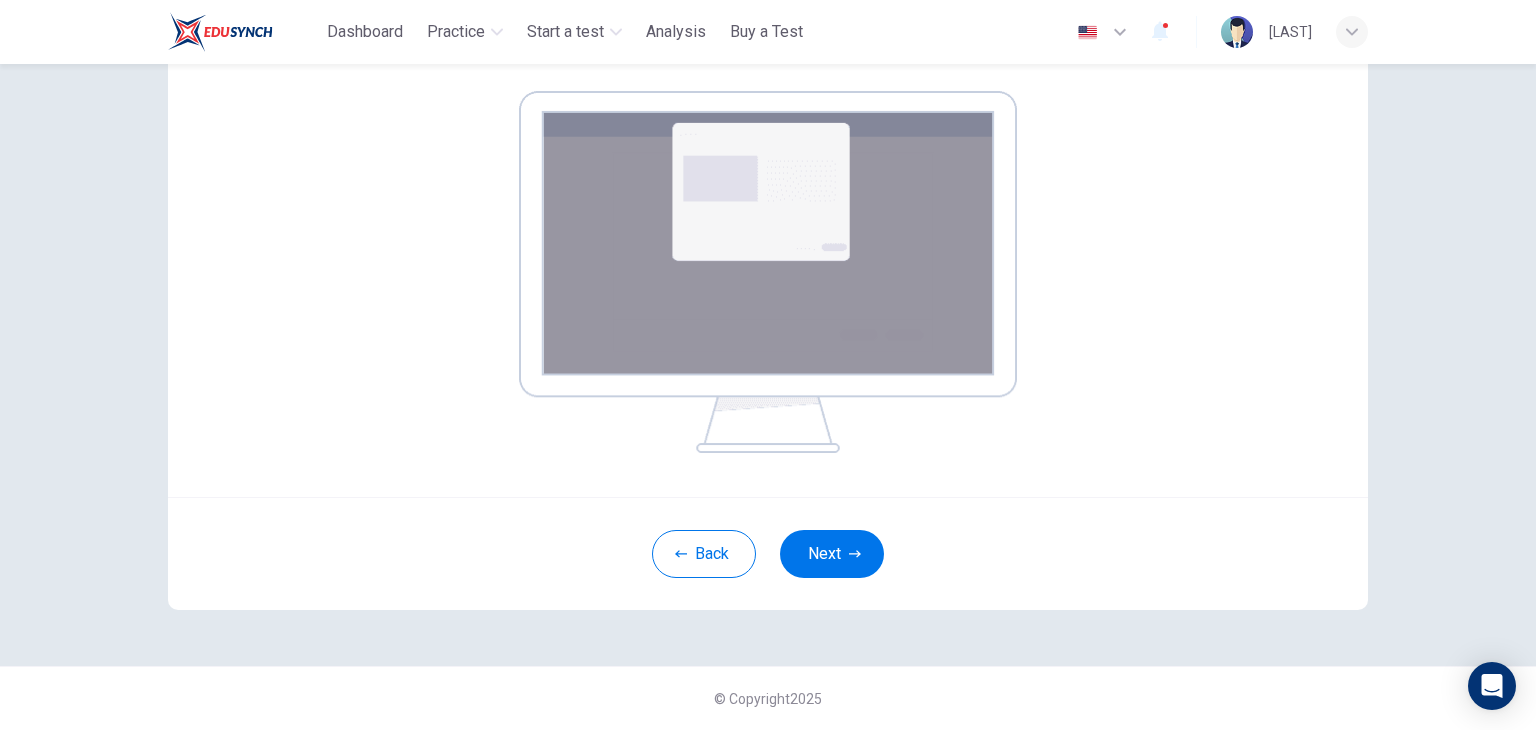 scroll, scrollTop: 103, scrollLeft: 0, axis: vertical 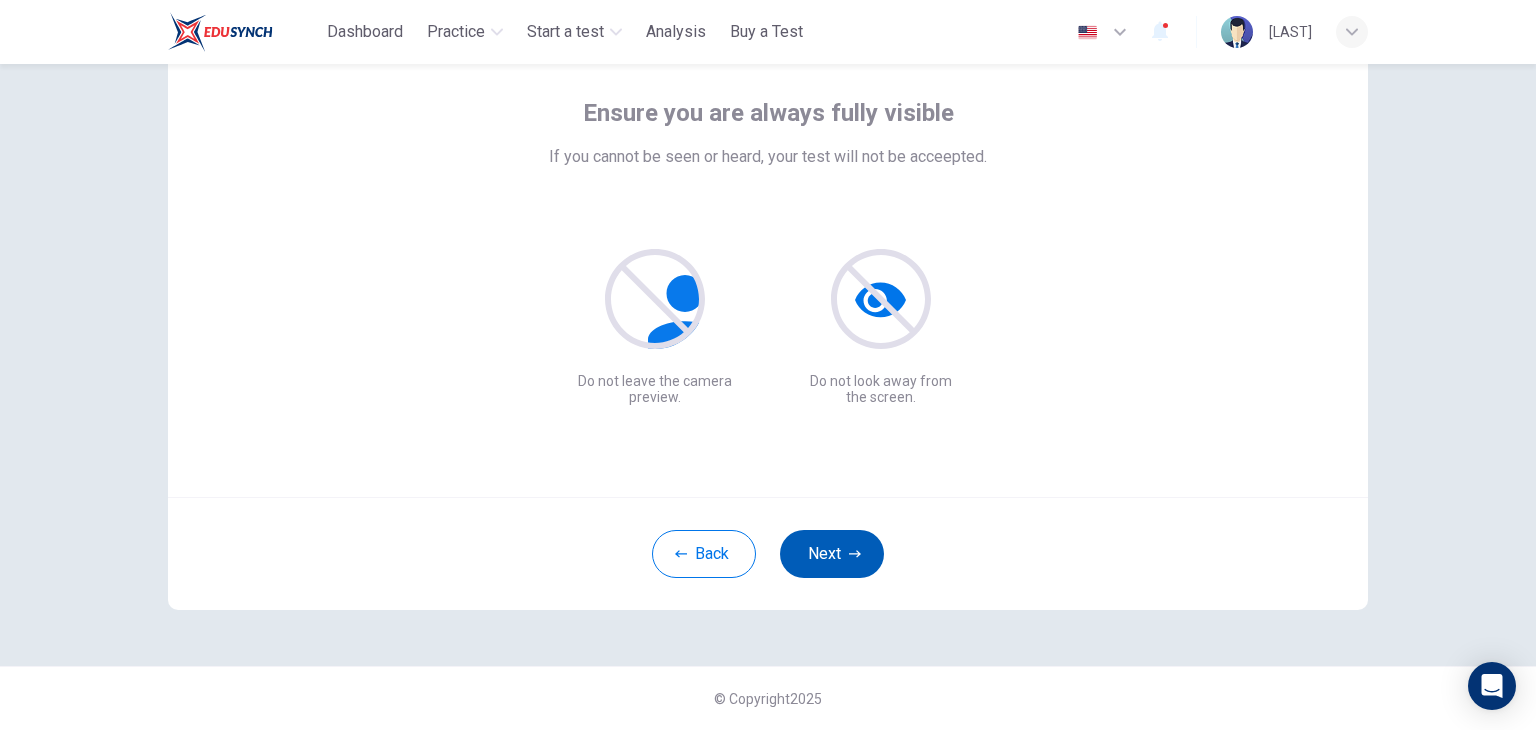 click 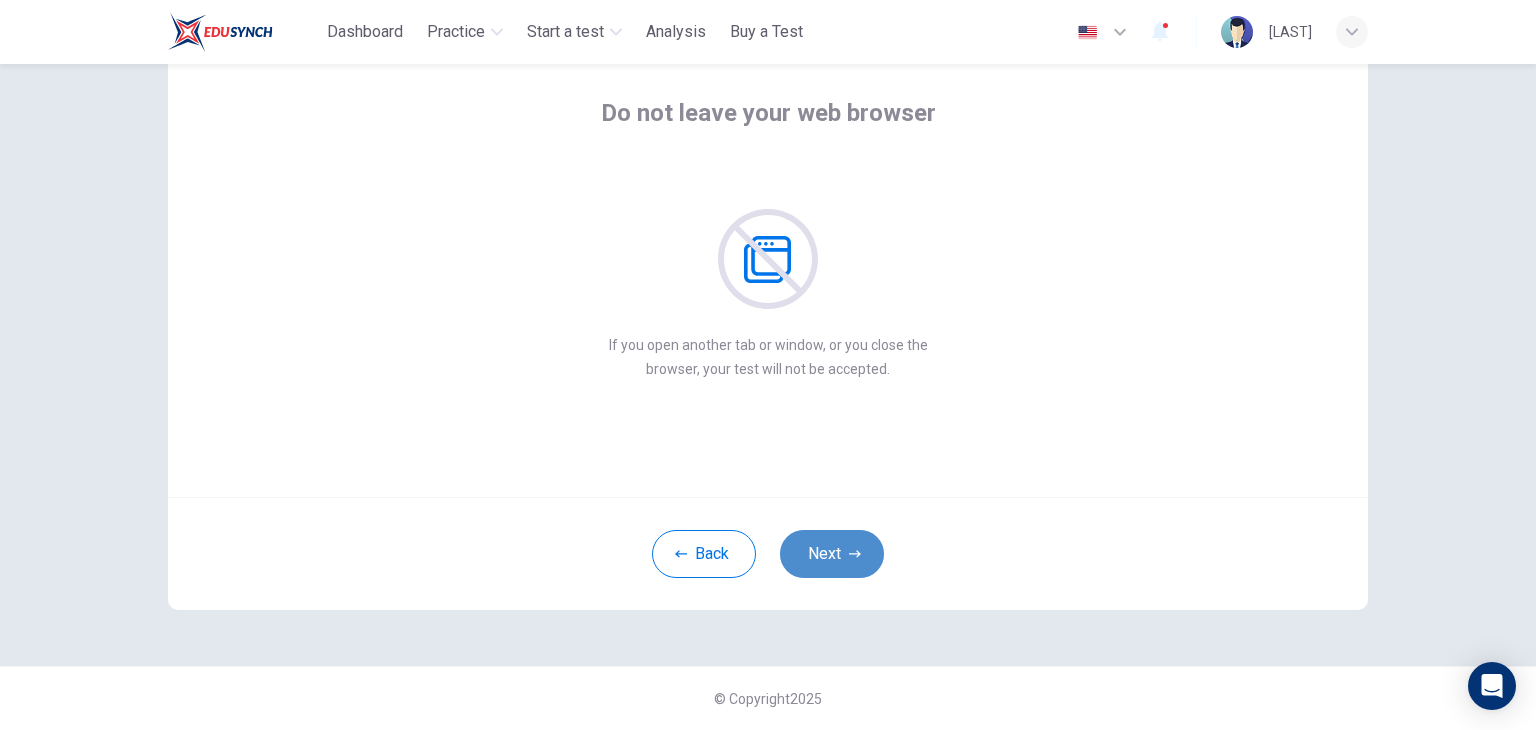 click 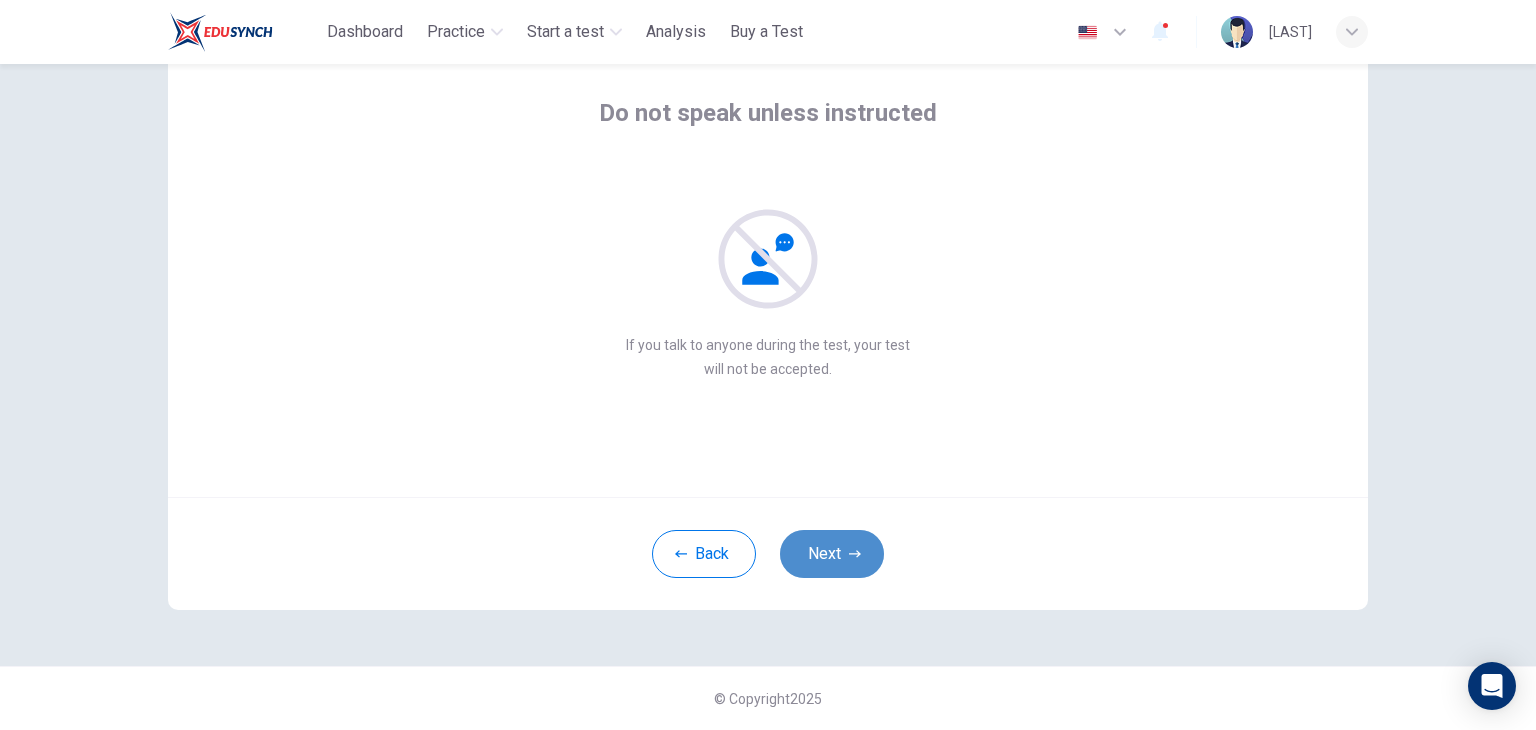 click 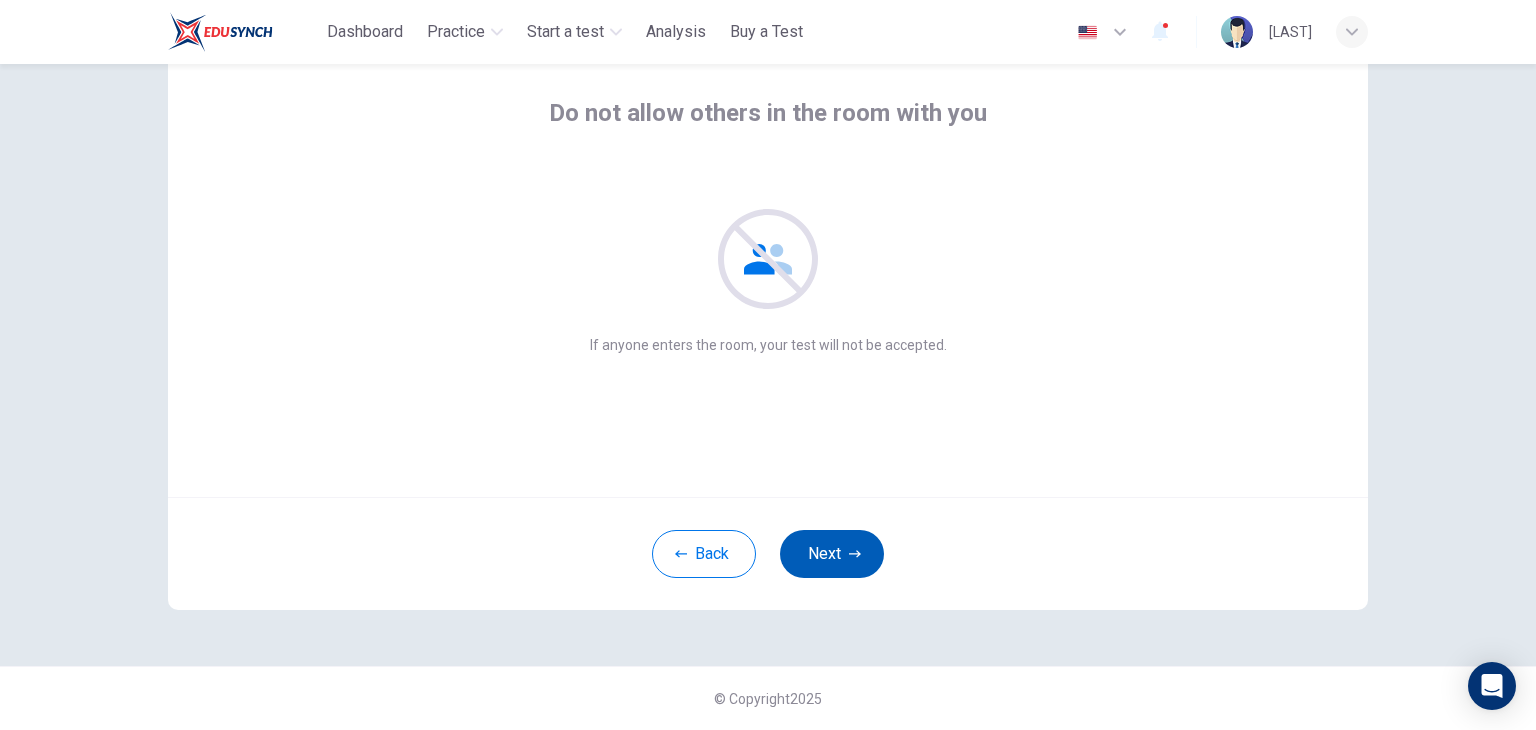 click 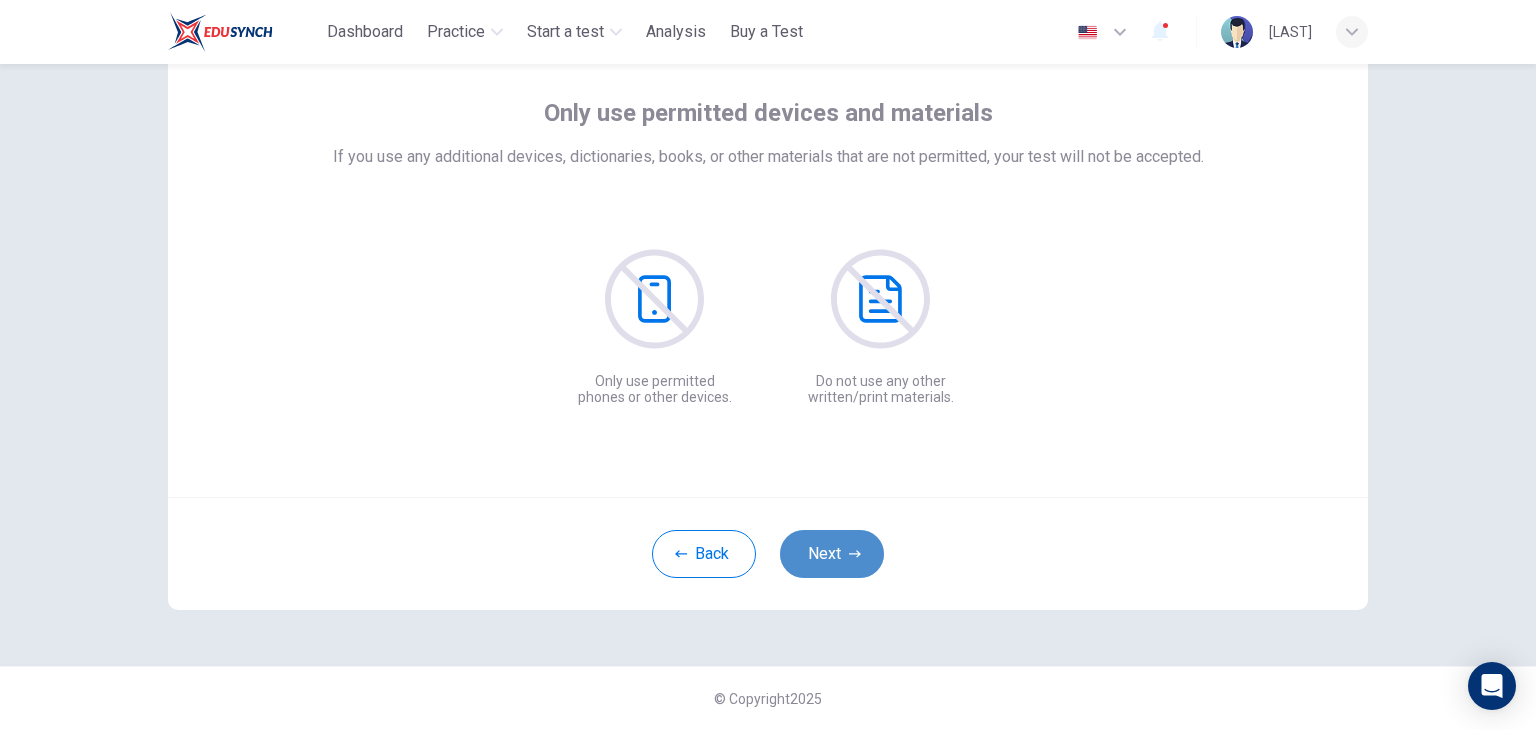 click 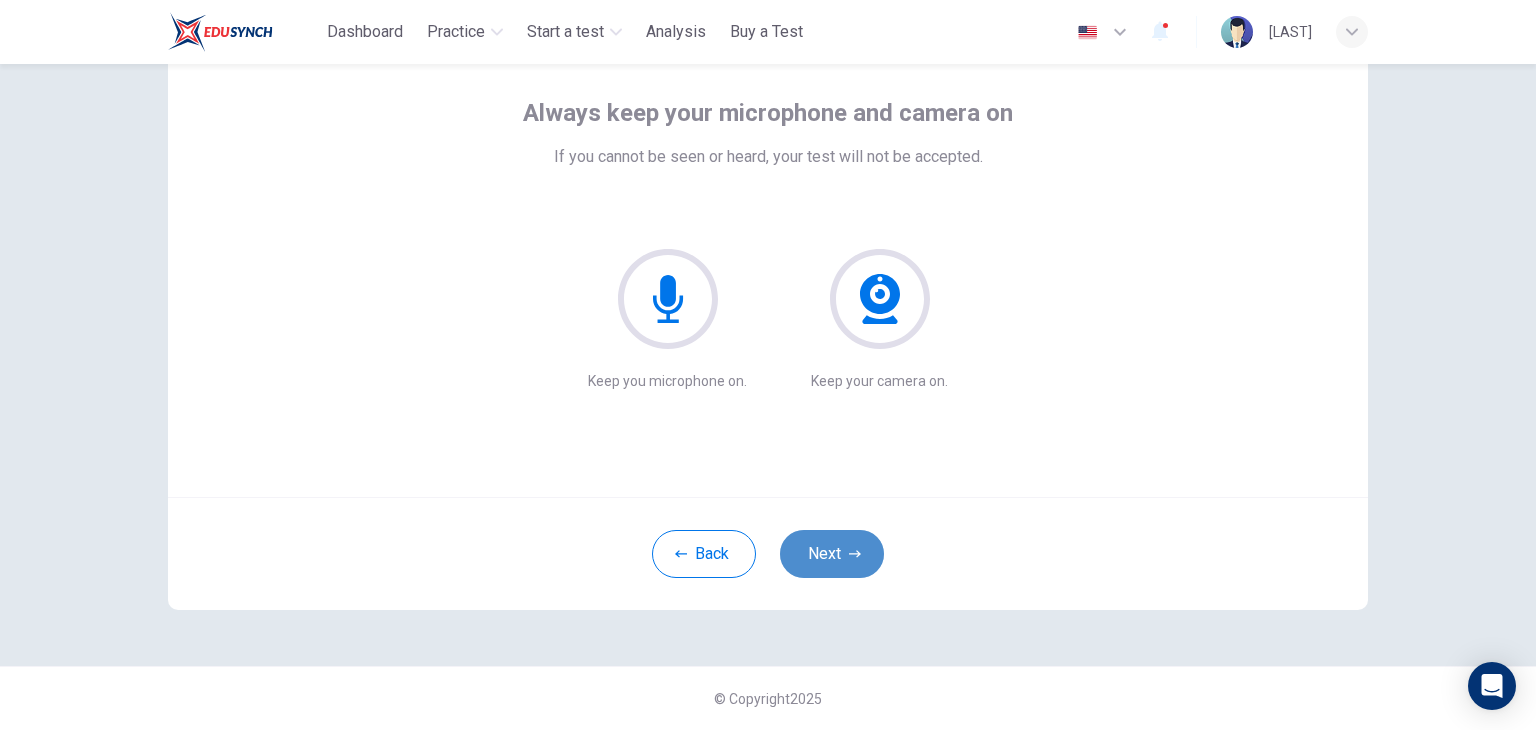 click 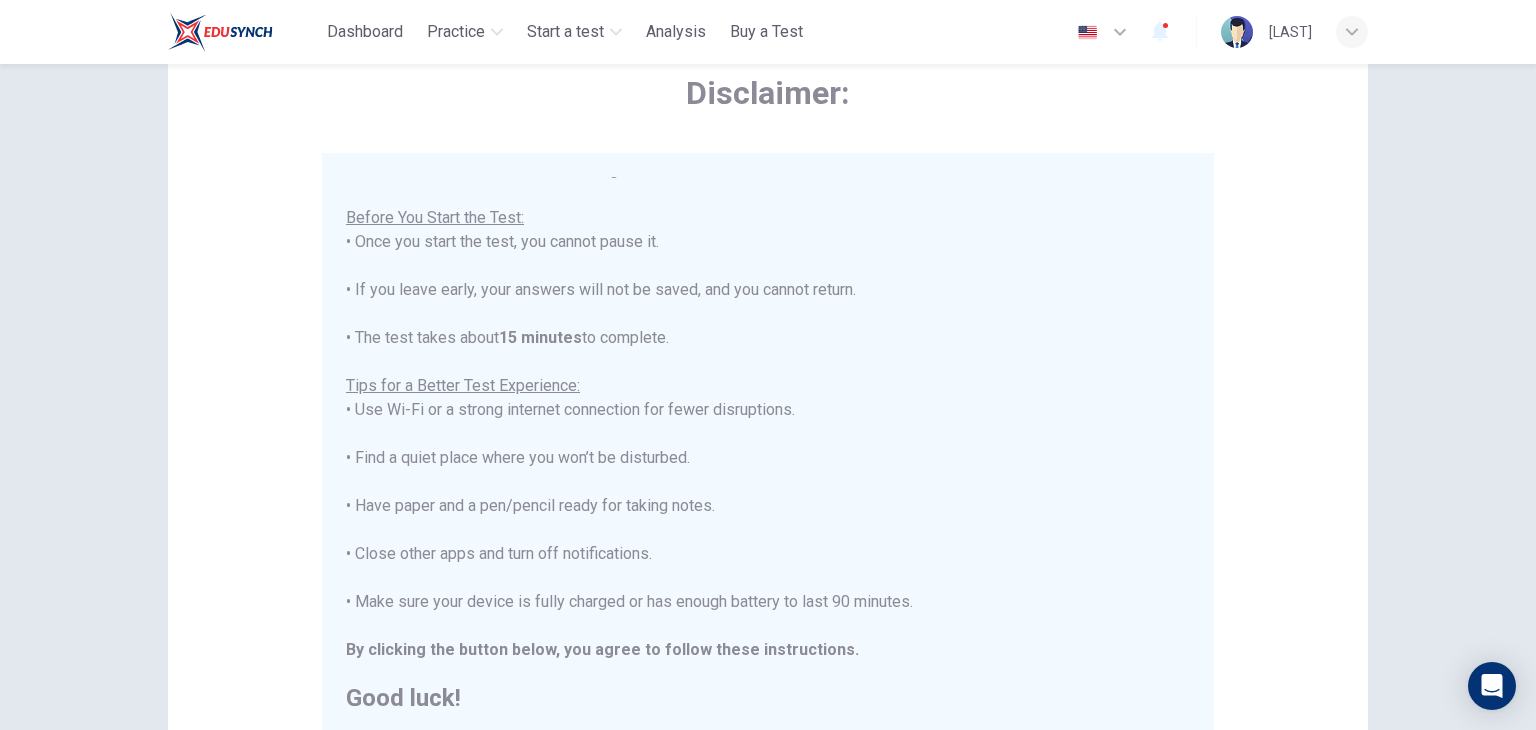 scroll, scrollTop: 23, scrollLeft: 0, axis: vertical 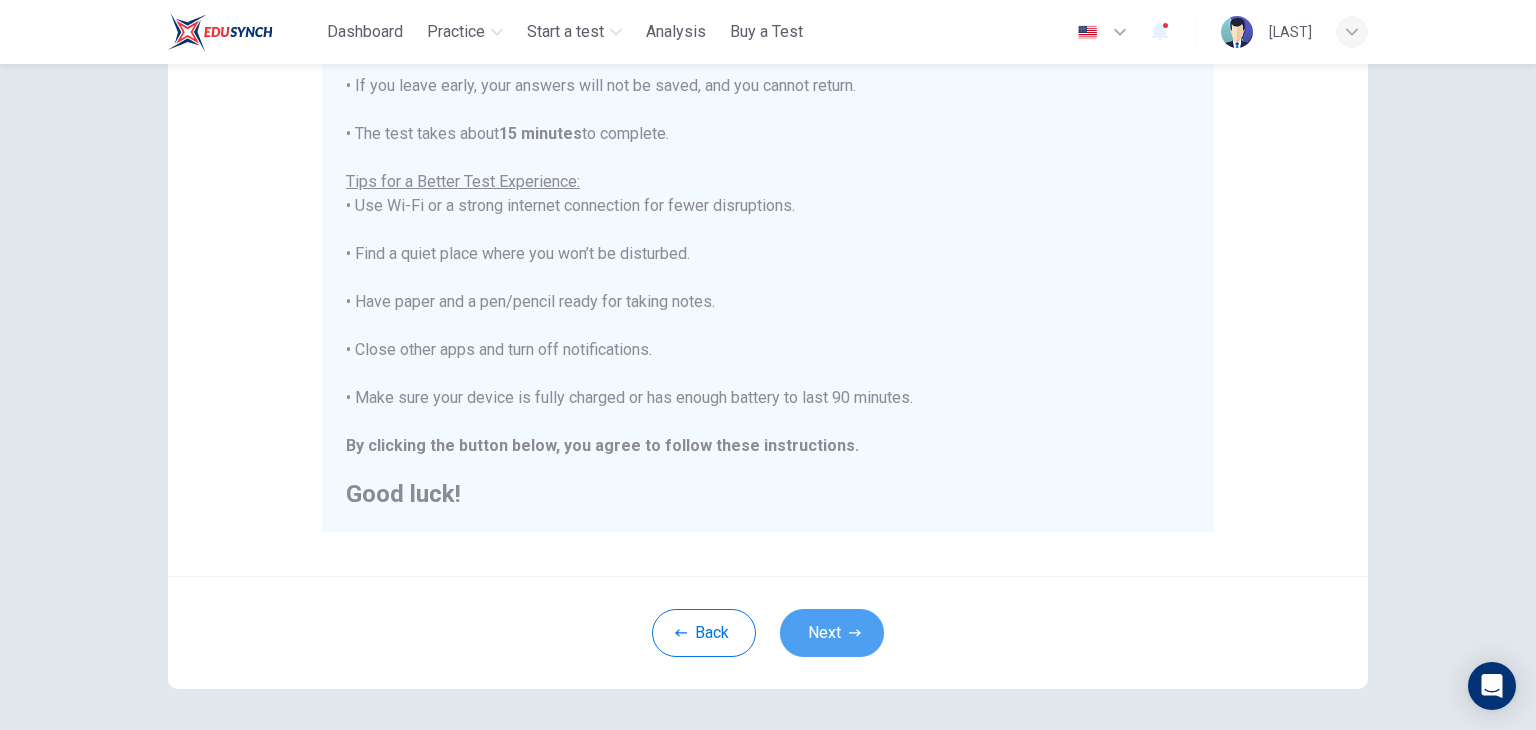click on "Next" at bounding box center [832, 633] 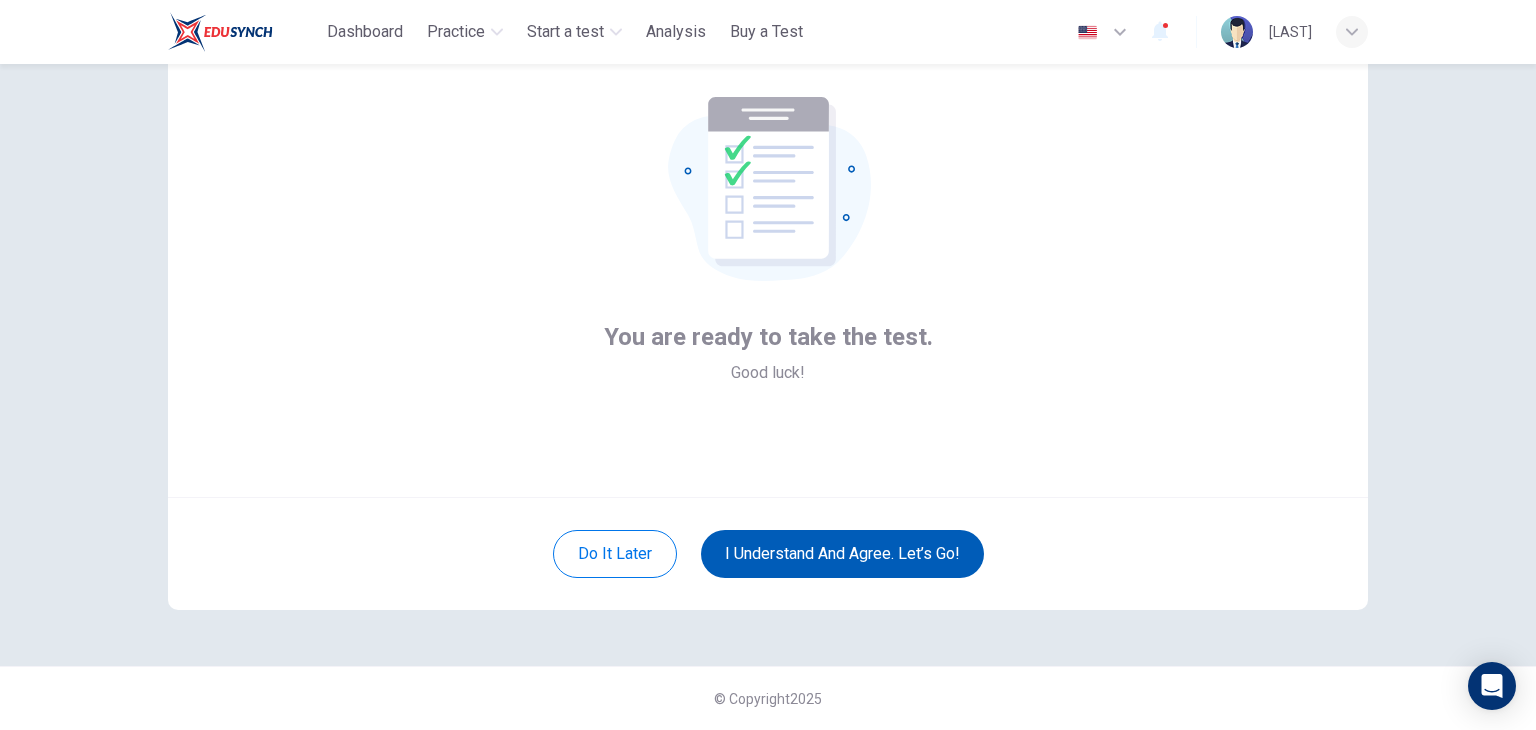 click on "I understand and agree. Let’s go!" at bounding box center (842, 554) 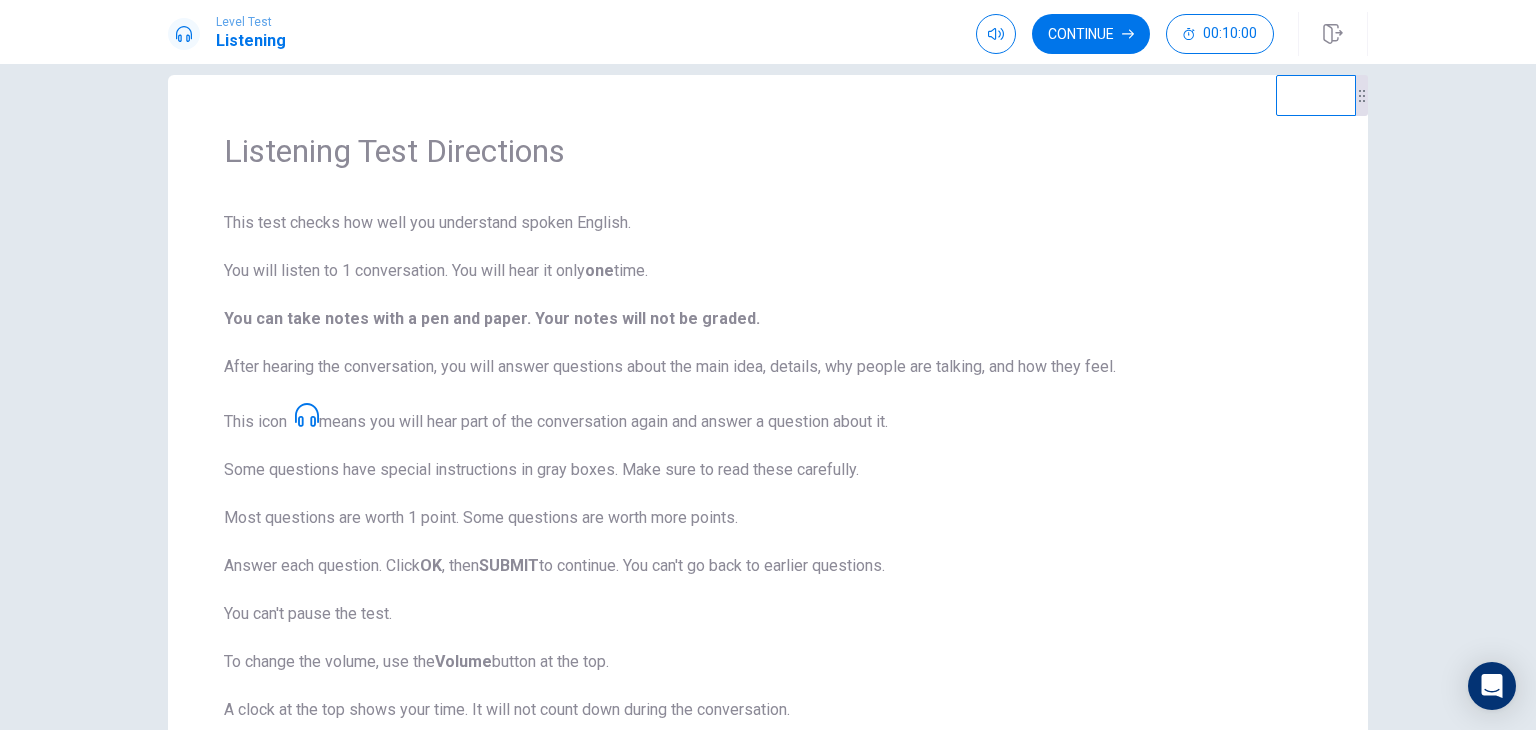 scroll, scrollTop: 28, scrollLeft: 0, axis: vertical 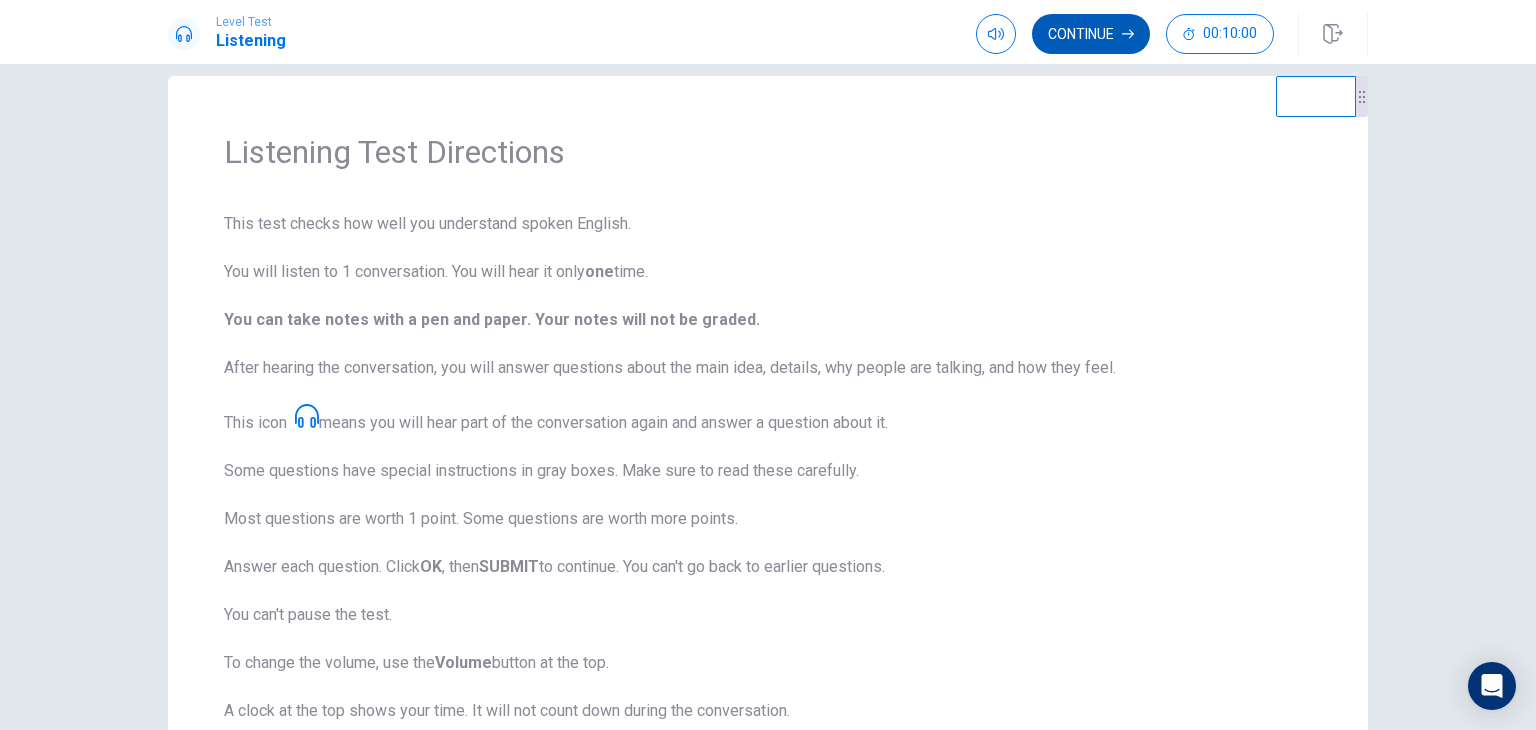 click on "Continue" at bounding box center (1091, 34) 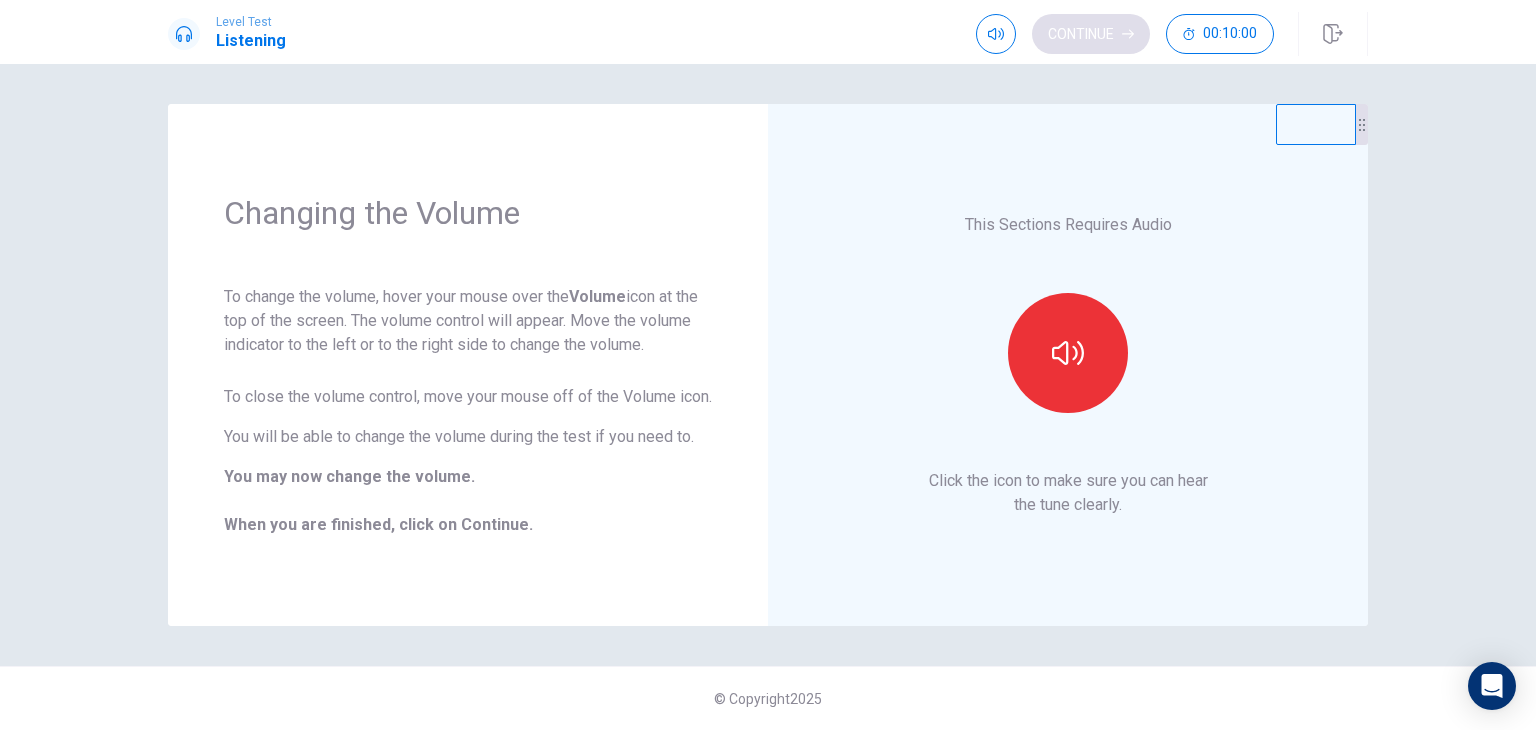 scroll, scrollTop: 0, scrollLeft: 0, axis: both 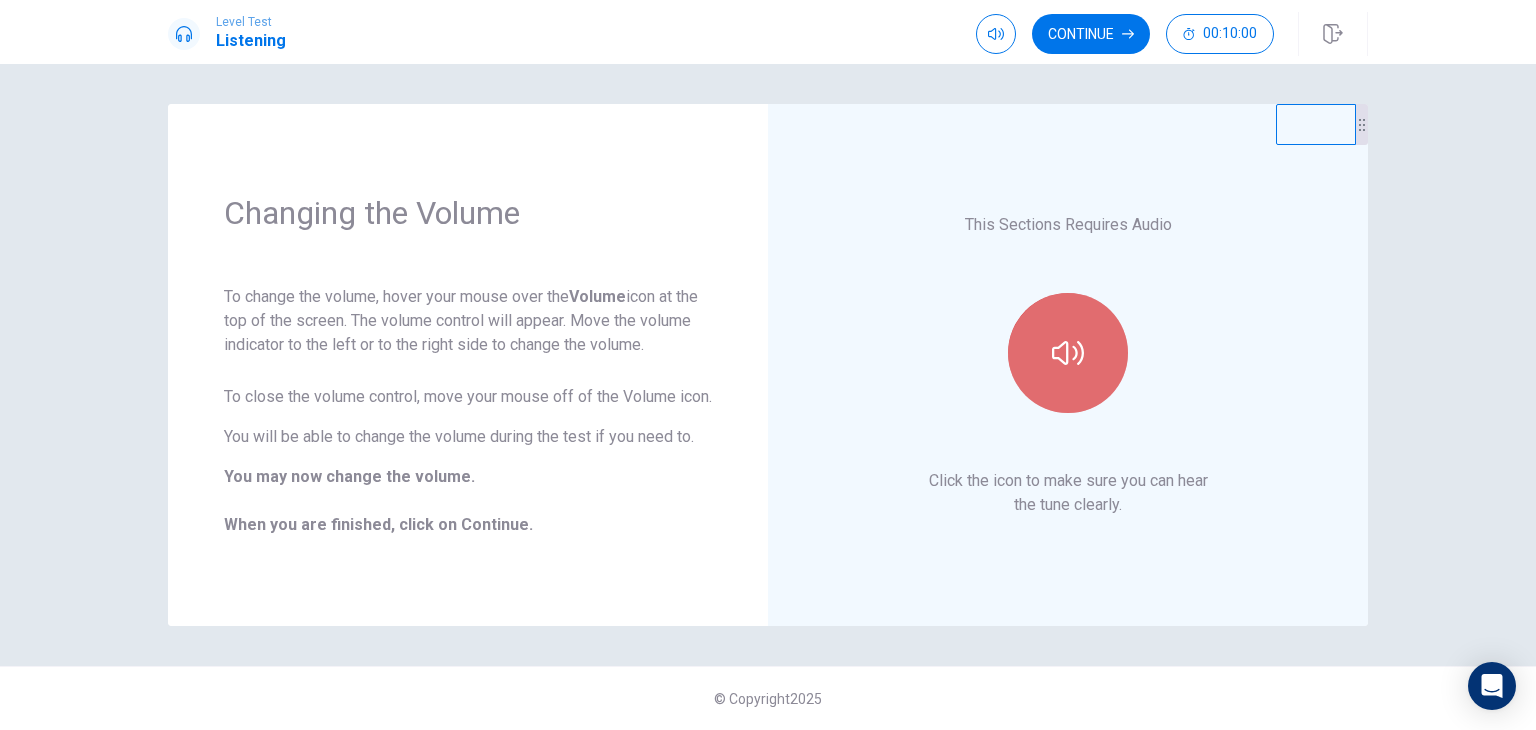 click 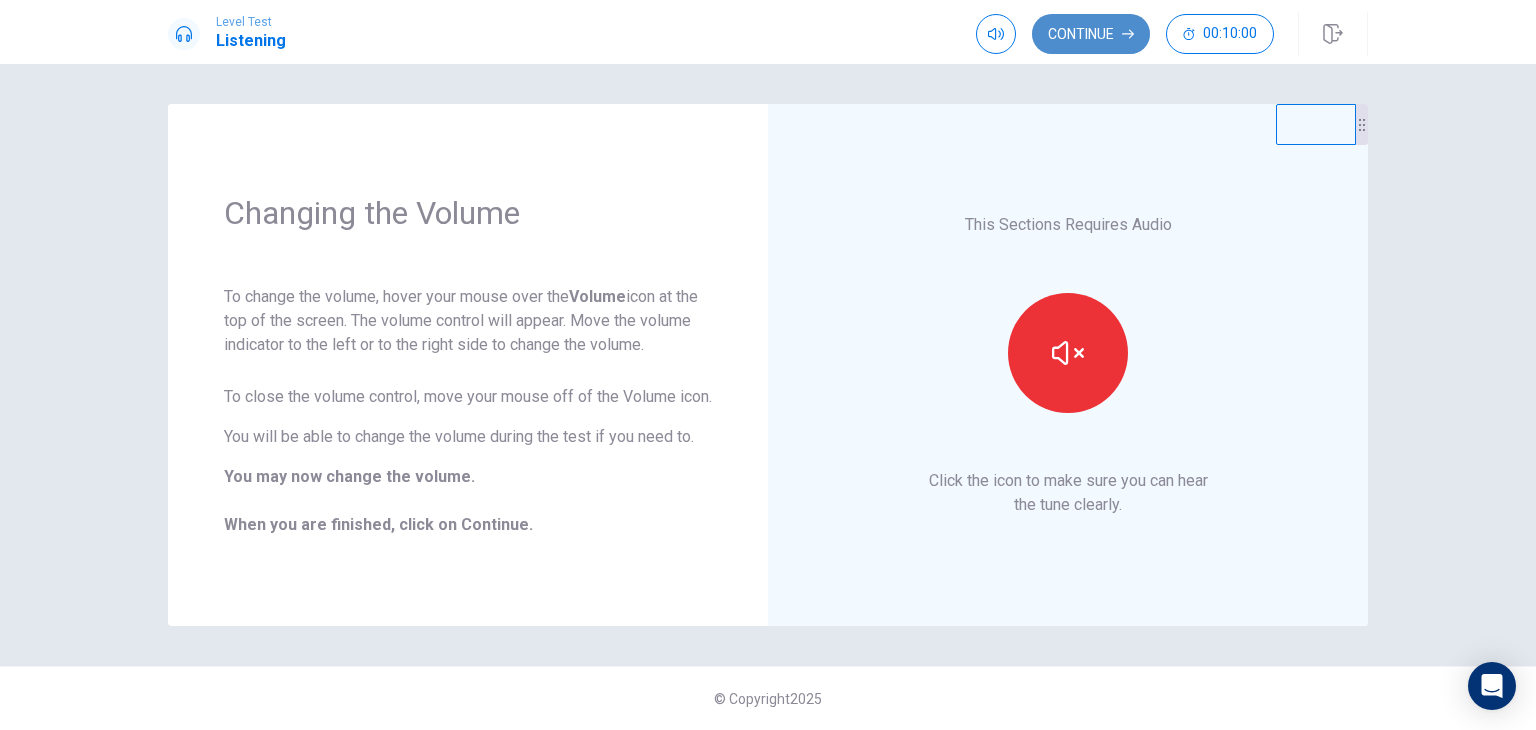 click on "Continue" at bounding box center [1091, 34] 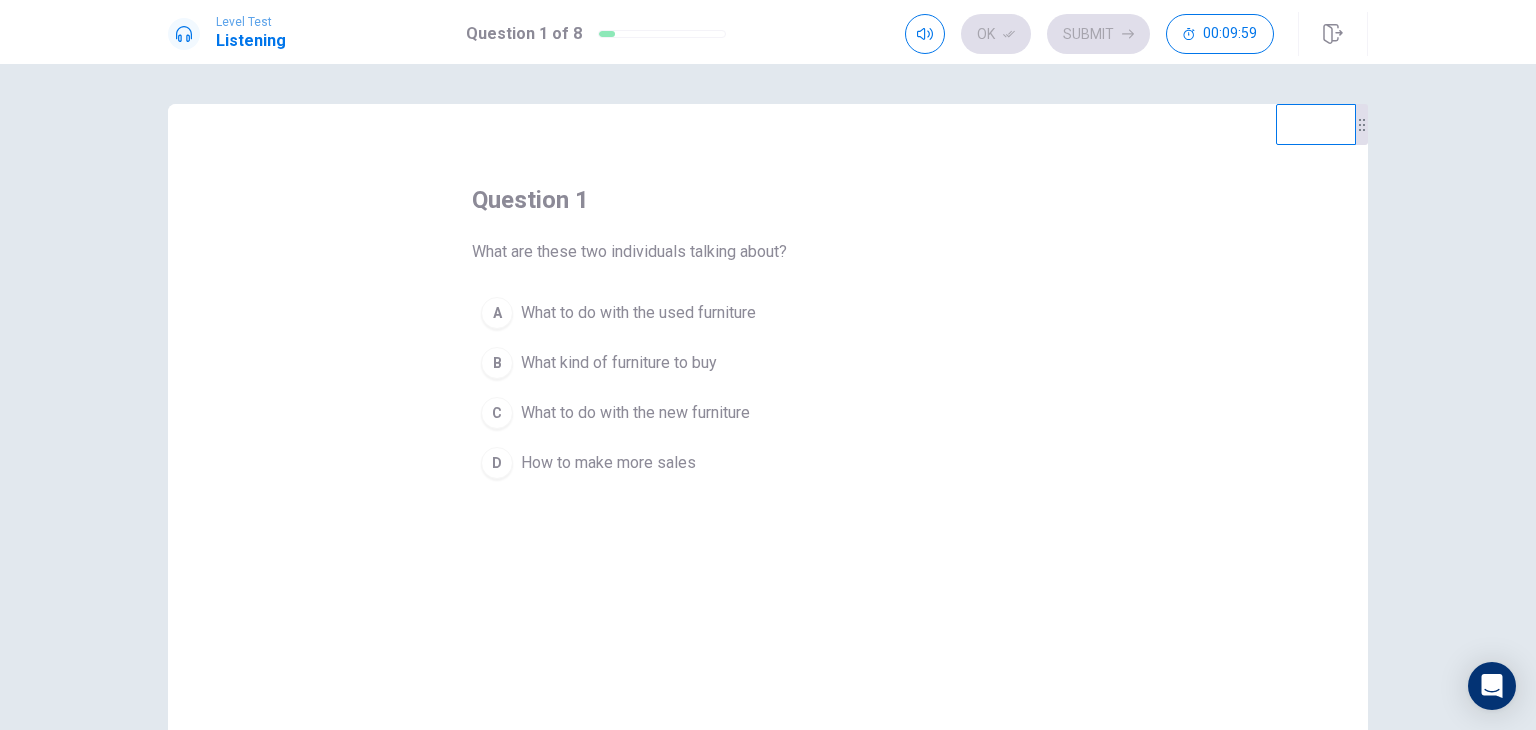 click on "What to do with the used furniture" at bounding box center [638, 313] 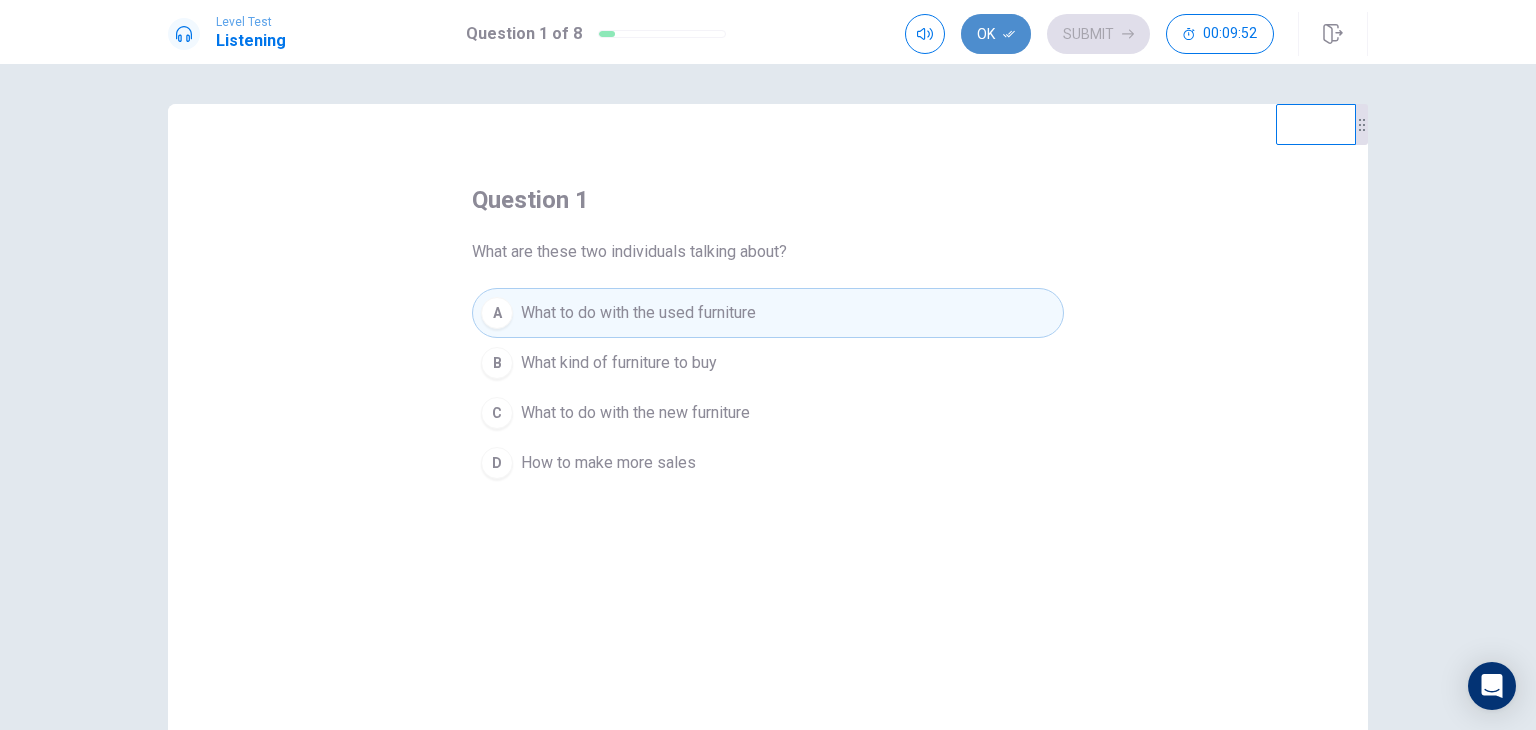 click on "Ok" at bounding box center [996, 34] 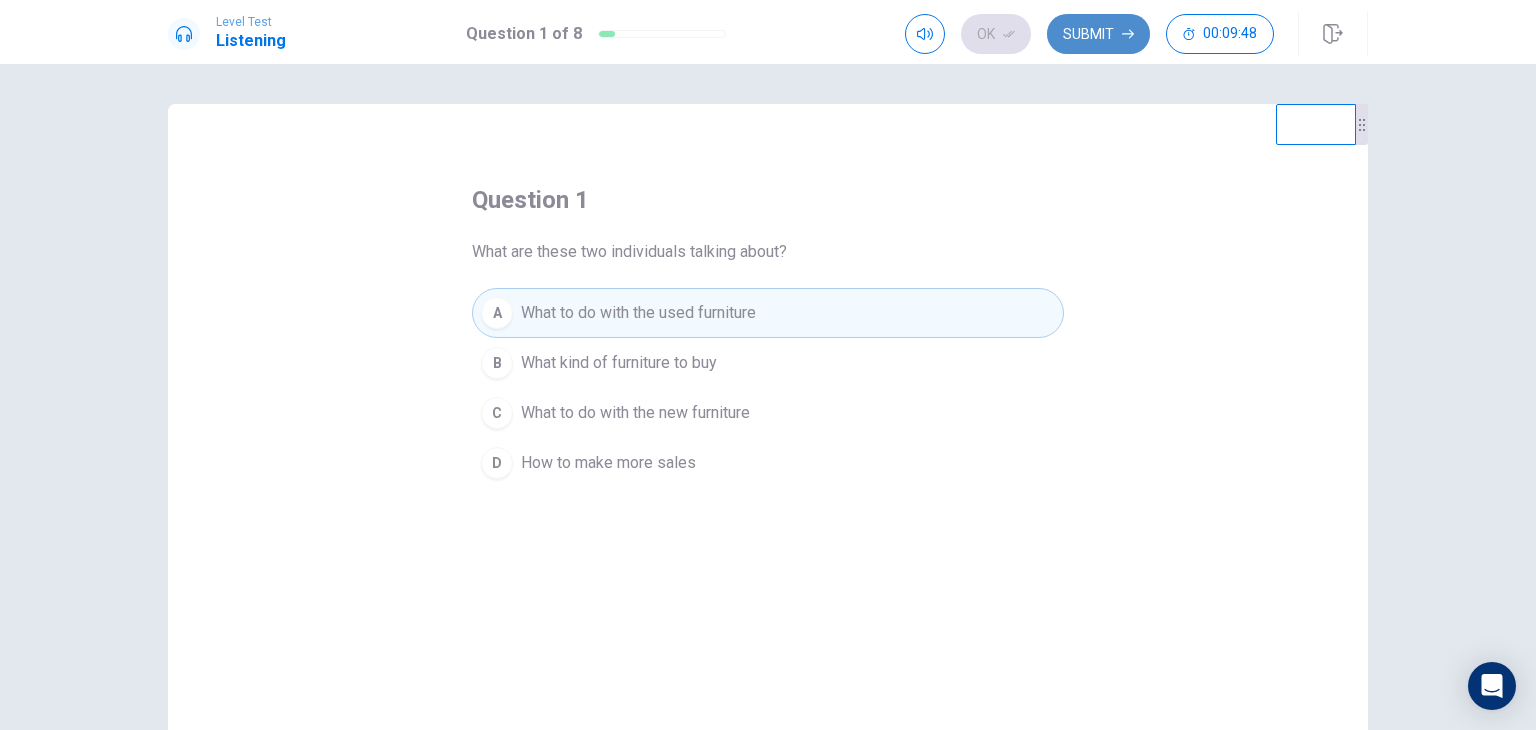 click on "Submit" at bounding box center (1098, 34) 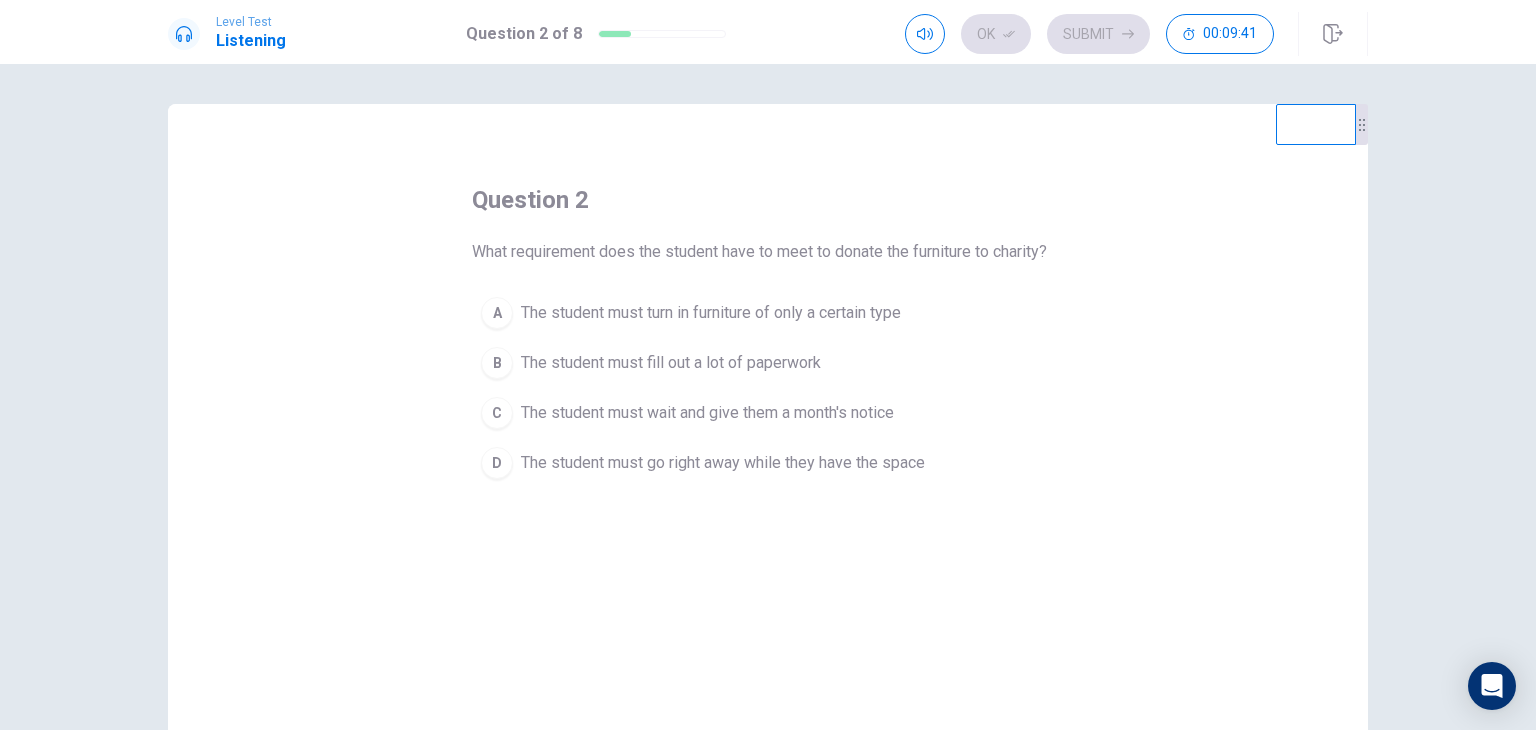 click on "The student must wait and give them a month's notice" at bounding box center (707, 413) 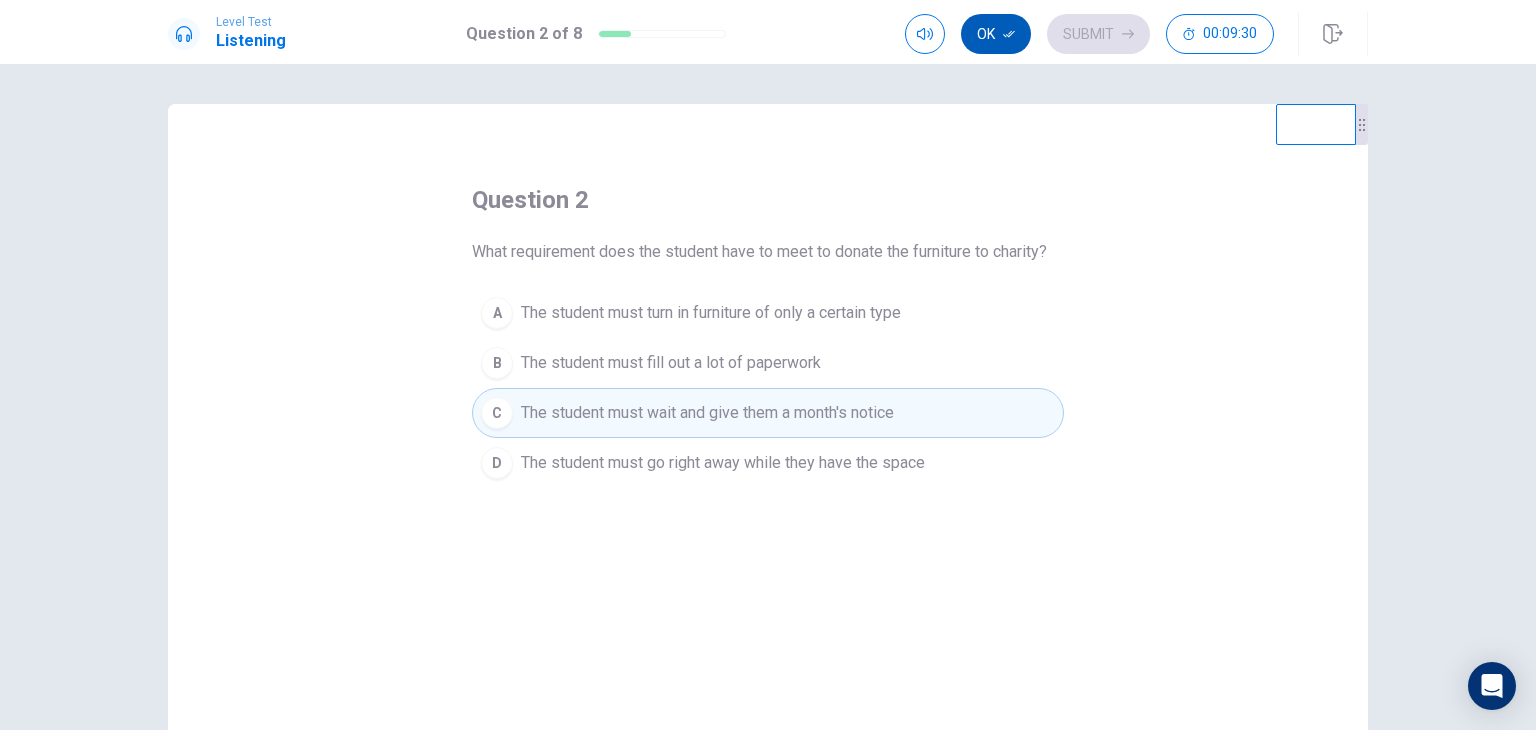 click on "Ok" at bounding box center (996, 34) 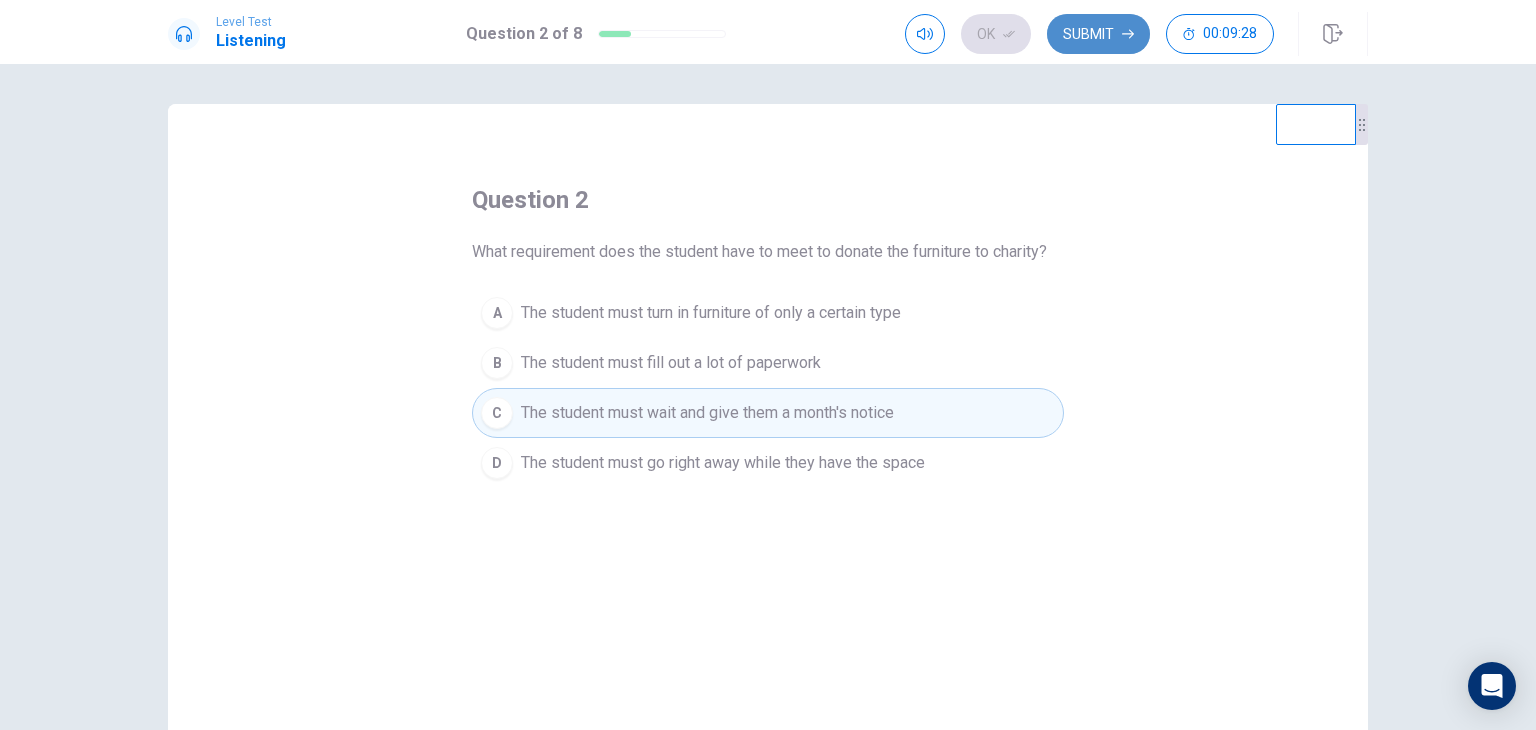 click on "Submit" at bounding box center (1098, 34) 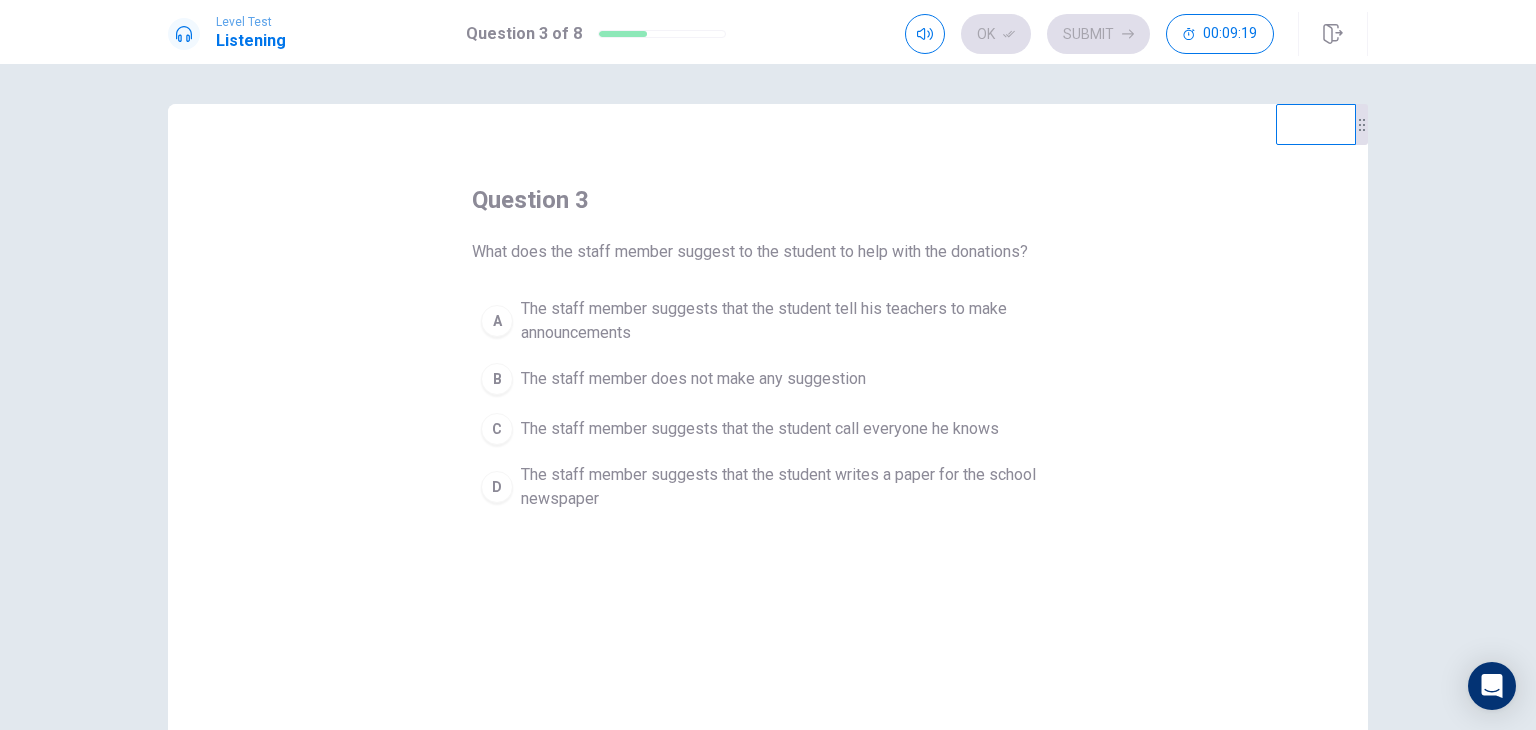click on "The staff member suggests that the student writes a paper for the school newspaper" at bounding box center (788, 487) 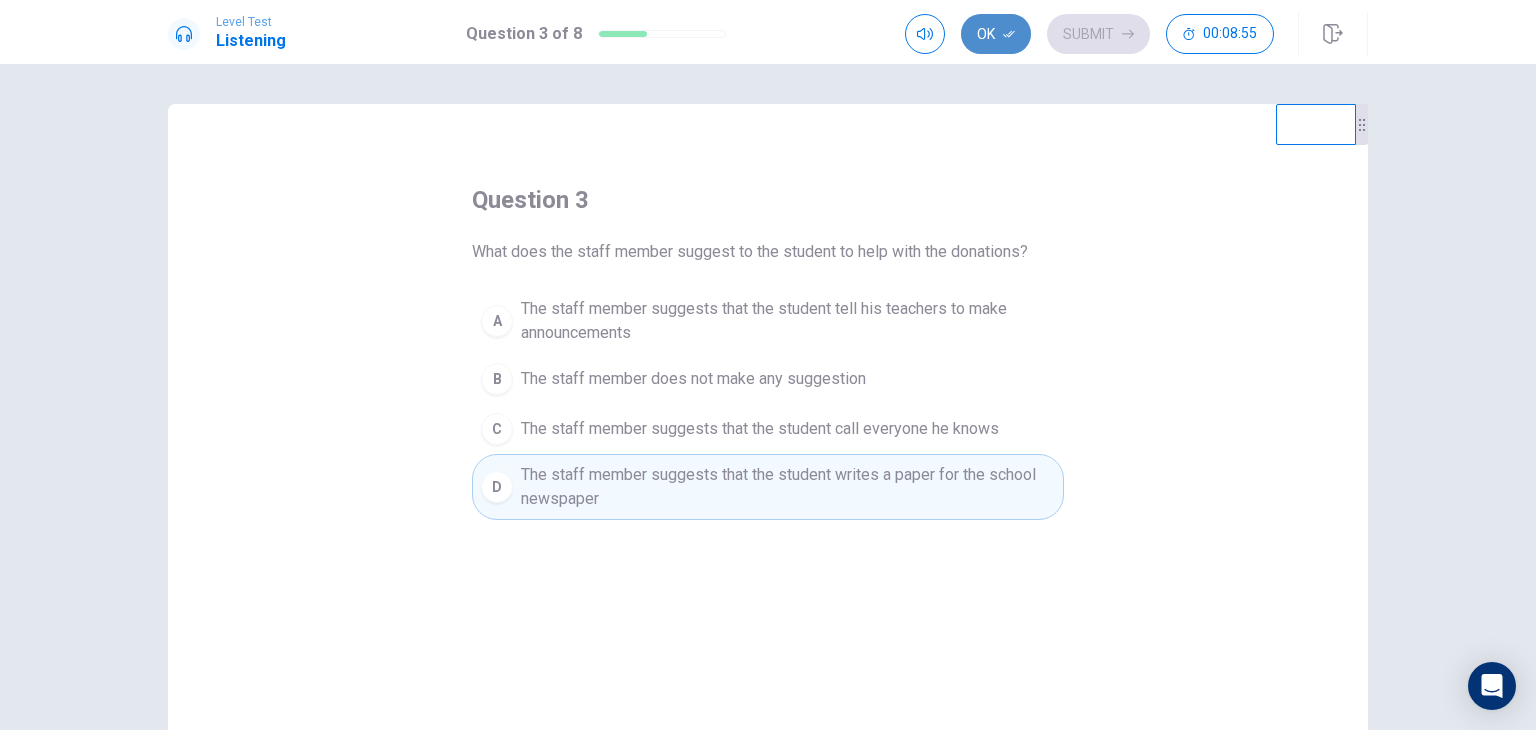 click on "Ok" at bounding box center [996, 34] 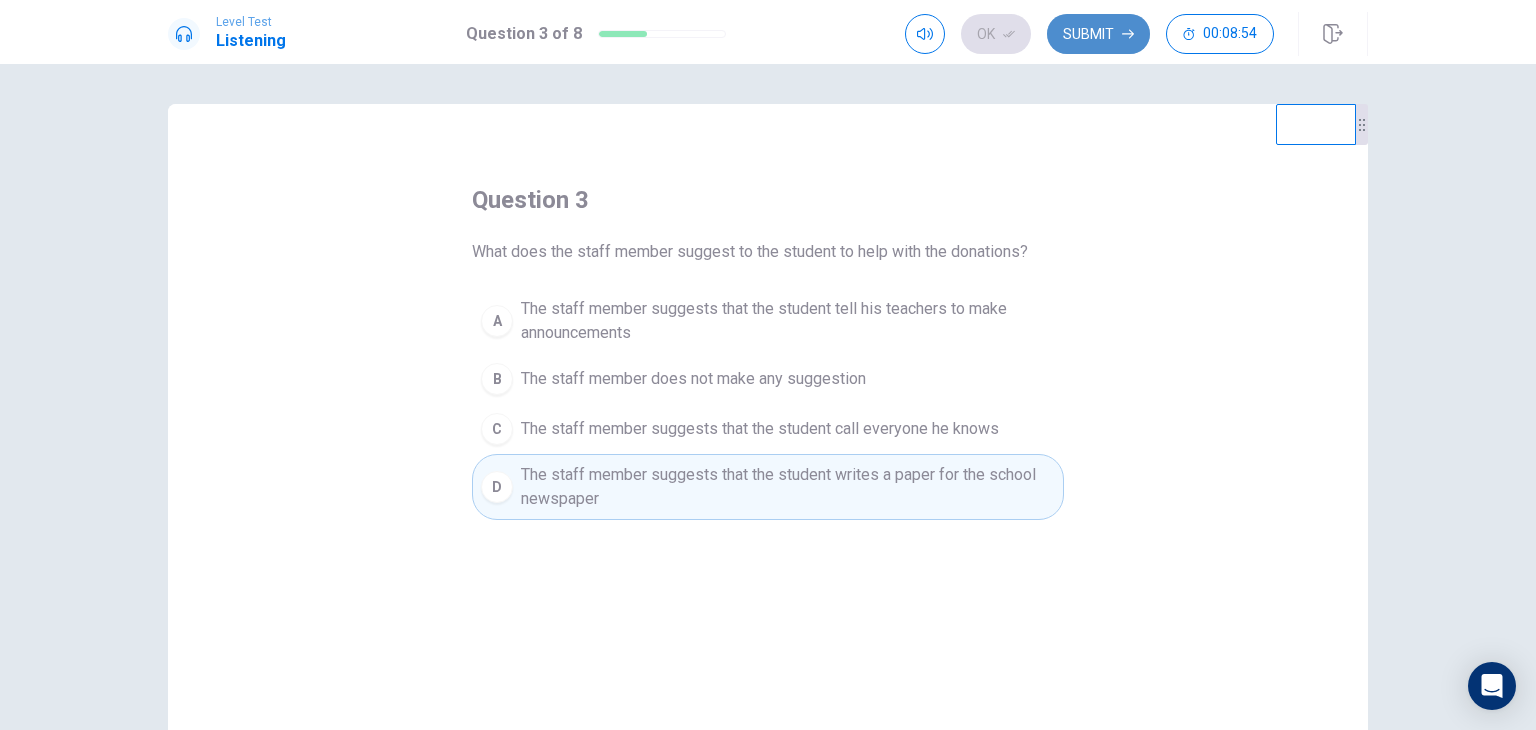 click on "Submit" at bounding box center (1098, 34) 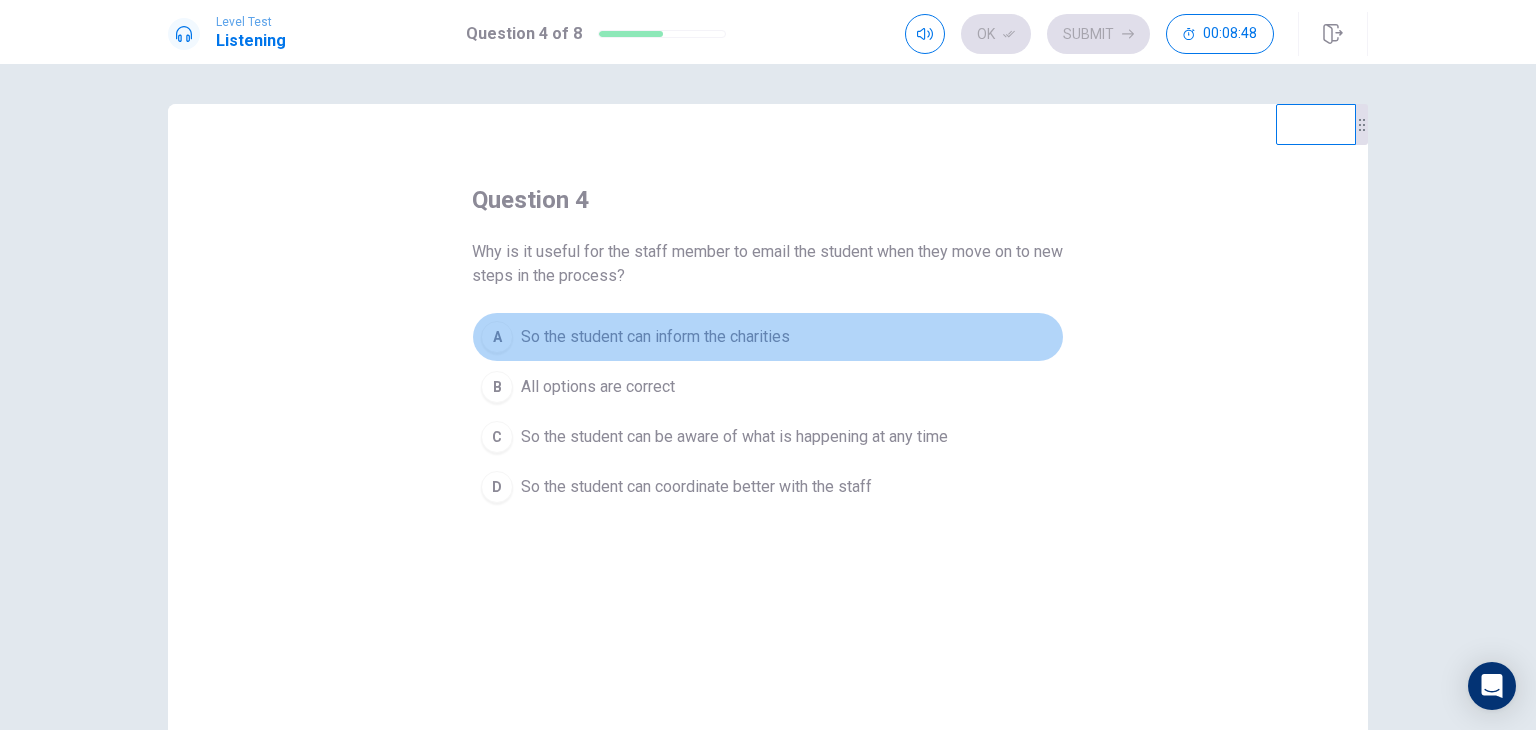 click on "So the student can inform the charities" at bounding box center (655, 337) 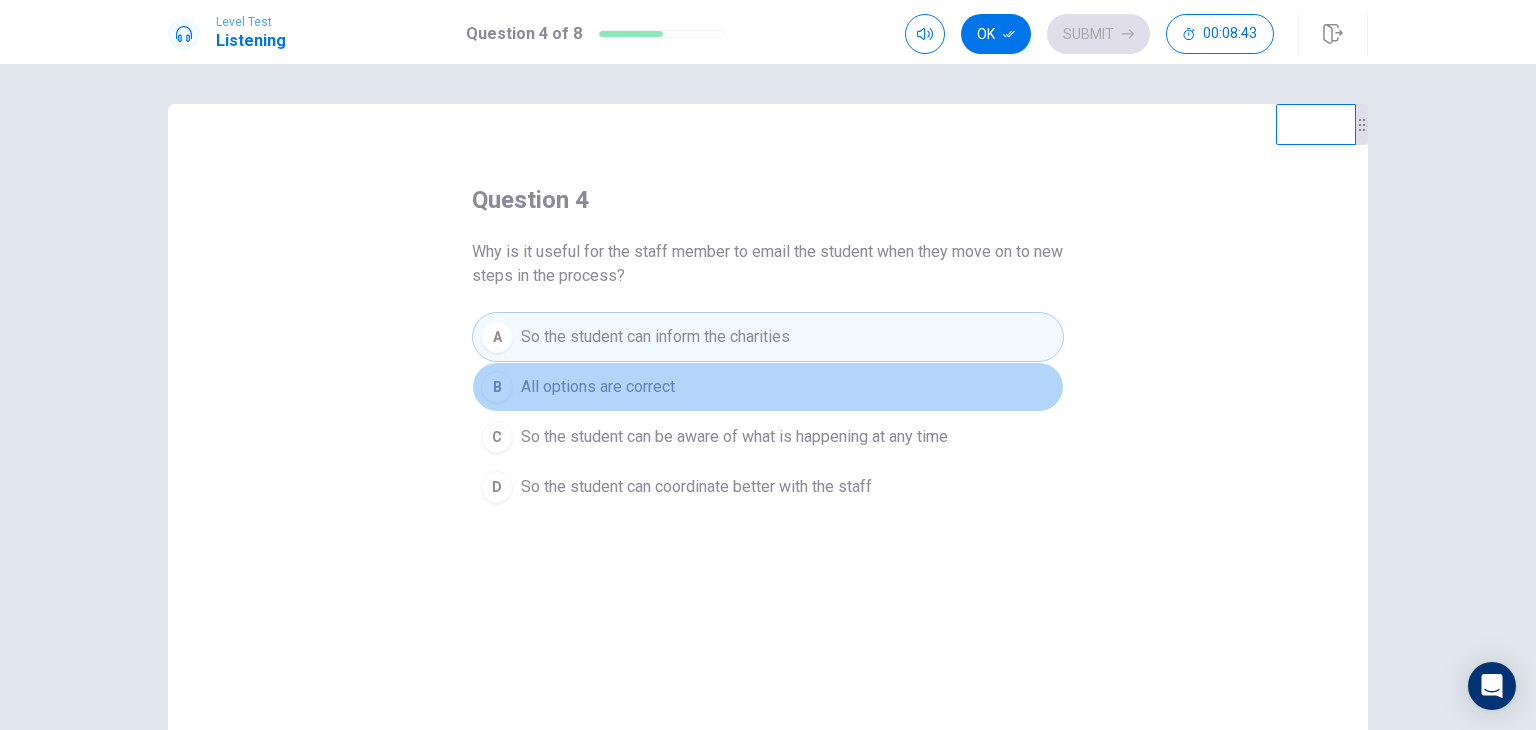click on "B All options are correct" at bounding box center (768, 387) 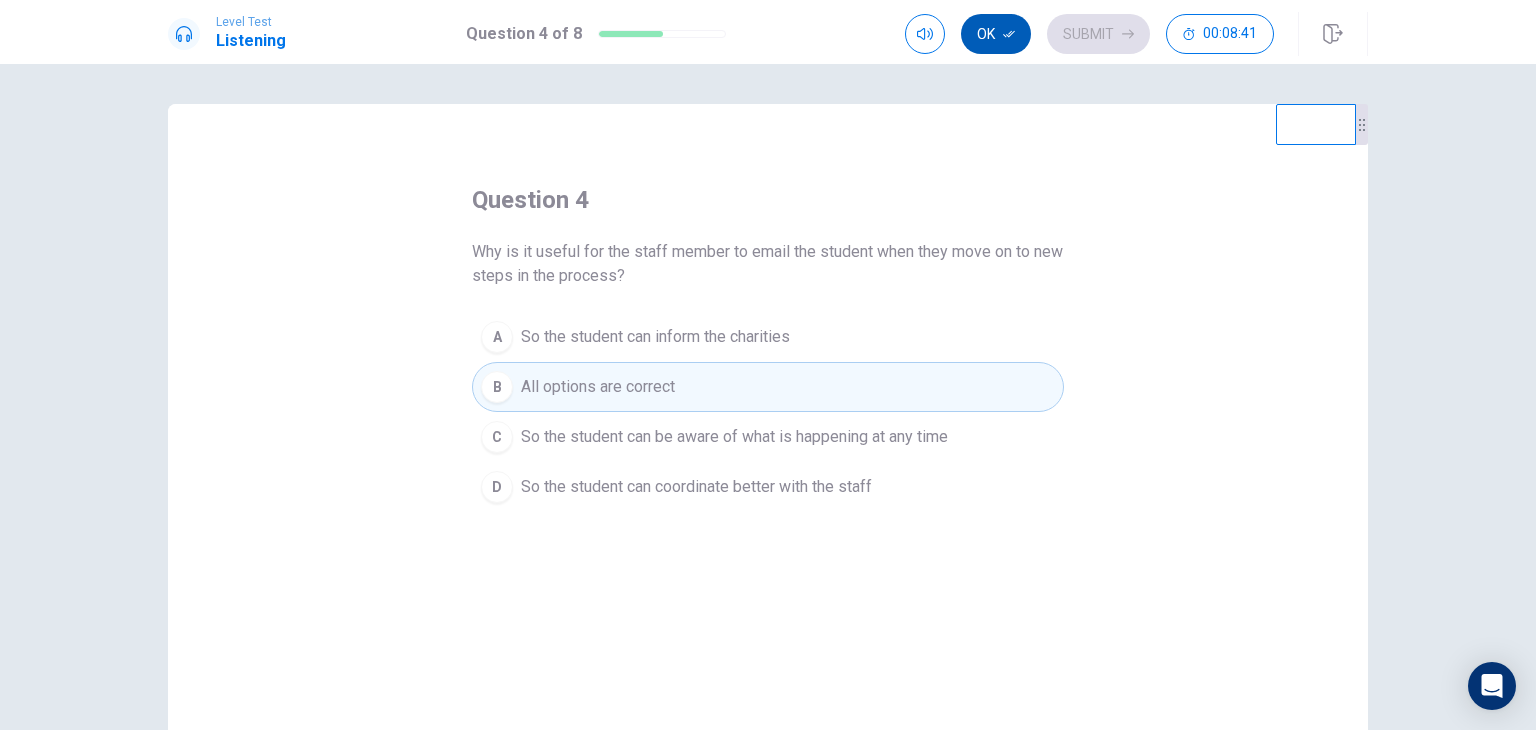 click on "Ok" at bounding box center [996, 34] 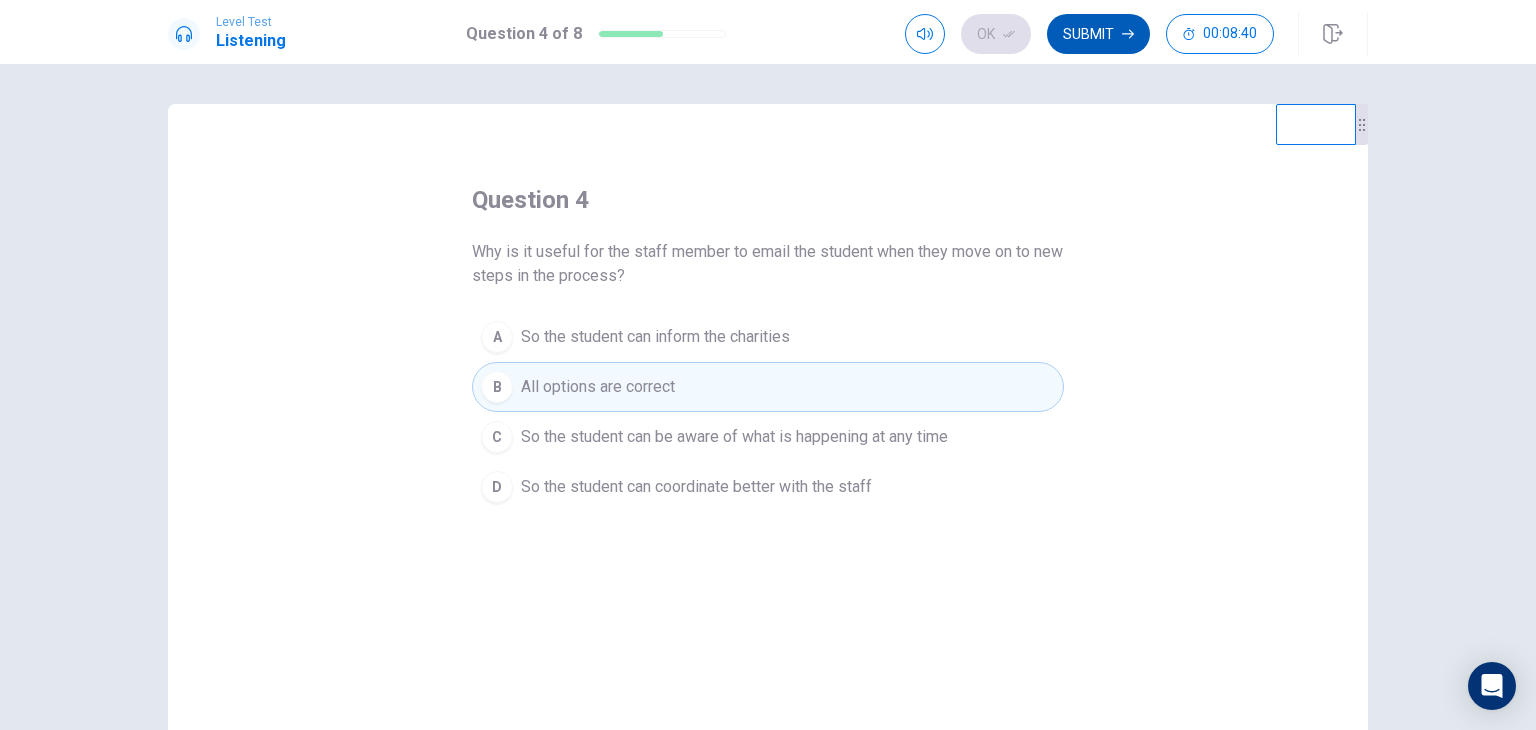click on "Submit" at bounding box center (1098, 34) 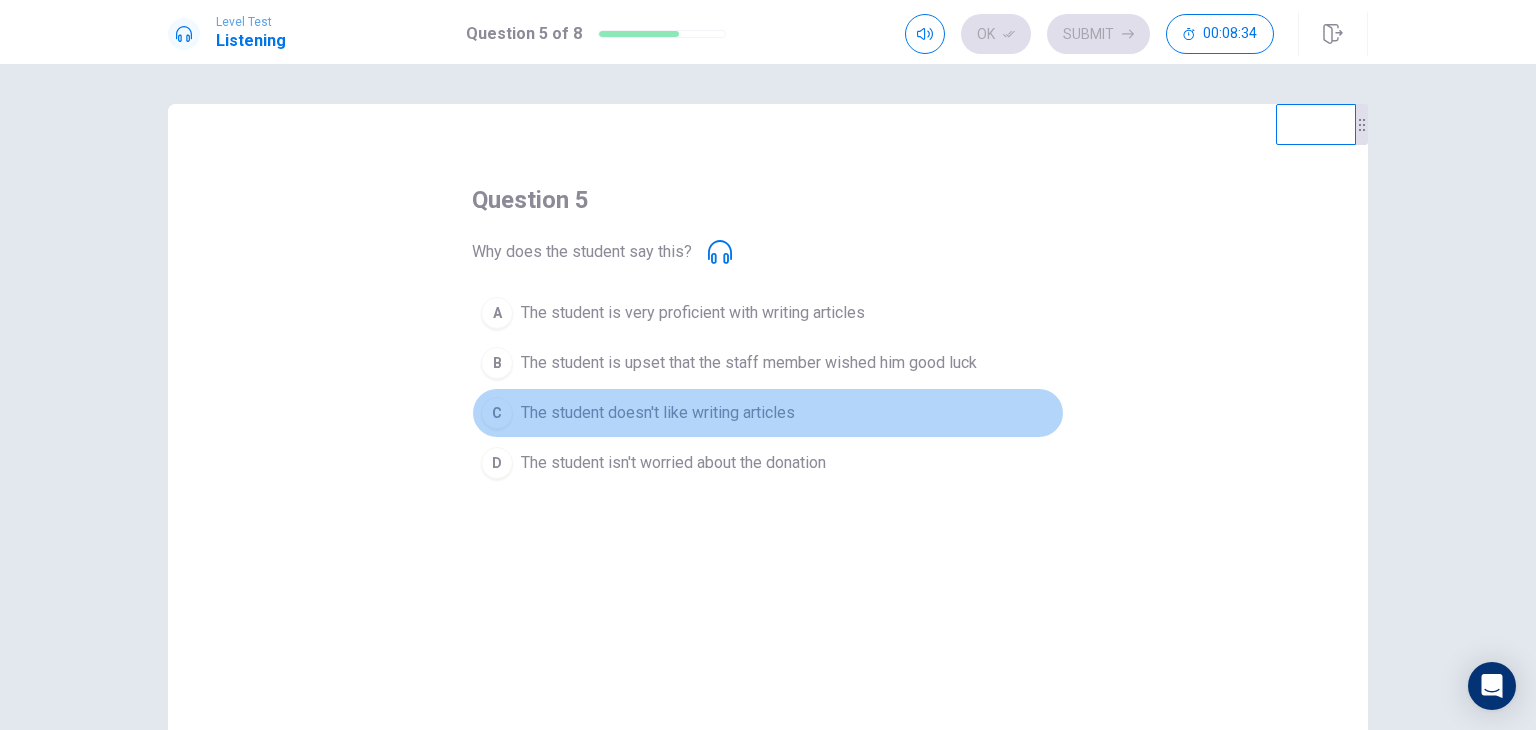 click on "C The student doesn't like writing articles" at bounding box center (768, 413) 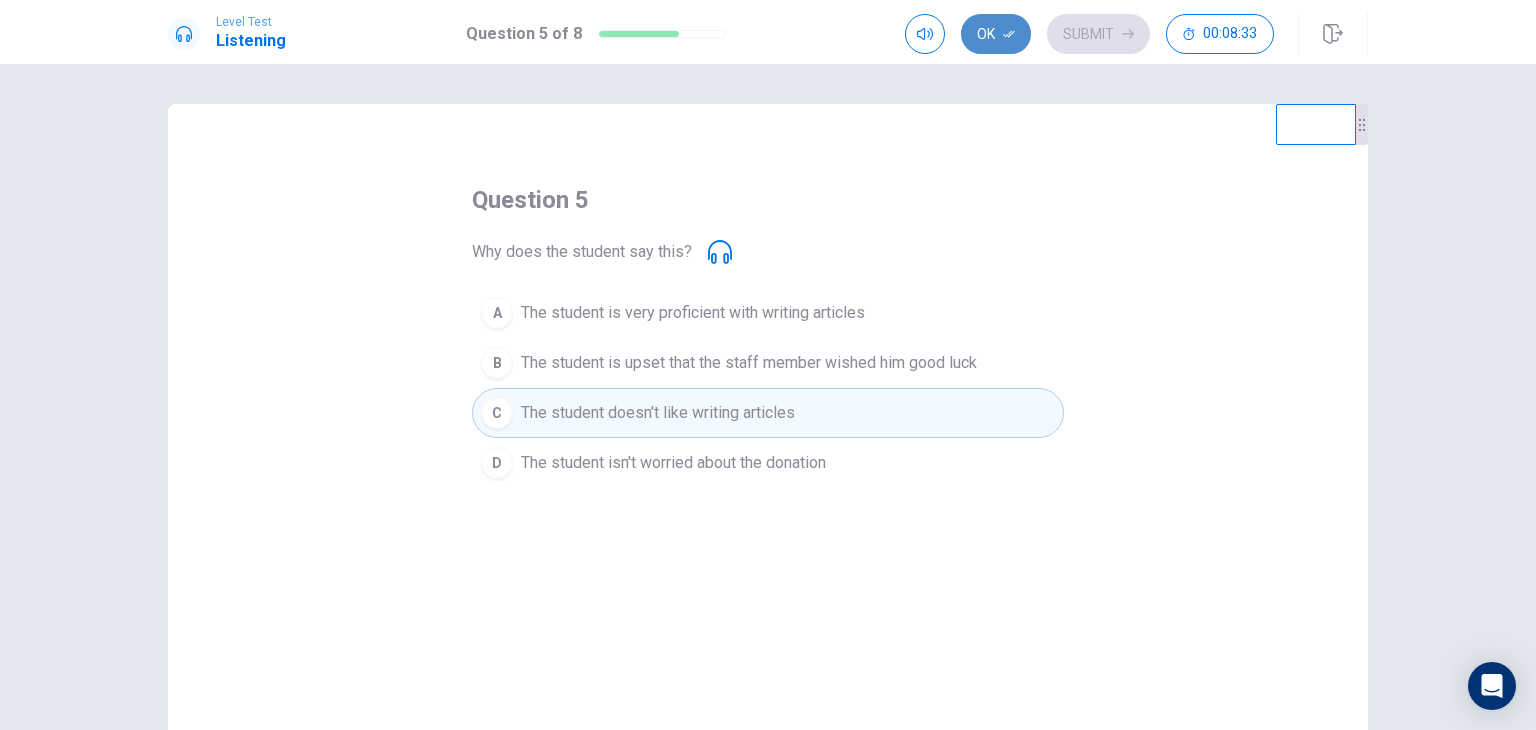 click on "Ok" at bounding box center [996, 34] 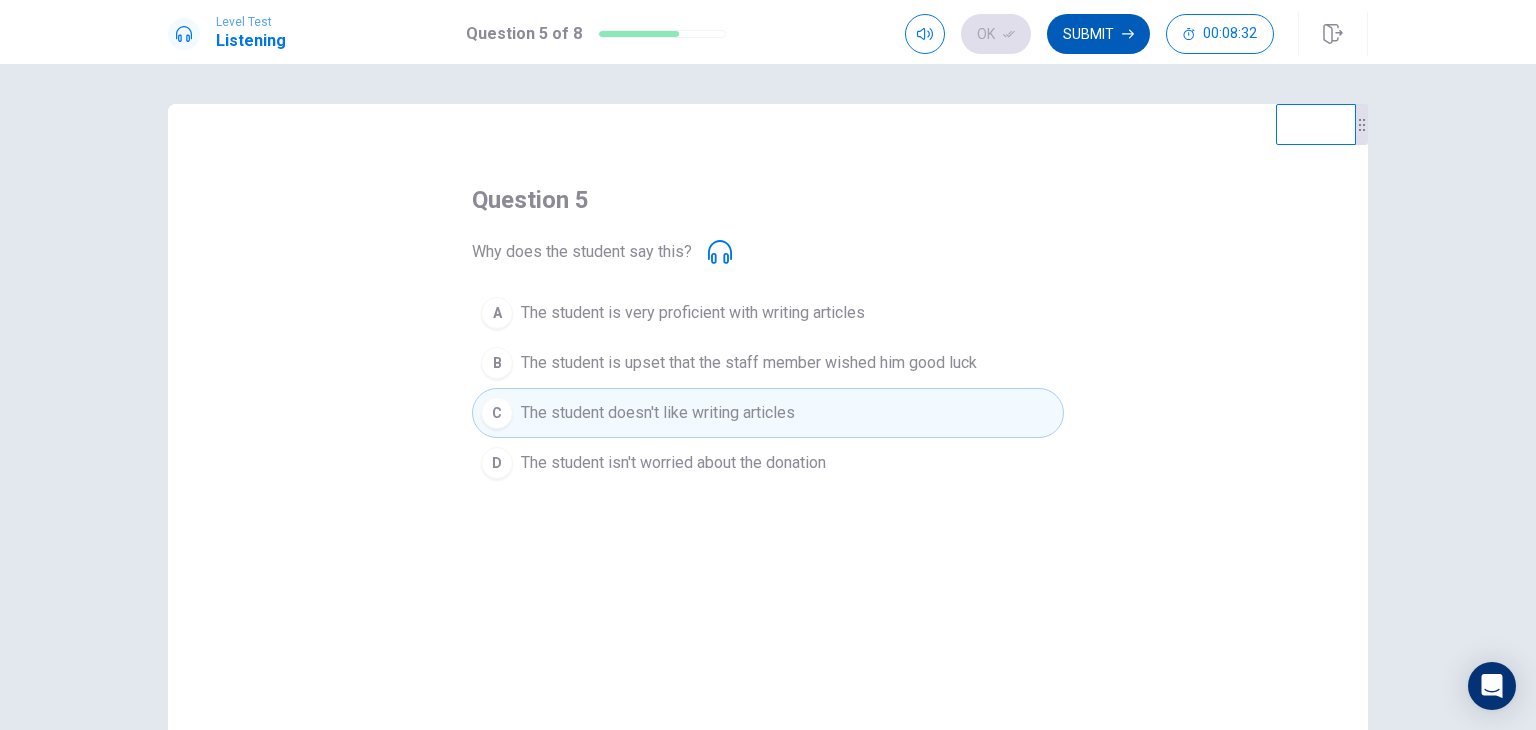 click on "Submit" at bounding box center [1098, 34] 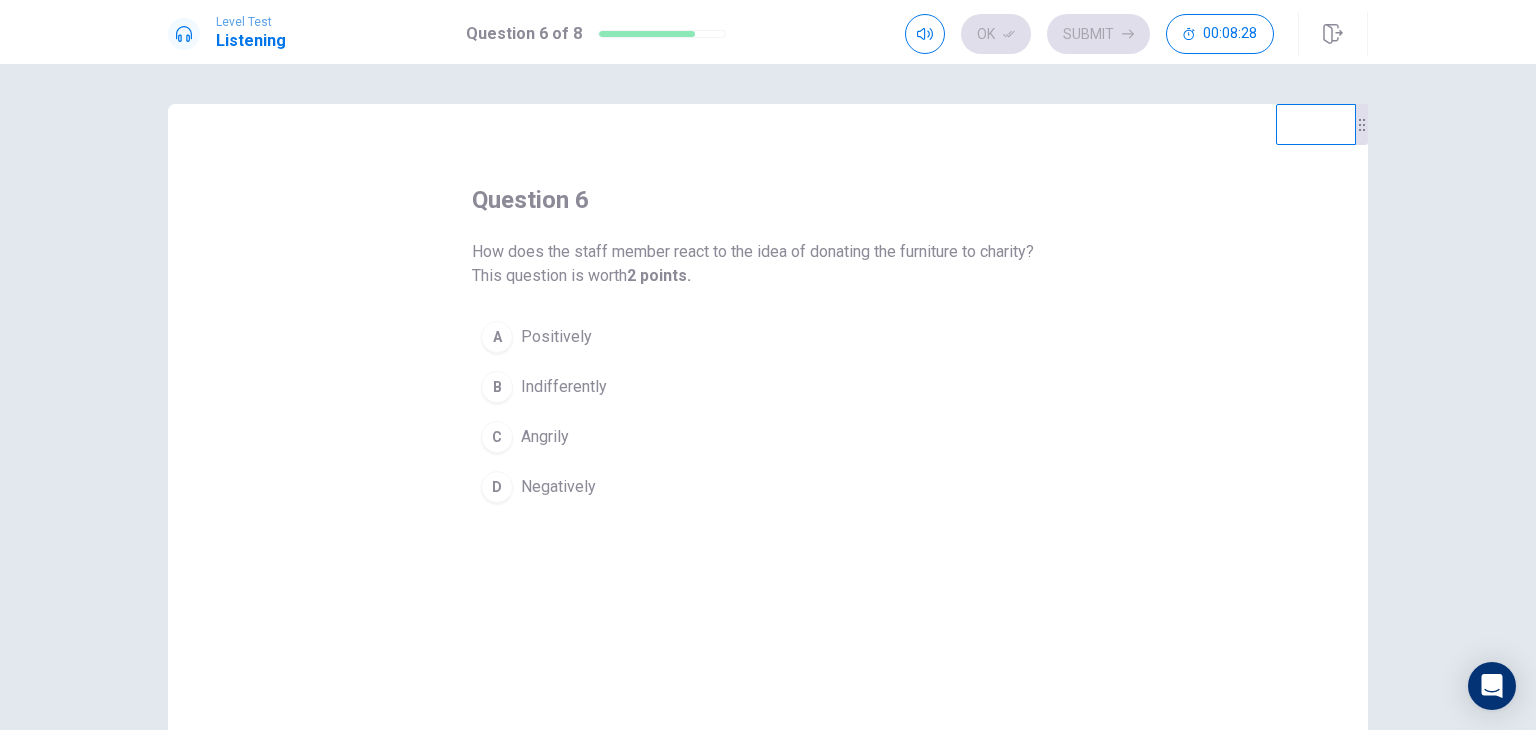 click on "Positively" at bounding box center (556, 337) 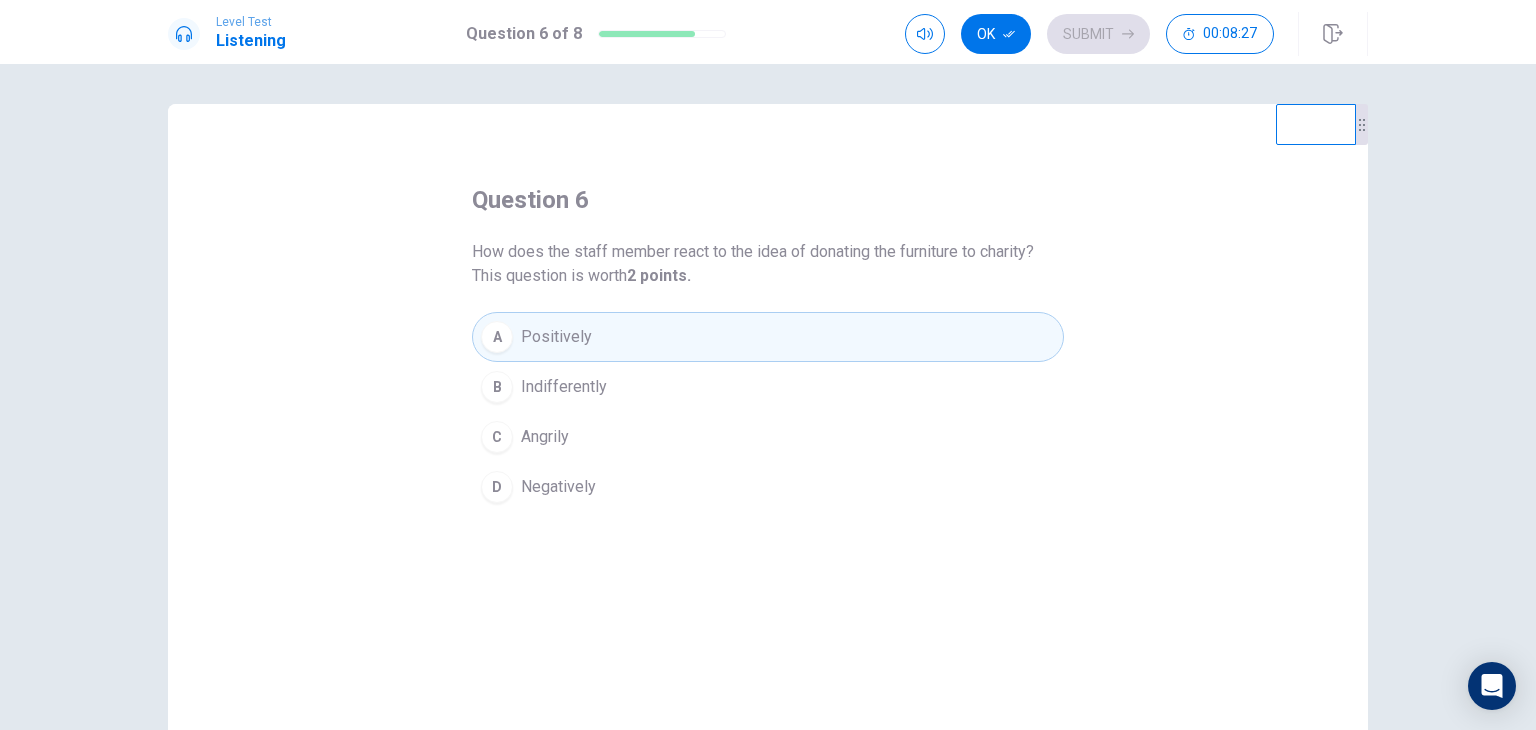 click on "B Indifferently" at bounding box center [768, 387] 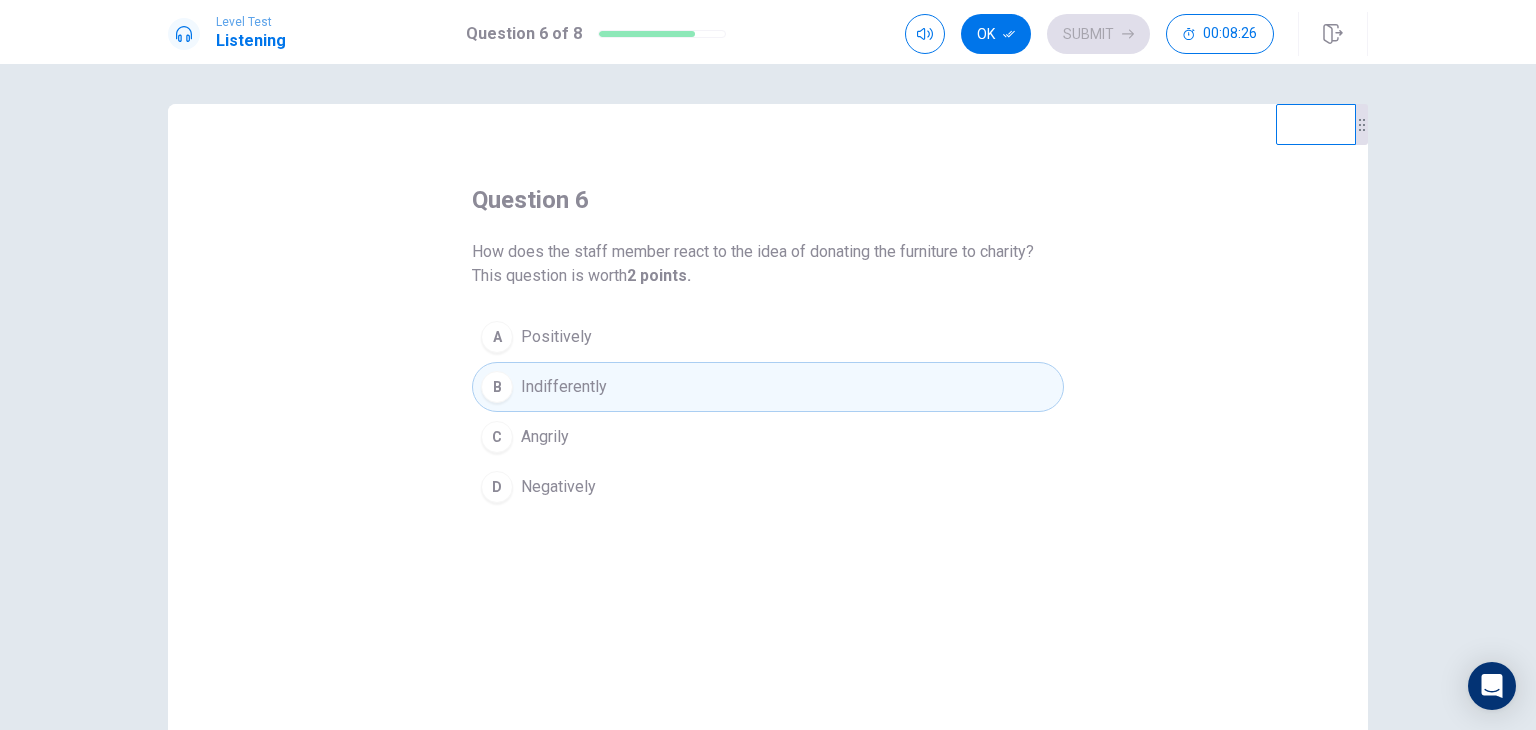 click on "A Positively" at bounding box center (768, 337) 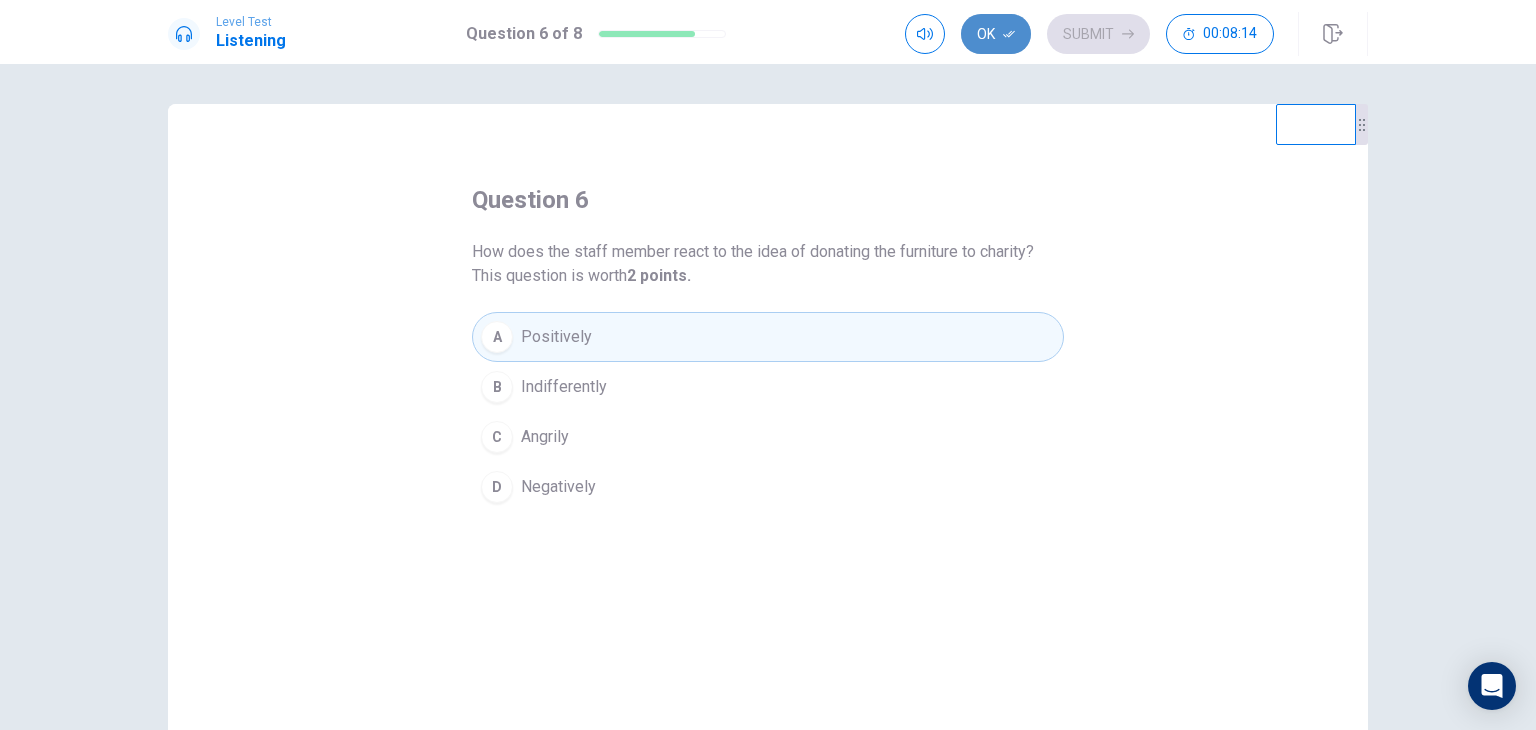 click 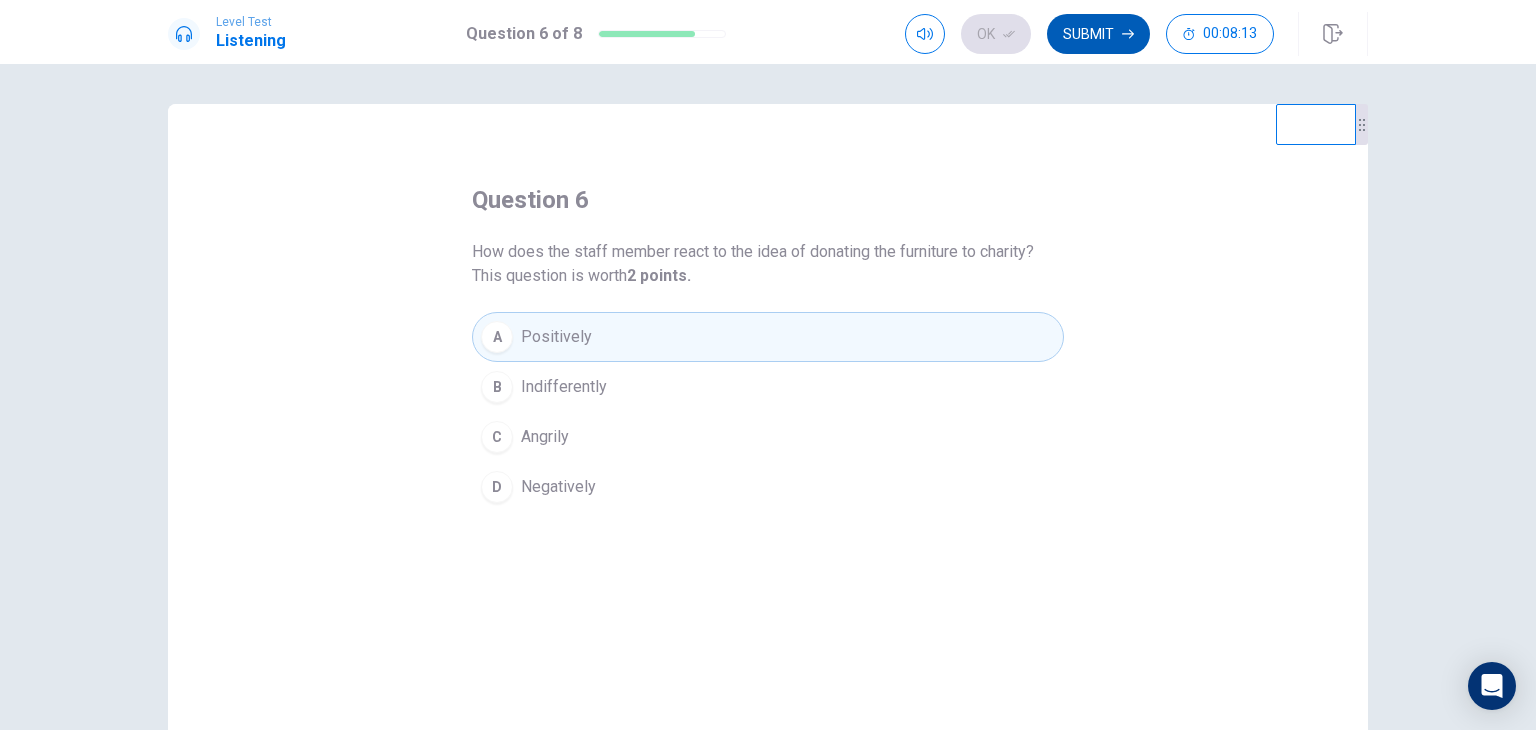 click on "Submit" at bounding box center (1098, 34) 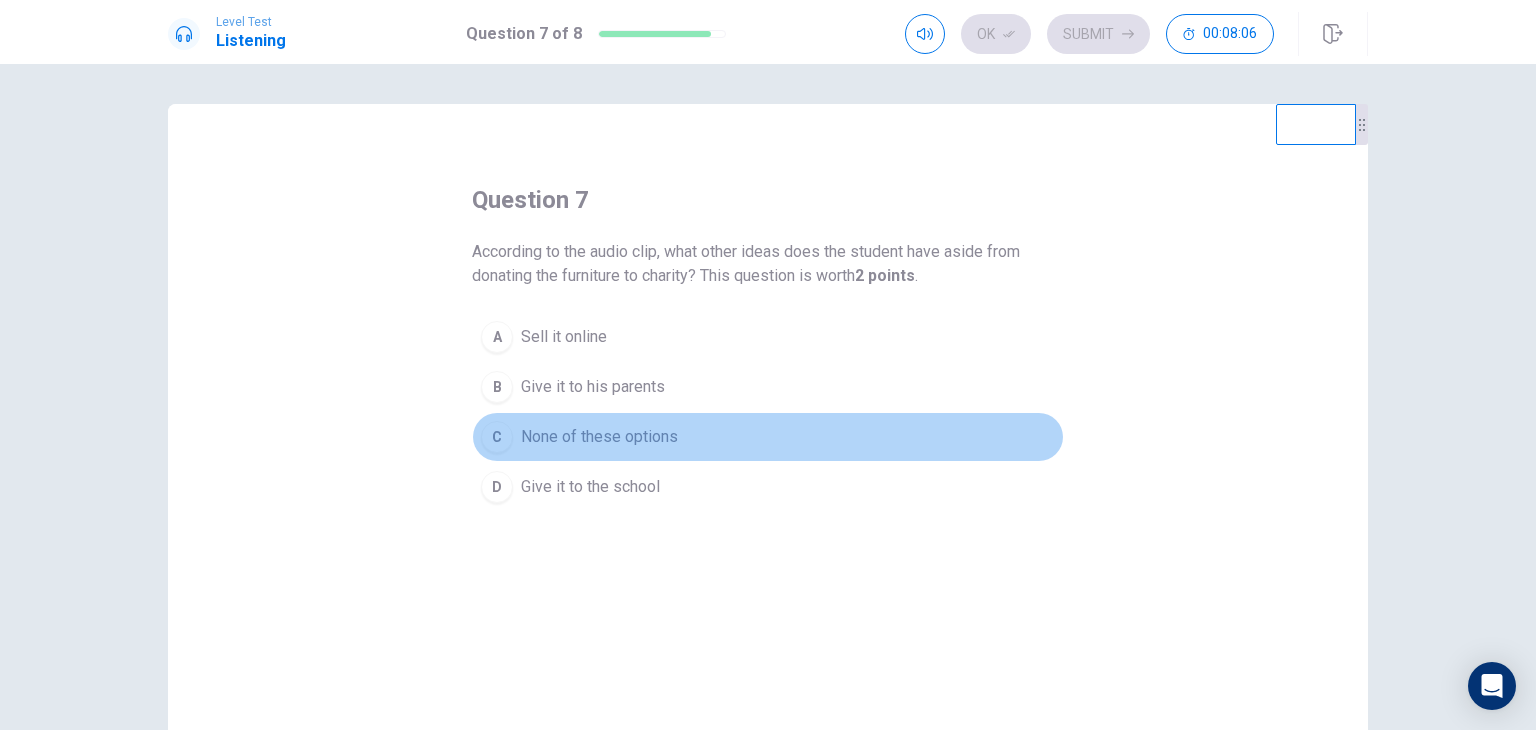 click on "None of these options" at bounding box center (599, 437) 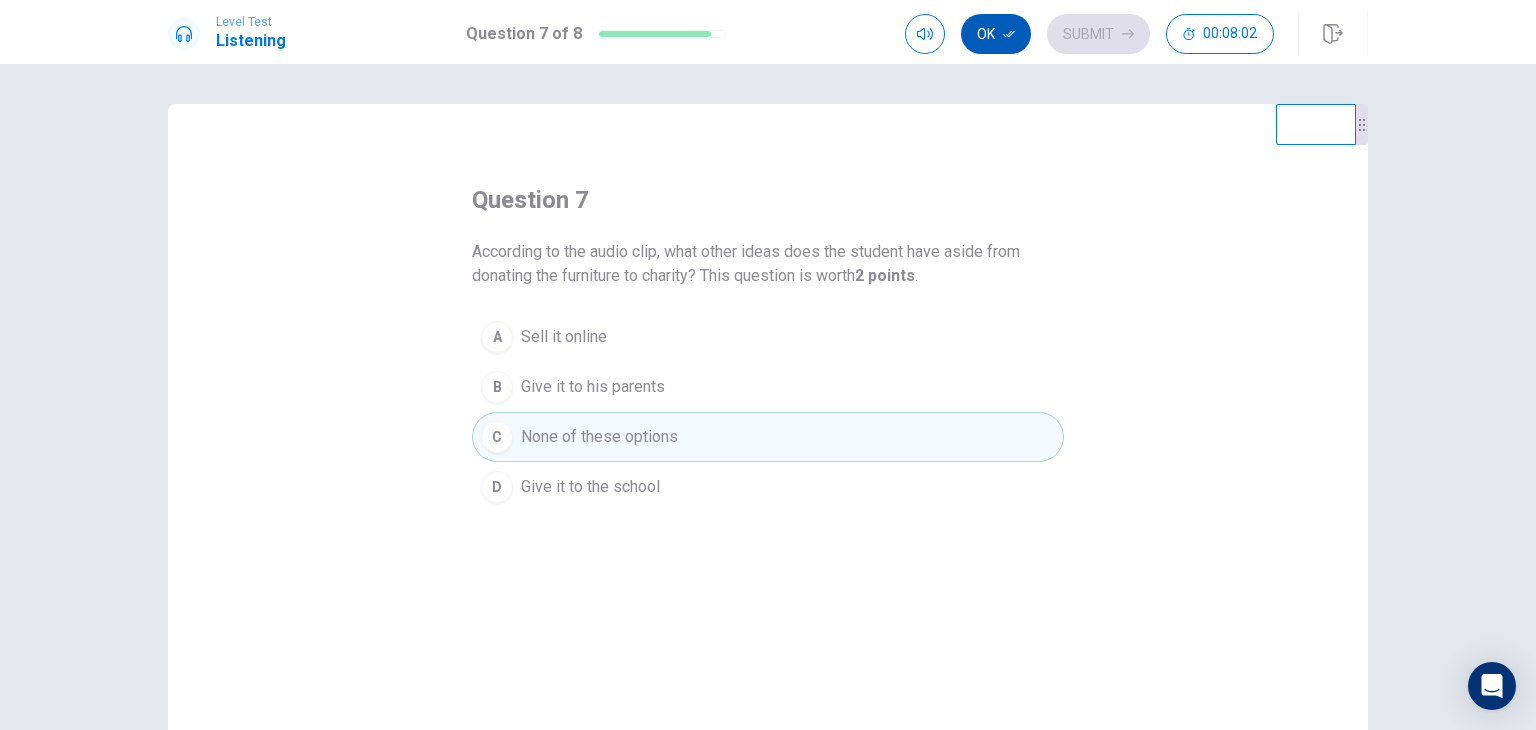 click on "Ok" at bounding box center [996, 34] 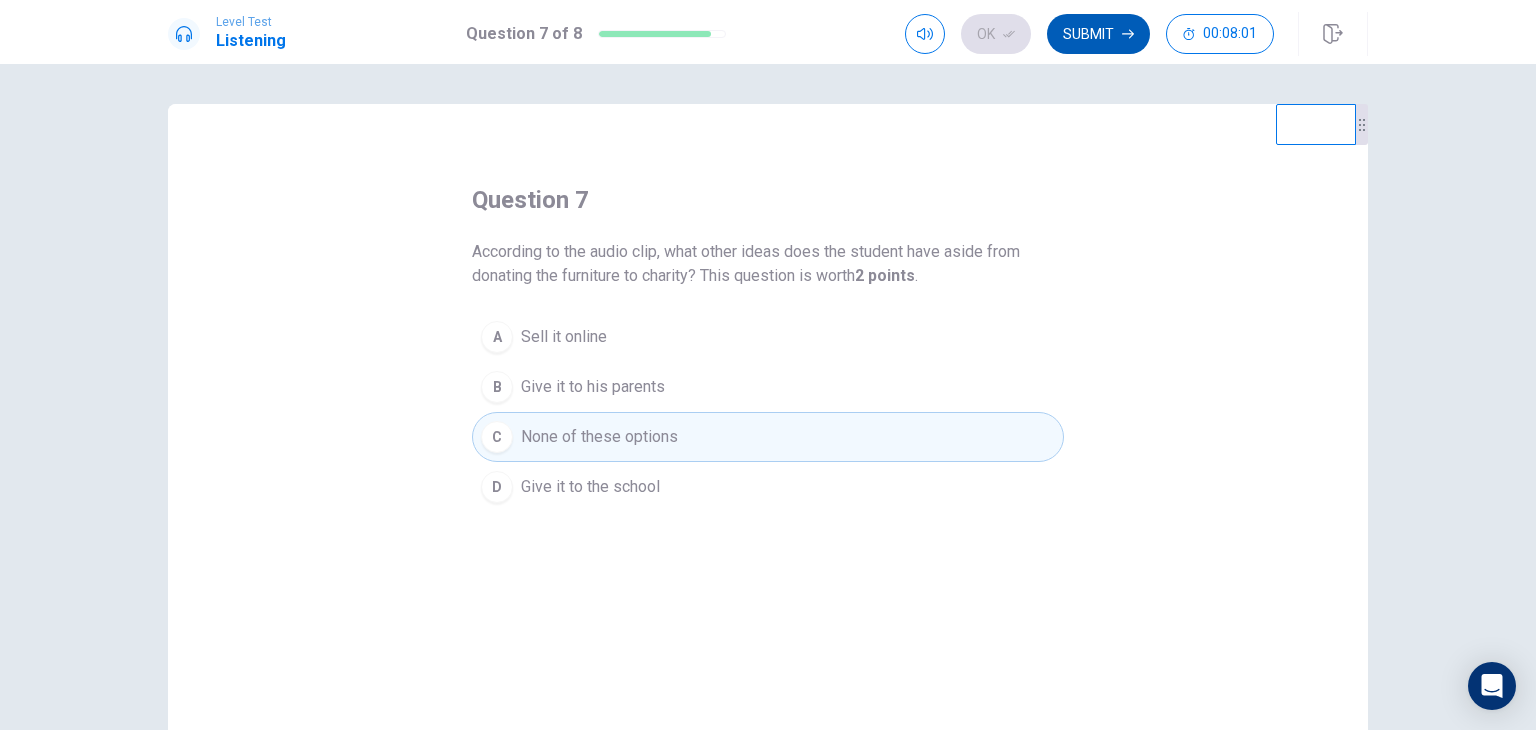 click on "Submit" at bounding box center [1098, 34] 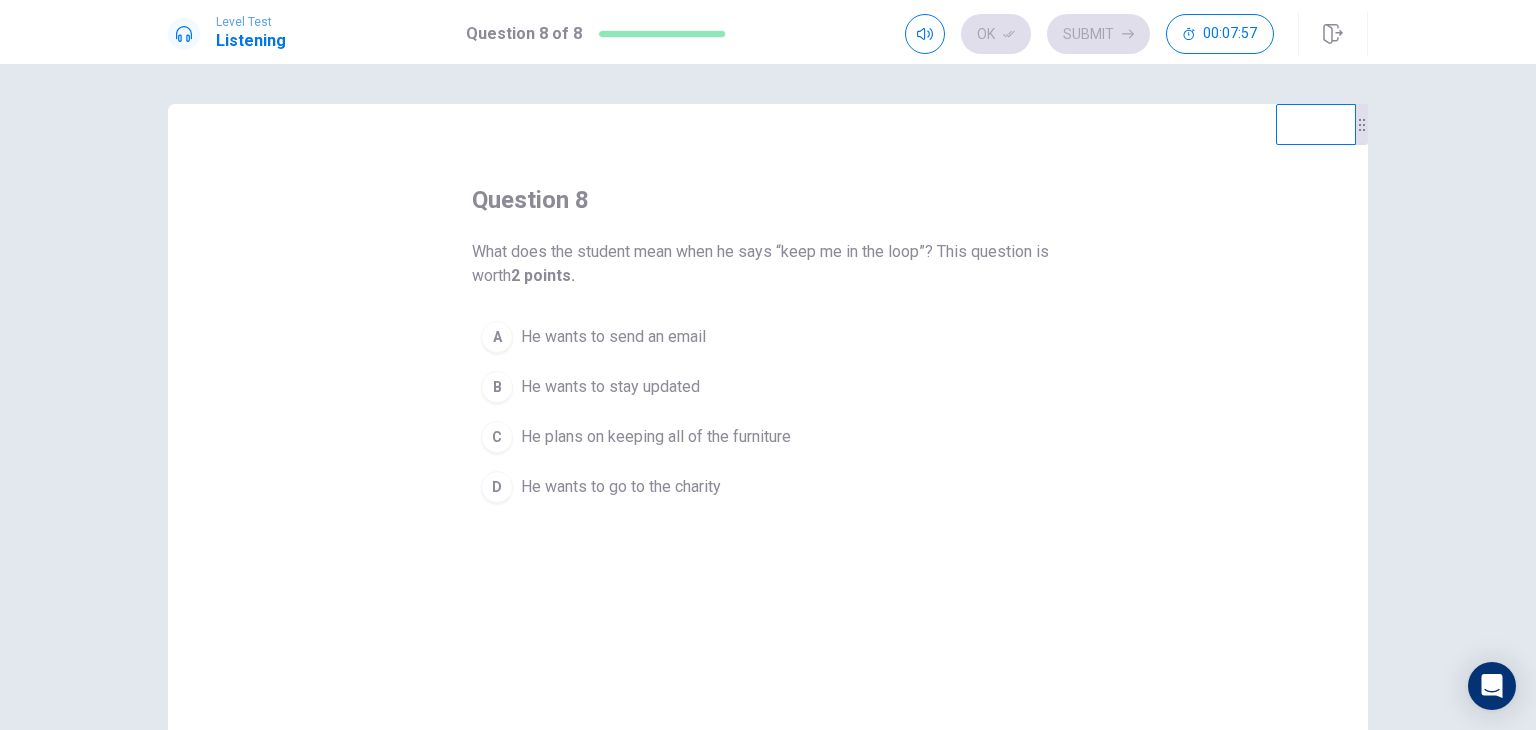 click on "He wants to send an email" at bounding box center [613, 337] 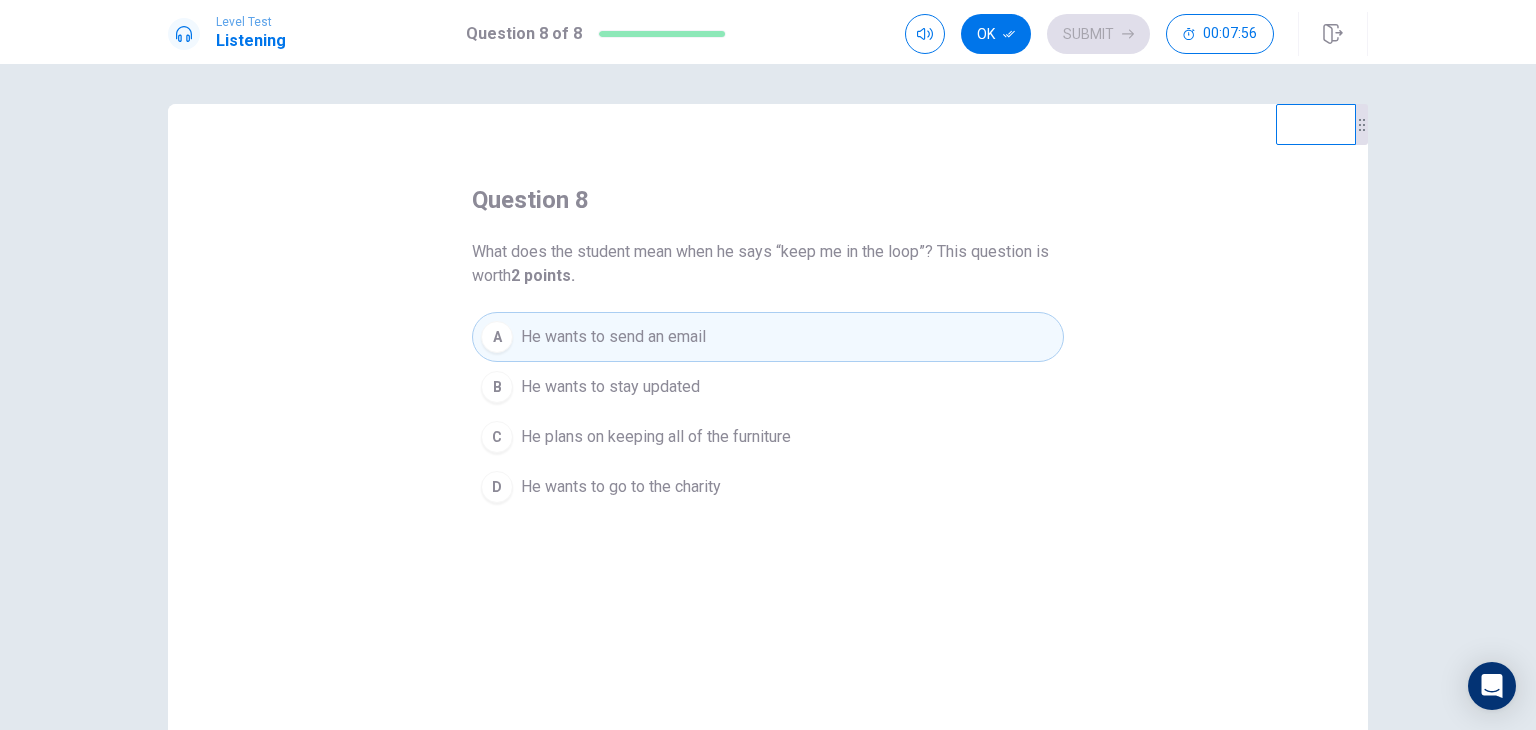 click on "He wants to stay updated" at bounding box center (610, 387) 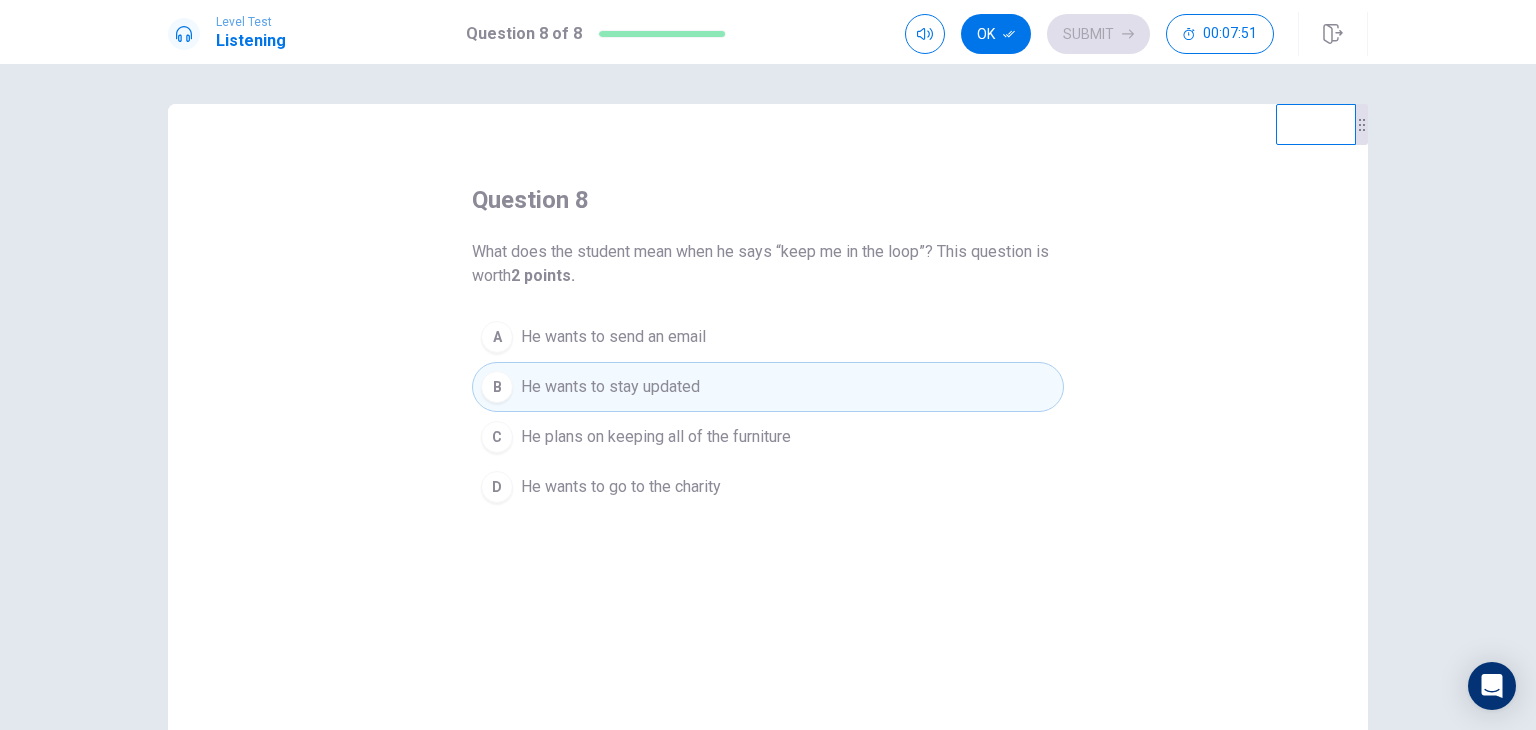 click on "Ok" at bounding box center [996, 34] 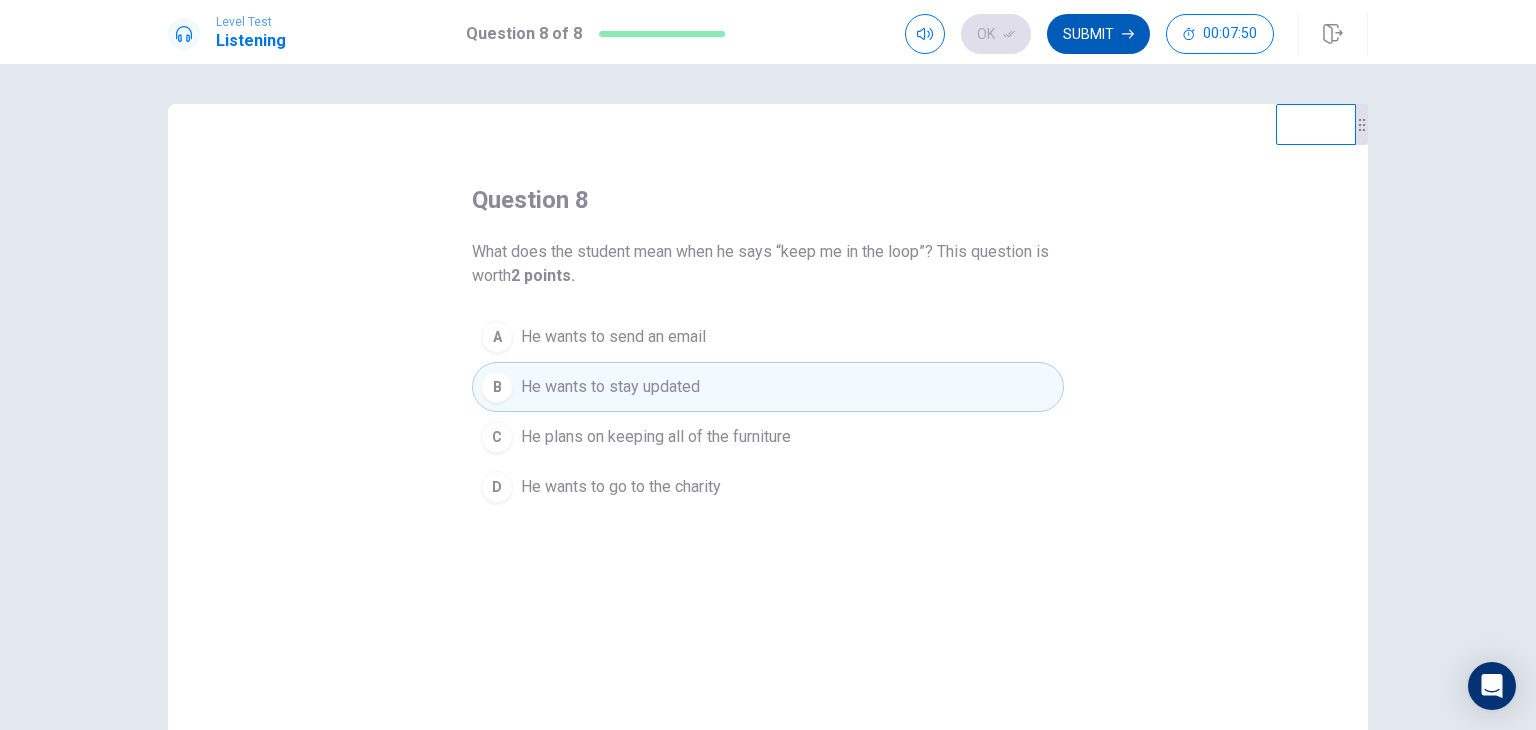 click on "Submit" at bounding box center (1098, 34) 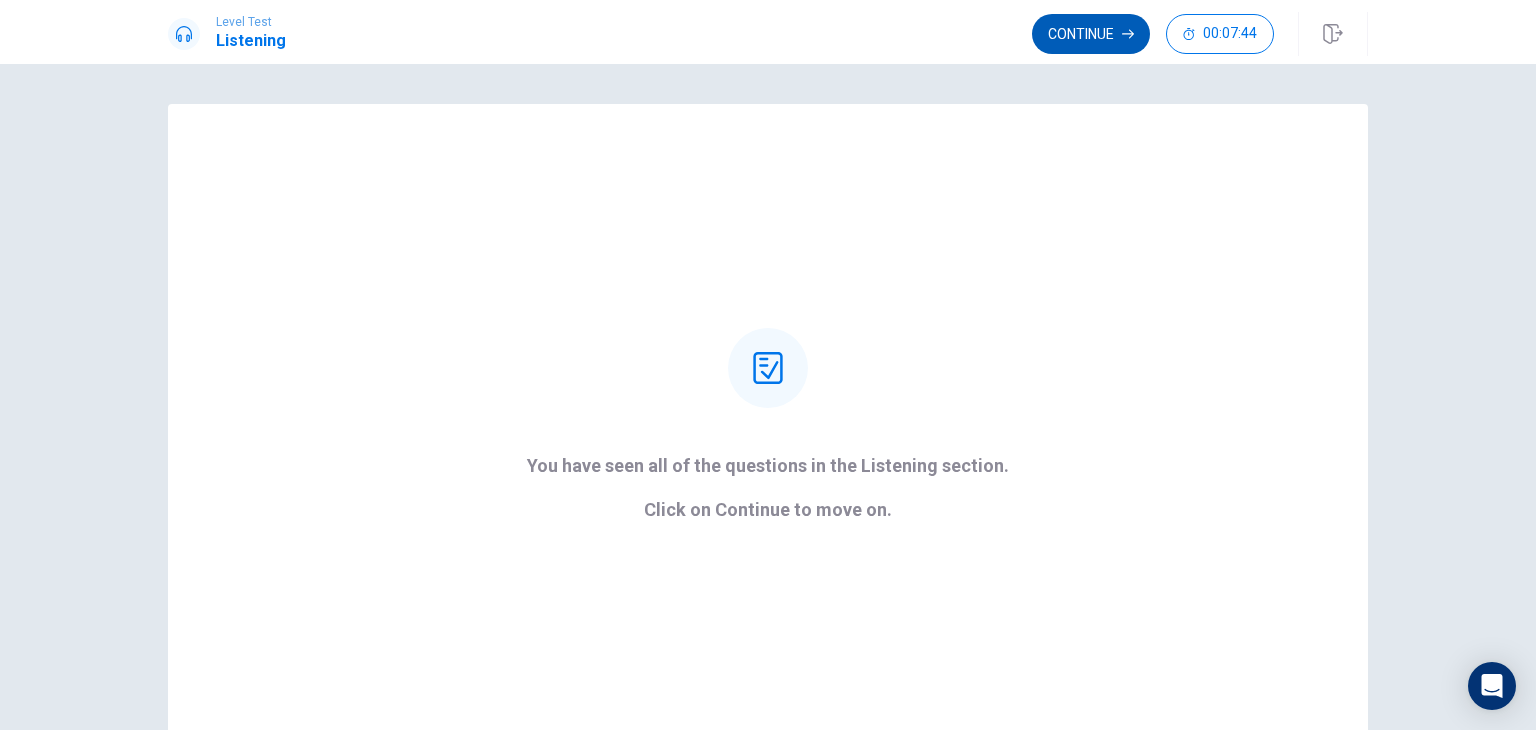 click on "Continue" at bounding box center (1091, 34) 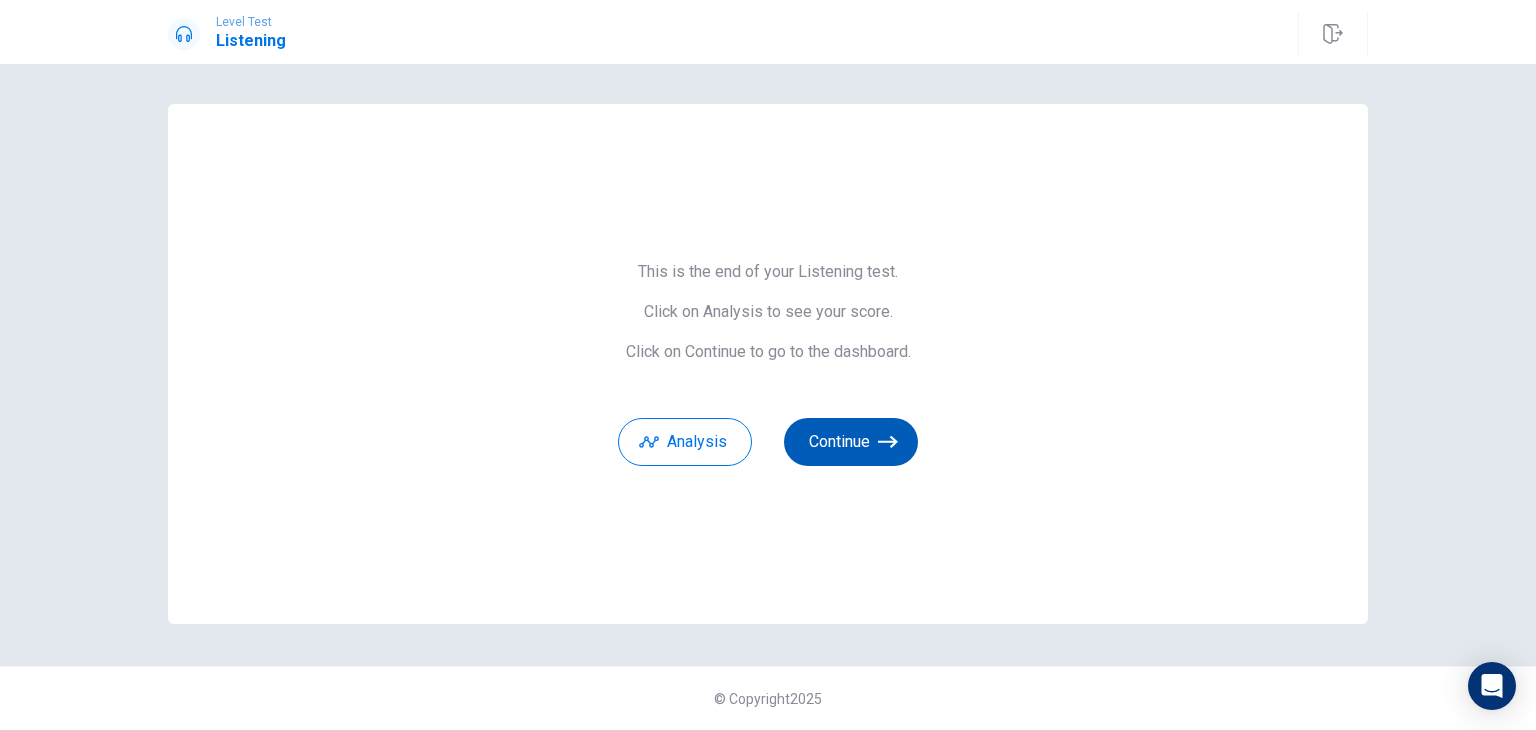 click 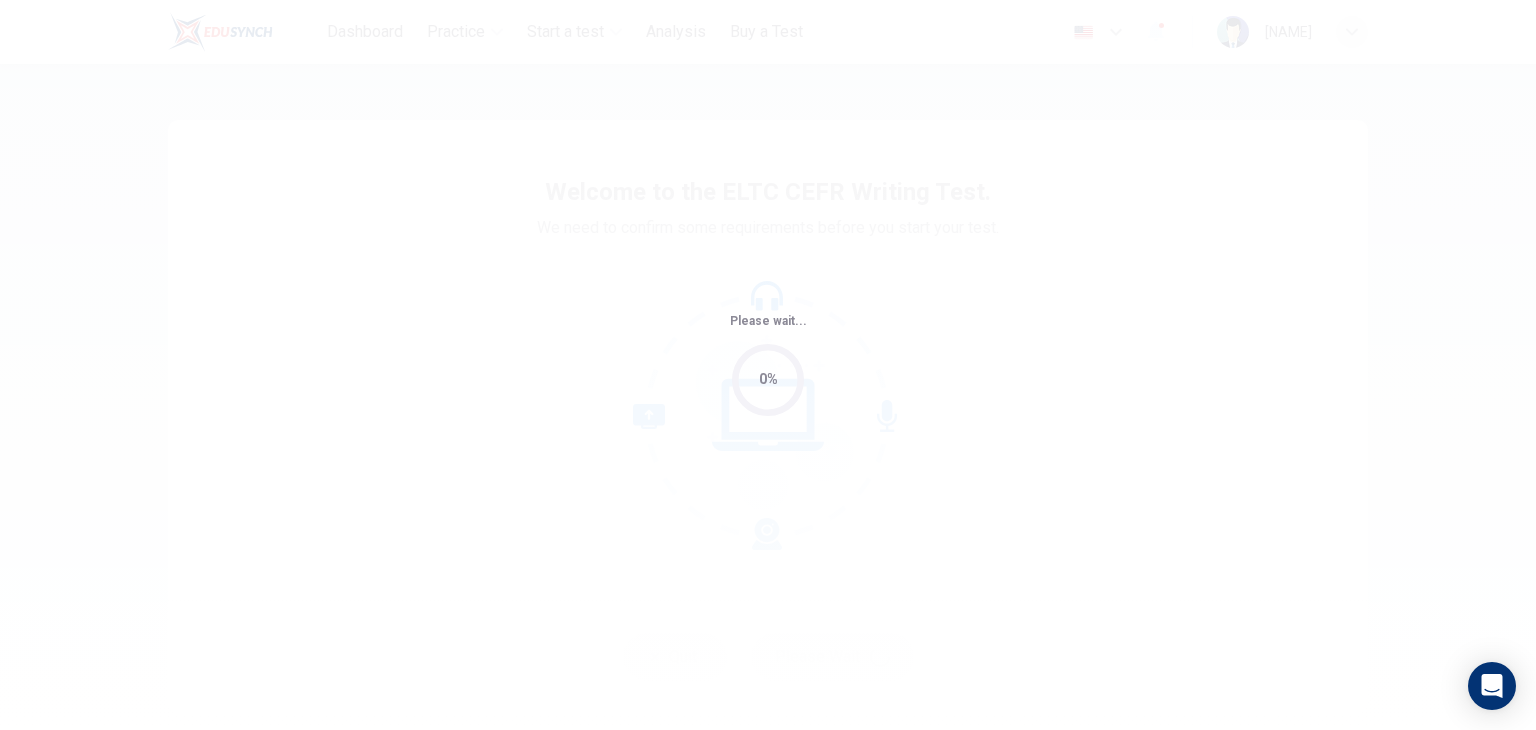 scroll, scrollTop: 0, scrollLeft: 0, axis: both 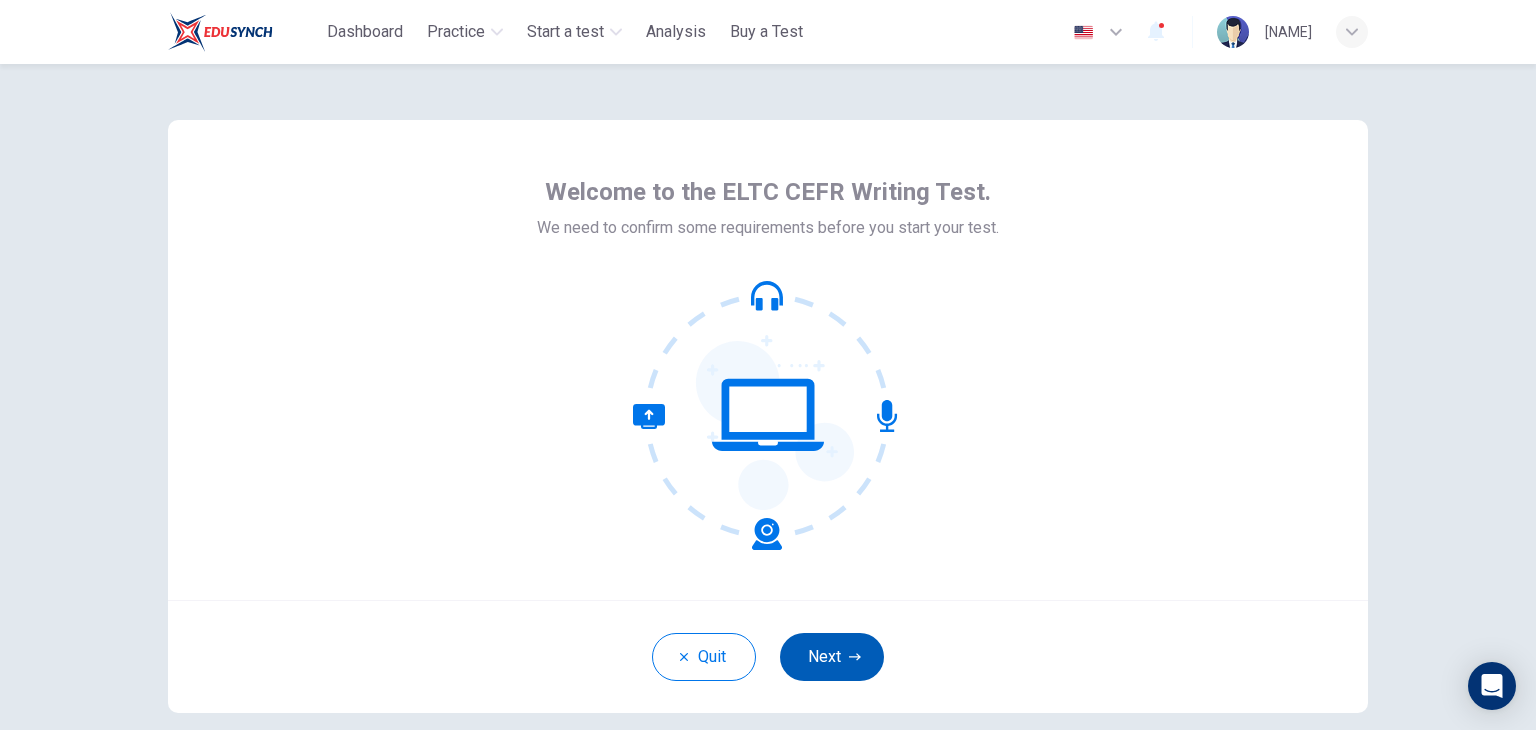 click 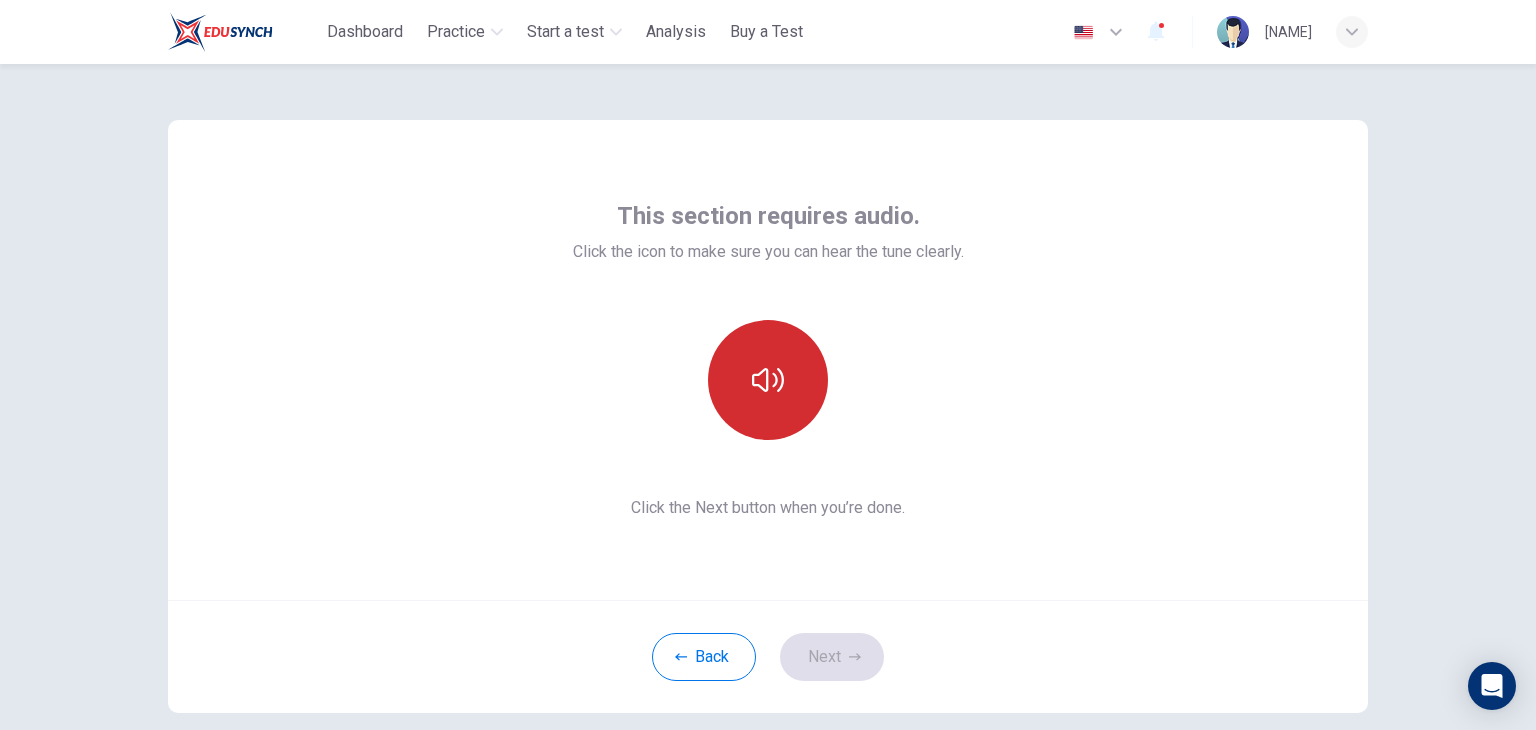 click at bounding box center [768, 380] 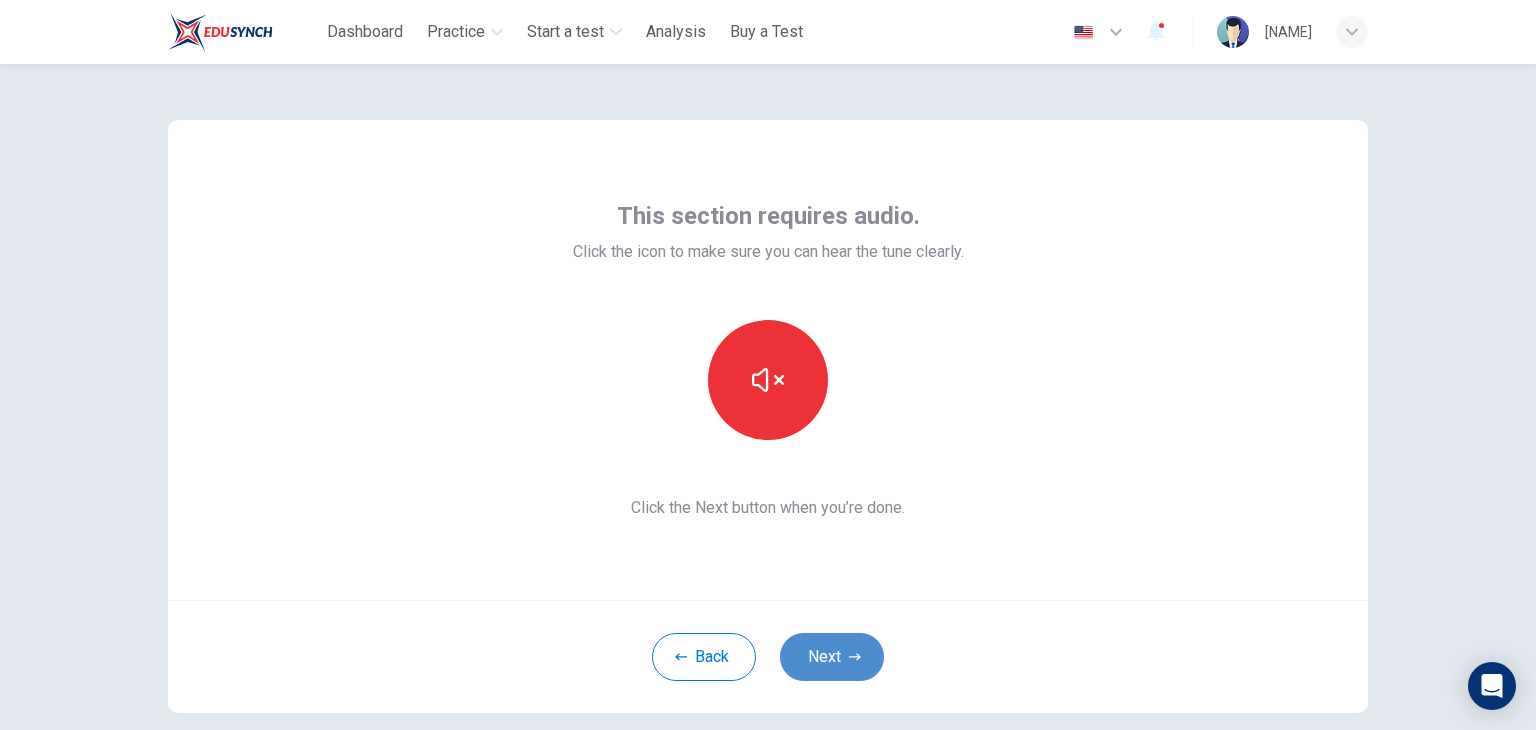 click 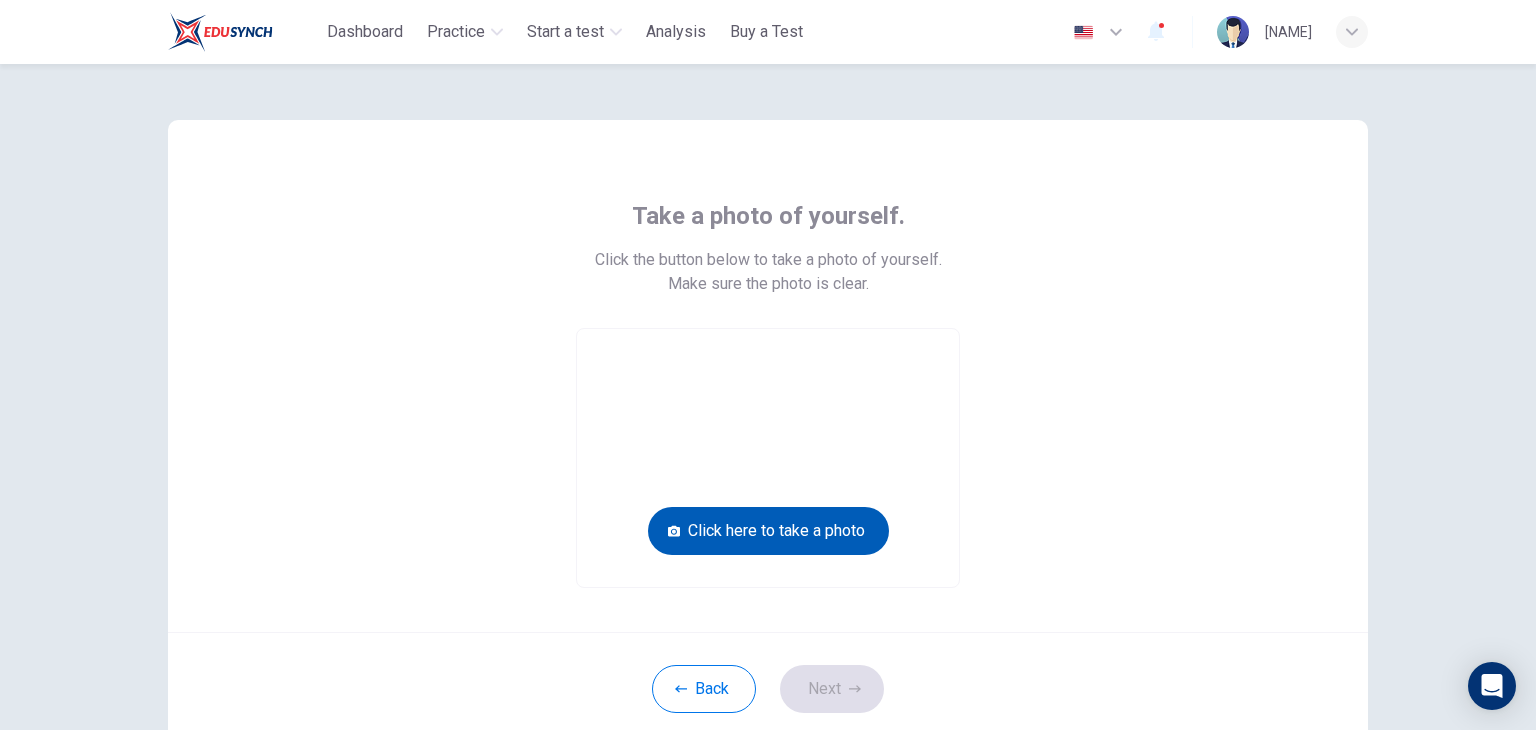 click on "Click here to take a photo" at bounding box center (768, 531) 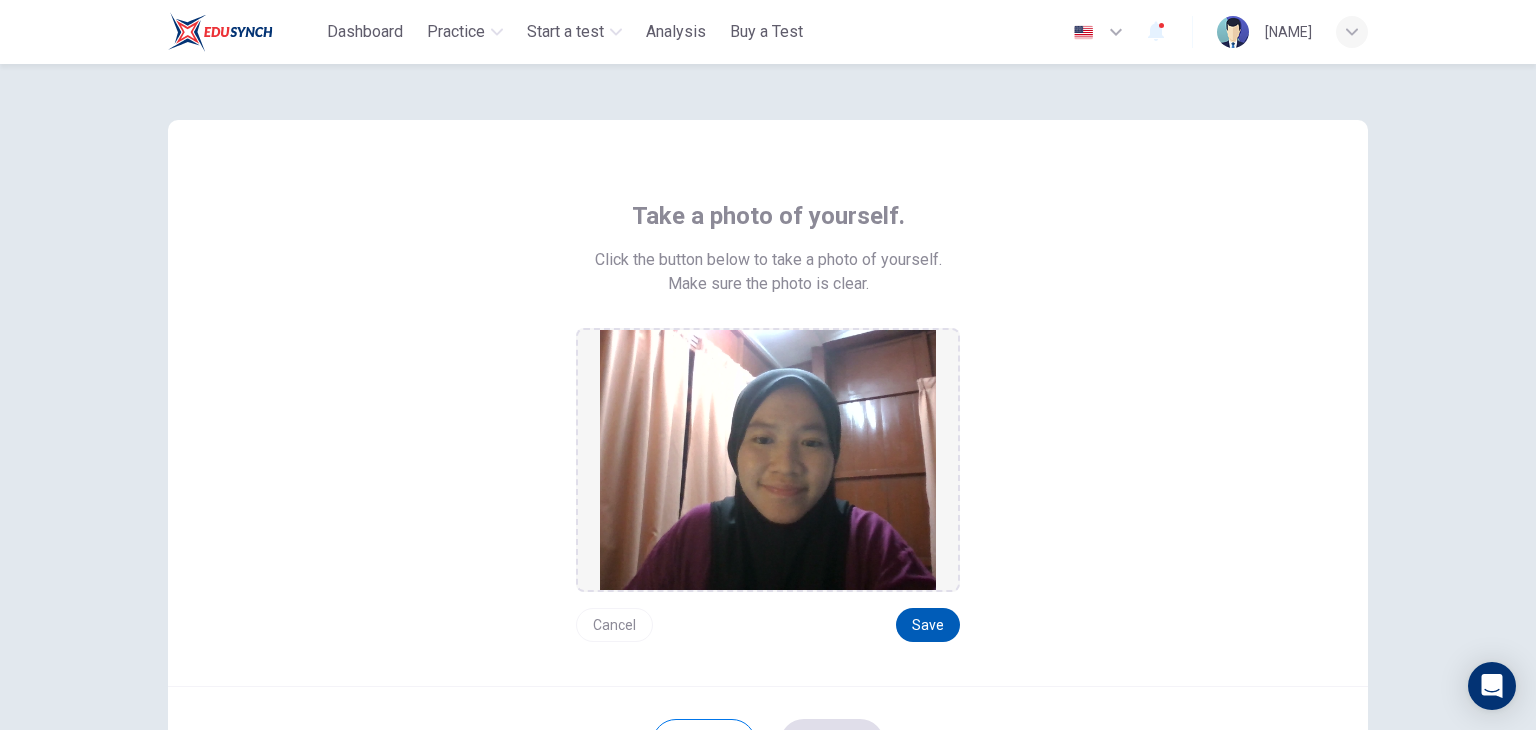 click on "Save" at bounding box center (928, 625) 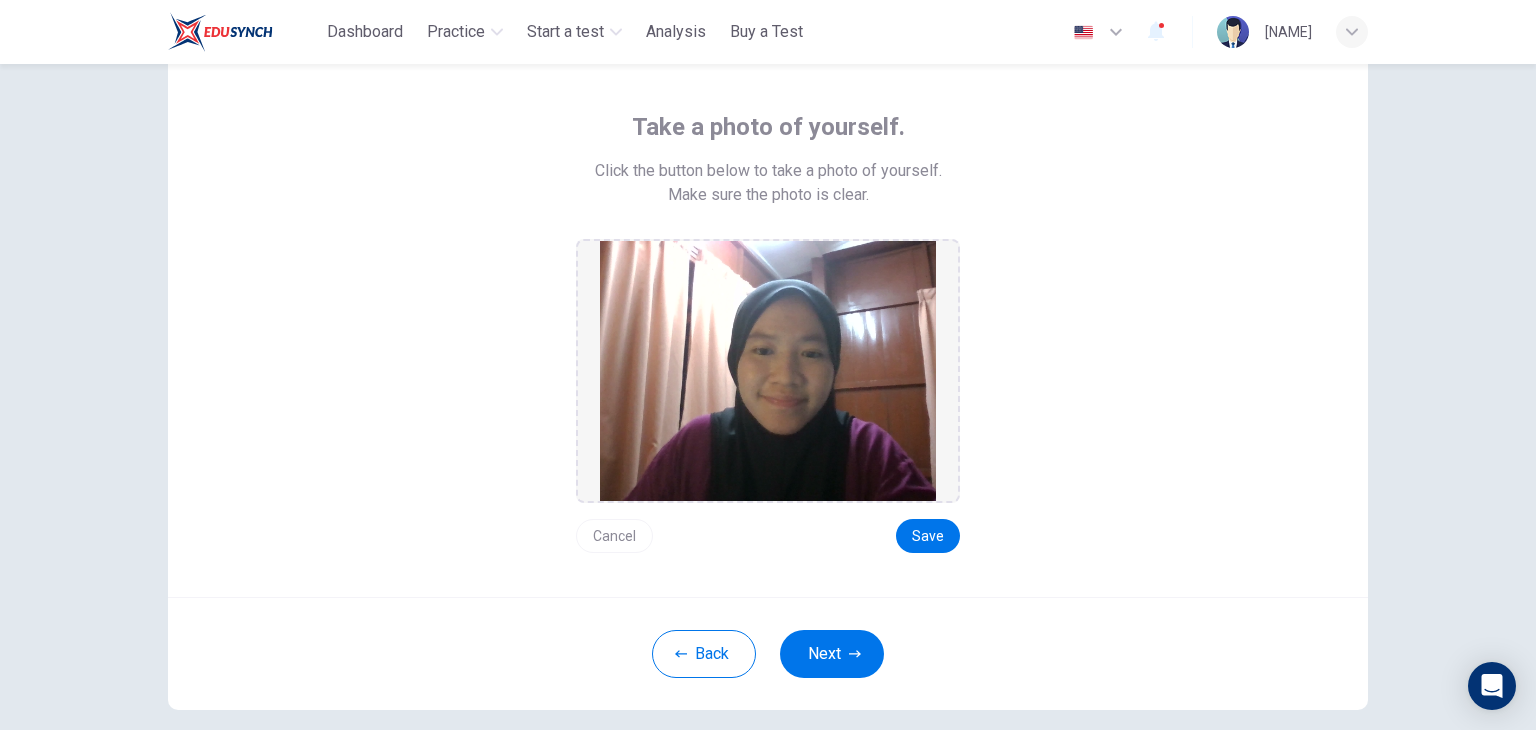scroll, scrollTop: 188, scrollLeft: 0, axis: vertical 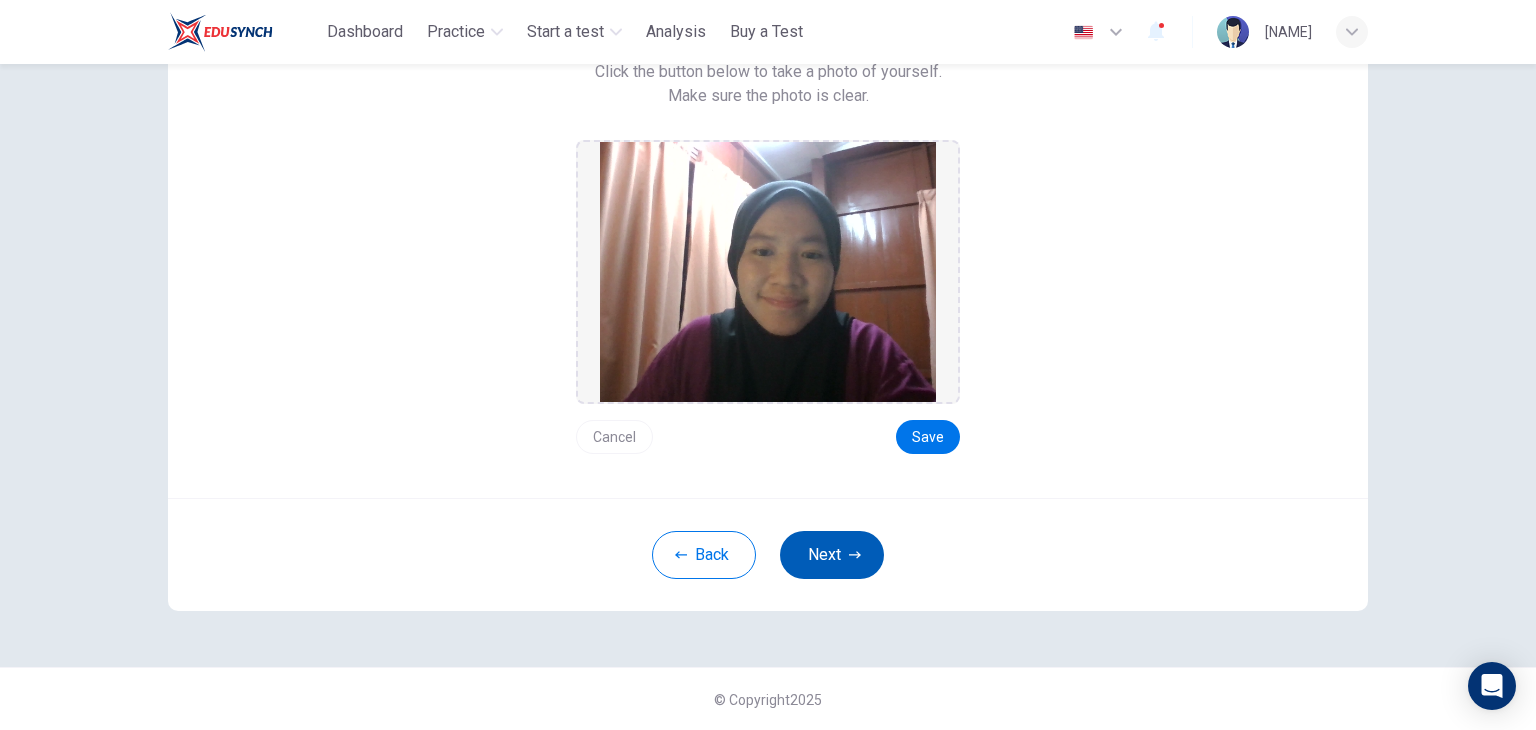 click on "Next" at bounding box center (832, 555) 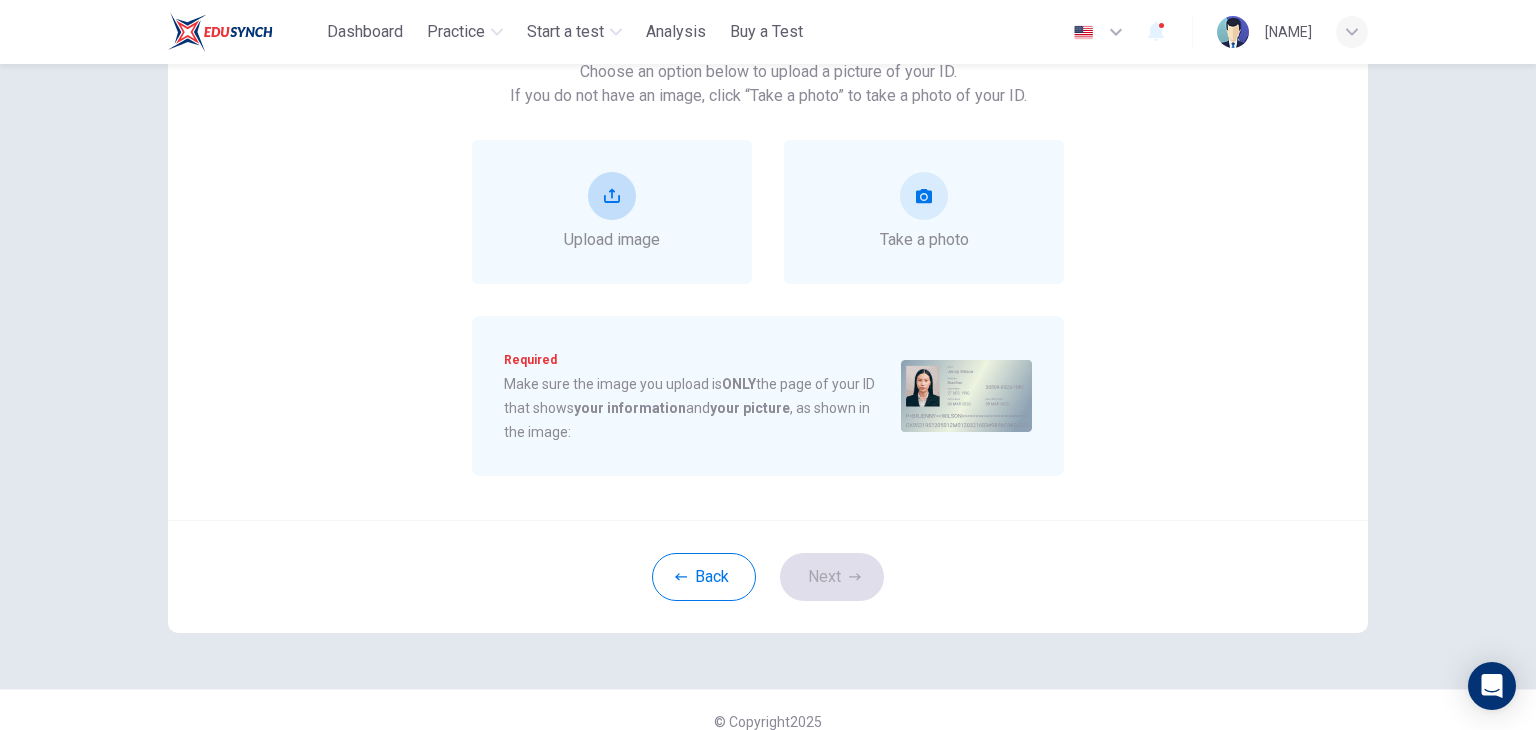 click on "Upload image" at bounding box center [612, 212] 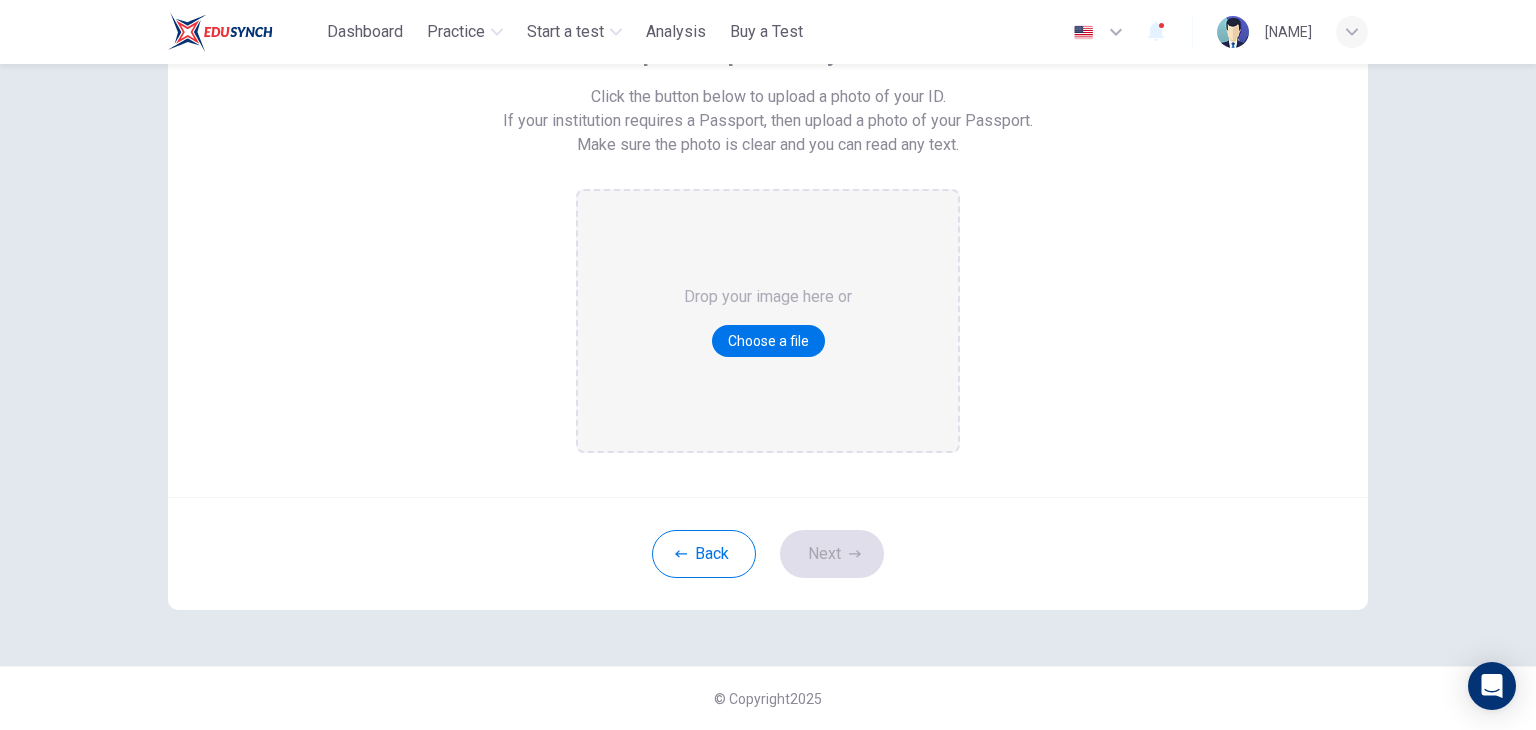 scroll, scrollTop: 162, scrollLeft: 0, axis: vertical 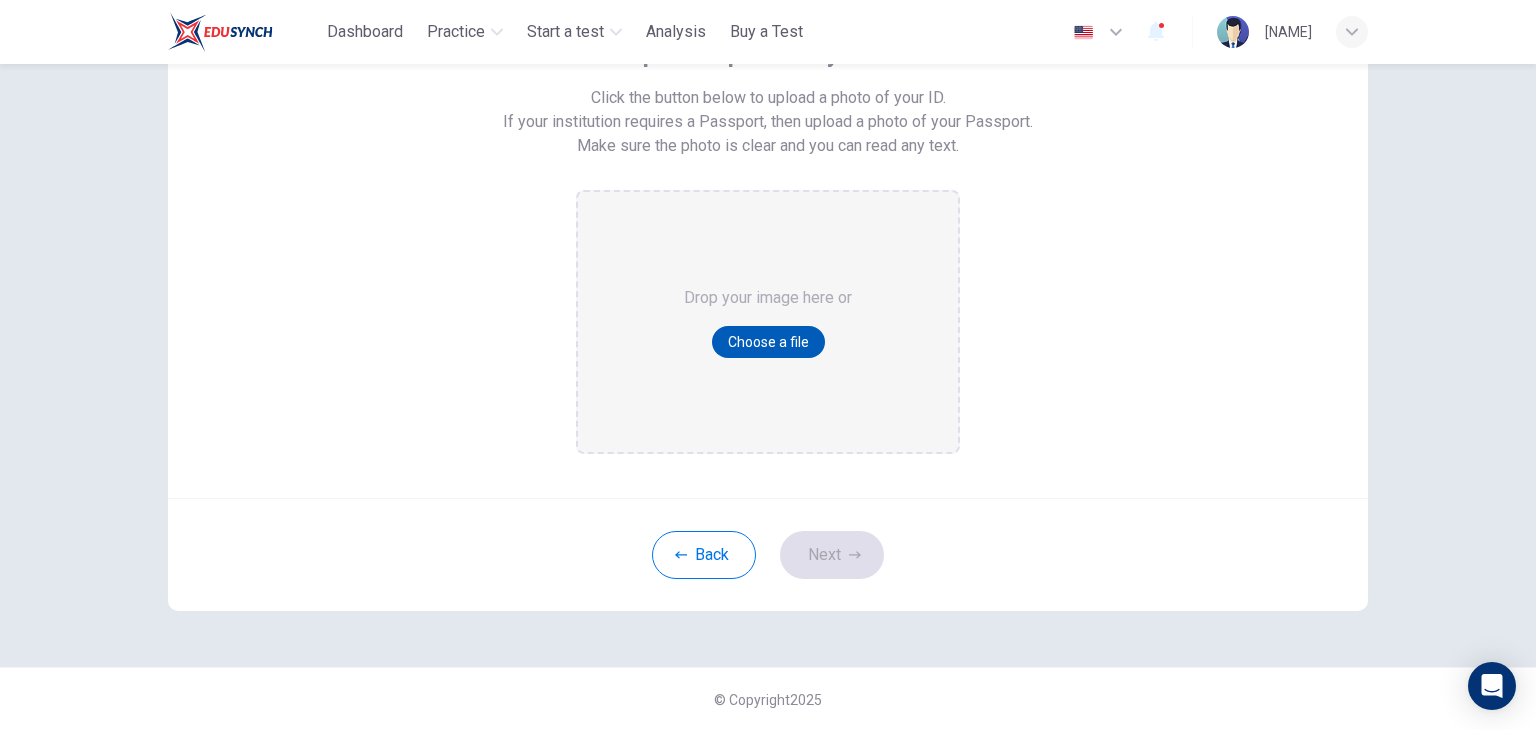 click on "Choose a file" at bounding box center (768, 342) 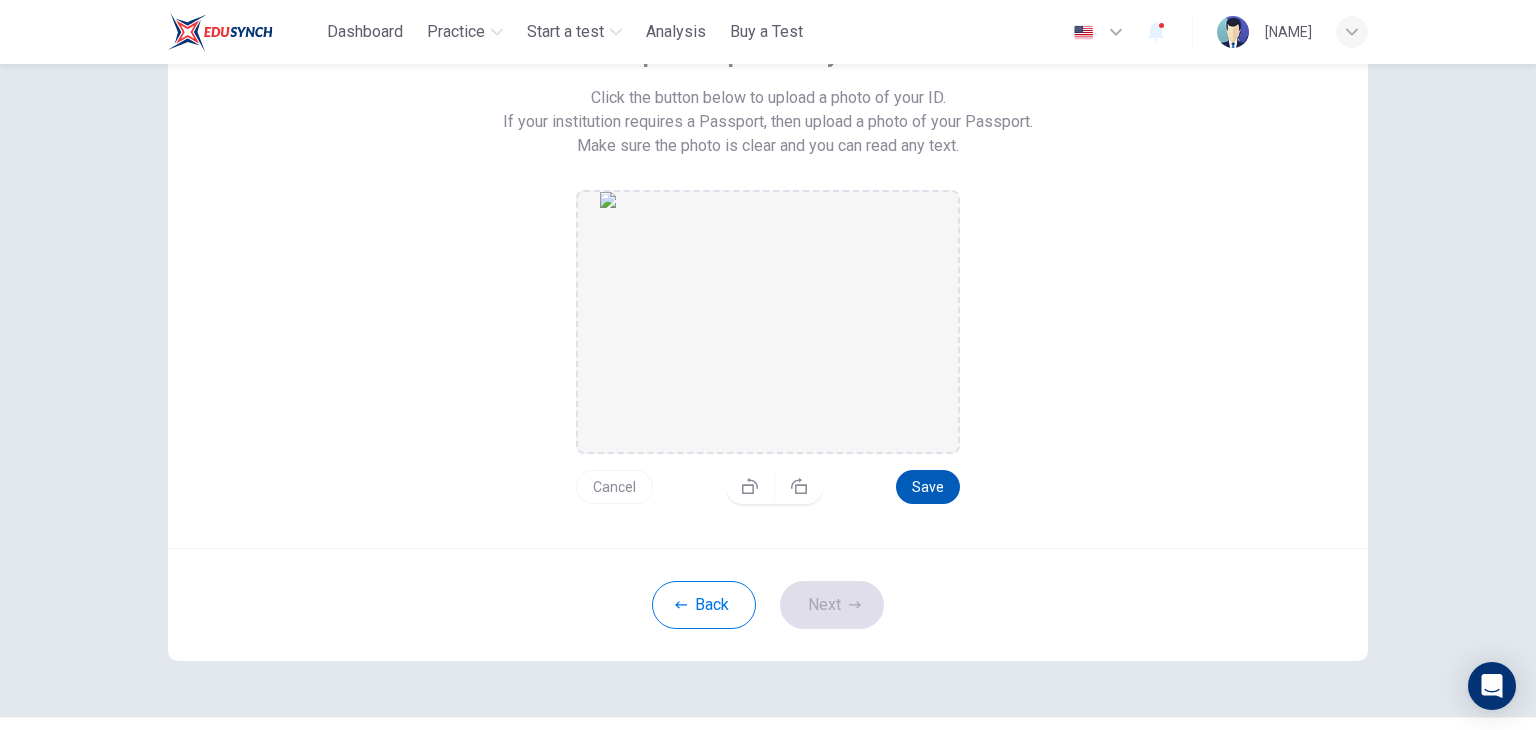 click on "Save" at bounding box center (928, 487) 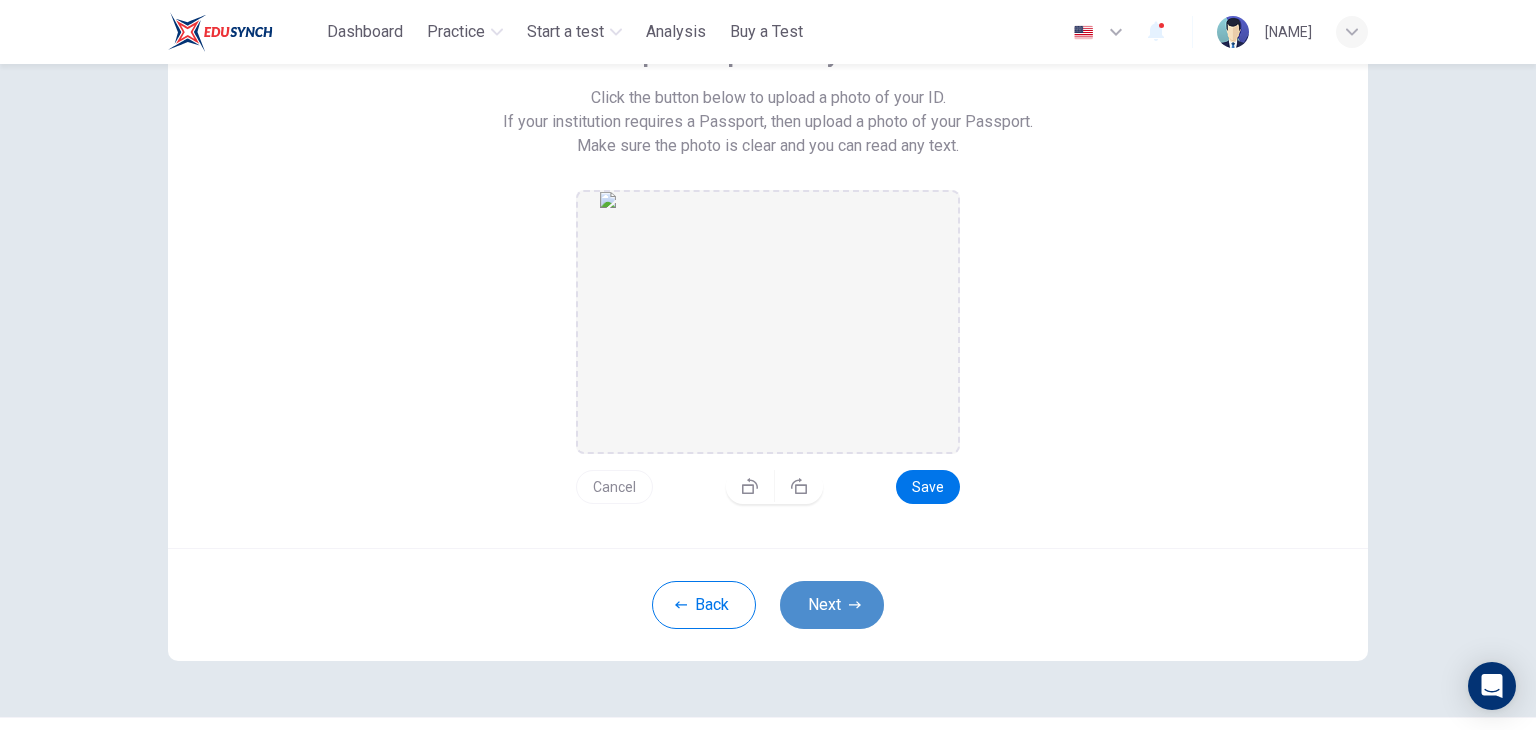 click on "Next" at bounding box center [832, 605] 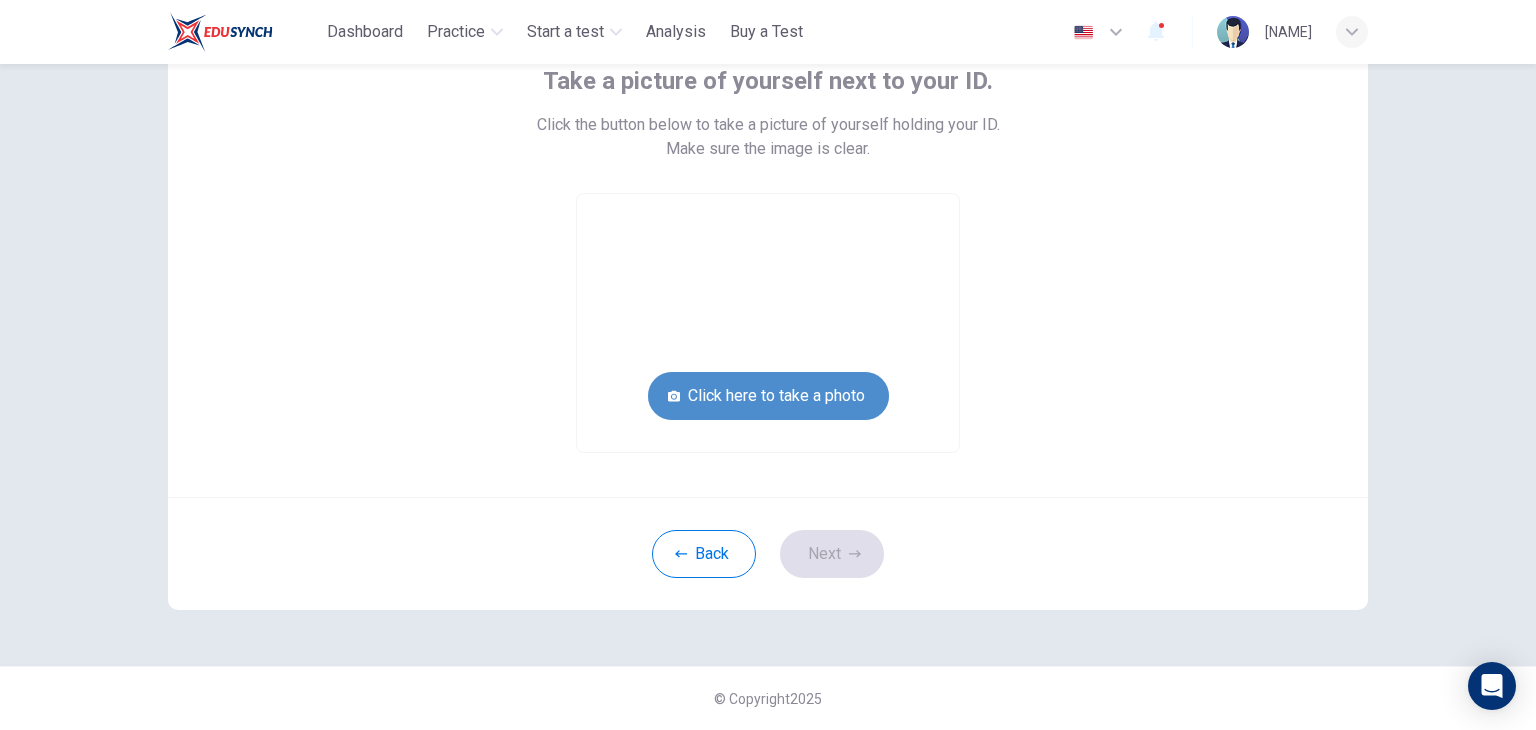 click on "Click here to take a photo" at bounding box center (768, 396) 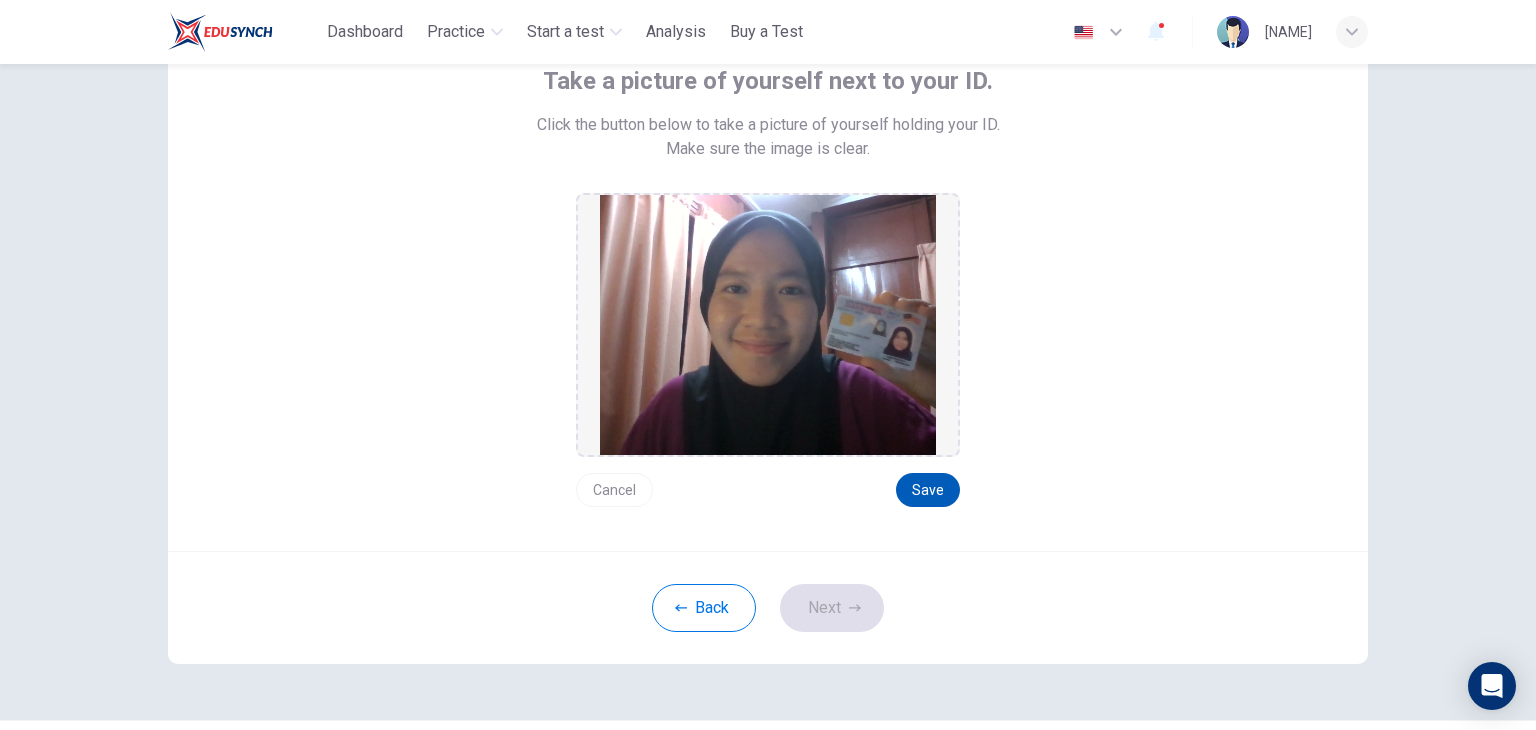 click on "Save" at bounding box center [928, 490] 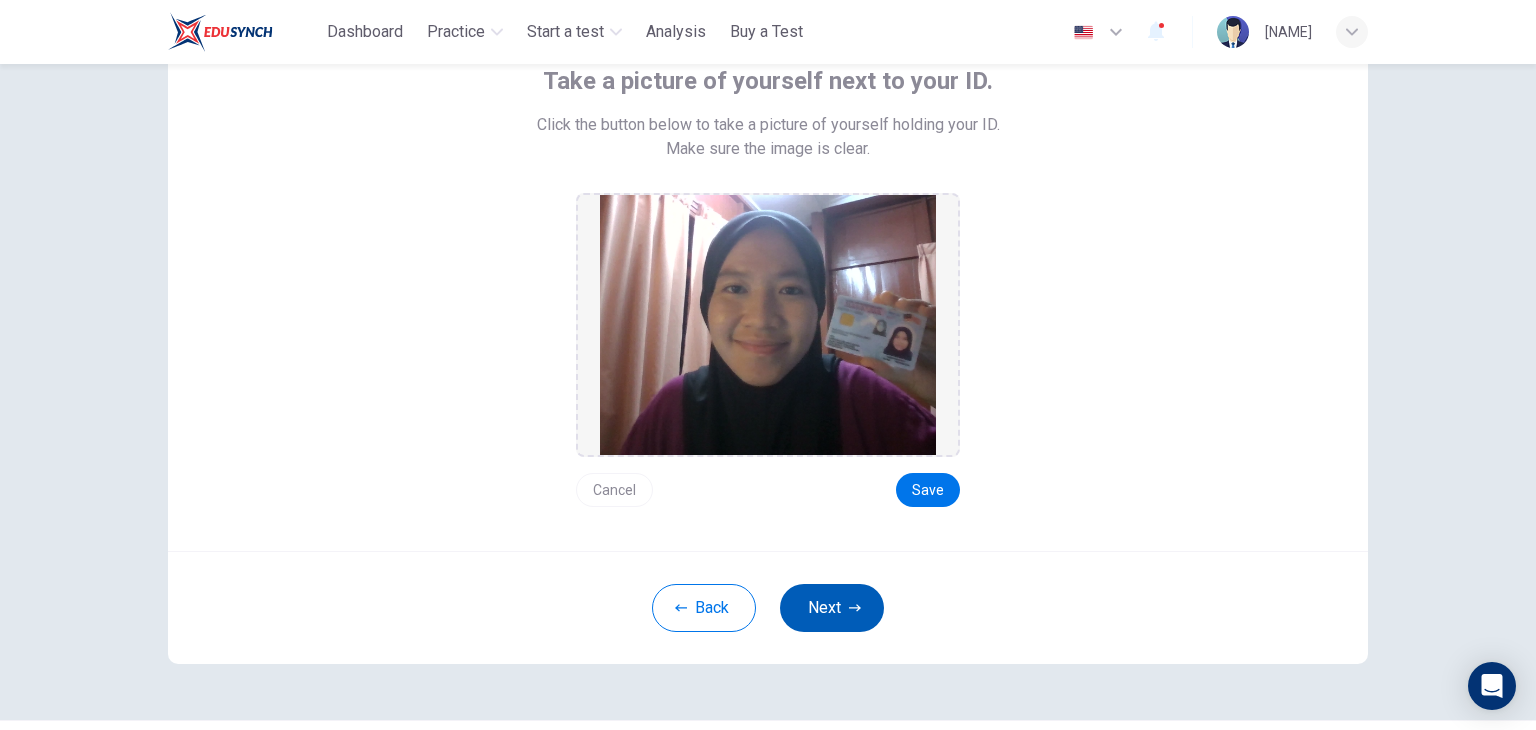 click on "Next" at bounding box center (832, 608) 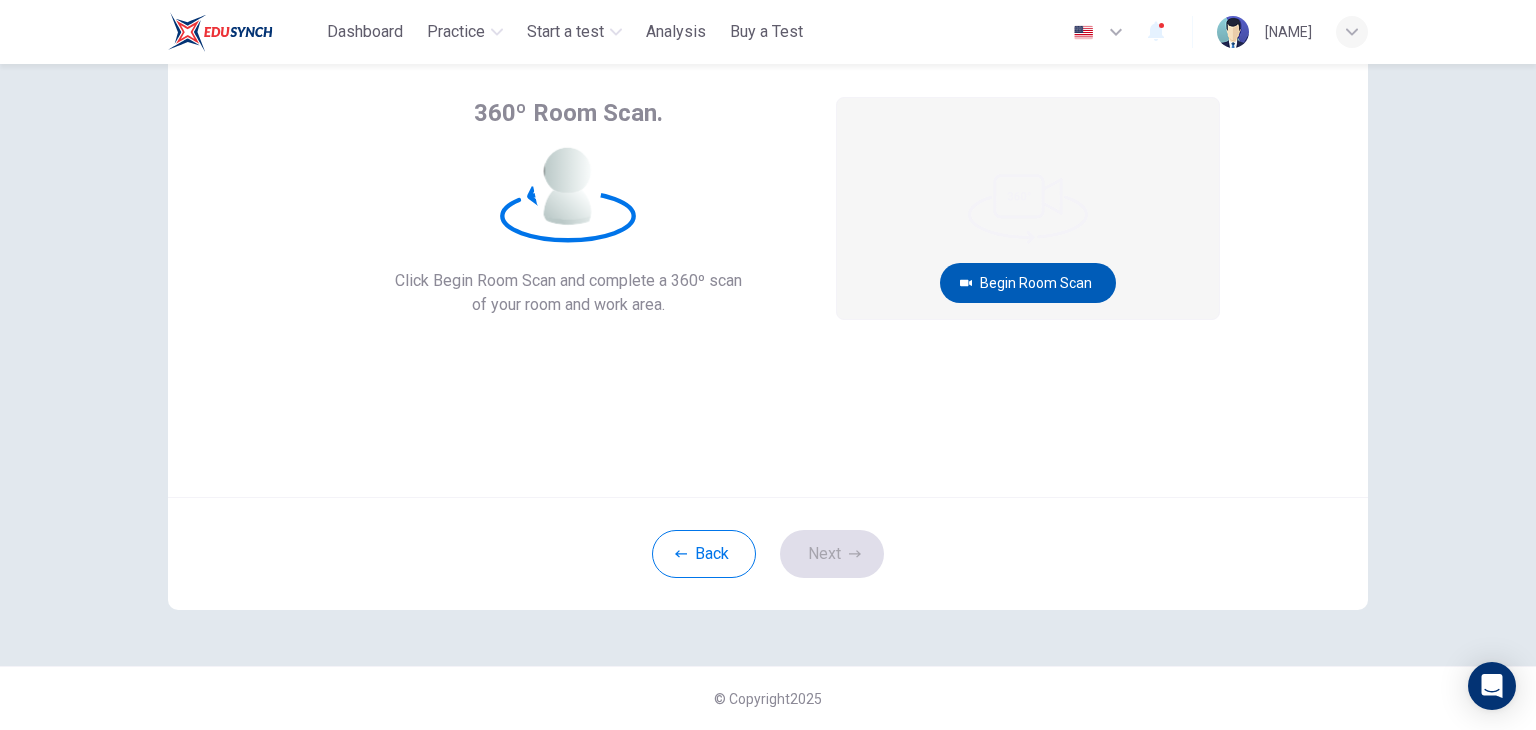 click on "Begin Room Scan" at bounding box center (1028, 283) 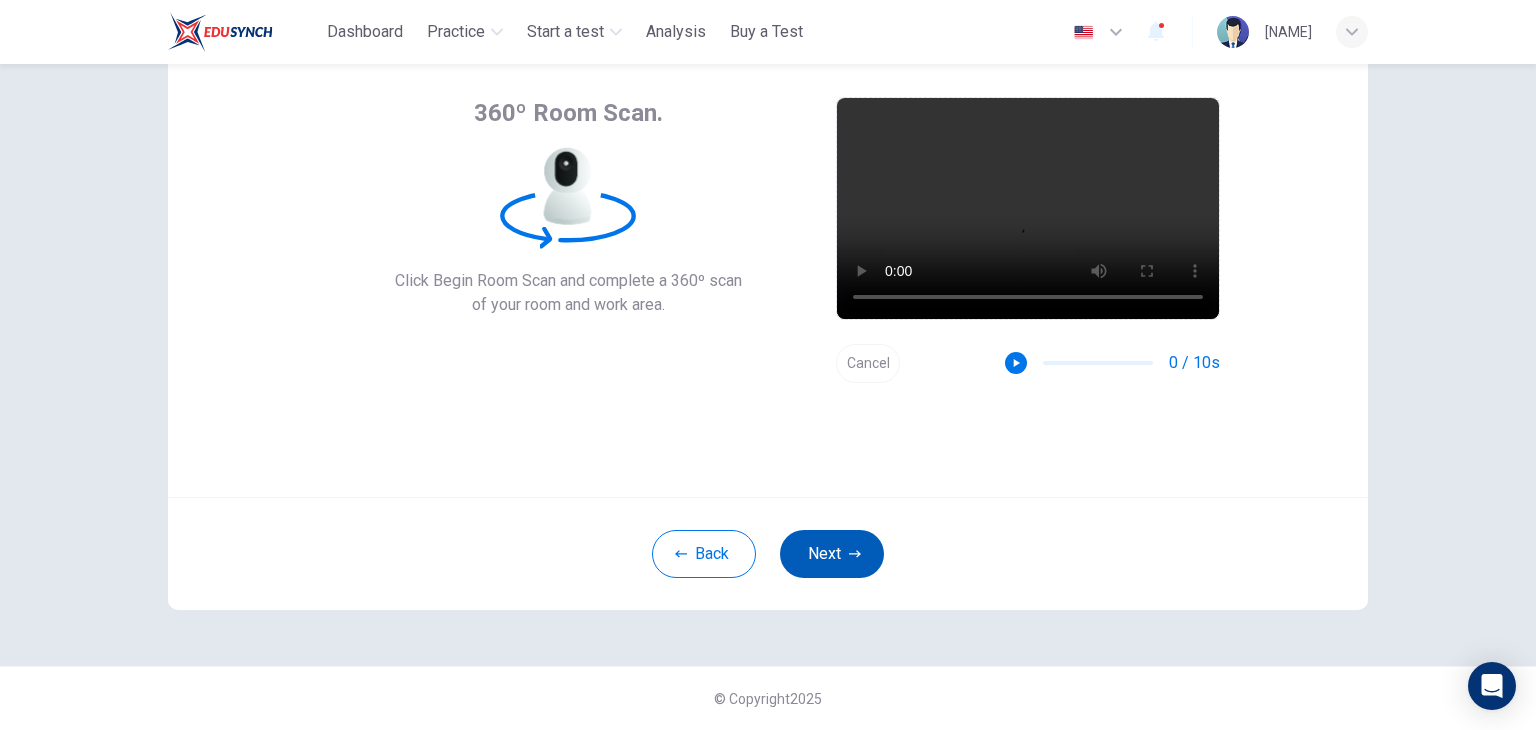 click 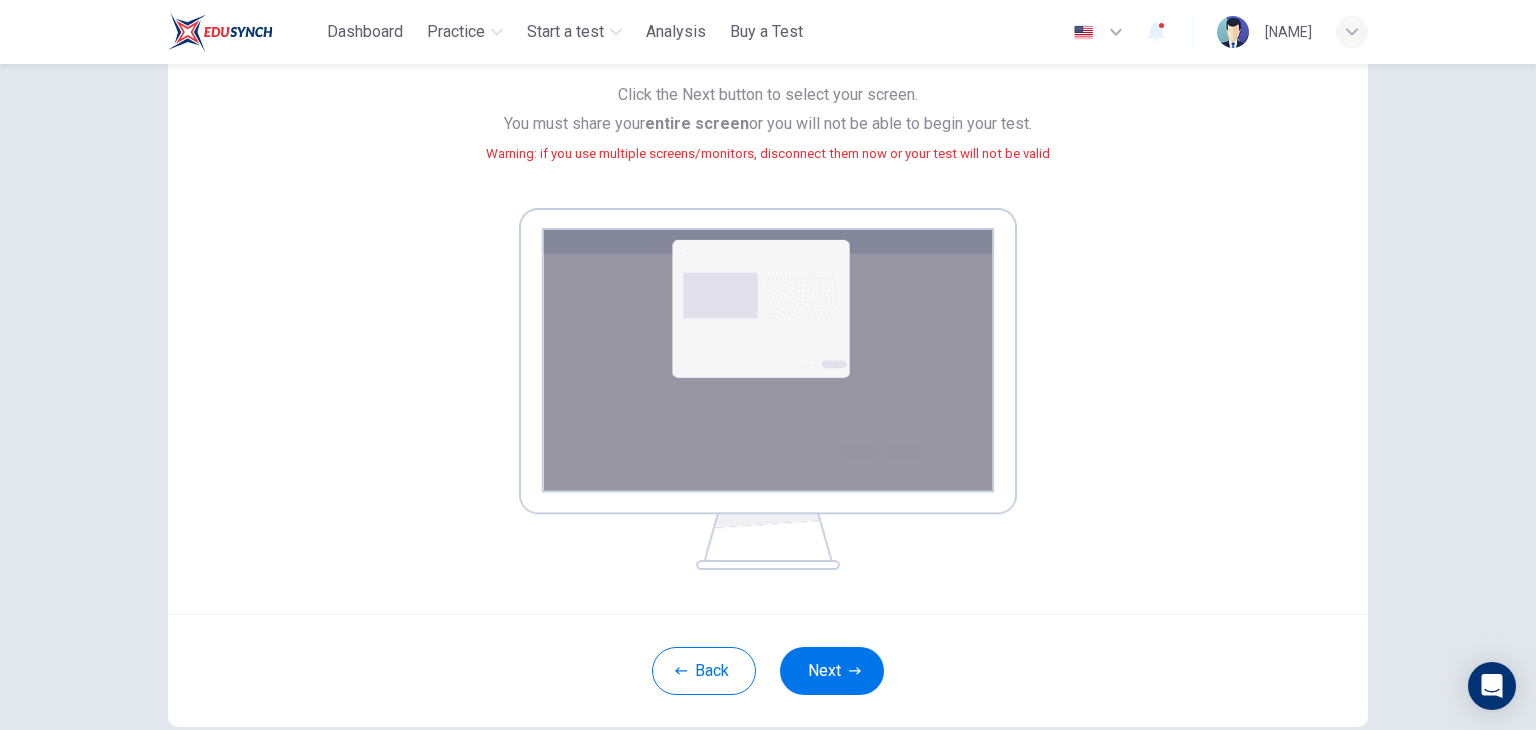 scroll, scrollTop: 303, scrollLeft: 0, axis: vertical 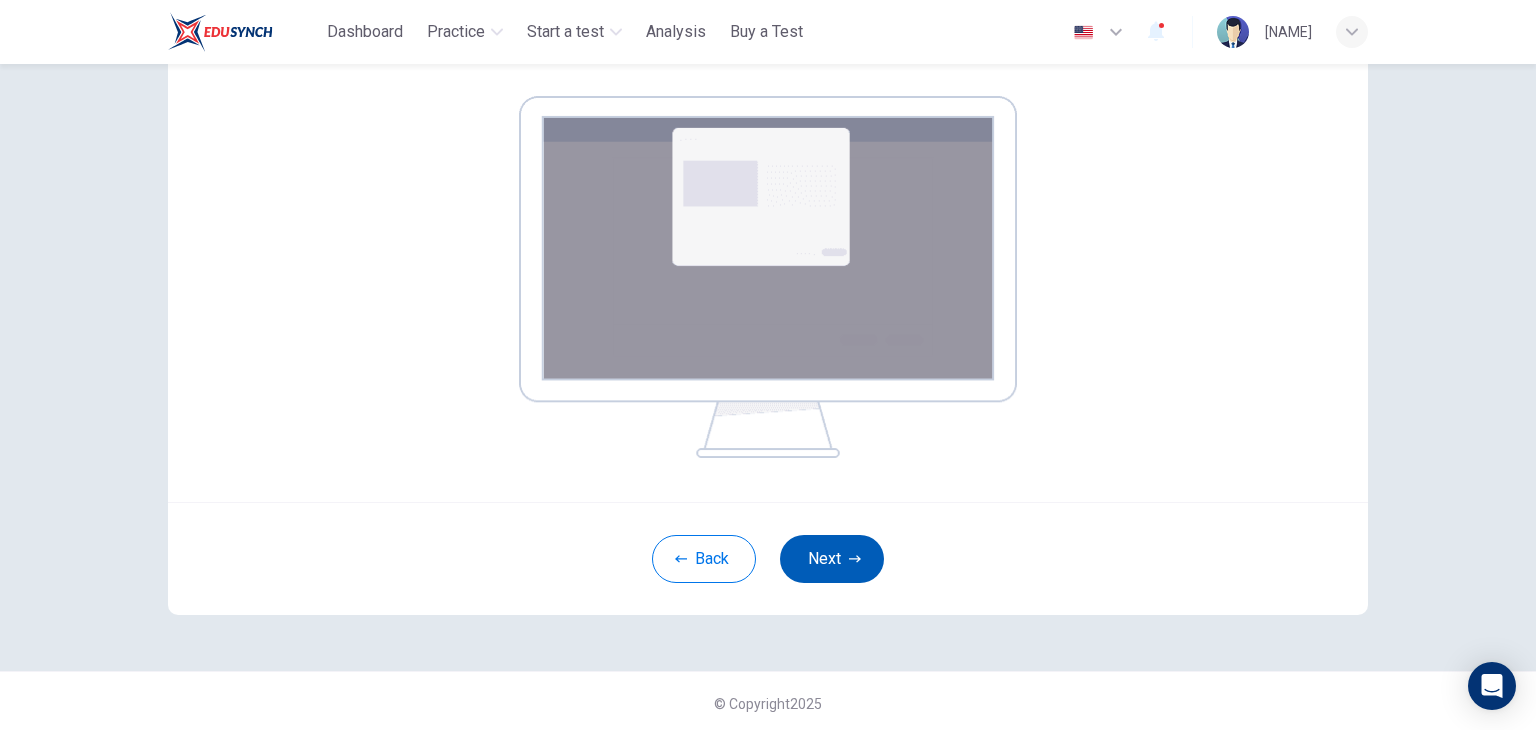 click on "Next" at bounding box center (832, 559) 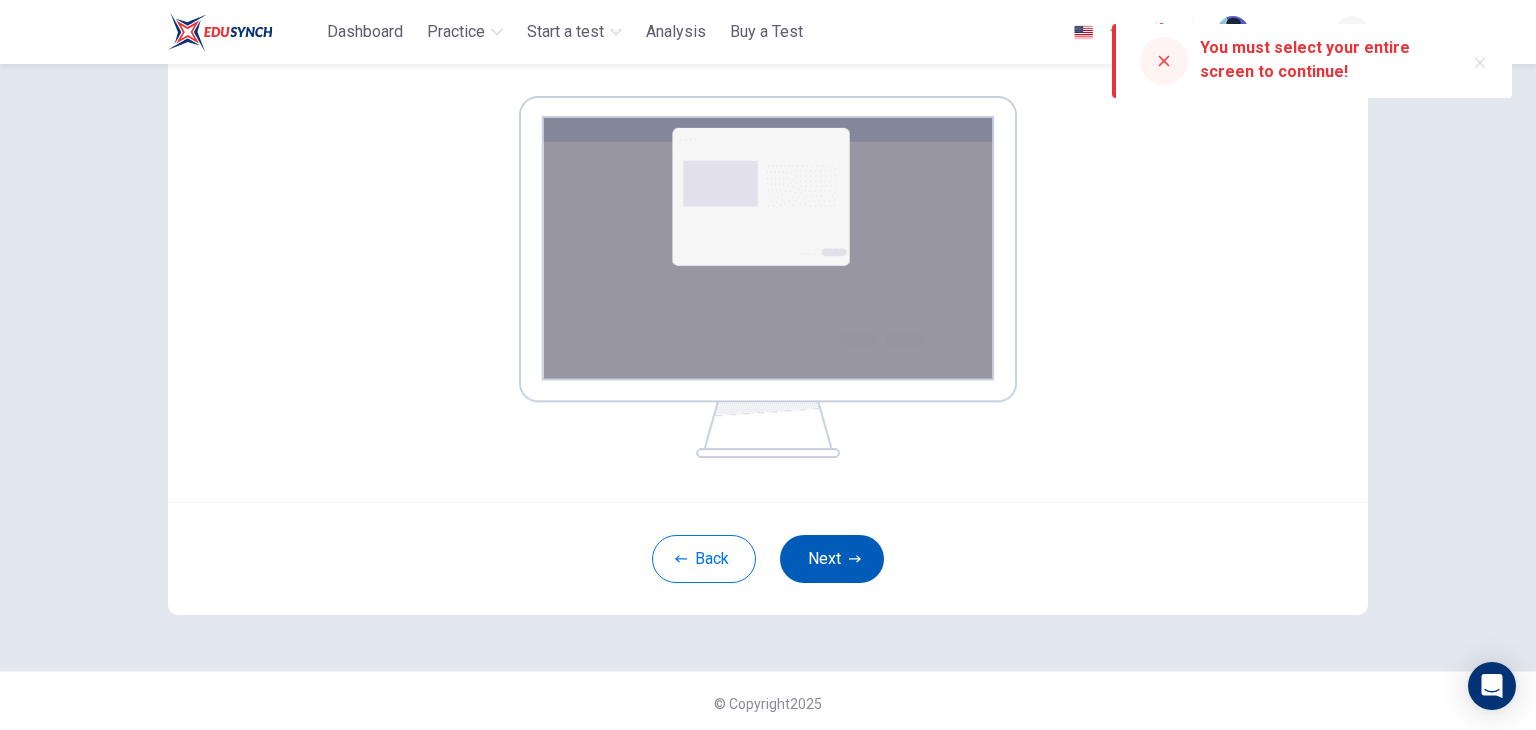 click on "Next" at bounding box center (832, 559) 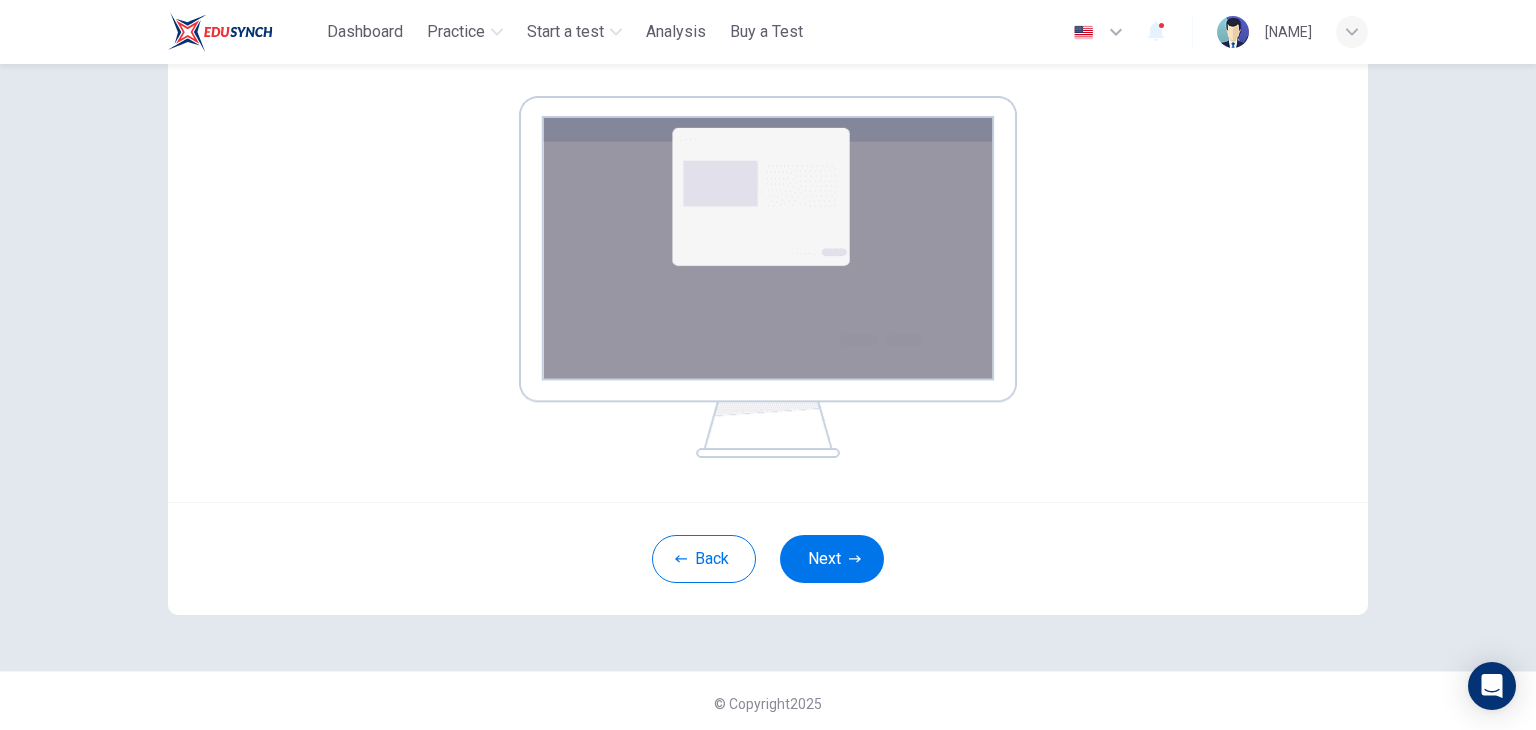 scroll, scrollTop: 103, scrollLeft: 0, axis: vertical 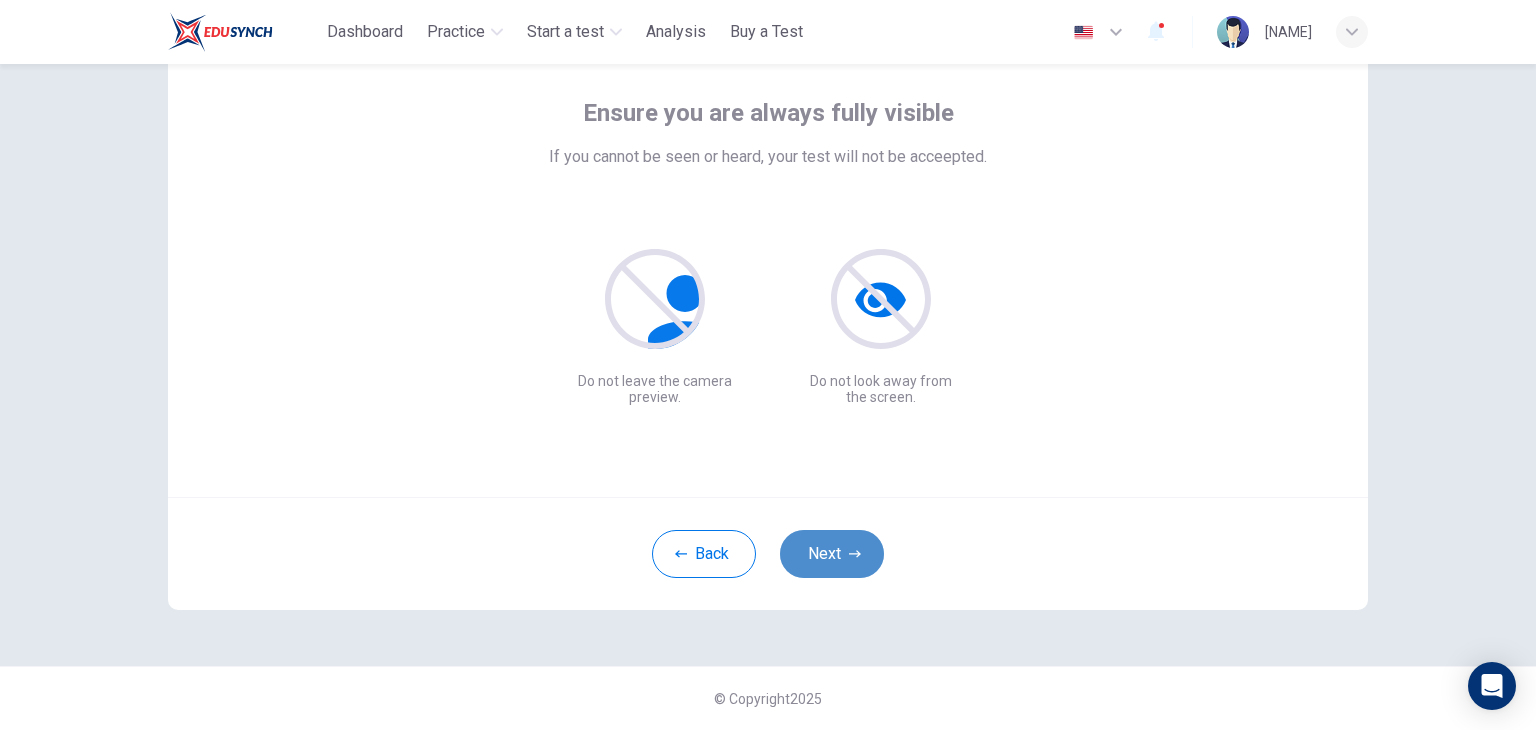 click on "Next" at bounding box center [832, 554] 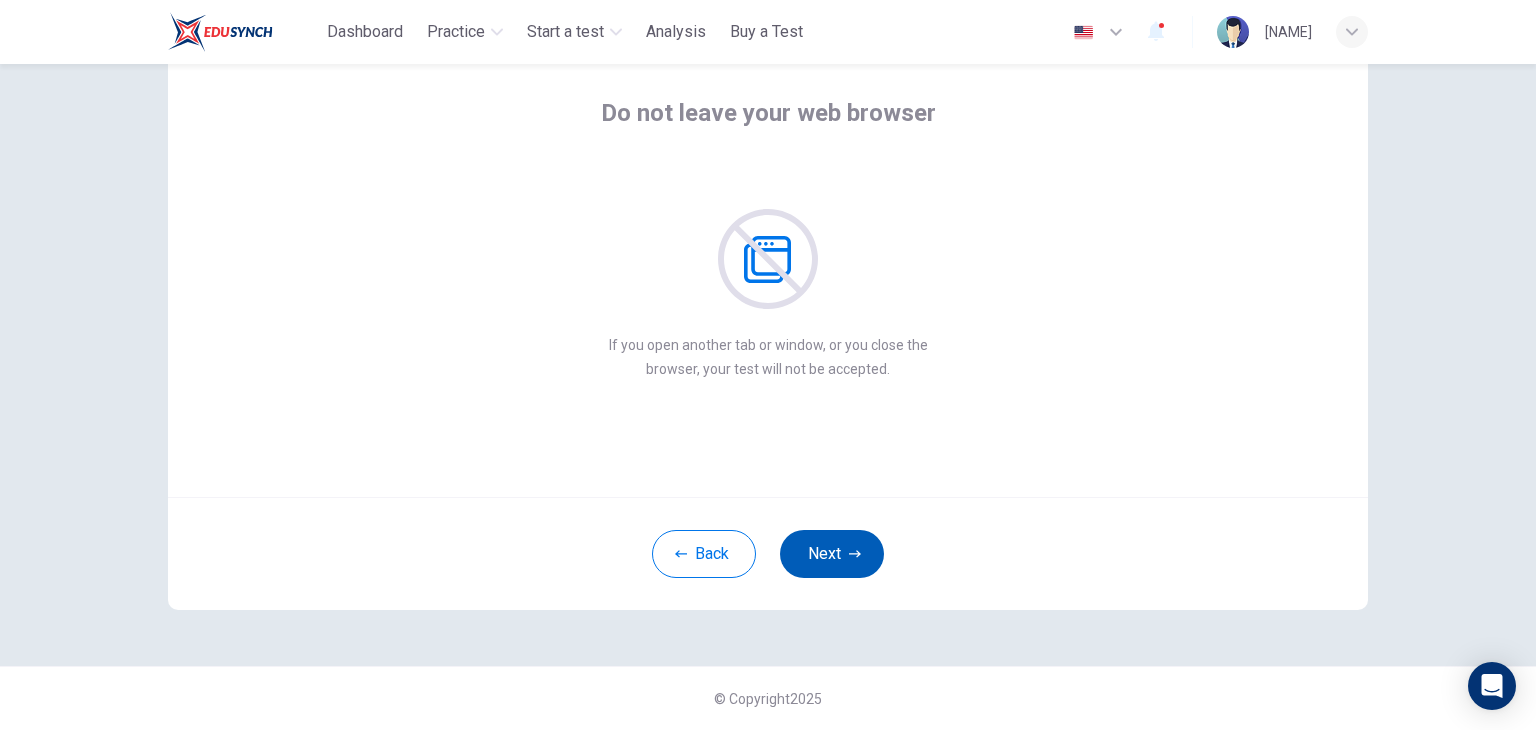 click on "Next" at bounding box center (832, 554) 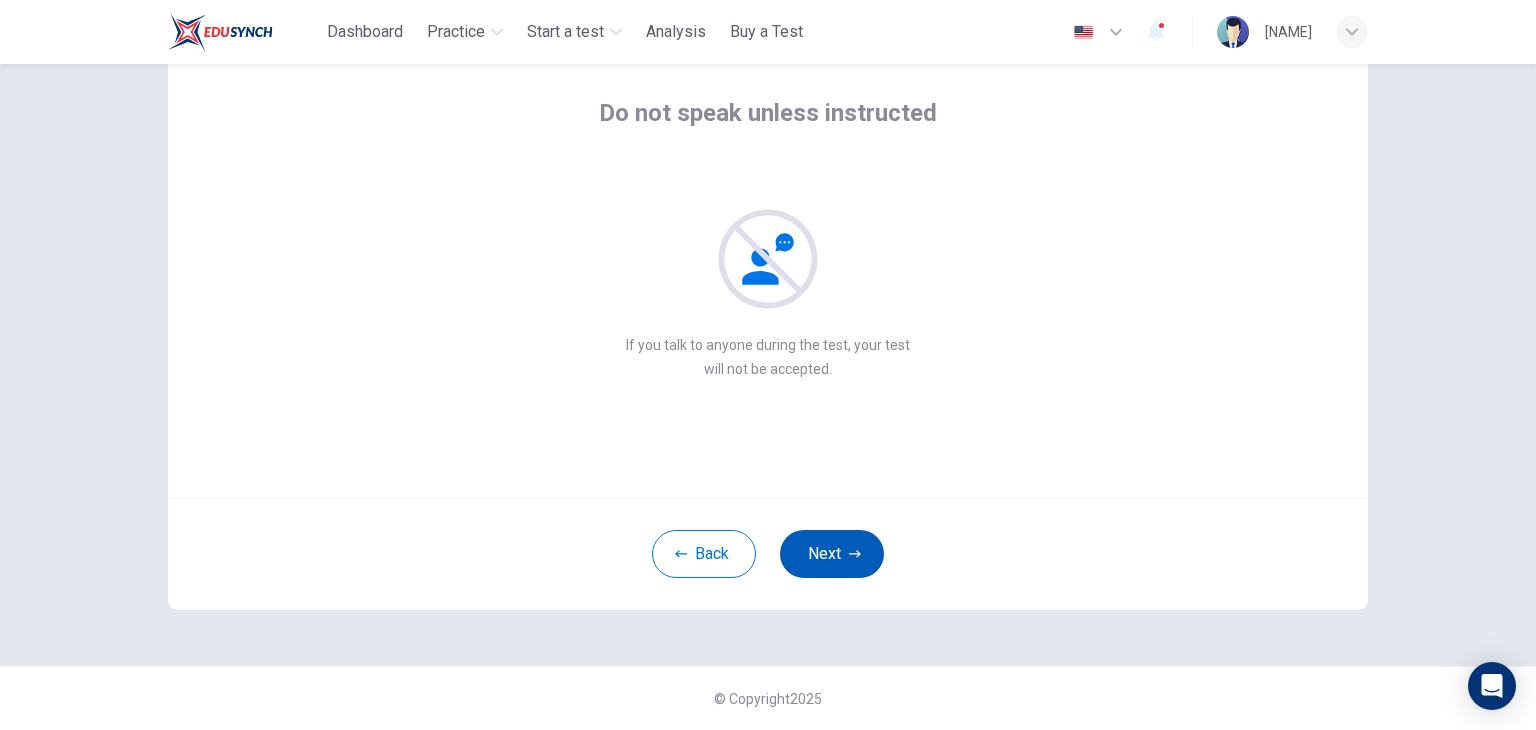 click on "Next" at bounding box center [832, 554] 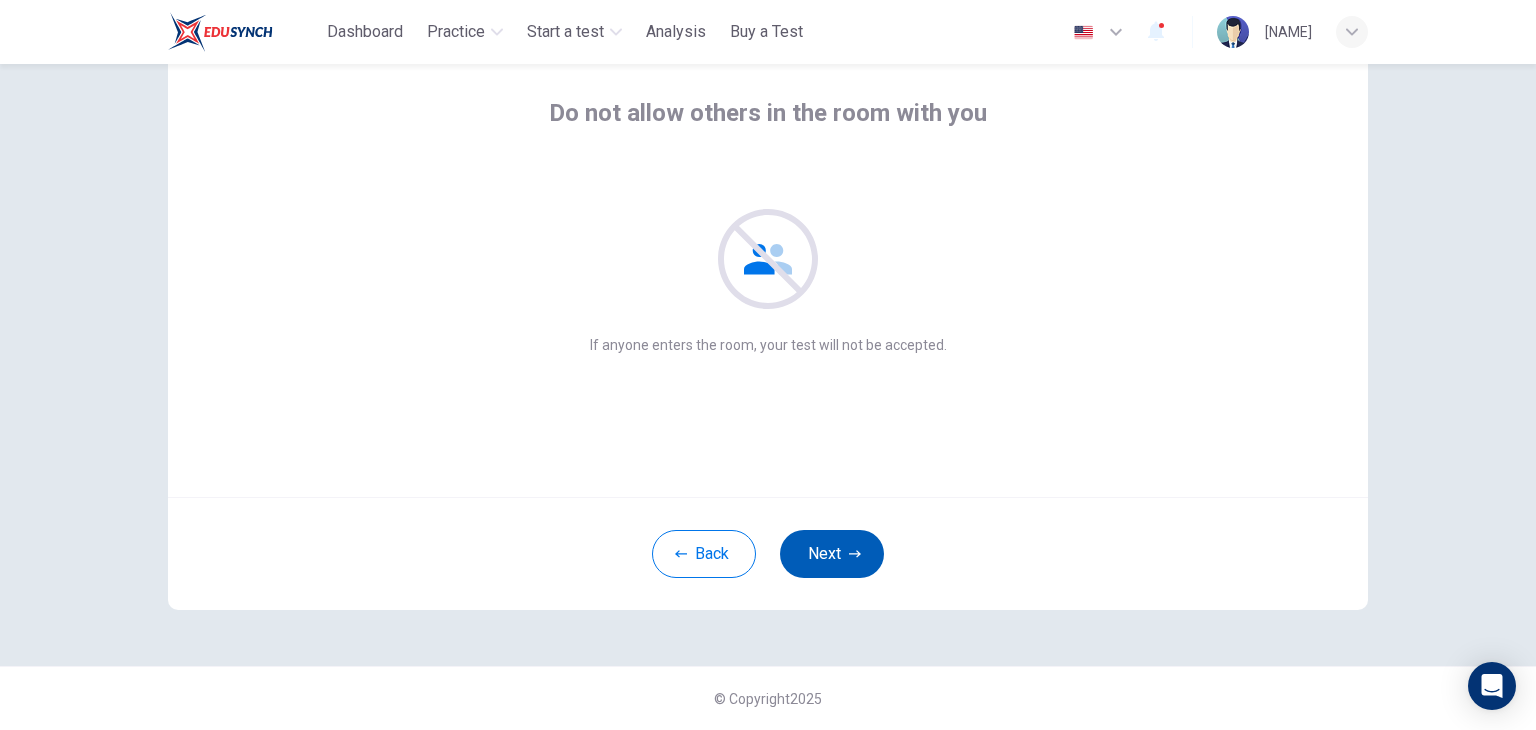 click on "Next" at bounding box center (832, 554) 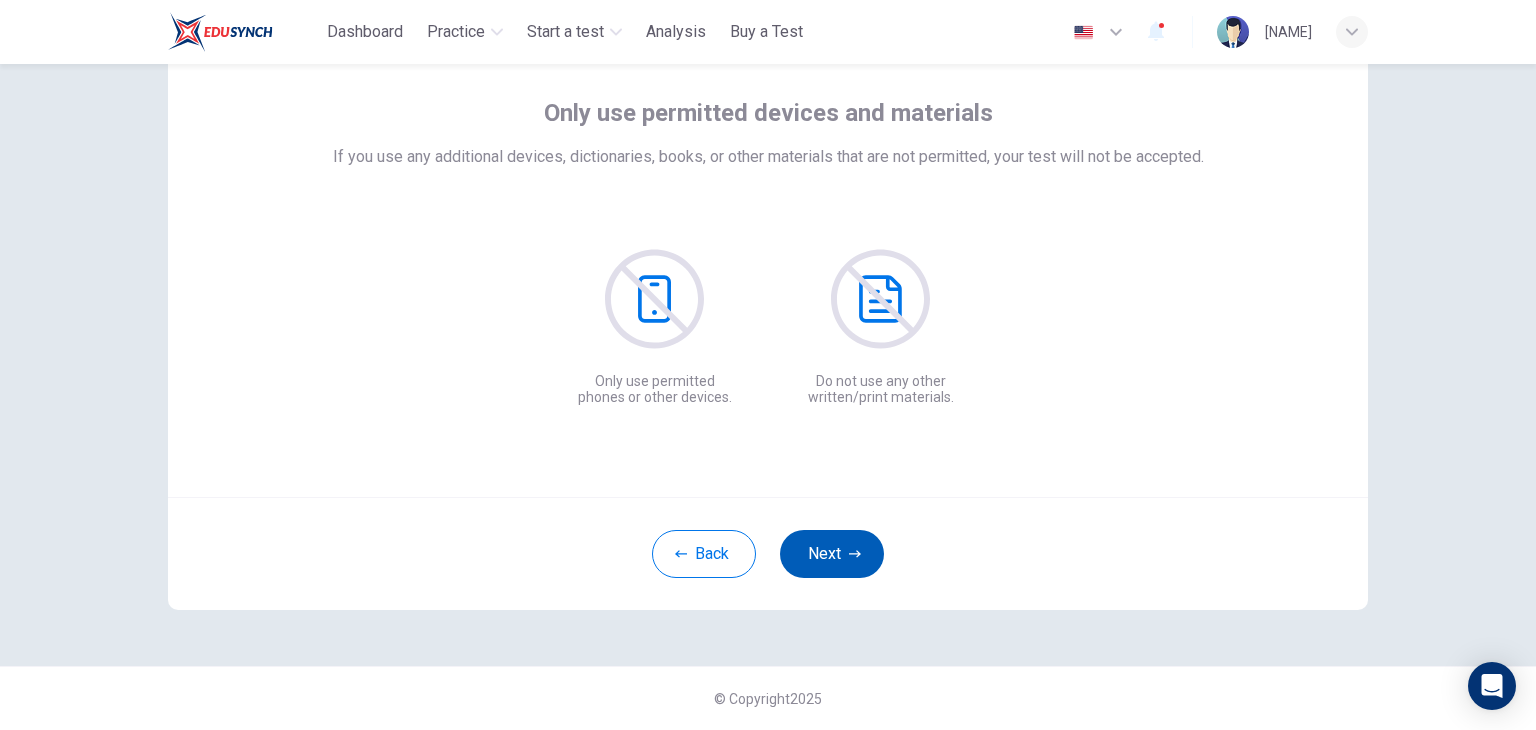 click on "Next" at bounding box center [832, 554] 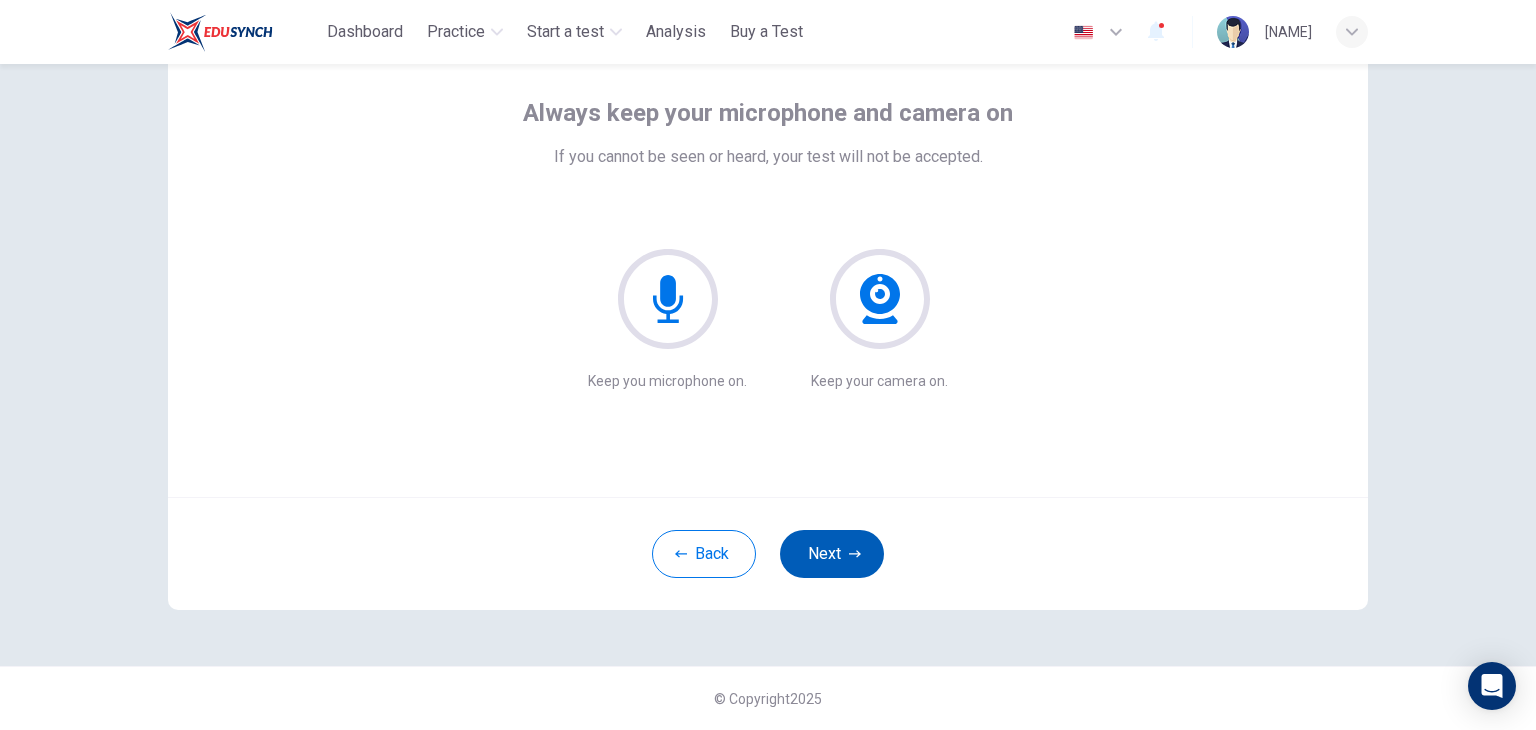 click on "Next" at bounding box center [832, 554] 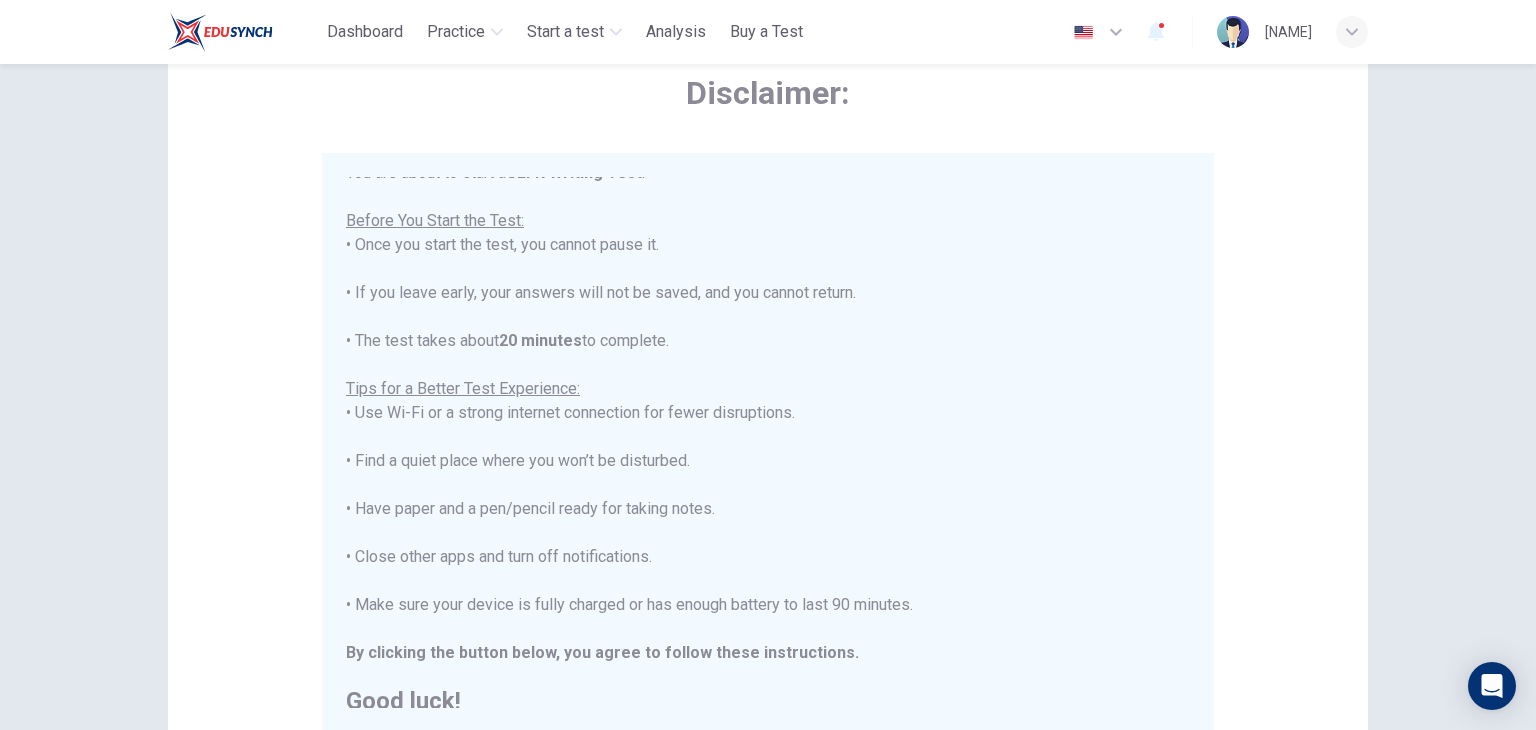 scroll, scrollTop: 23, scrollLeft: 0, axis: vertical 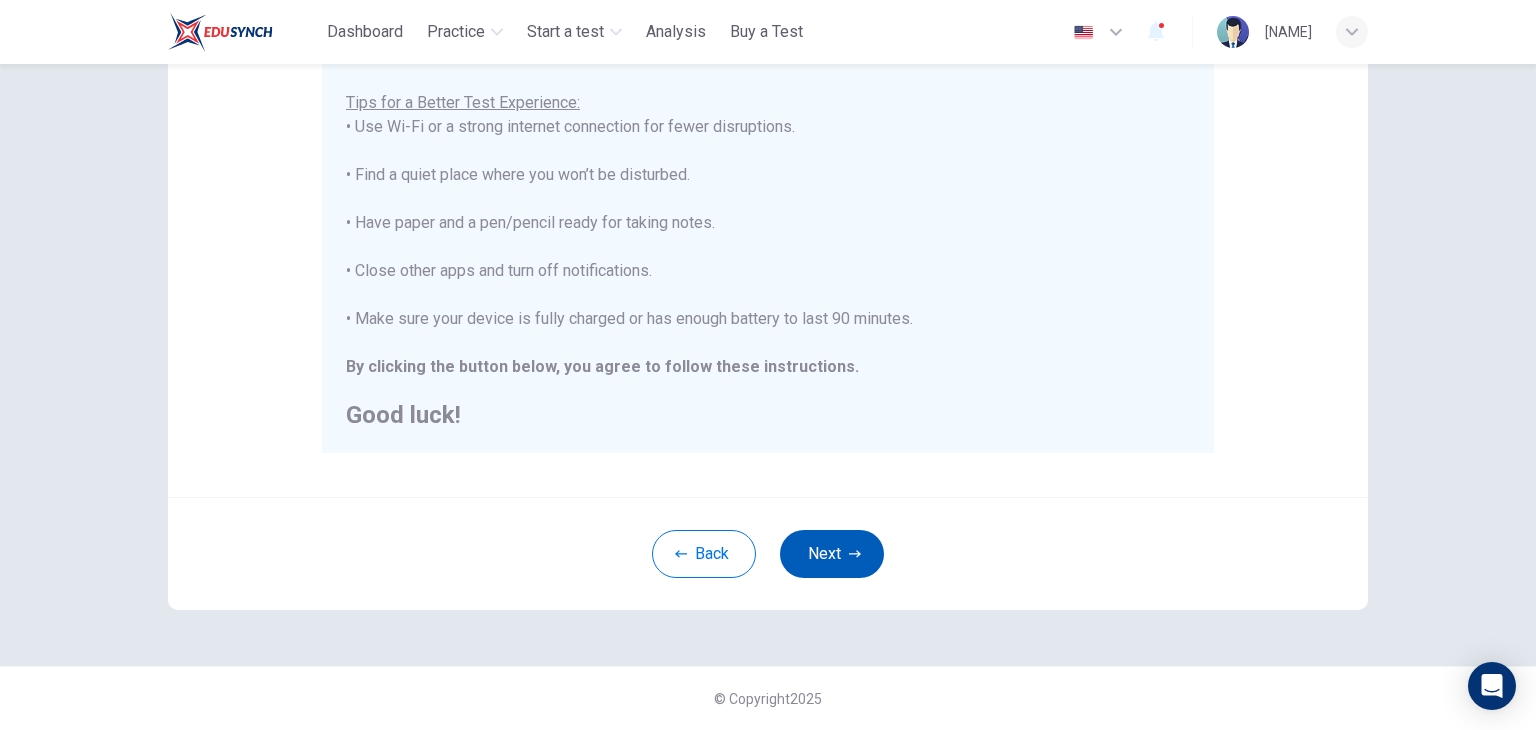 click on "Next" at bounding box center [832, 554] 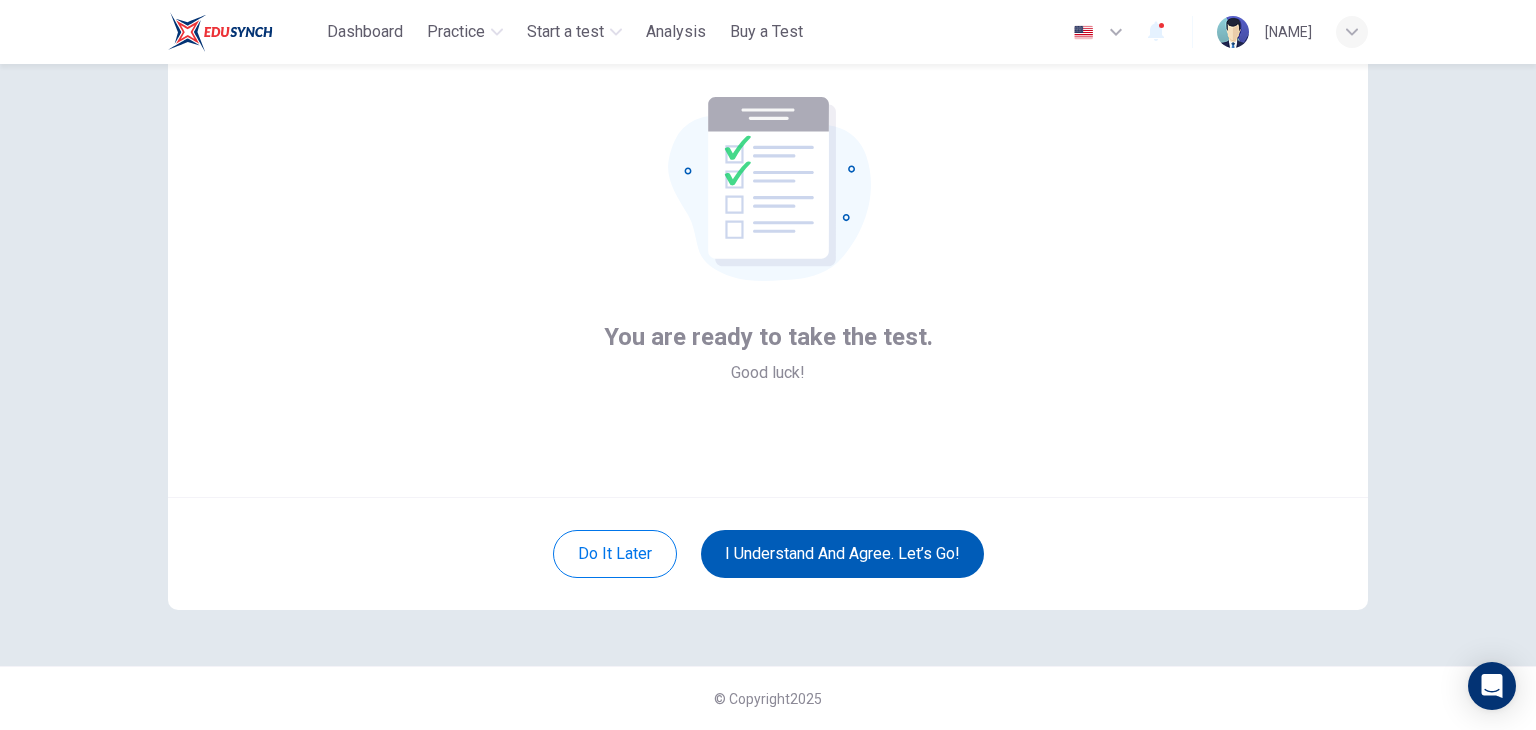 scroll, scrollTop: 103, scrollLeft: 0, axis: vertical 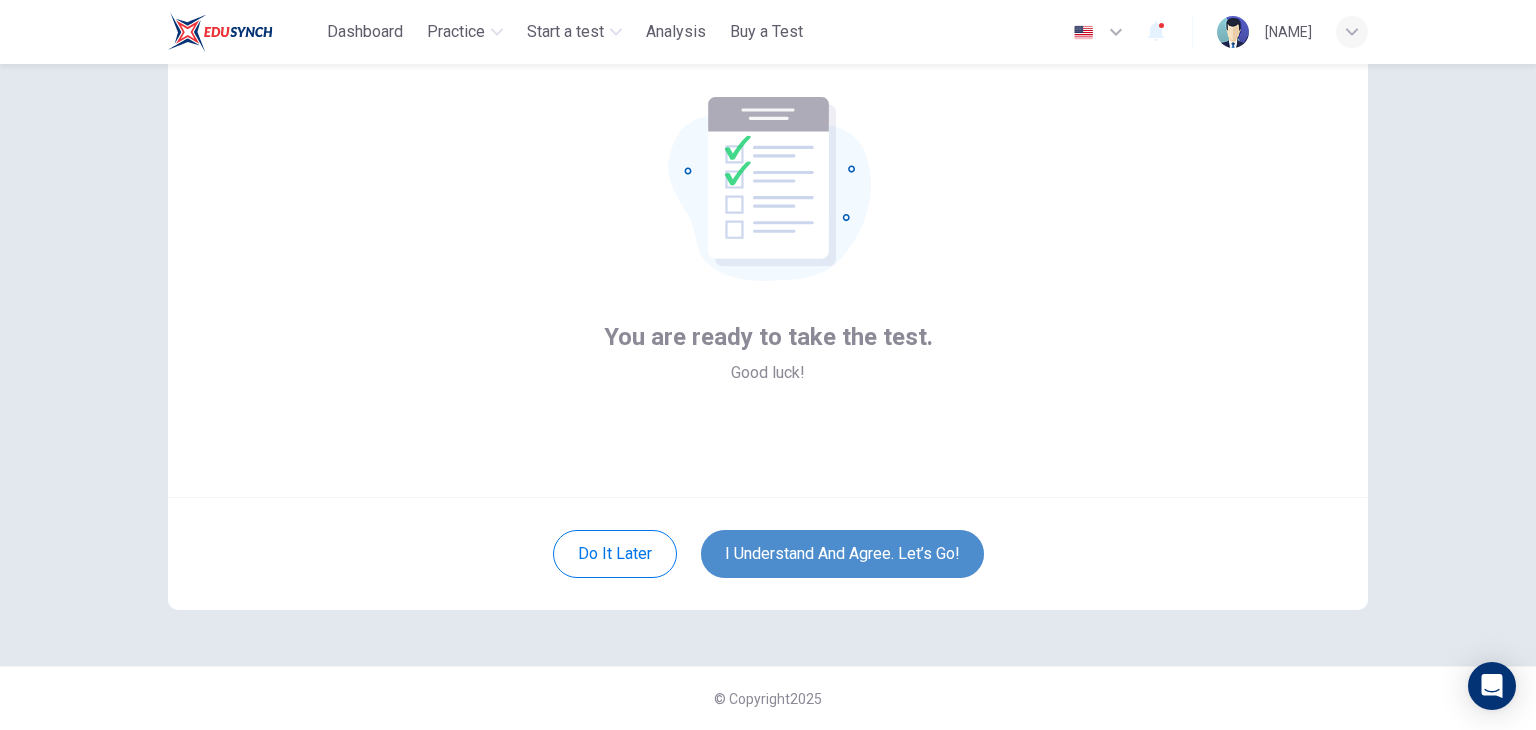click on "I understand and agree. Let’s go!" at bounding box center [842, 554] 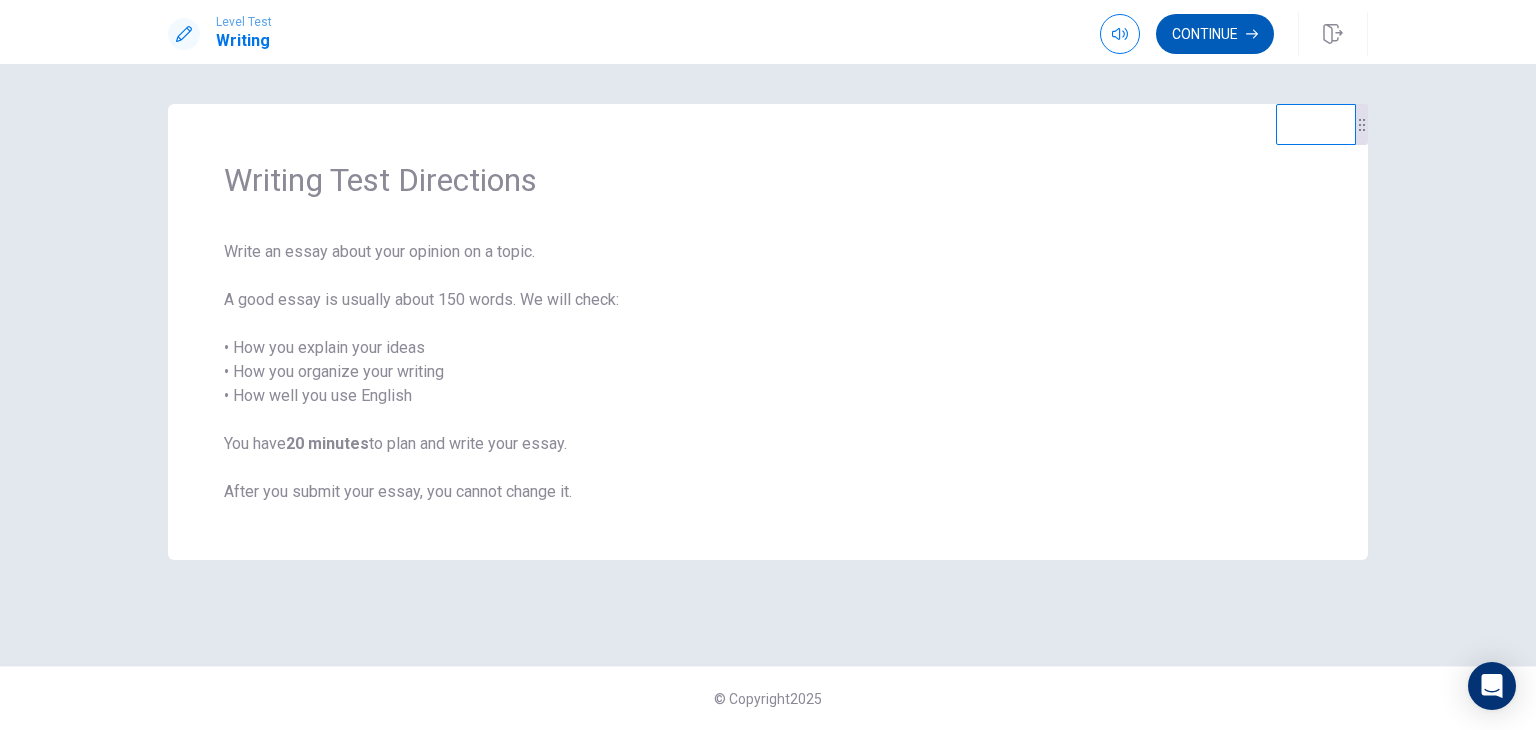 click on "Continue" at bounding box center [1215, 34] 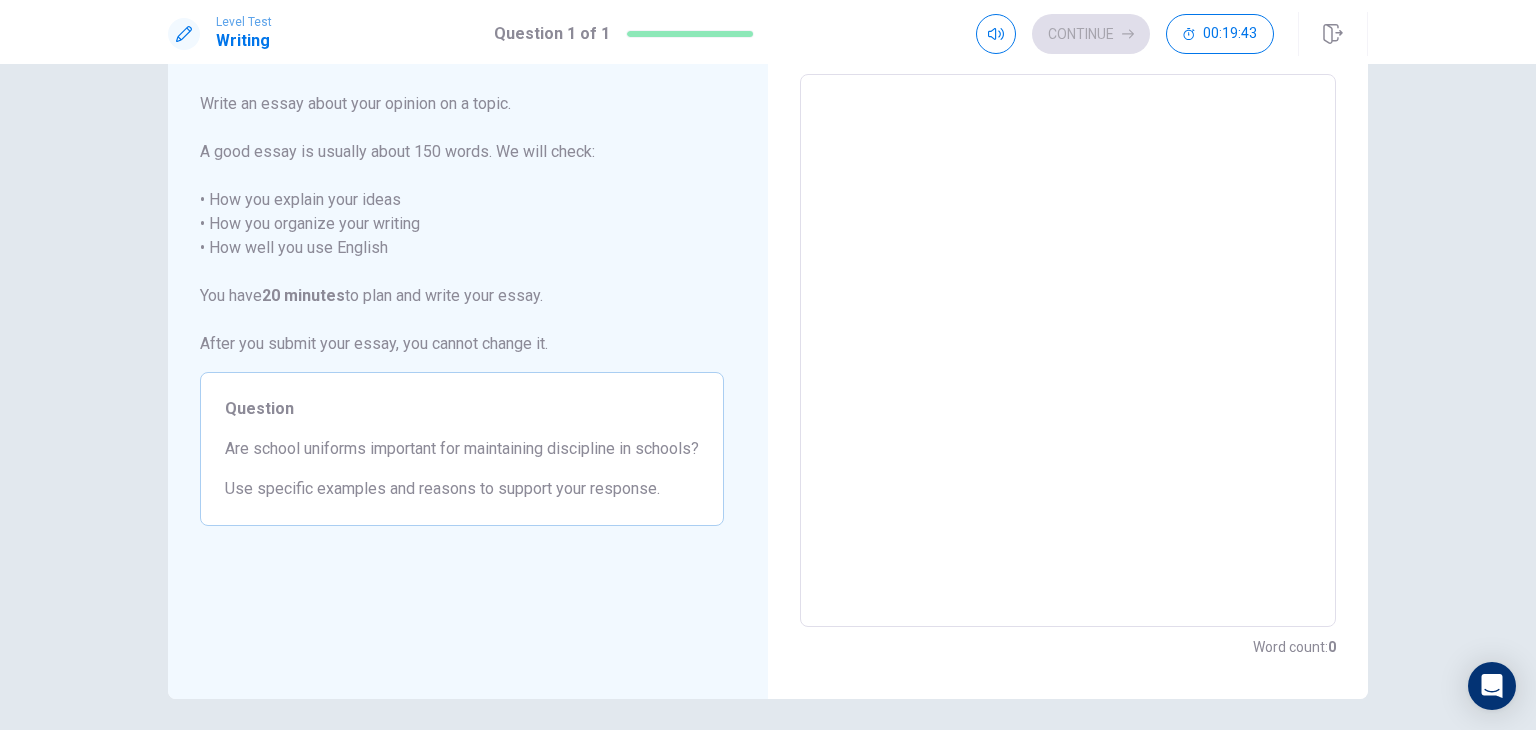 scroll, scrollTop: 0, scrollLeft: 0, axis: both 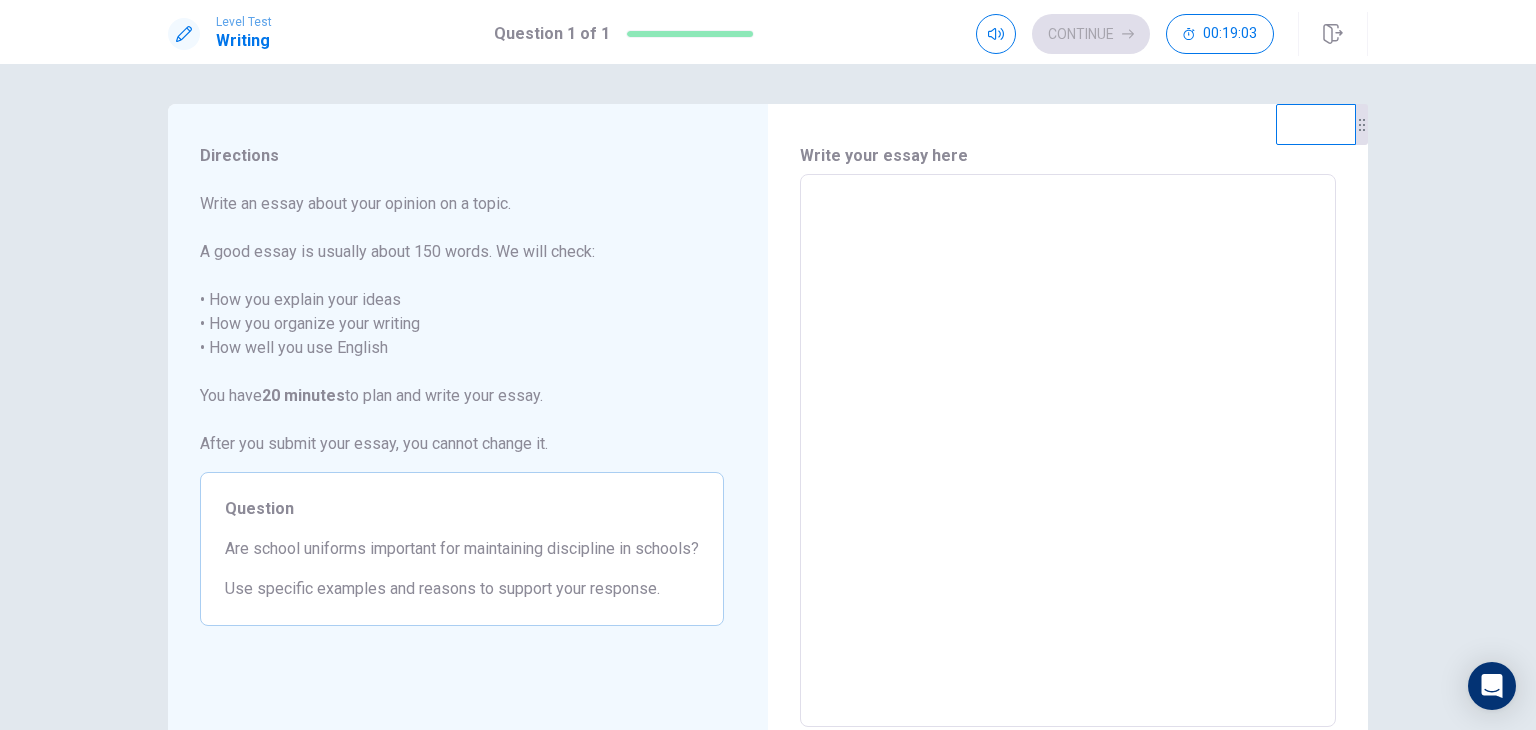 click at bounding box center [1068, 451] 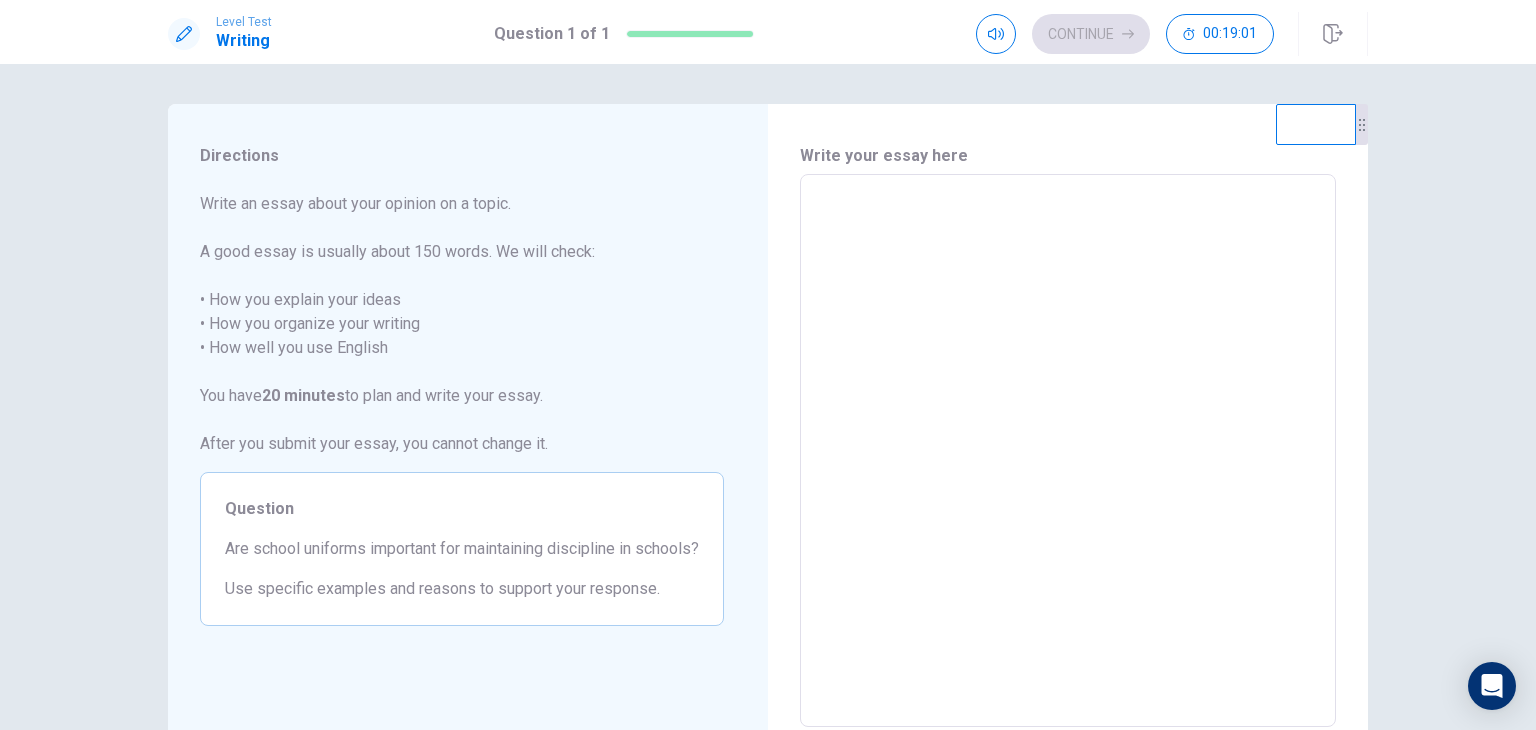 type on "*" 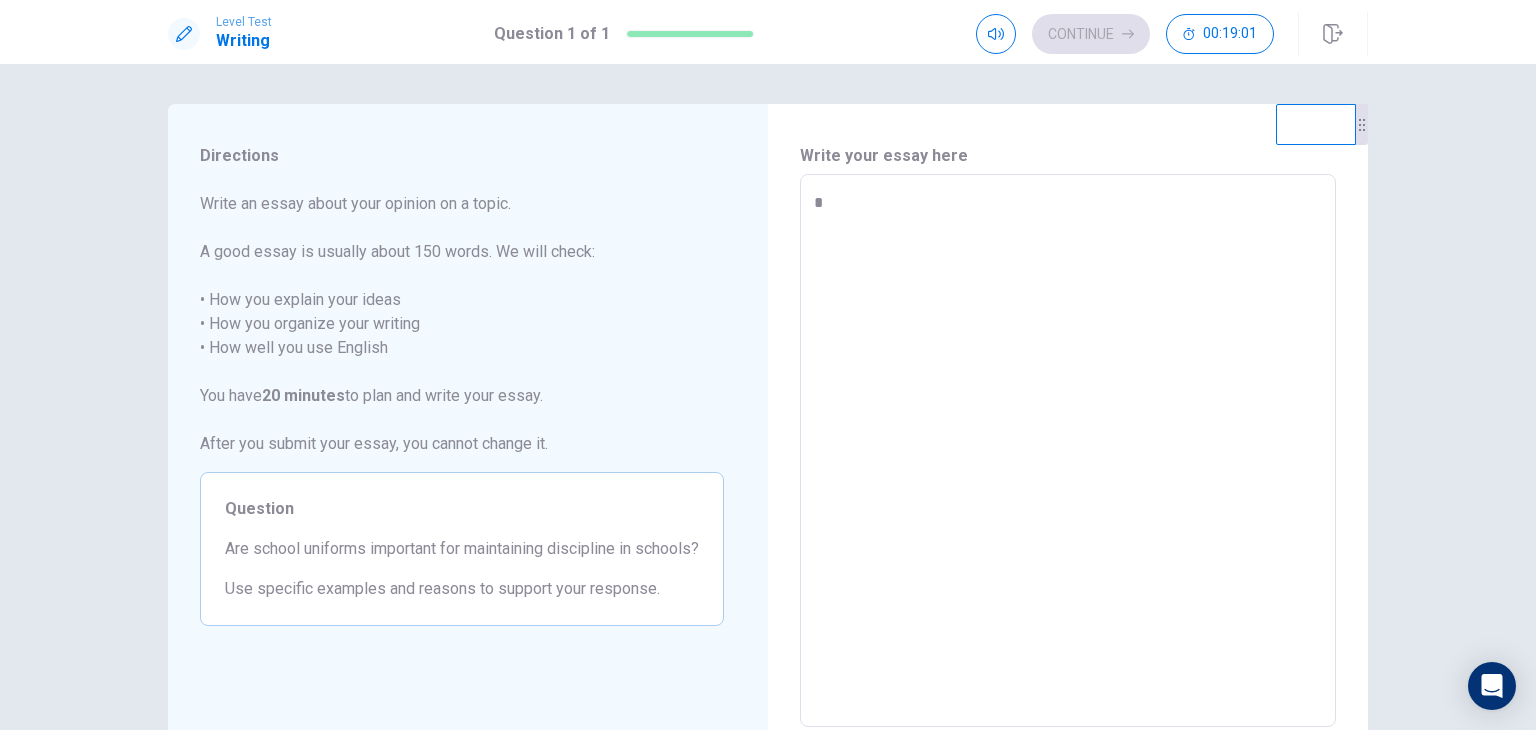 type on "*" 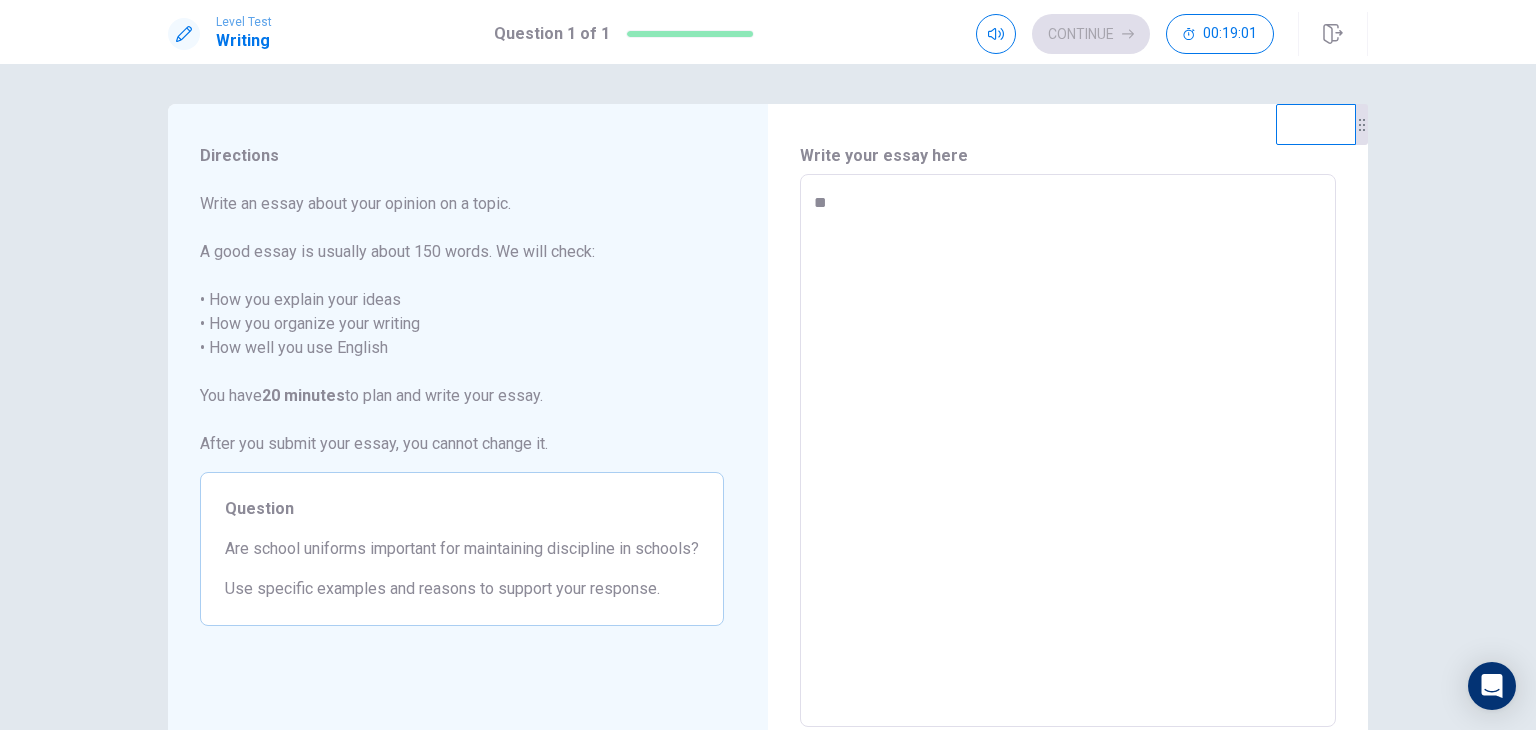 type on "*" 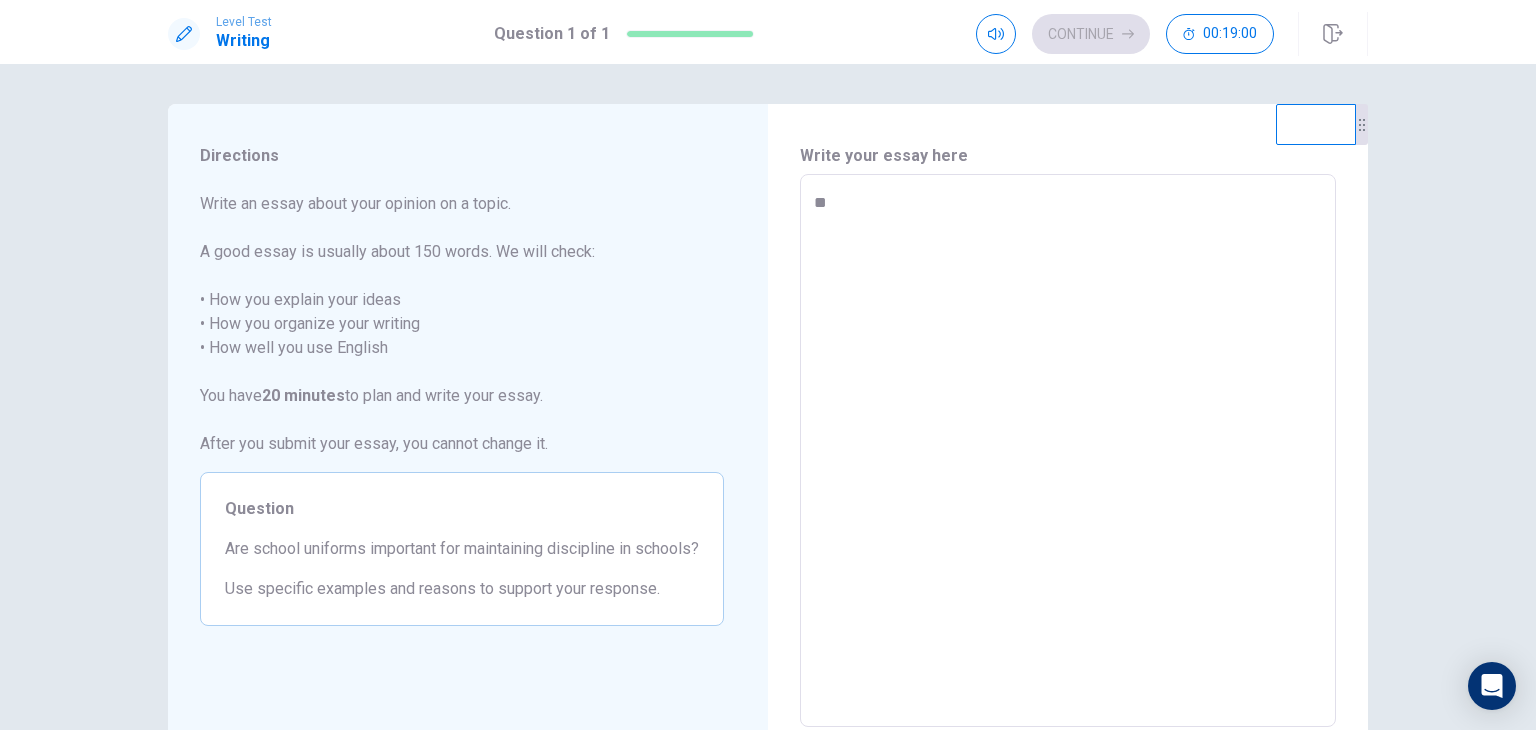 type on "***" 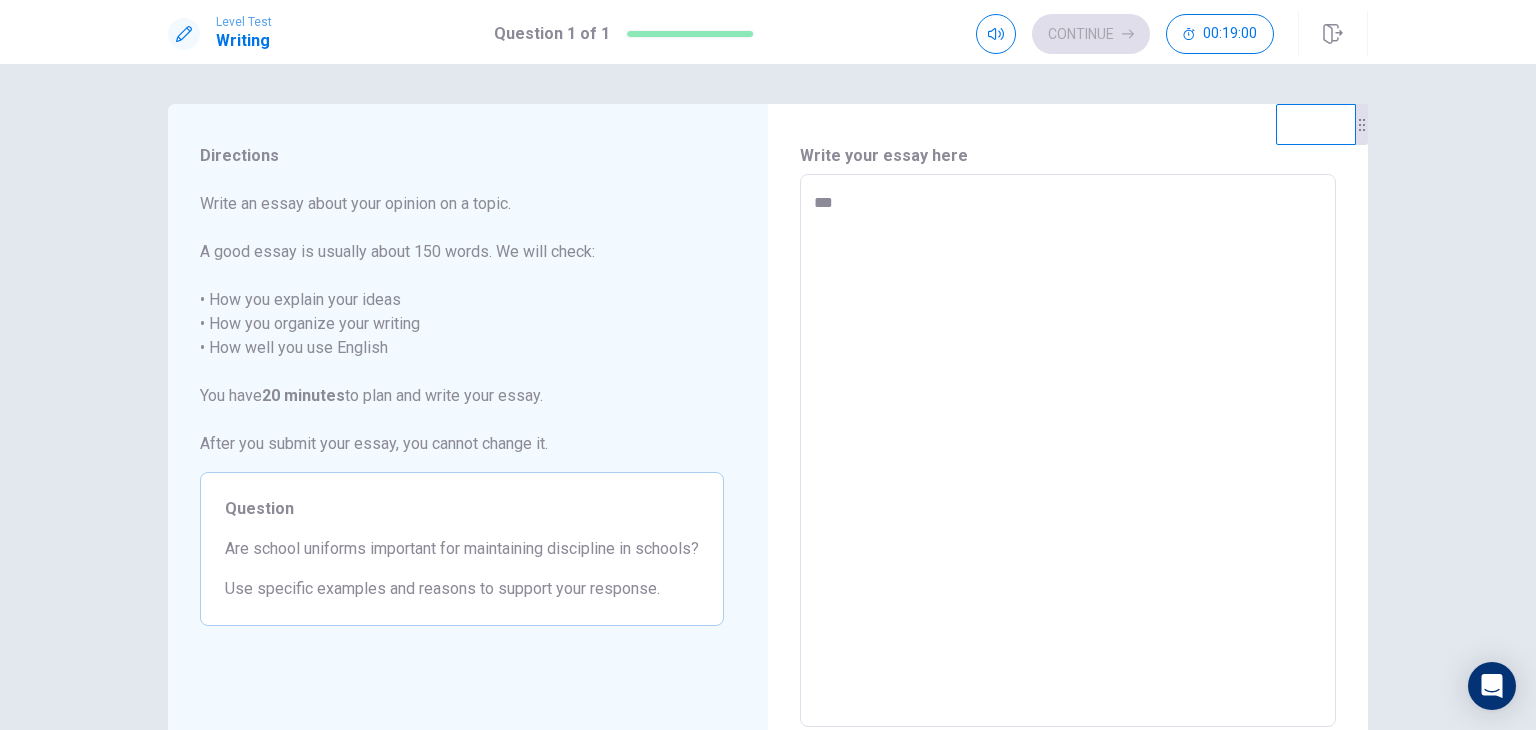 type on "*" 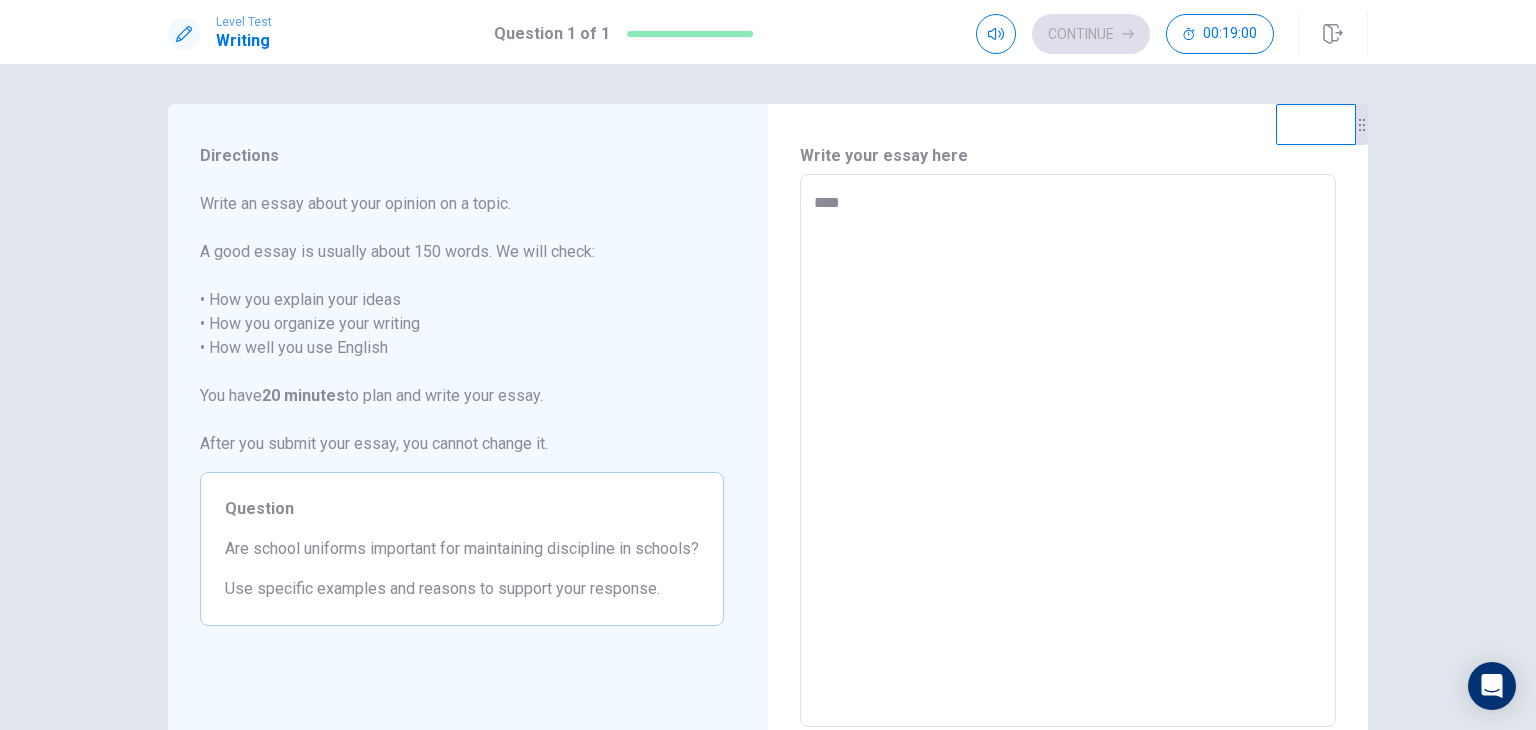 type on "*" 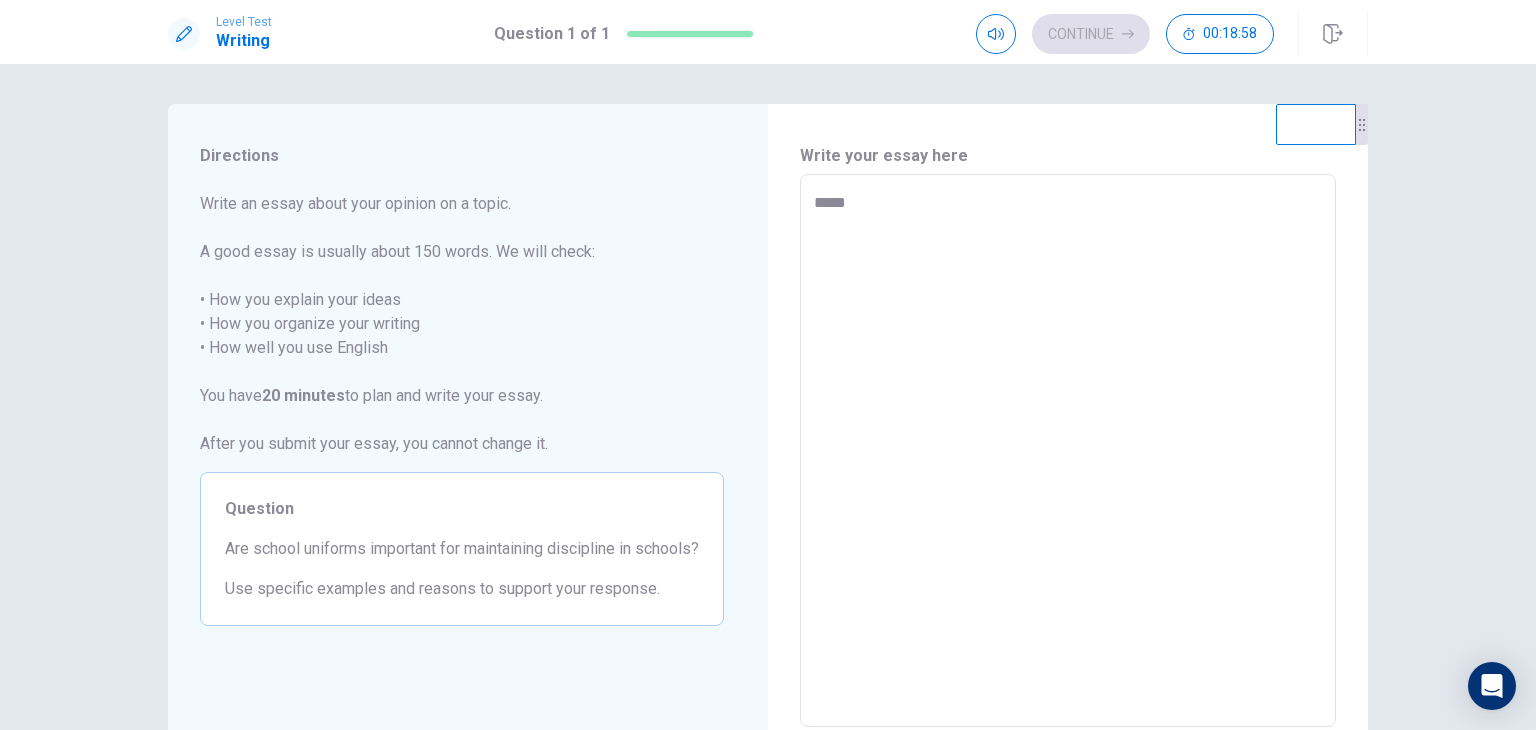 type on "*" 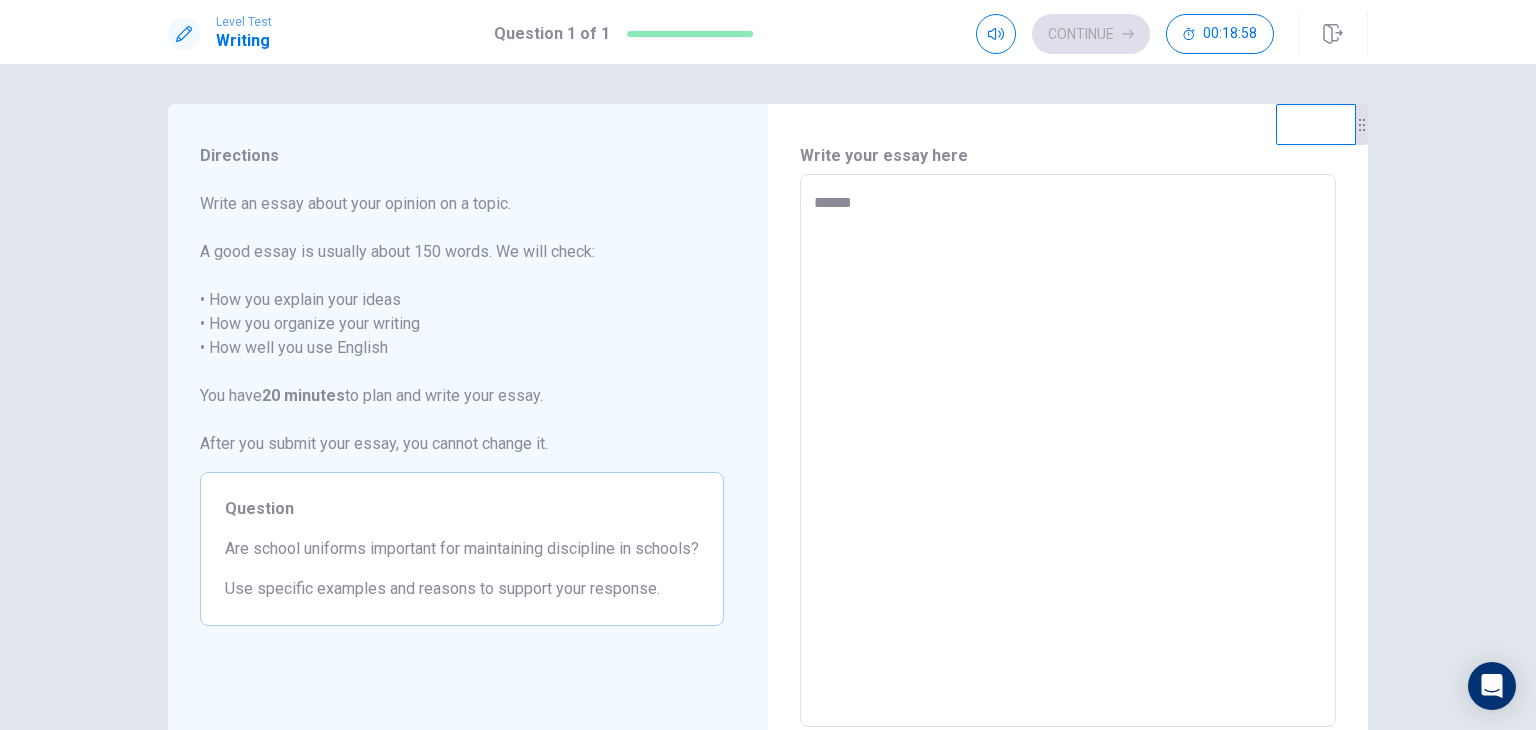 type on "*" 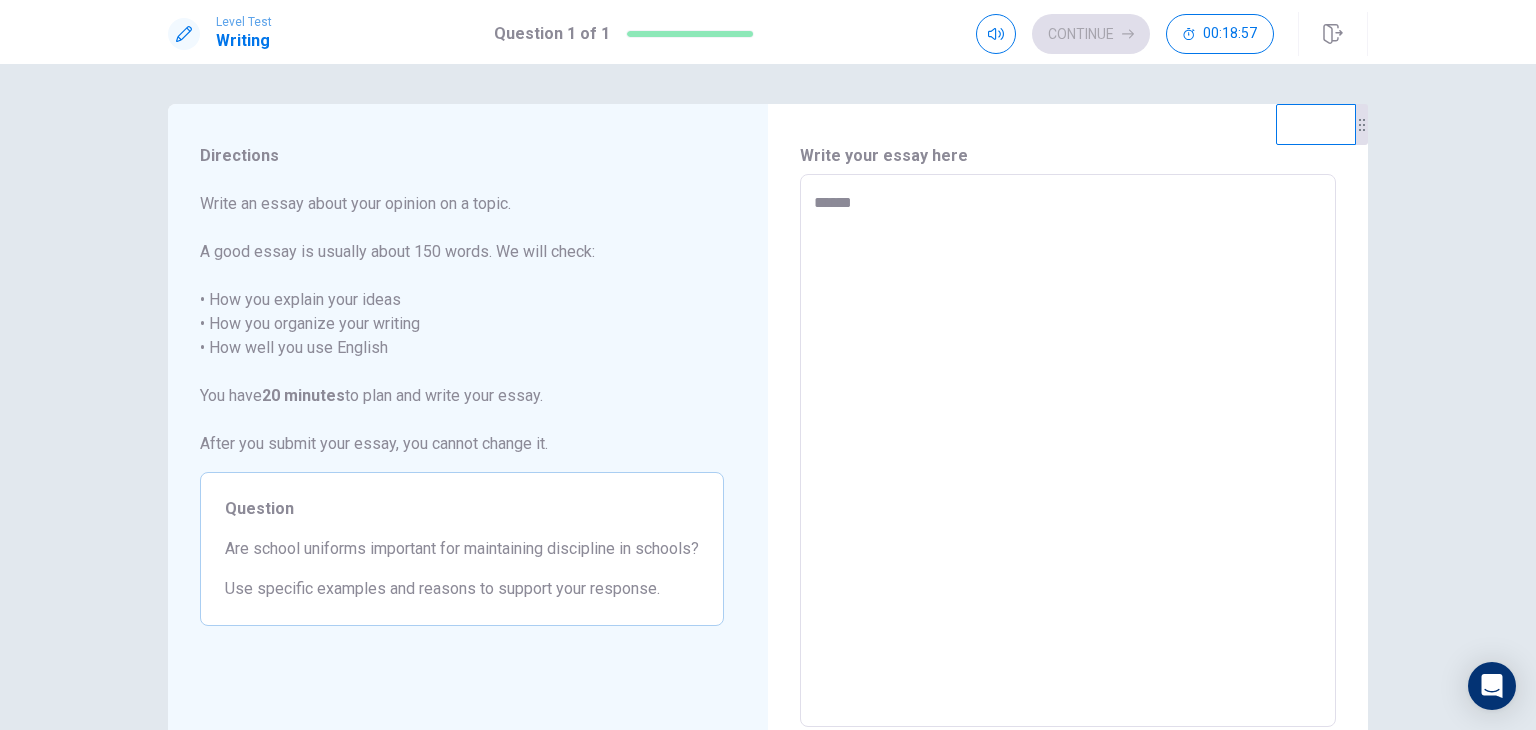 type on "*******" 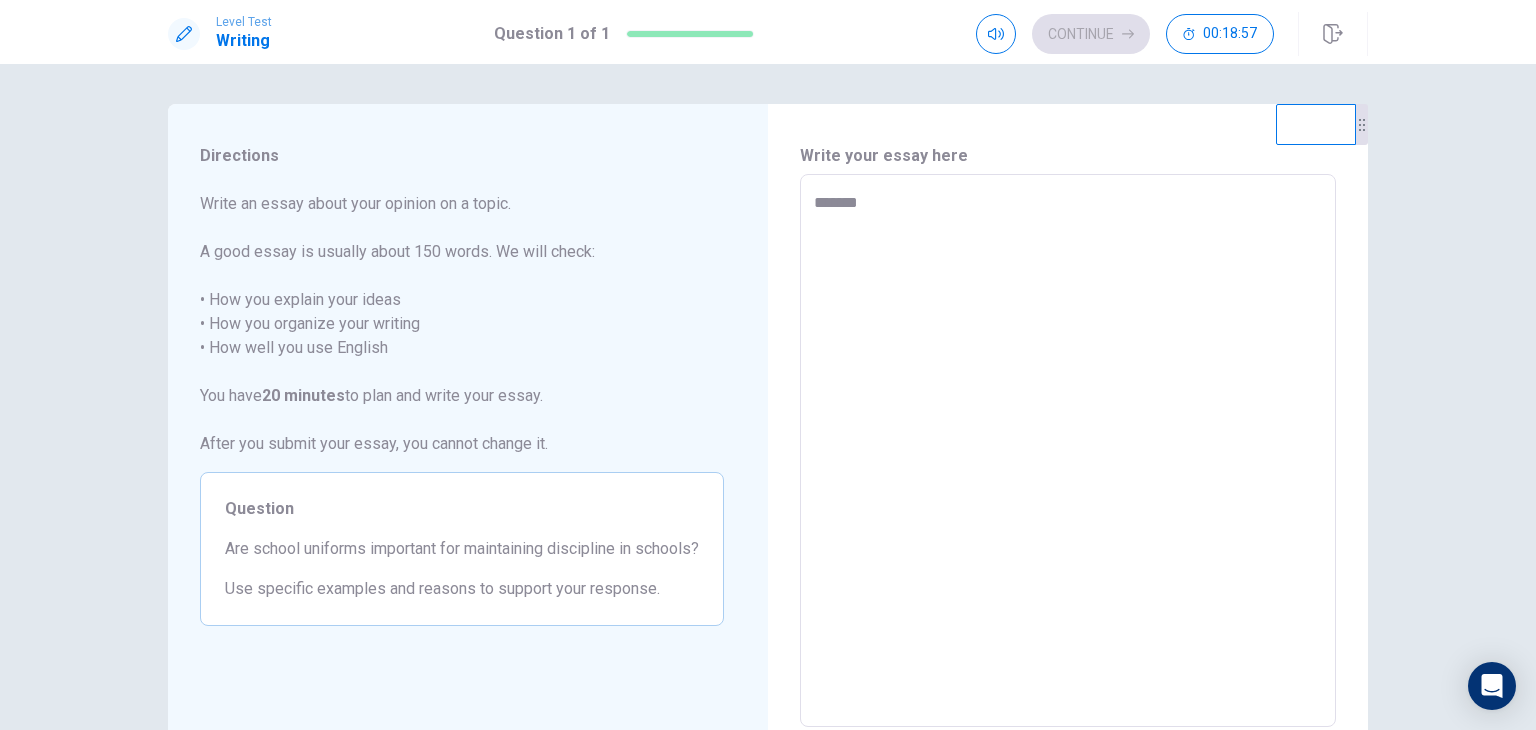 type on "*" 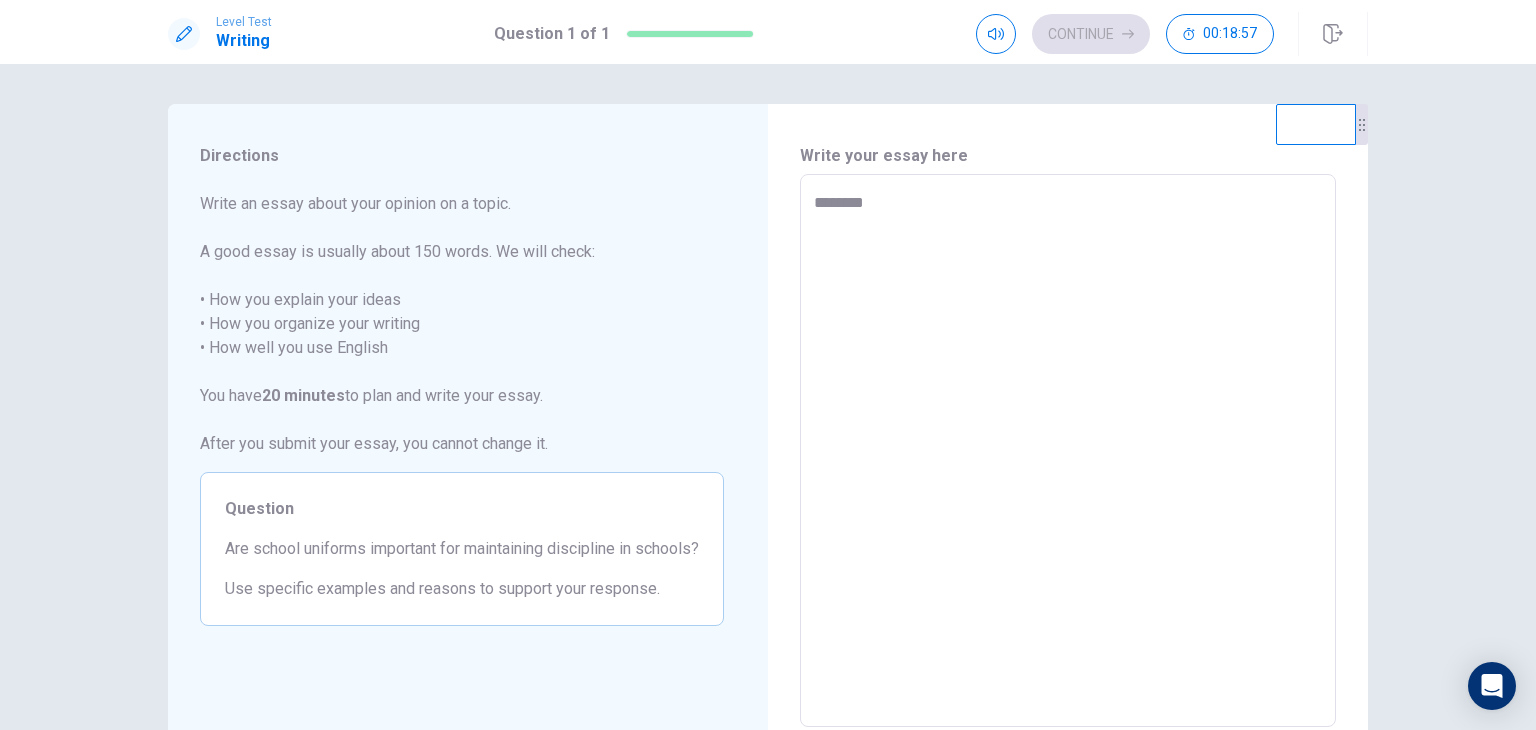 type on "*" 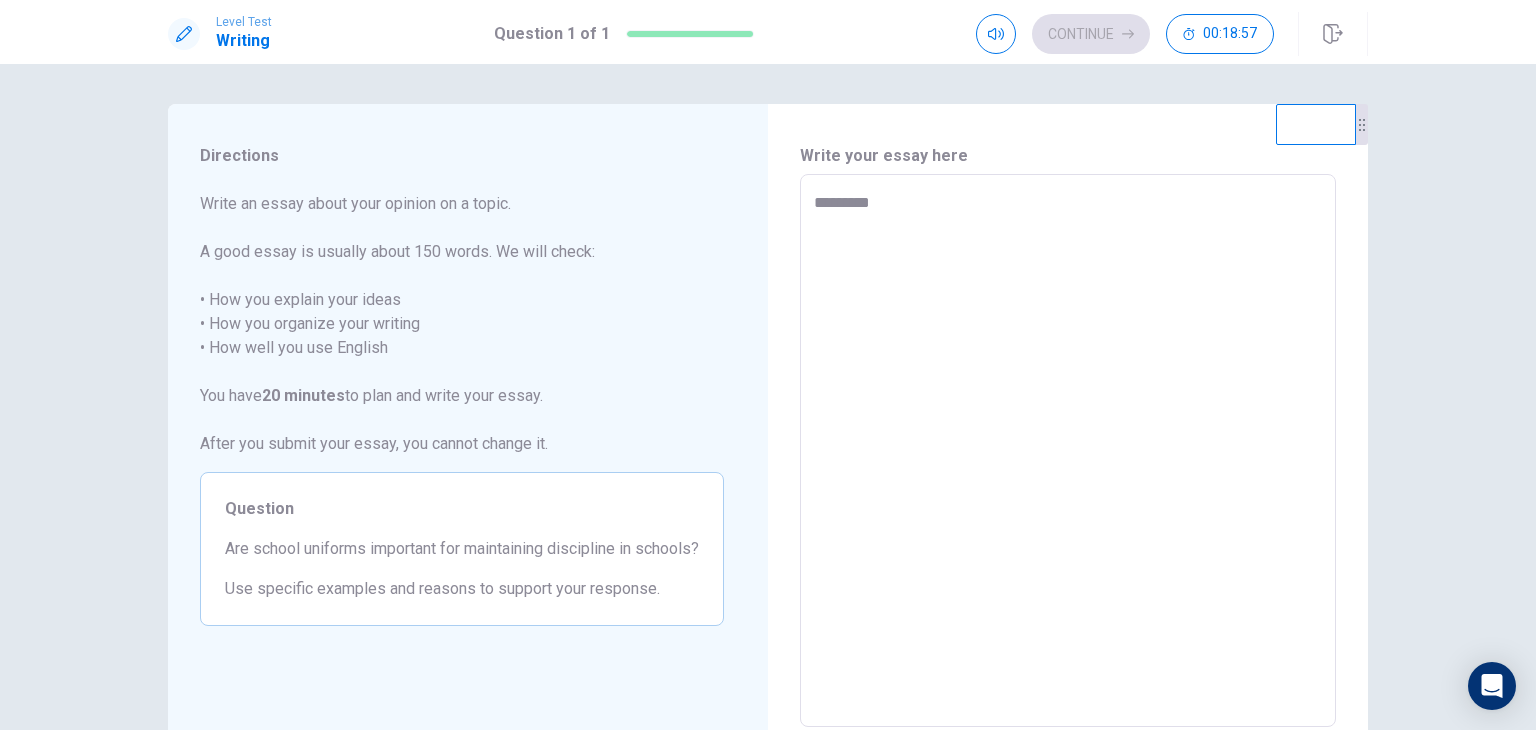 type on "*" 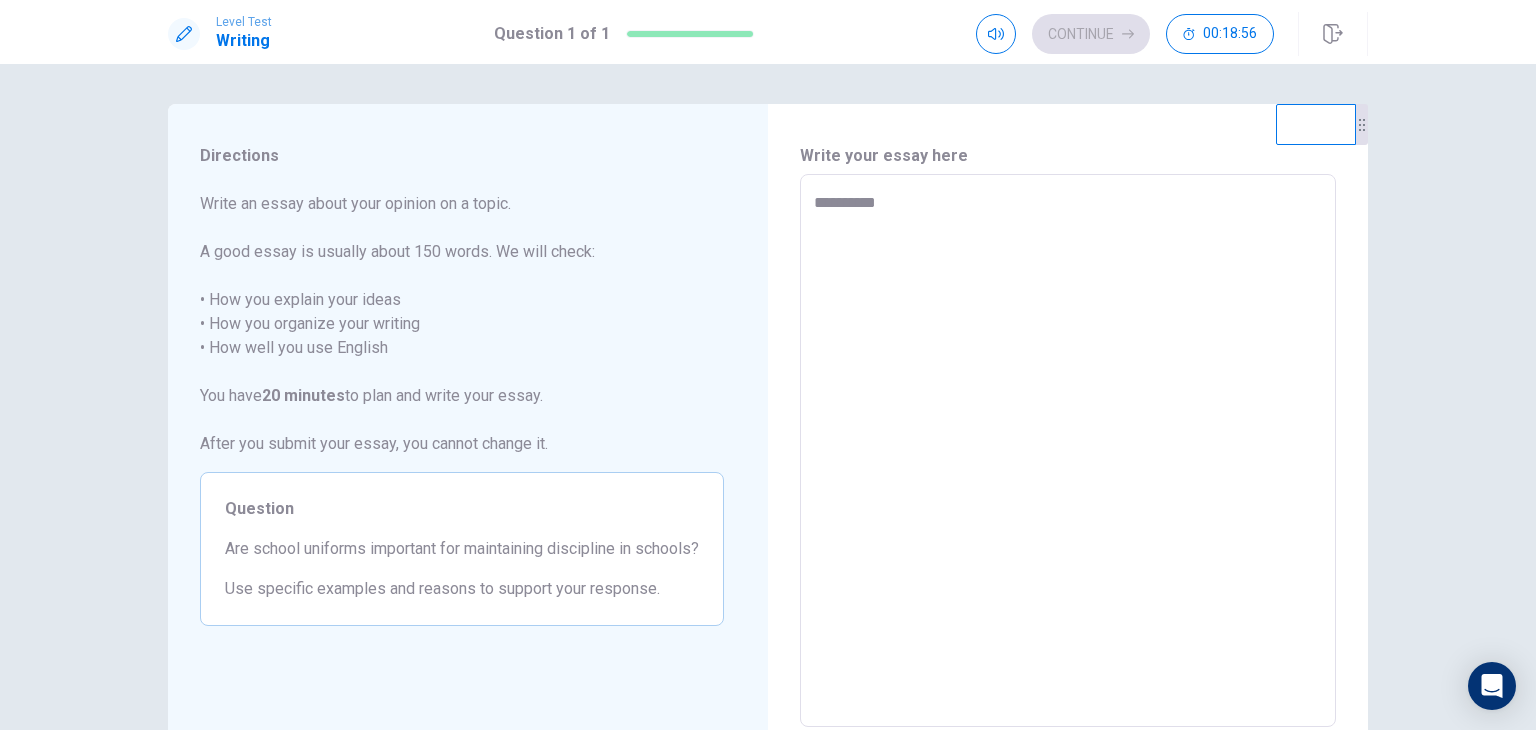 type on "**********" 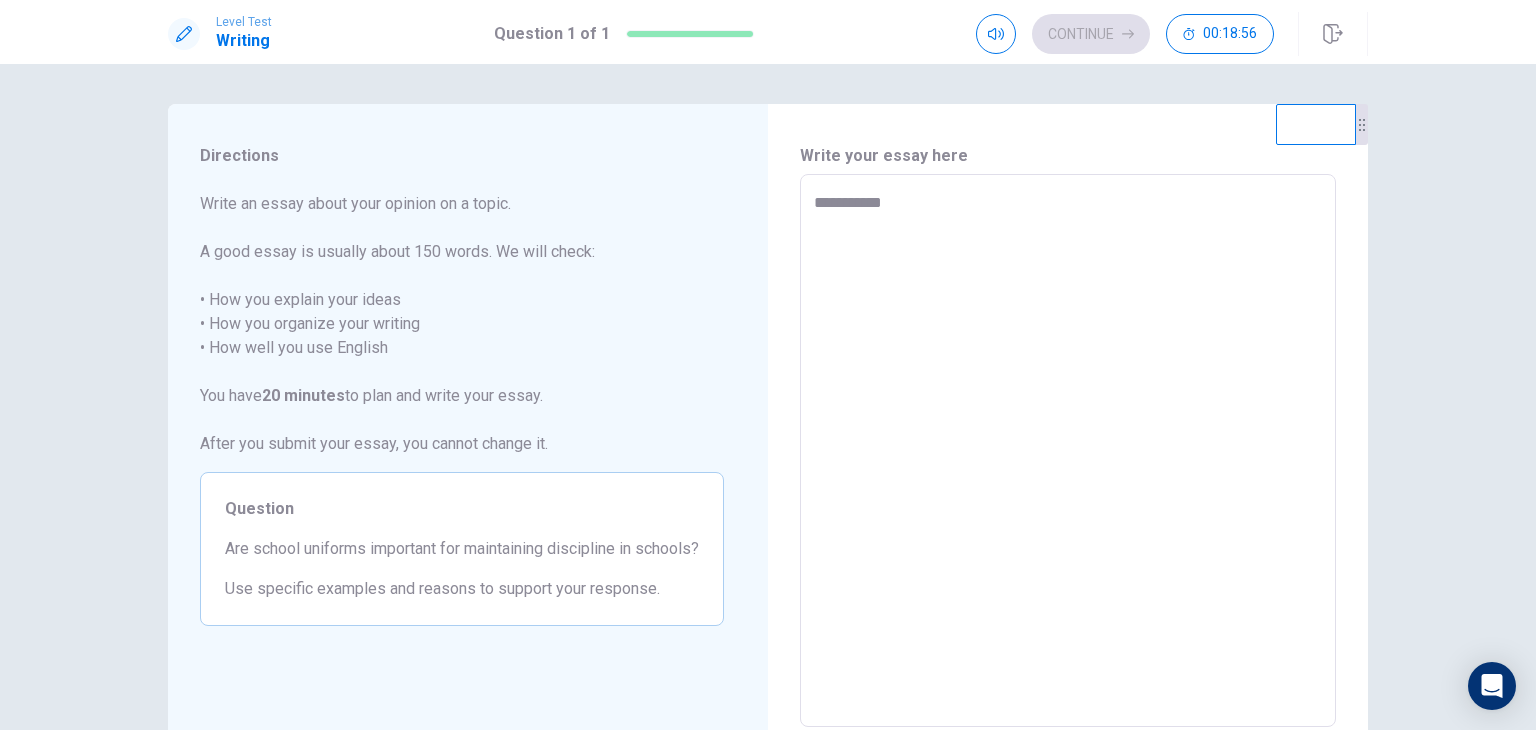 type on "*" 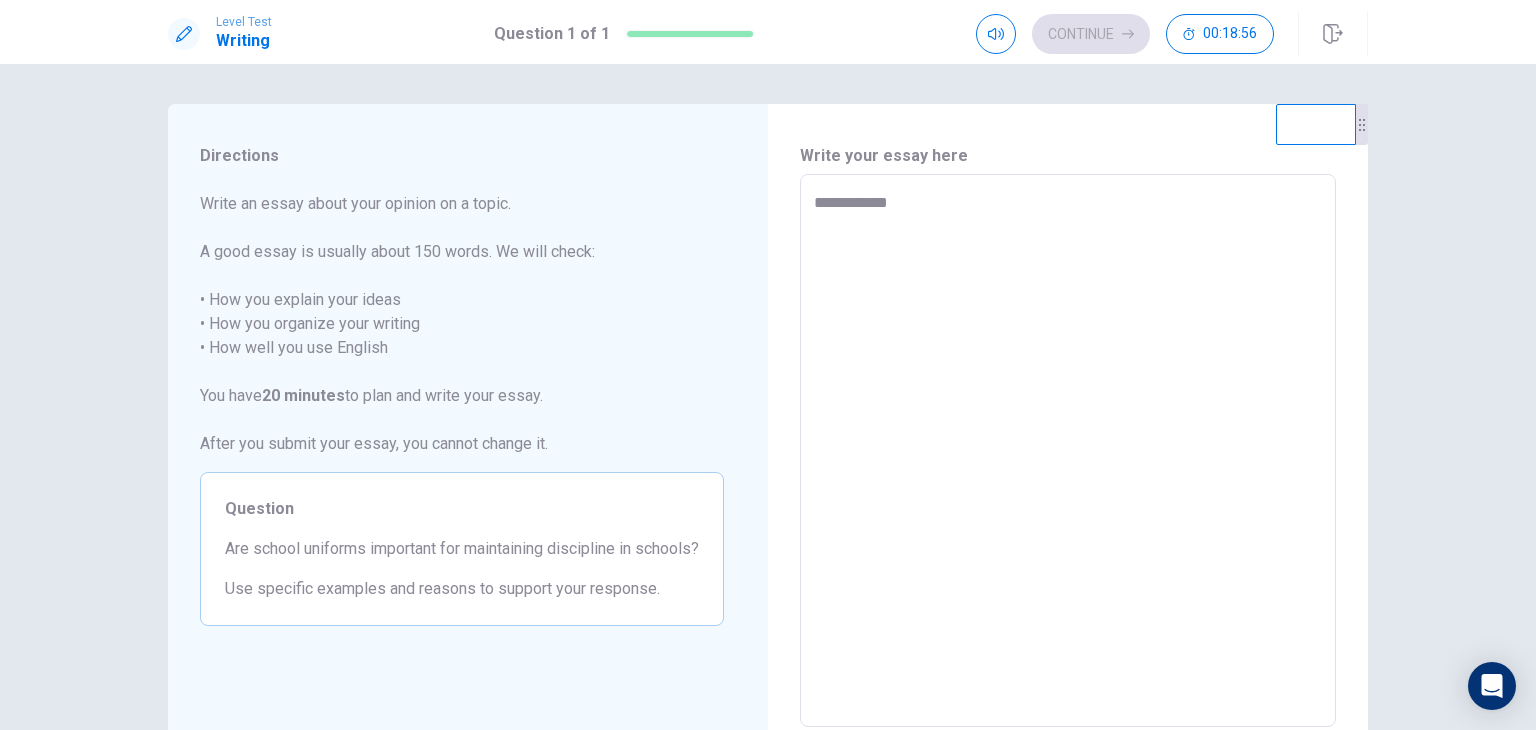 type on "*" 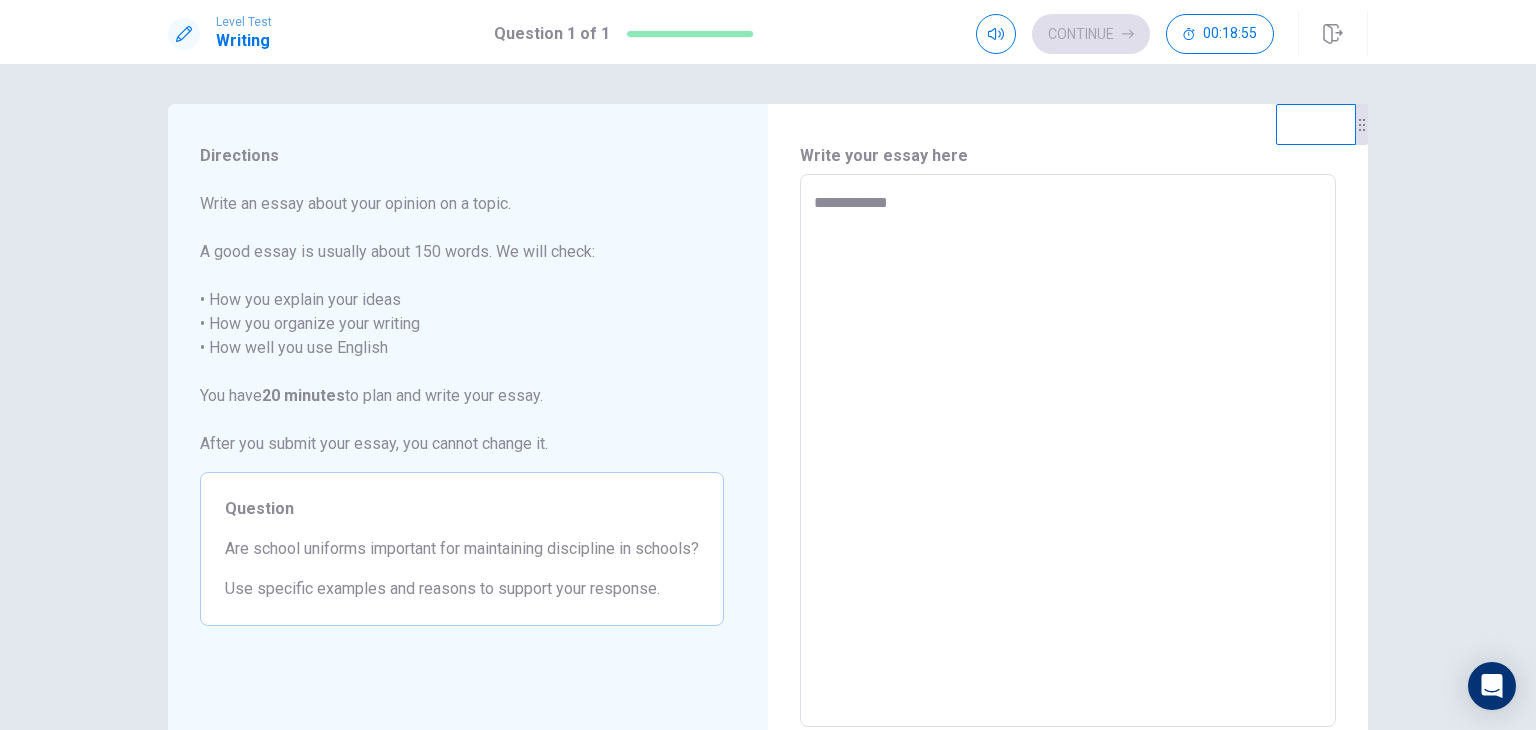 type on "**********" 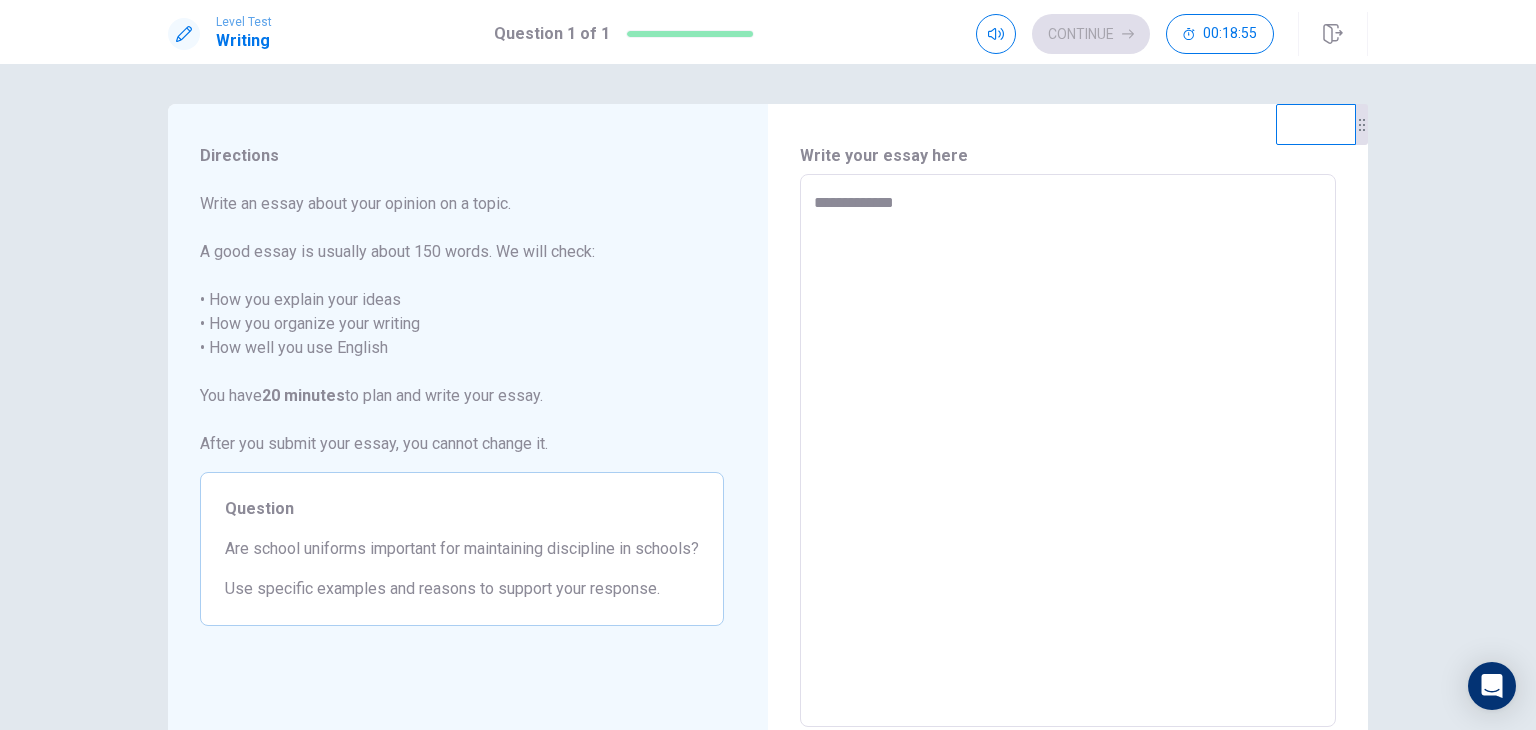 type on "*" 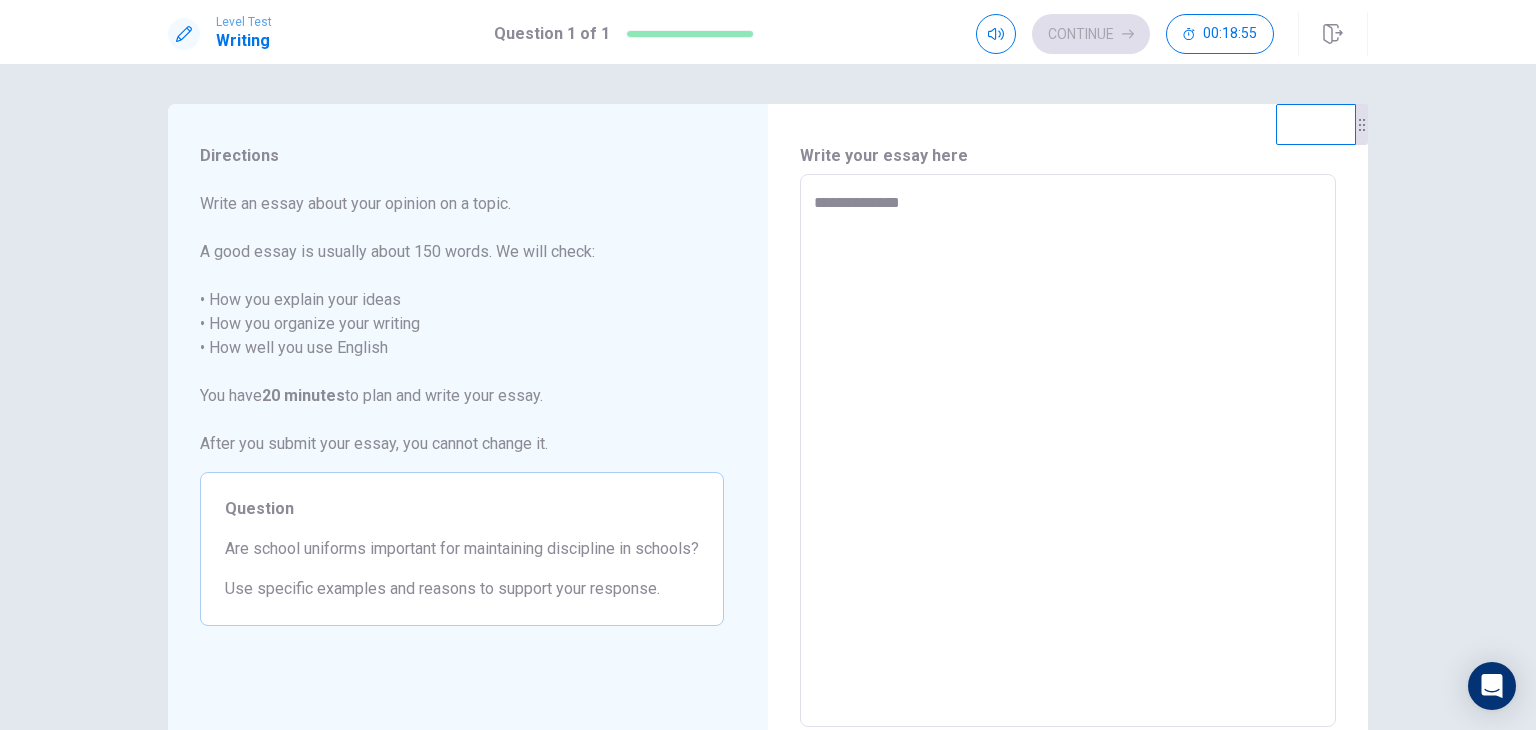 type on "*" 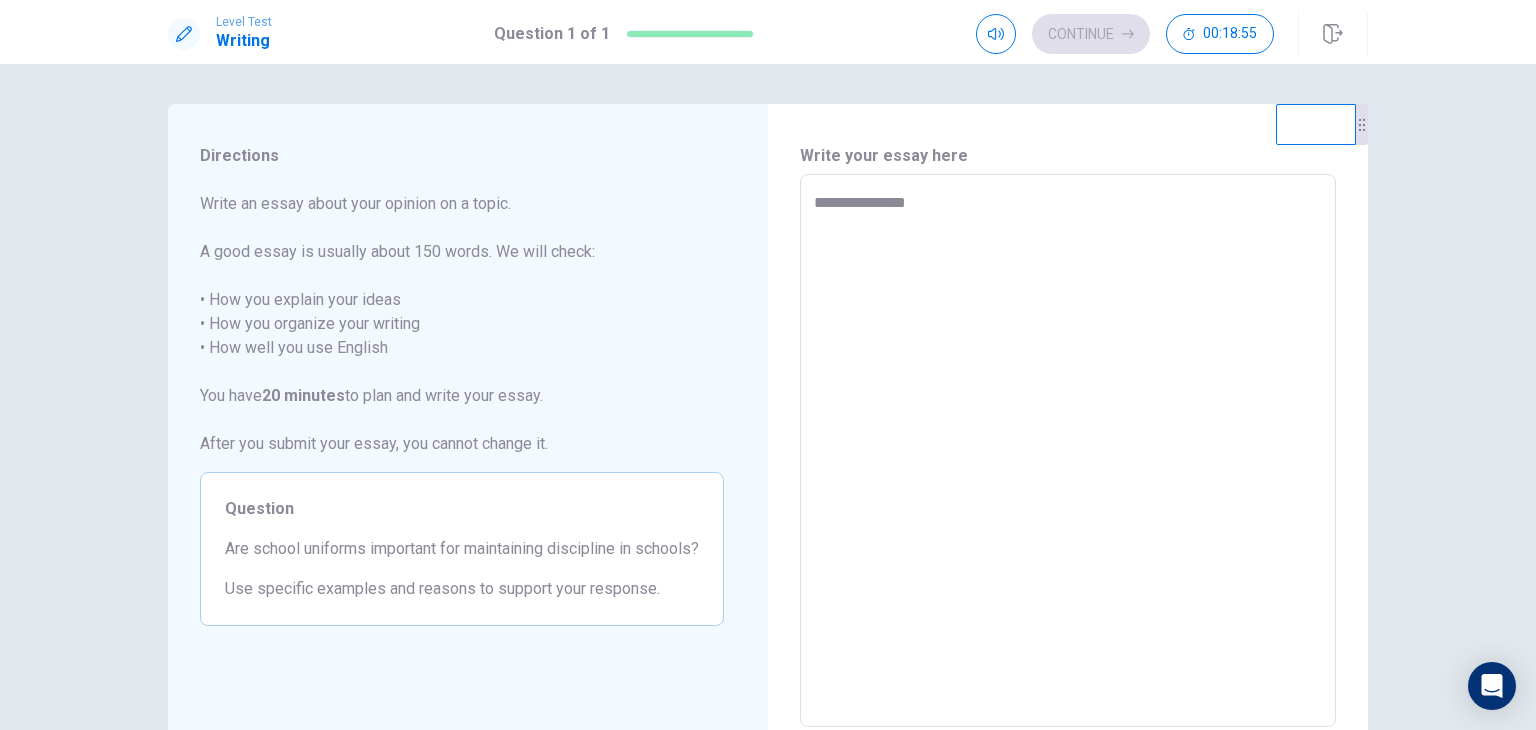 type on "*" 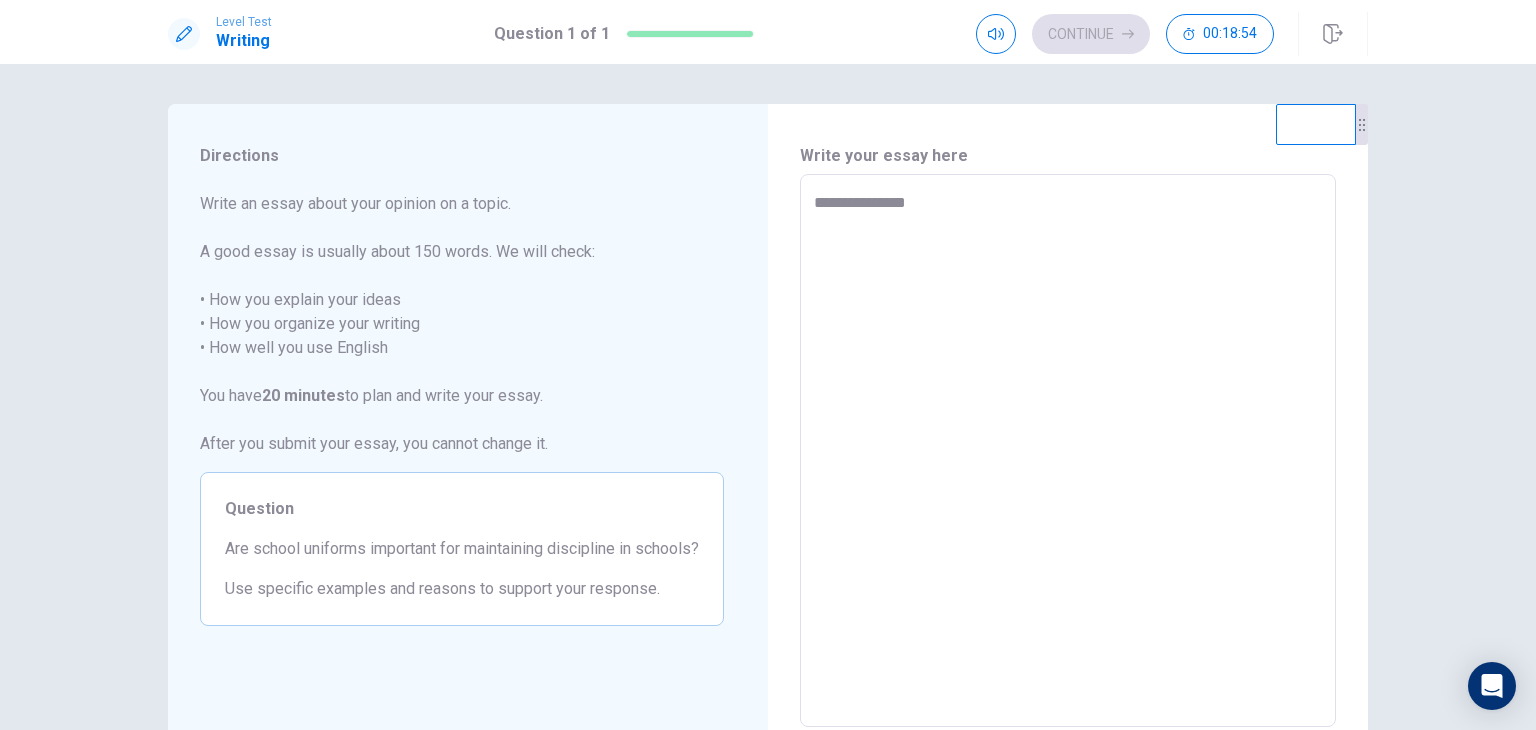 type on "**********" 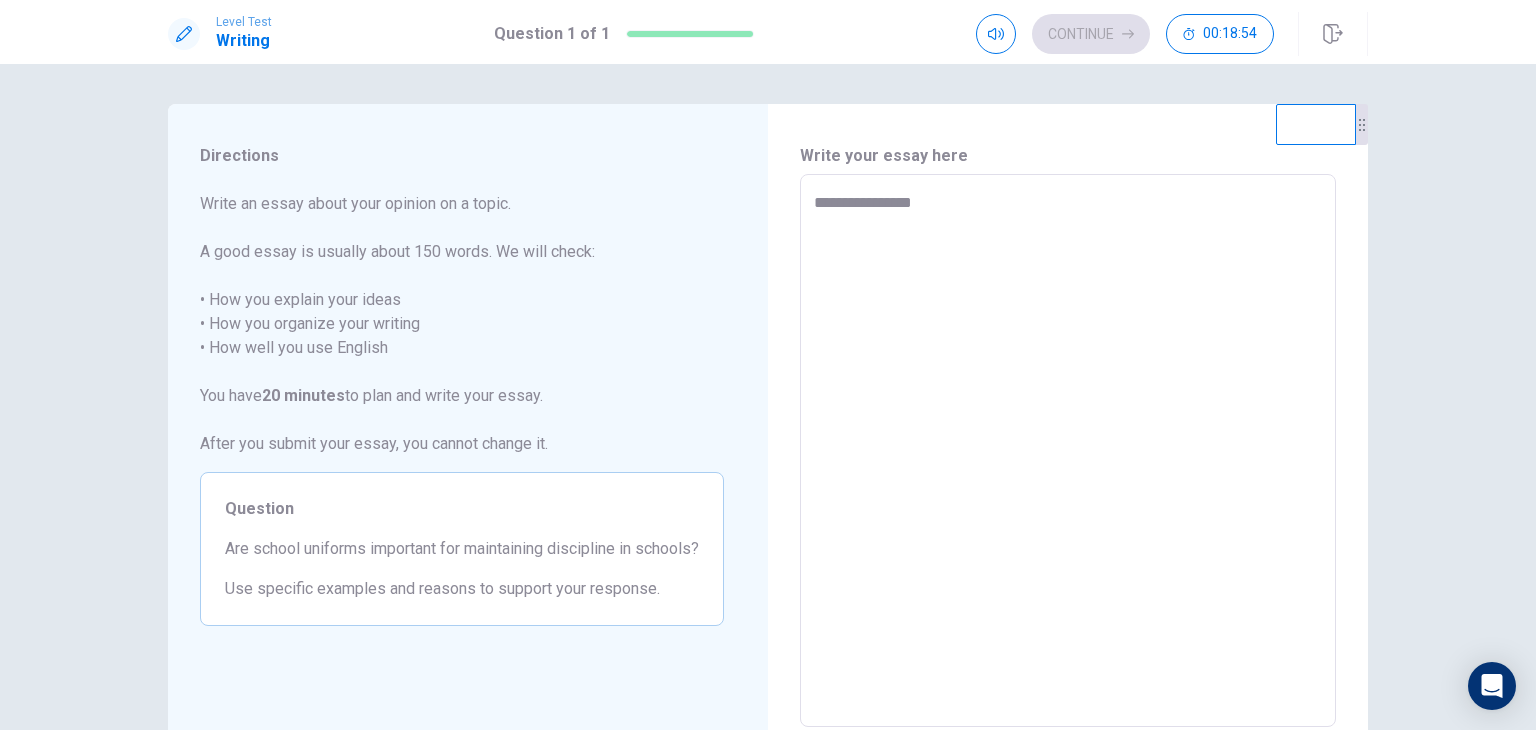 type on "*" 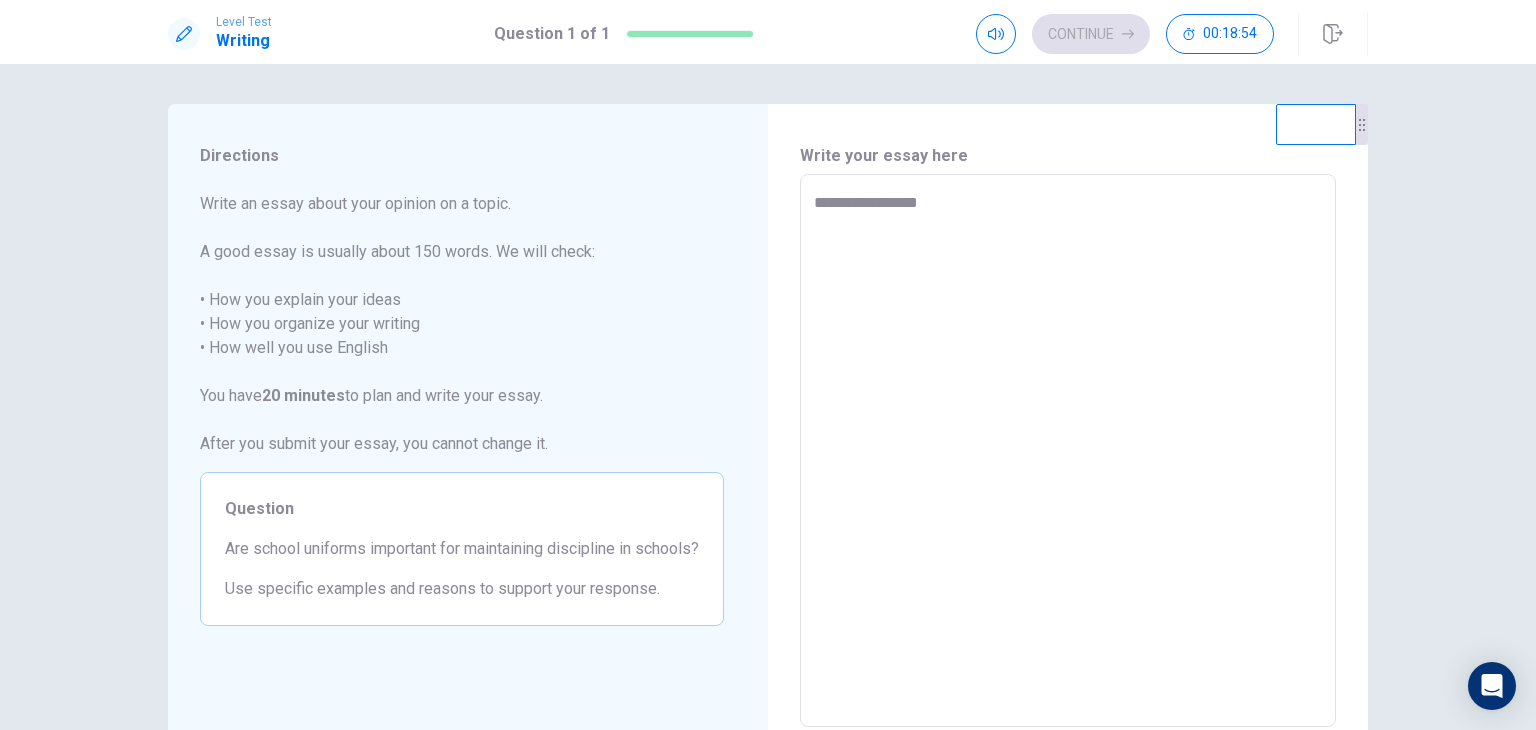 type on "*" 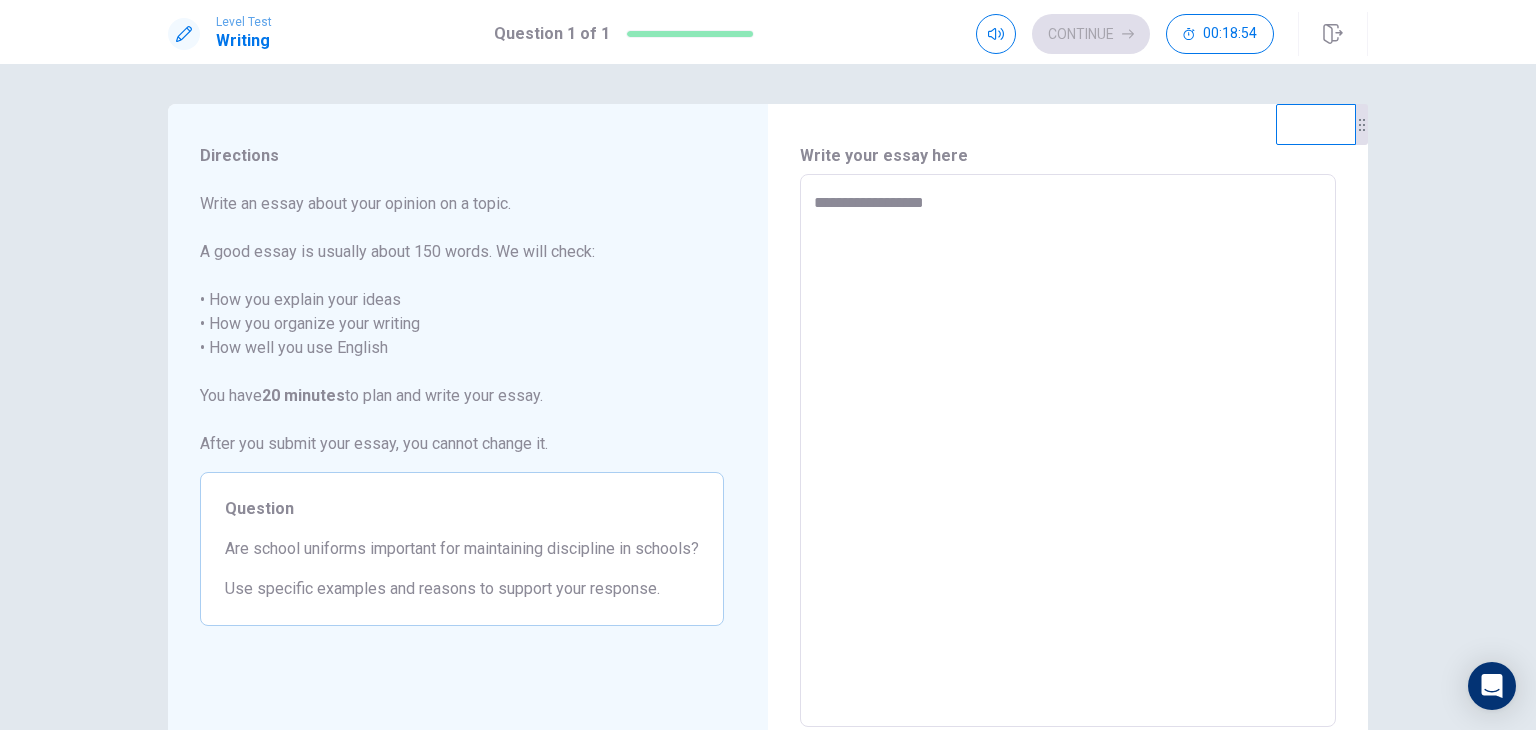type on "*" 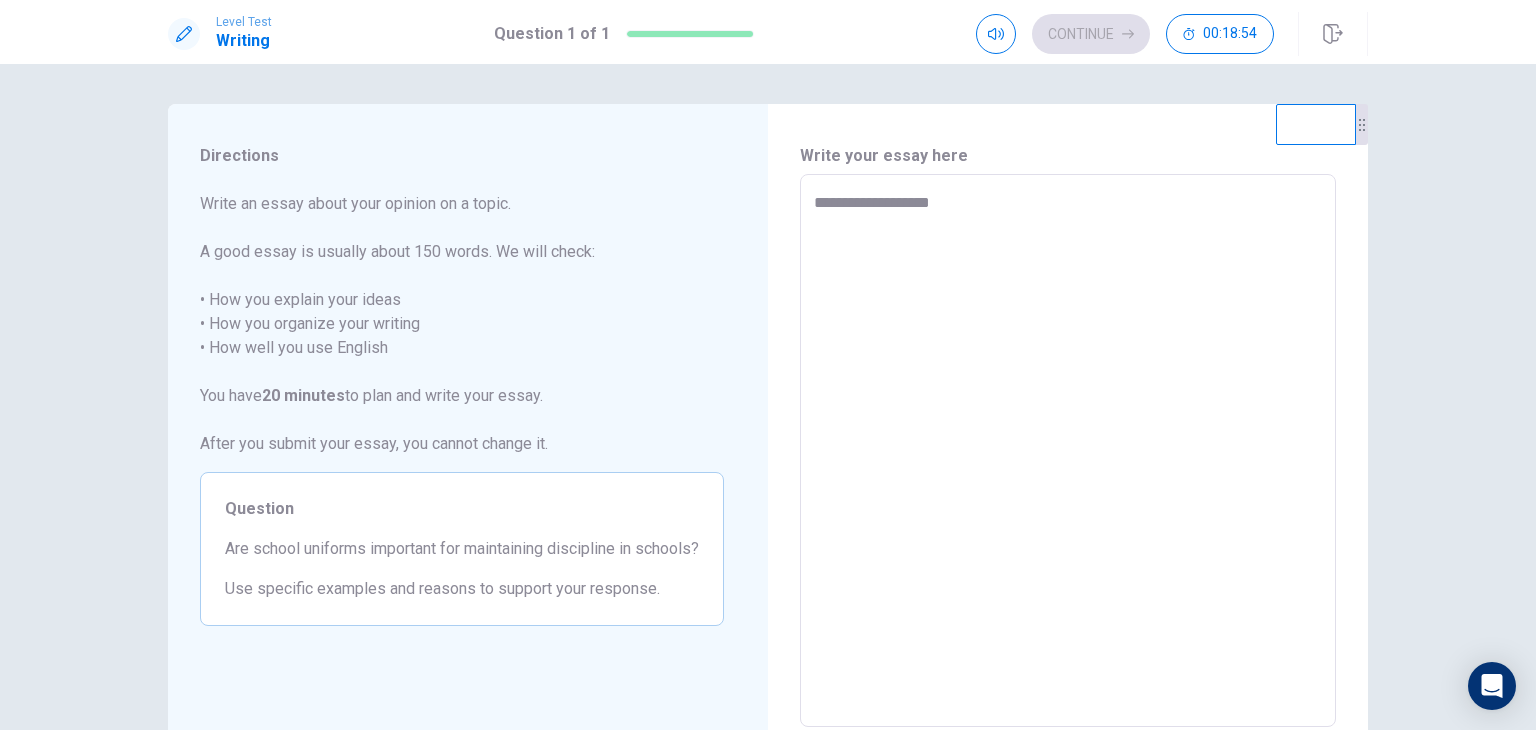 type on "*" 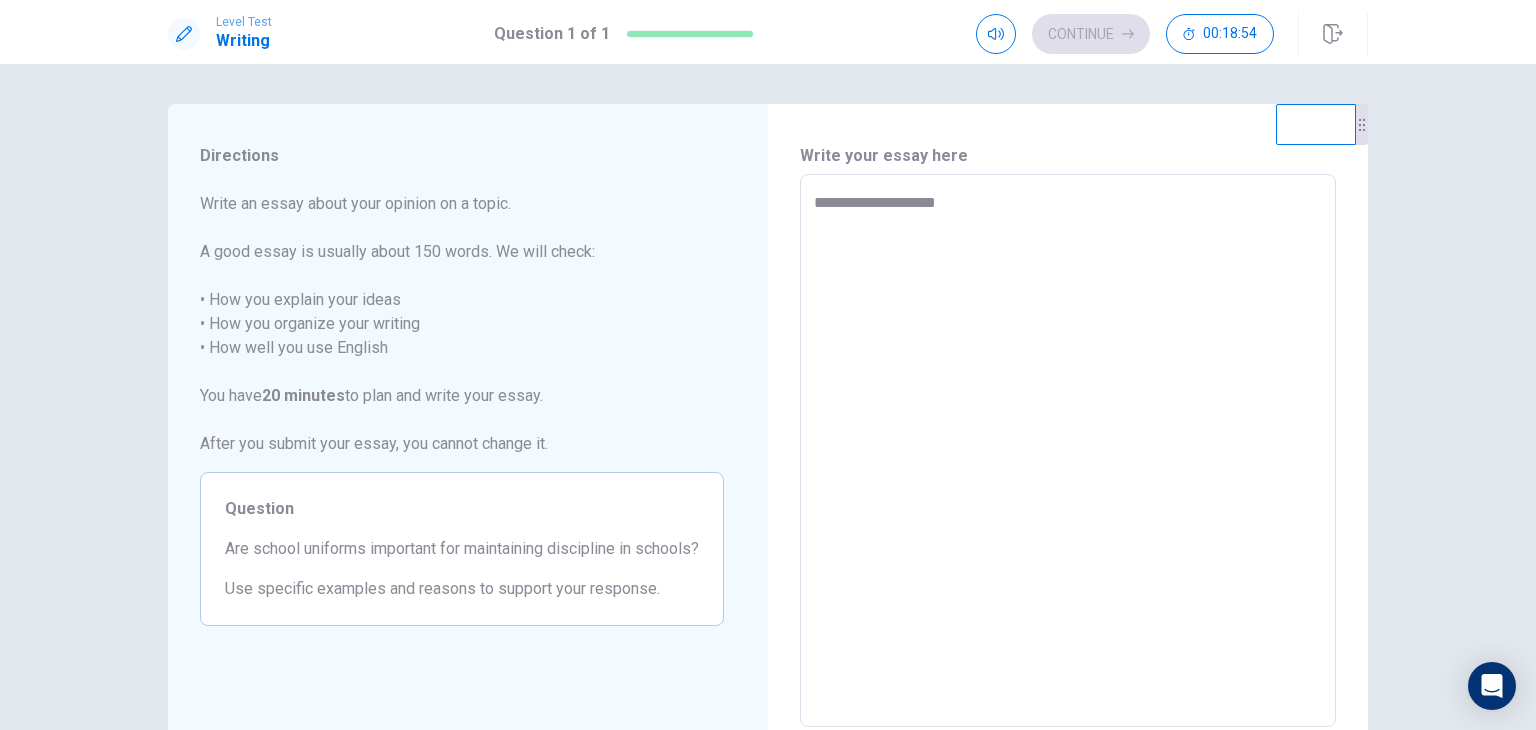 type on "*" 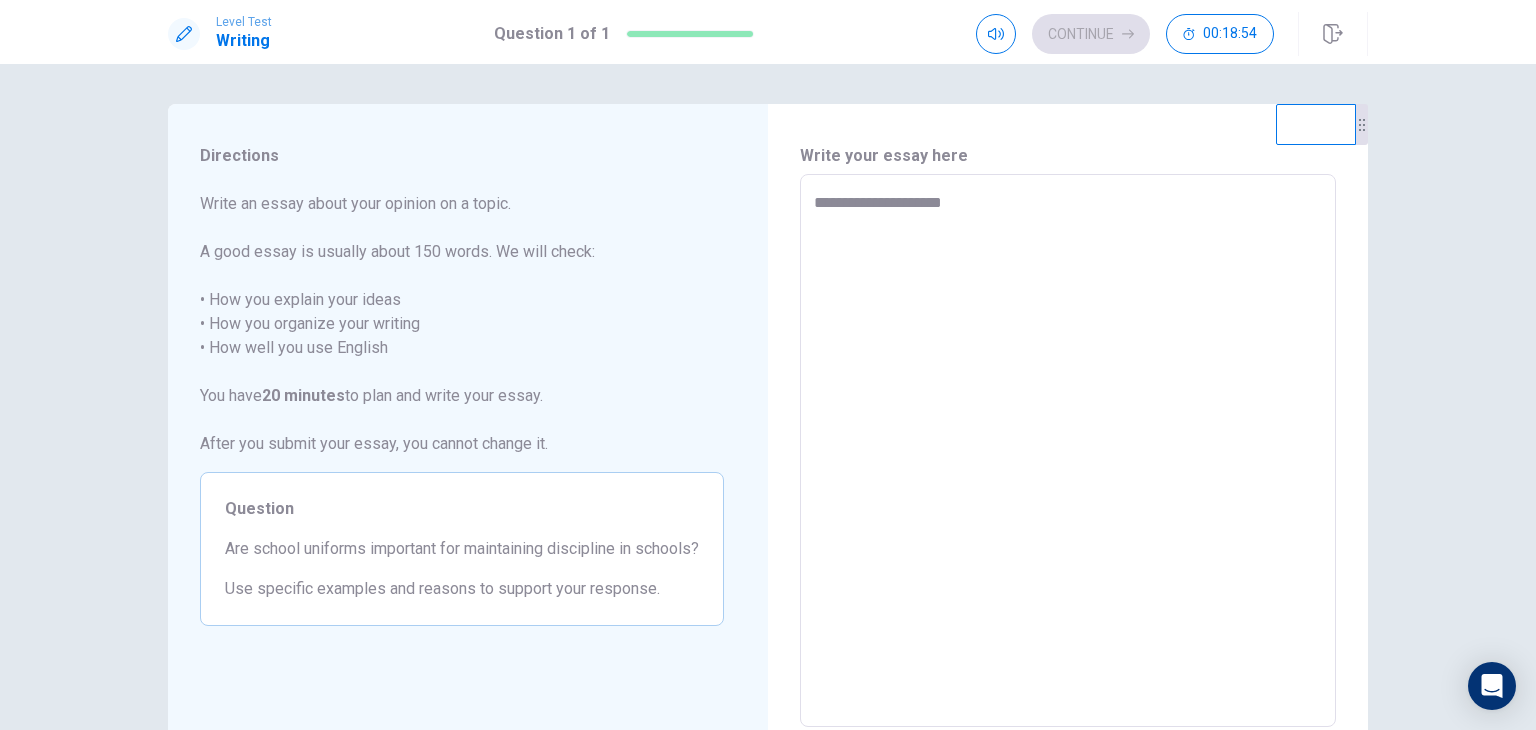 type on "*" 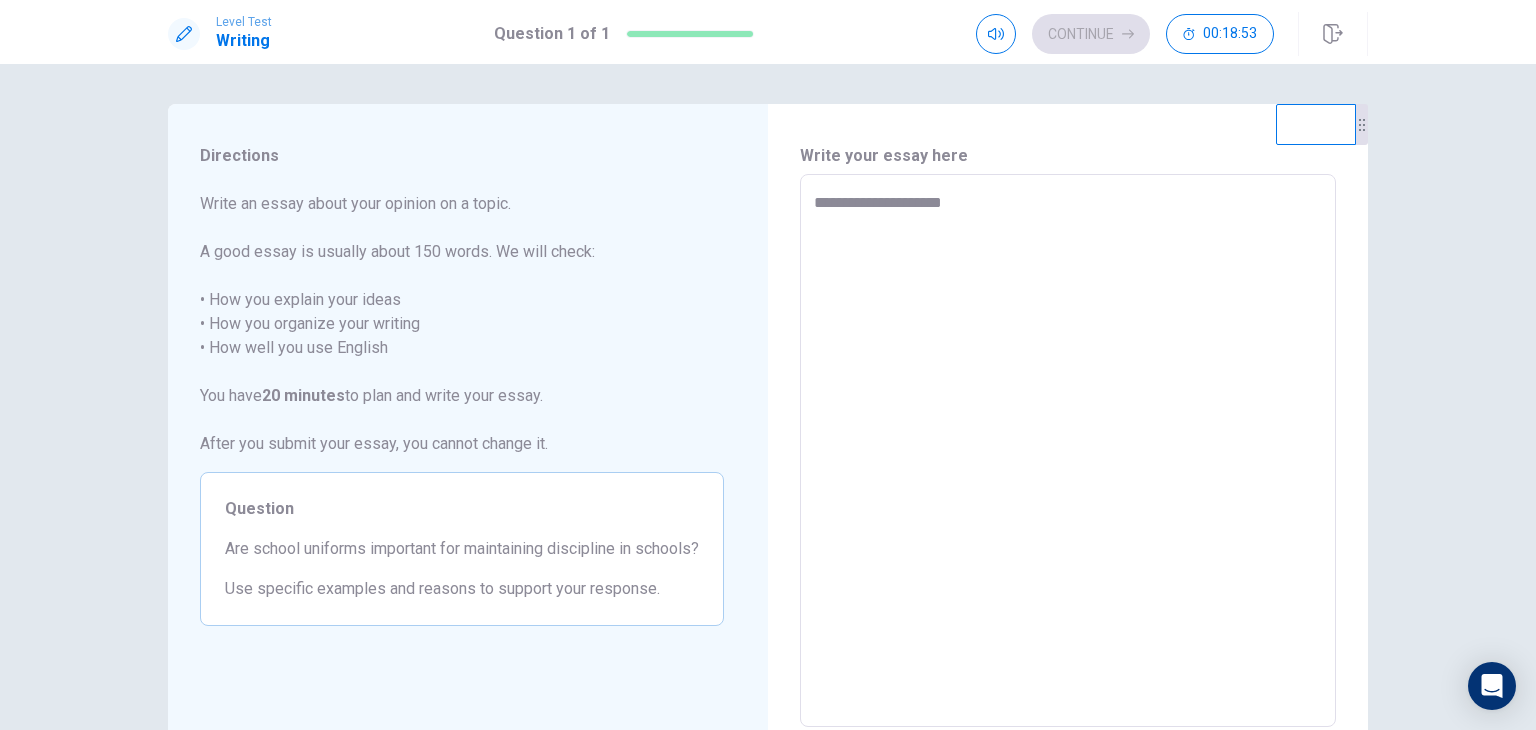 type on "**********" 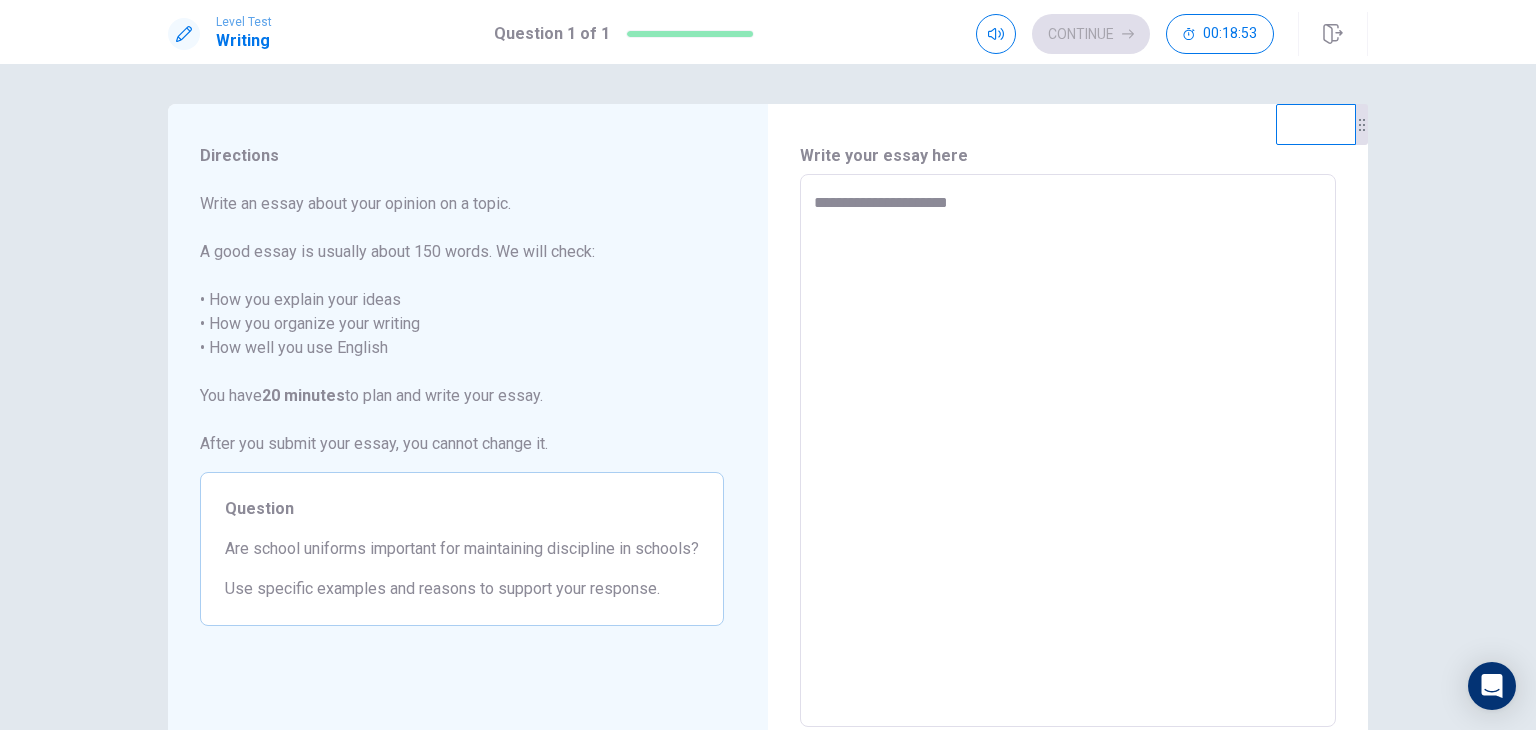 type on "*" 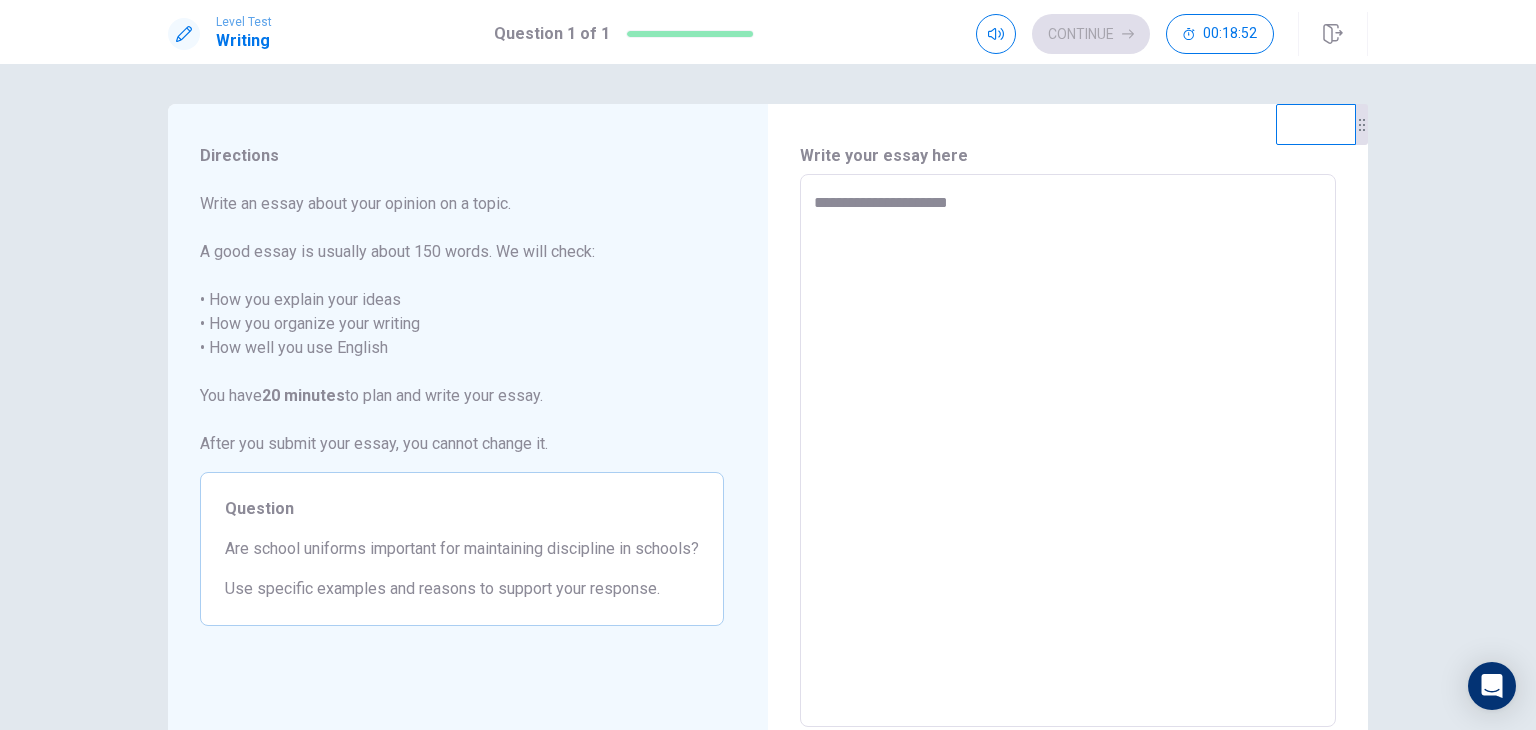 type on "**********" 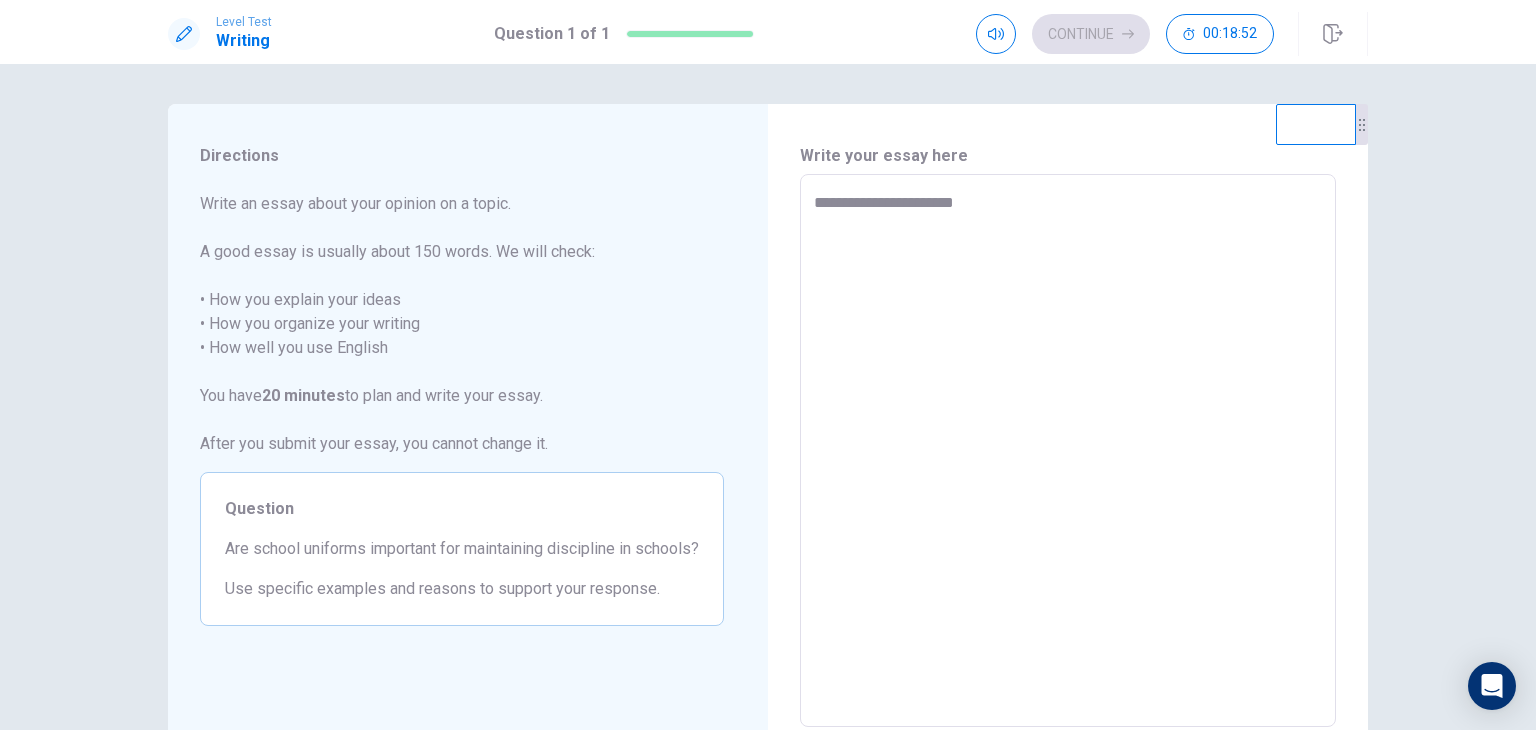 type on "*" 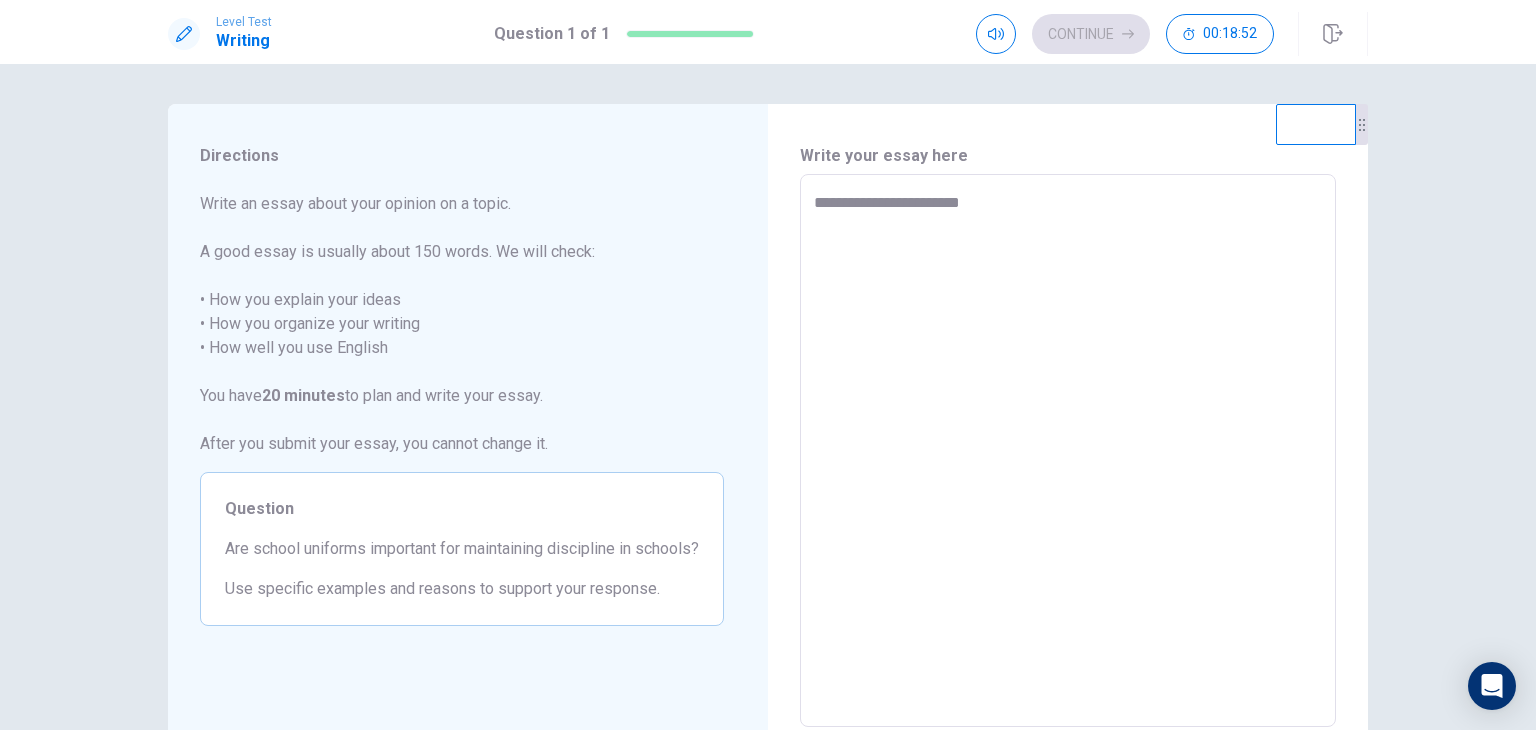 type on "*" 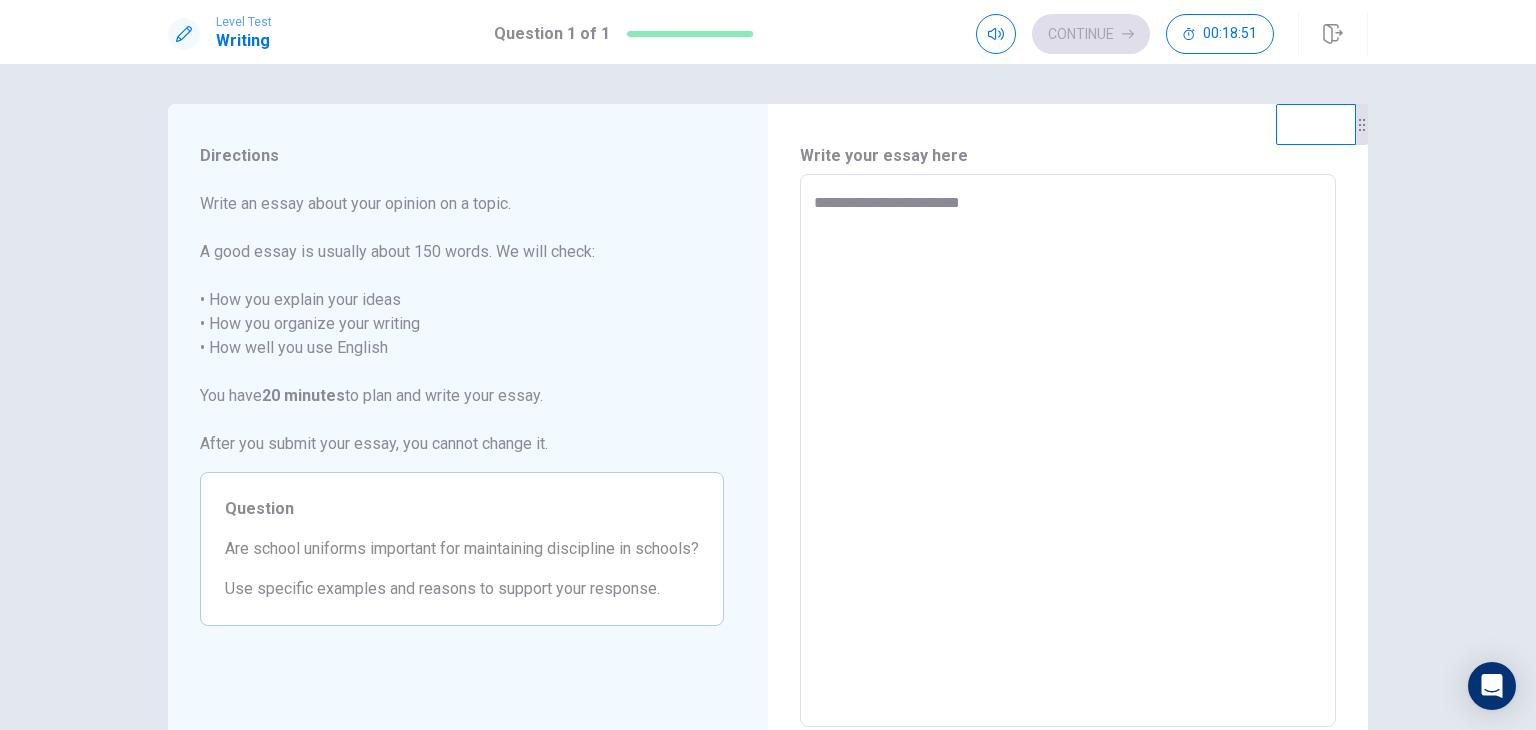 type on "**********" 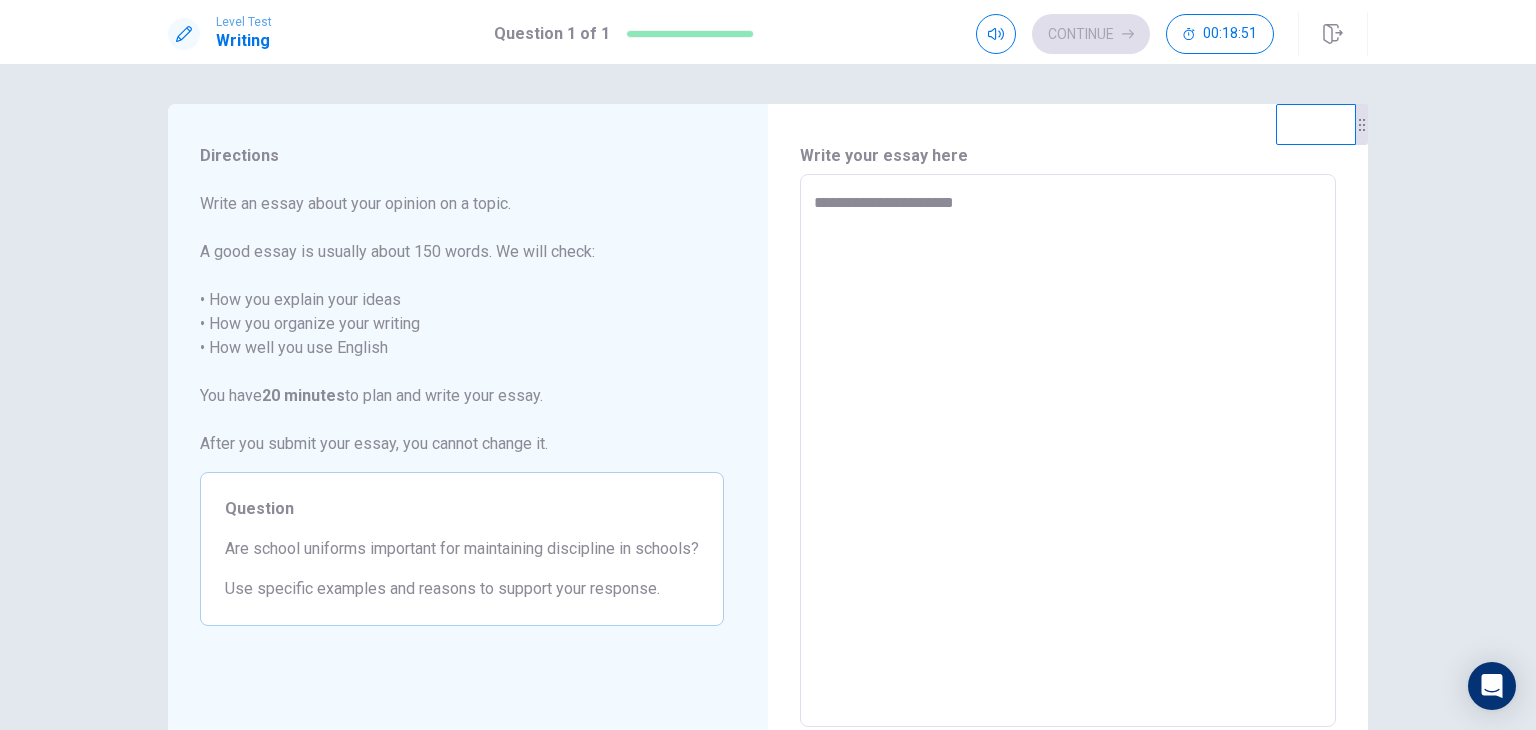 type on "*" 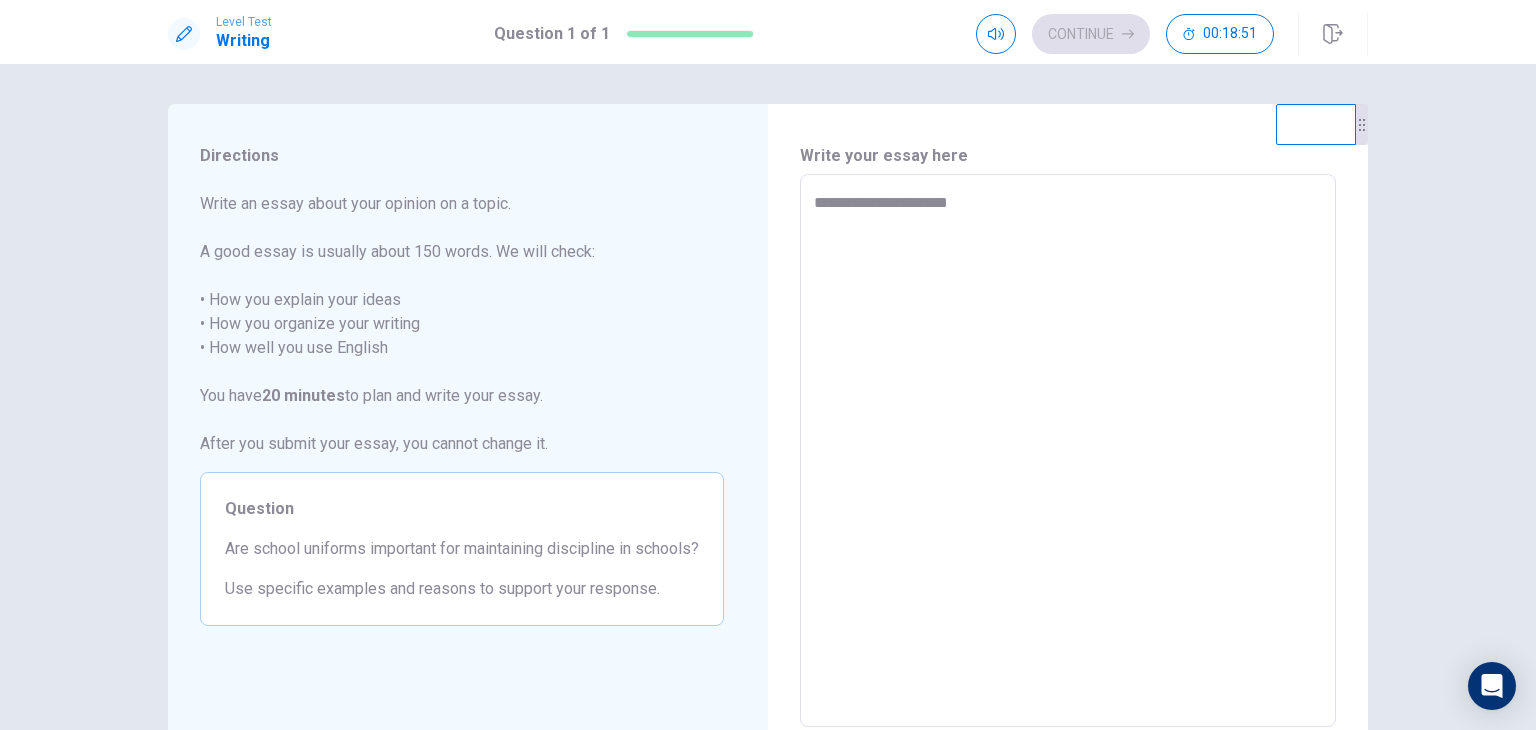 type on "*" 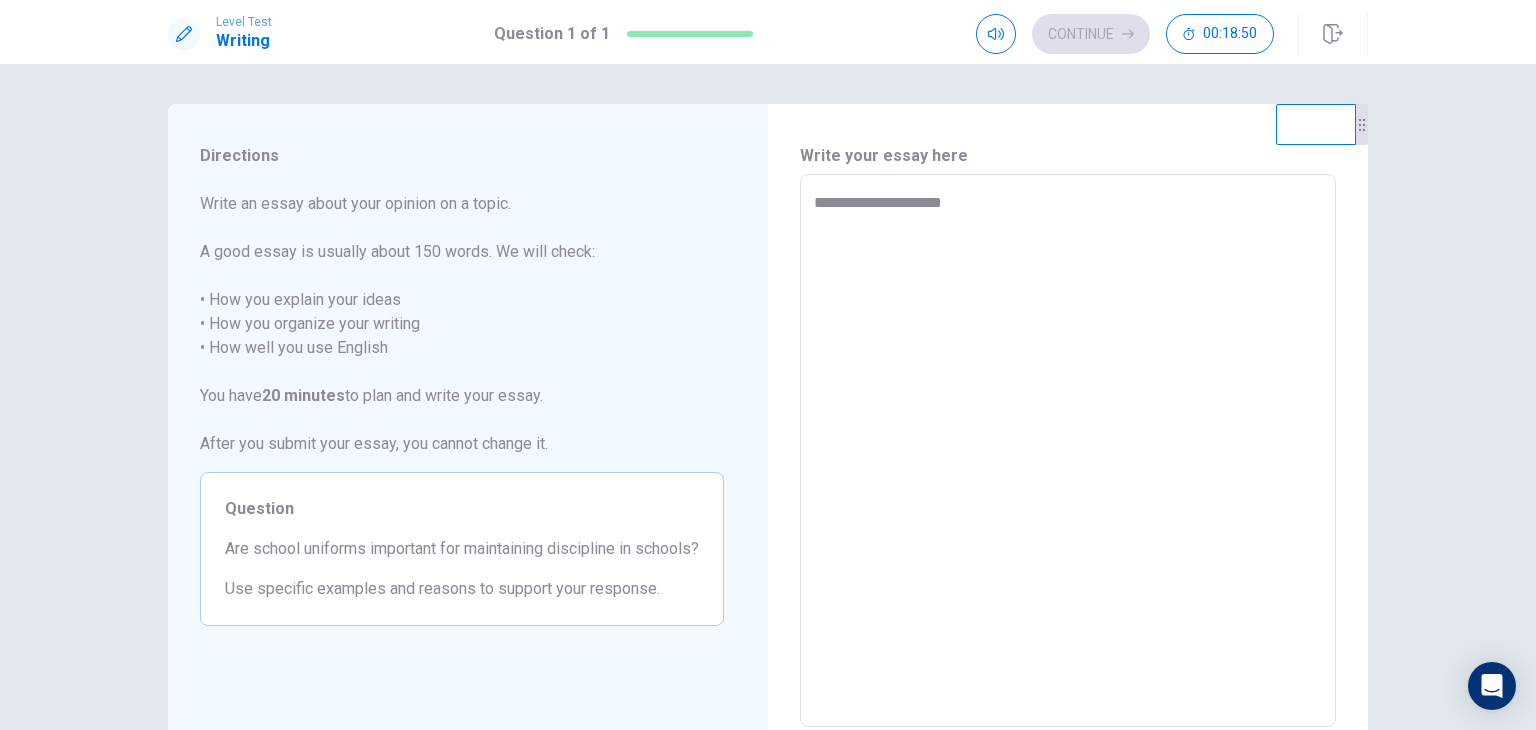 type on "*" 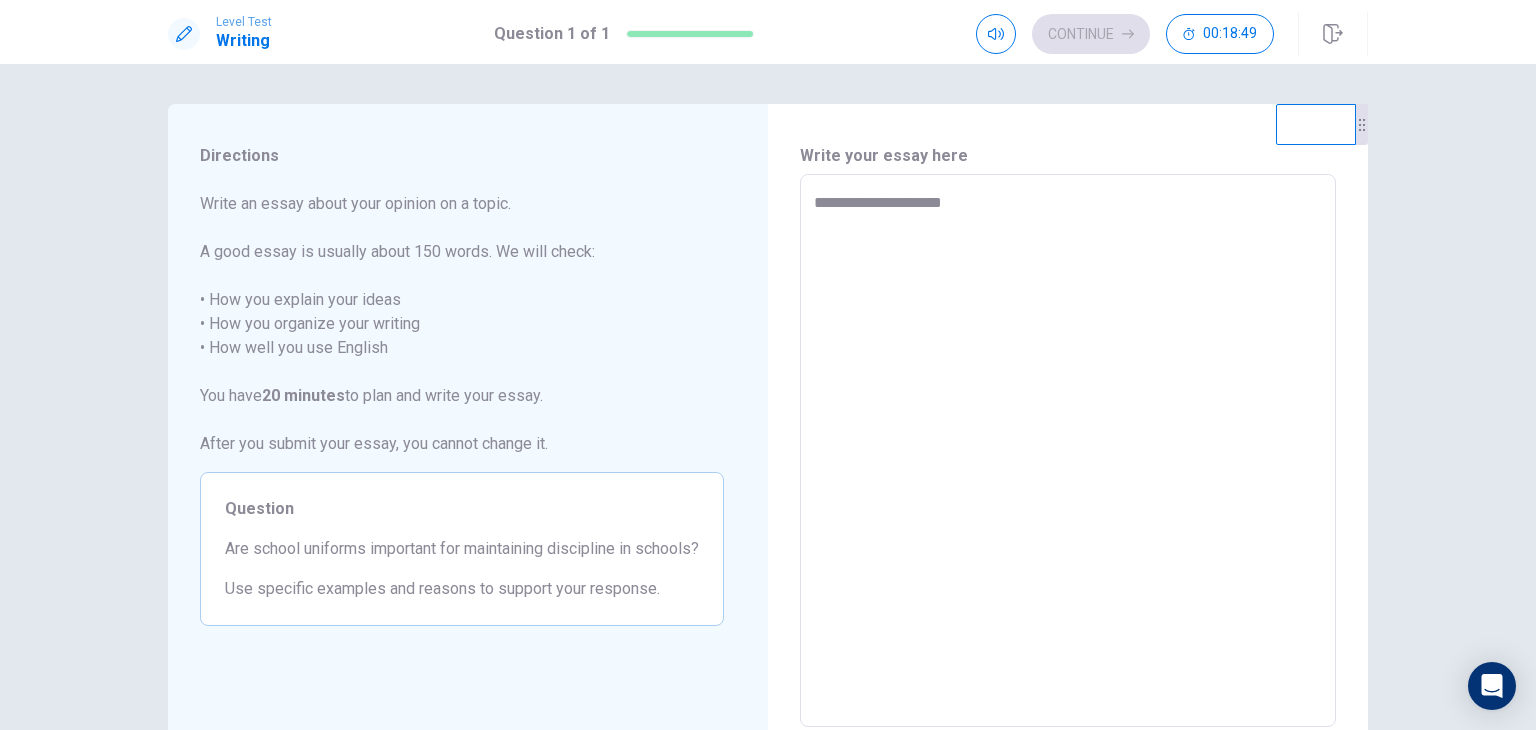 type on "**********" 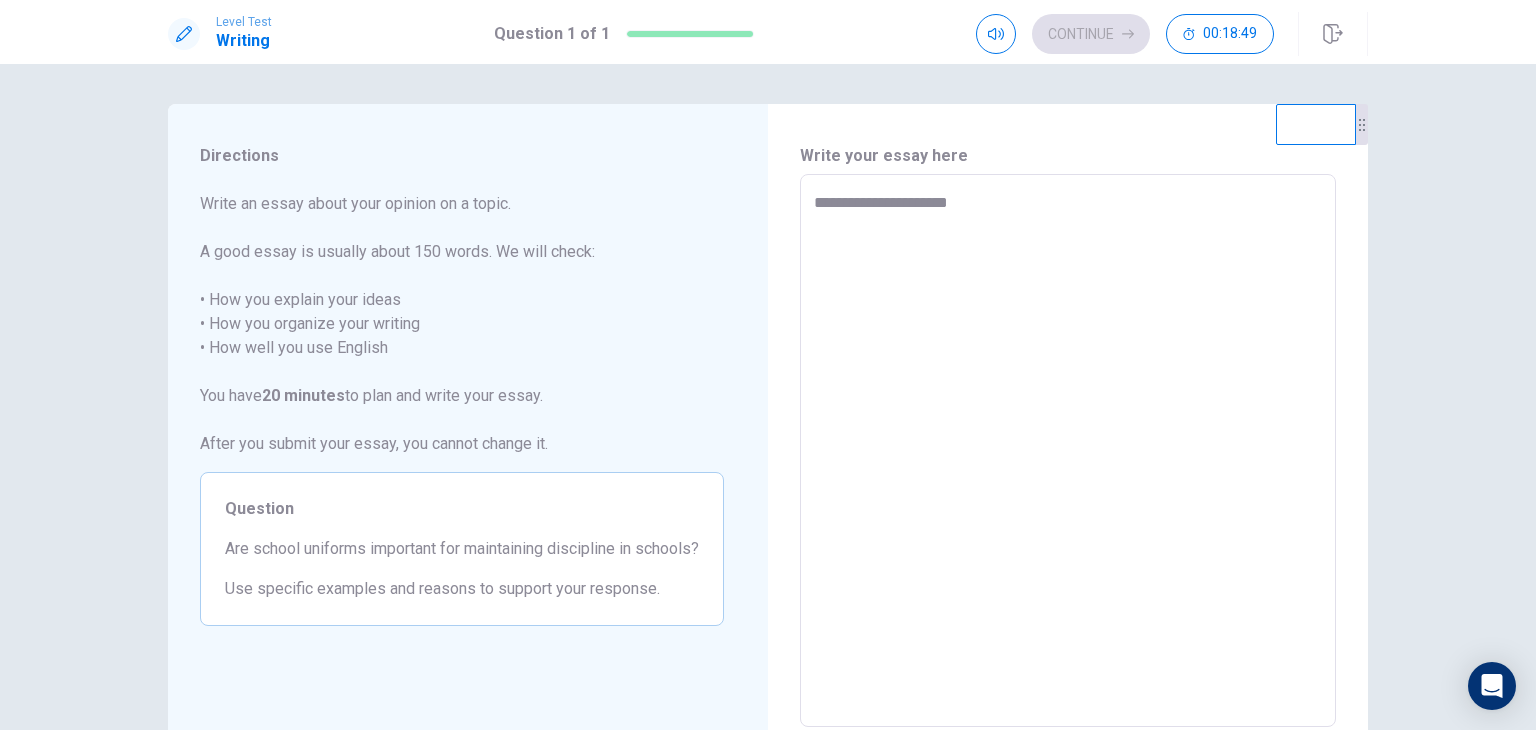 type on "*" 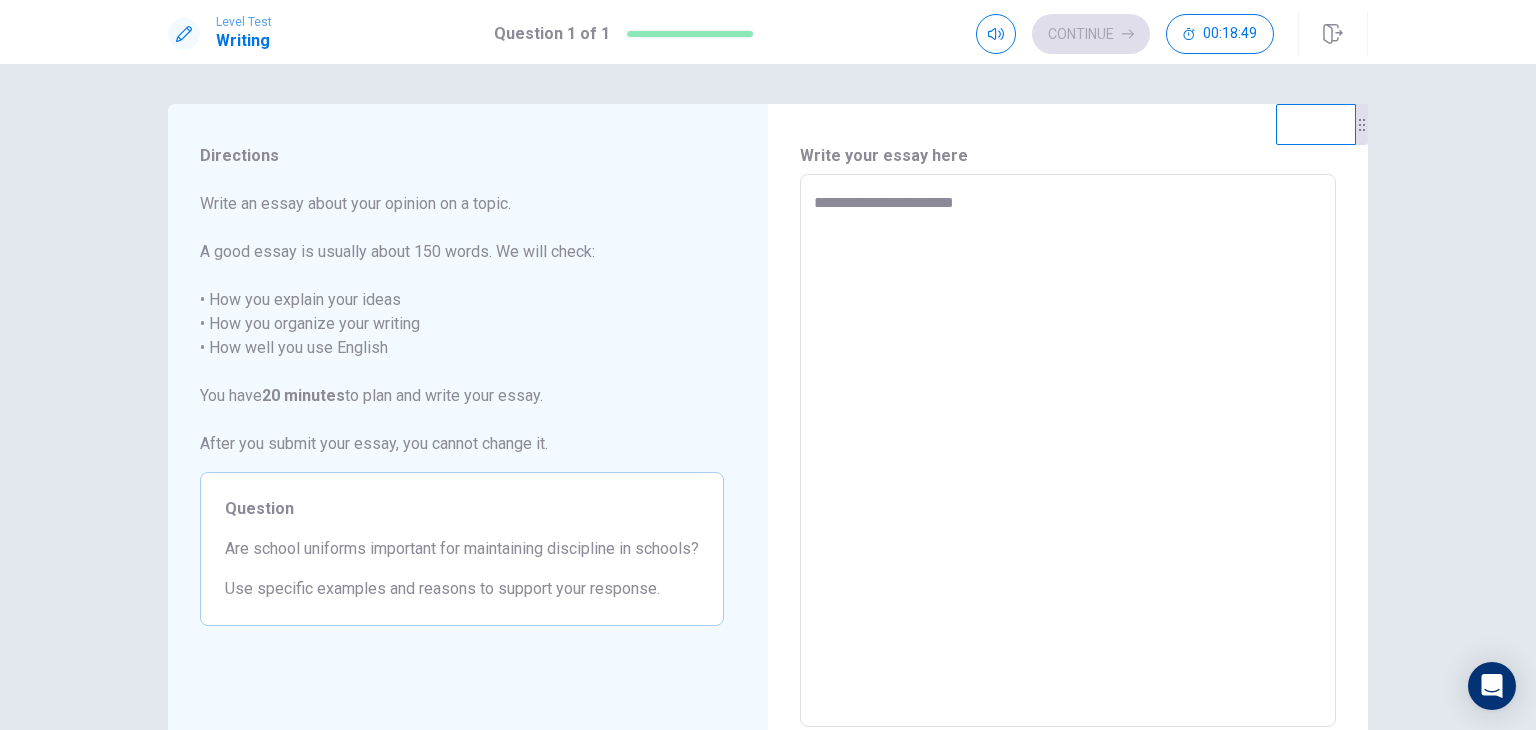 type on "*" 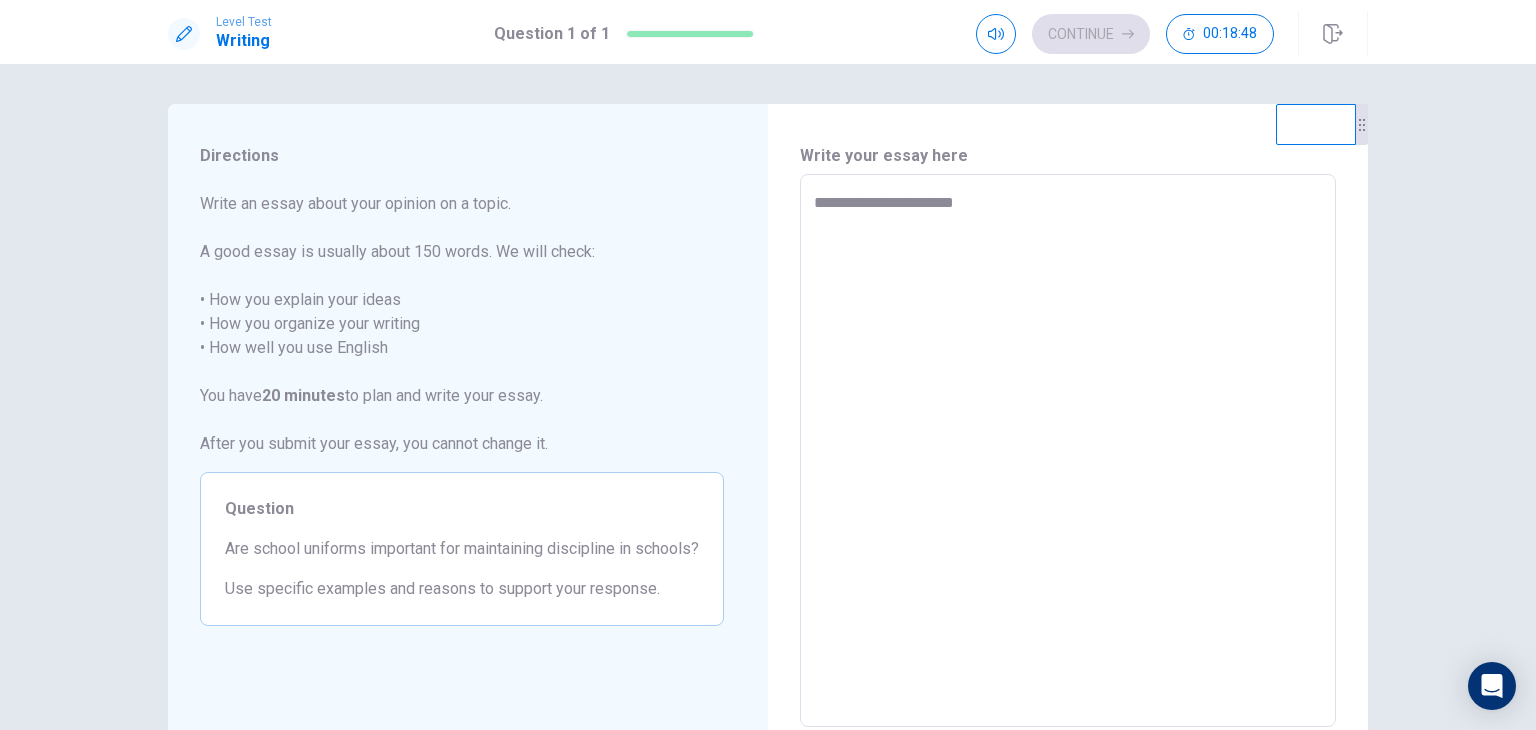 type on "**********" 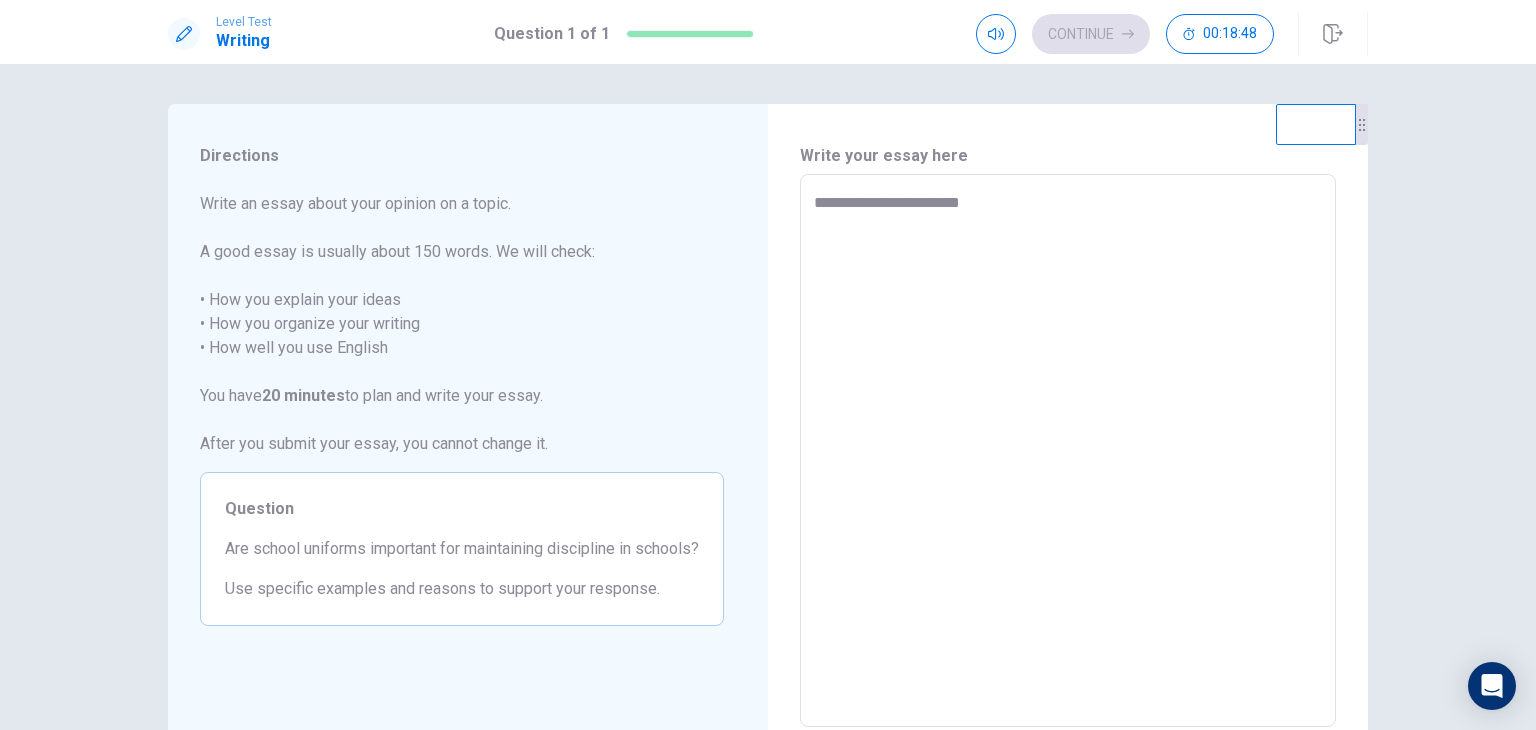 type on "*" 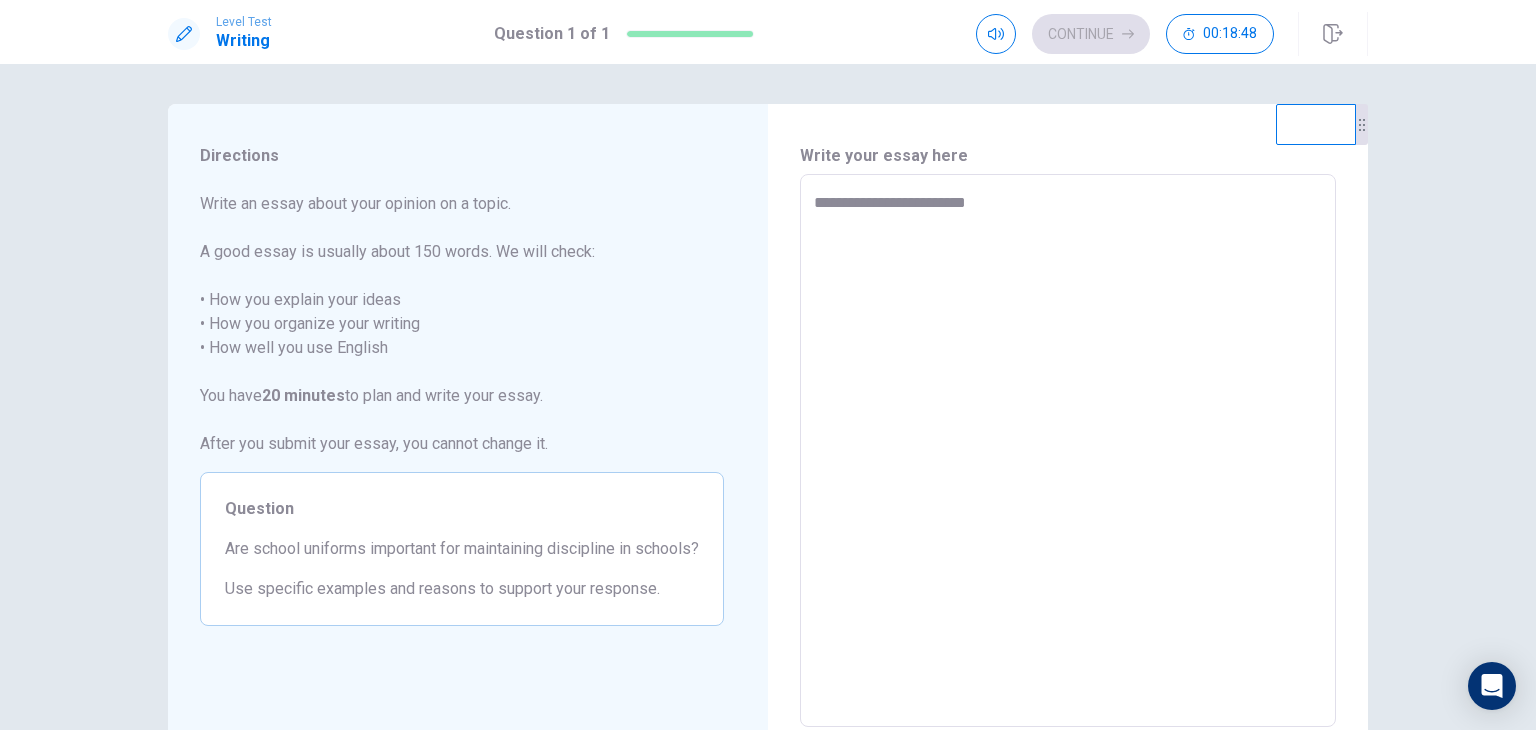 type on "**********" 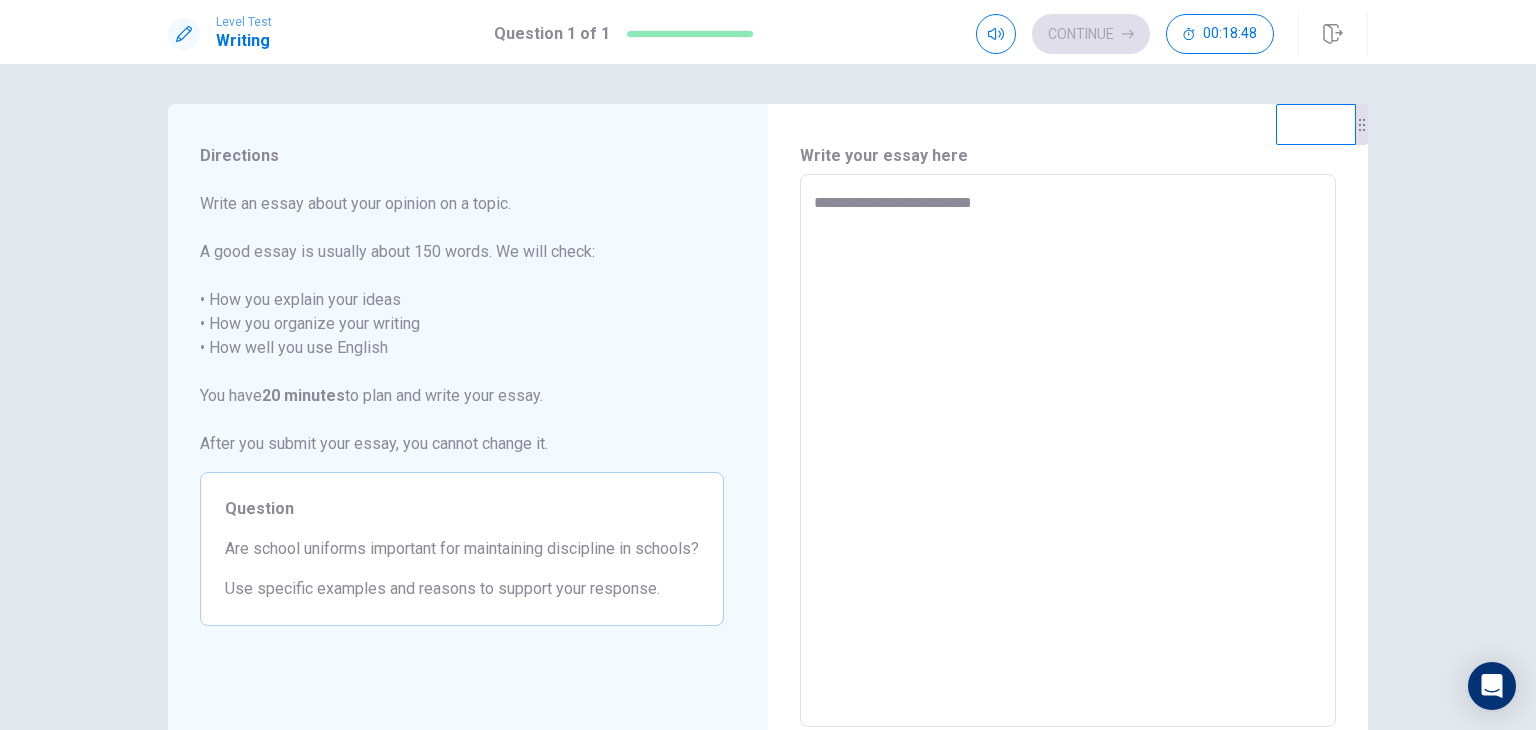 type on "*" 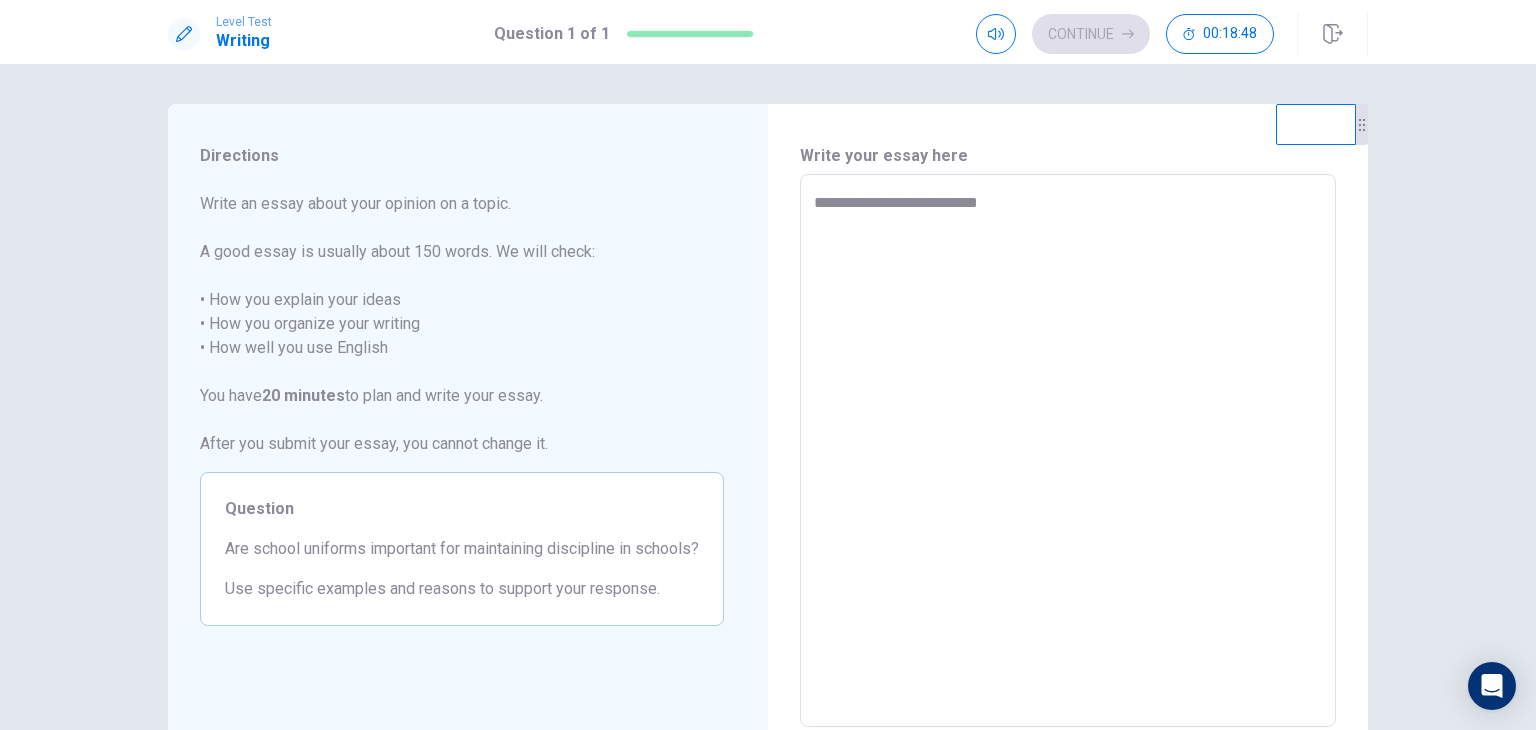 type on "*" 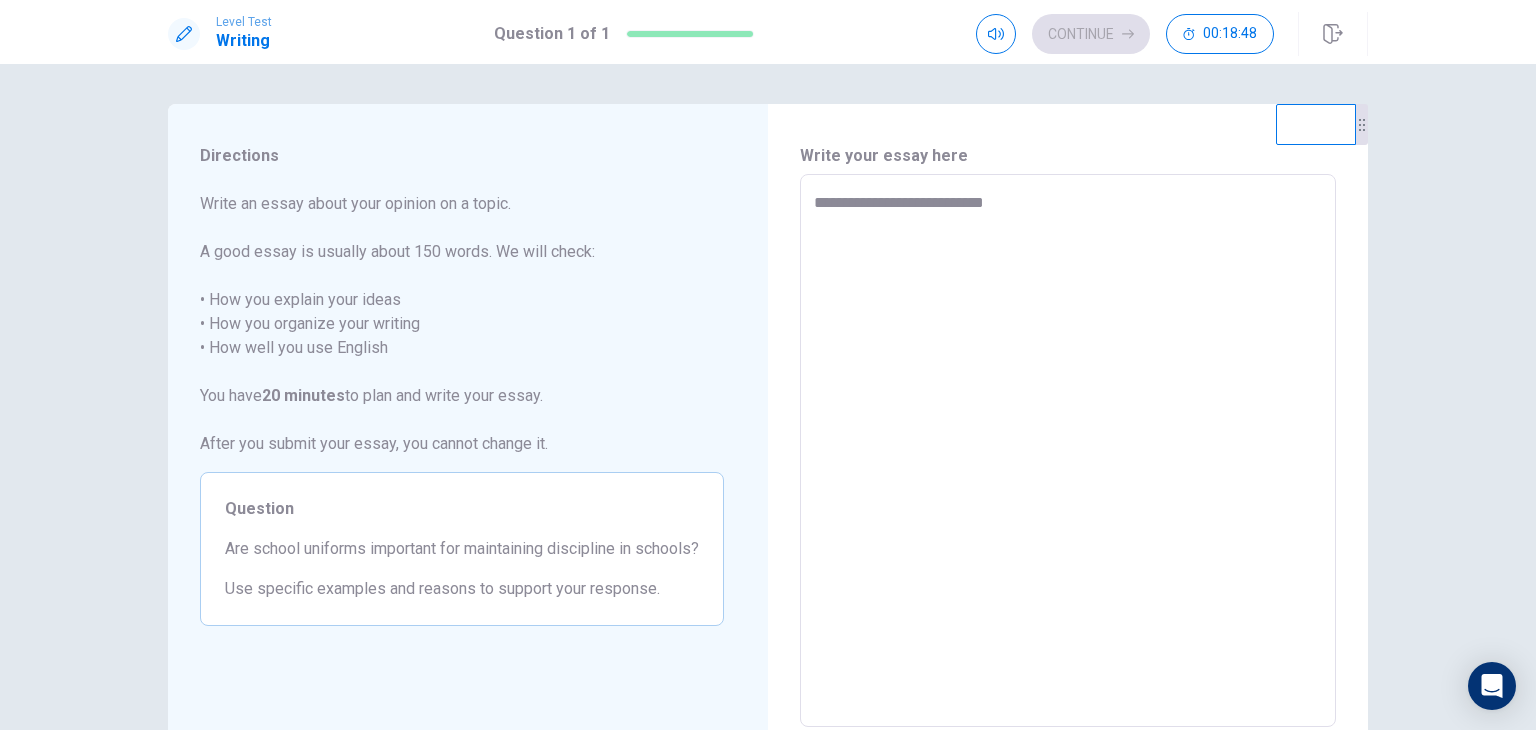 type on "*" 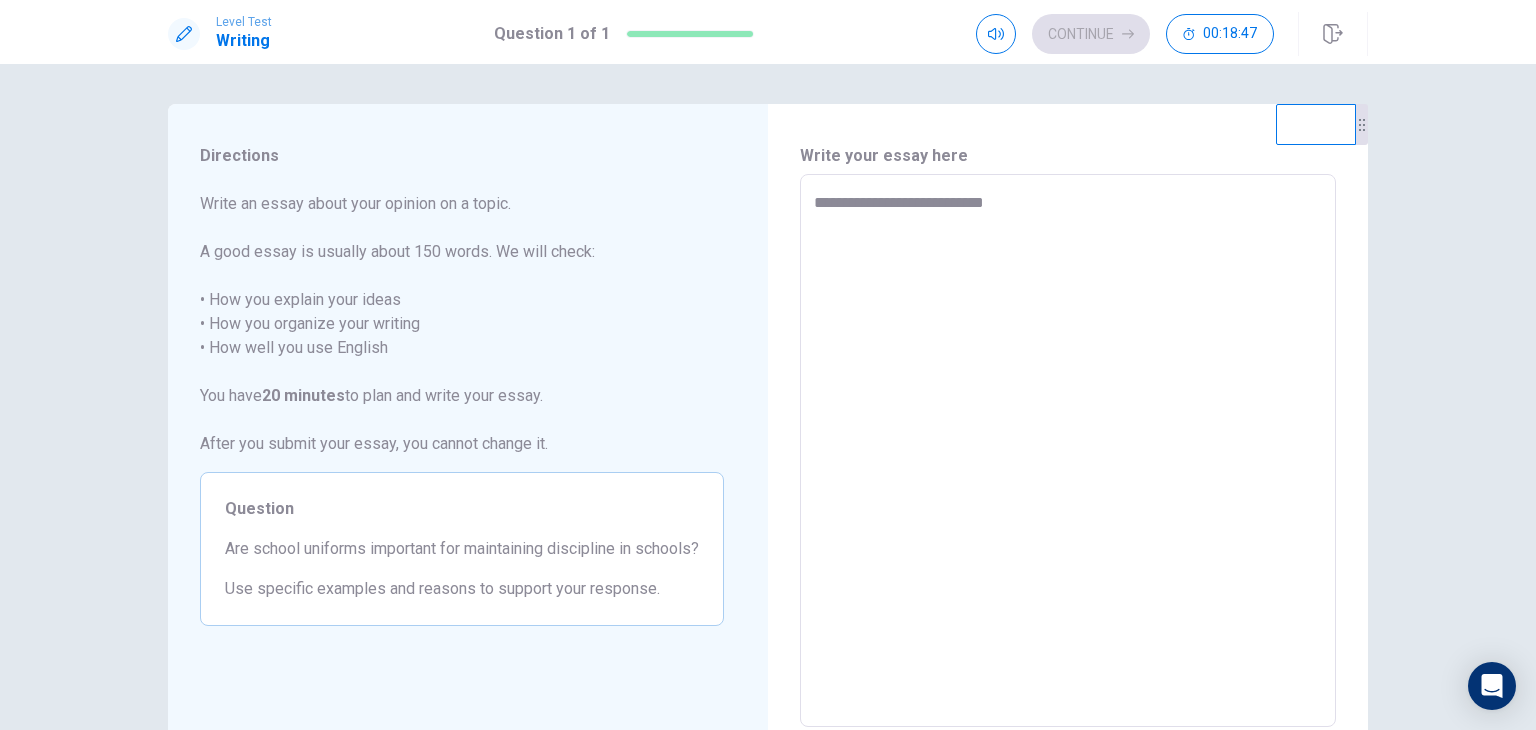 type on "**********" 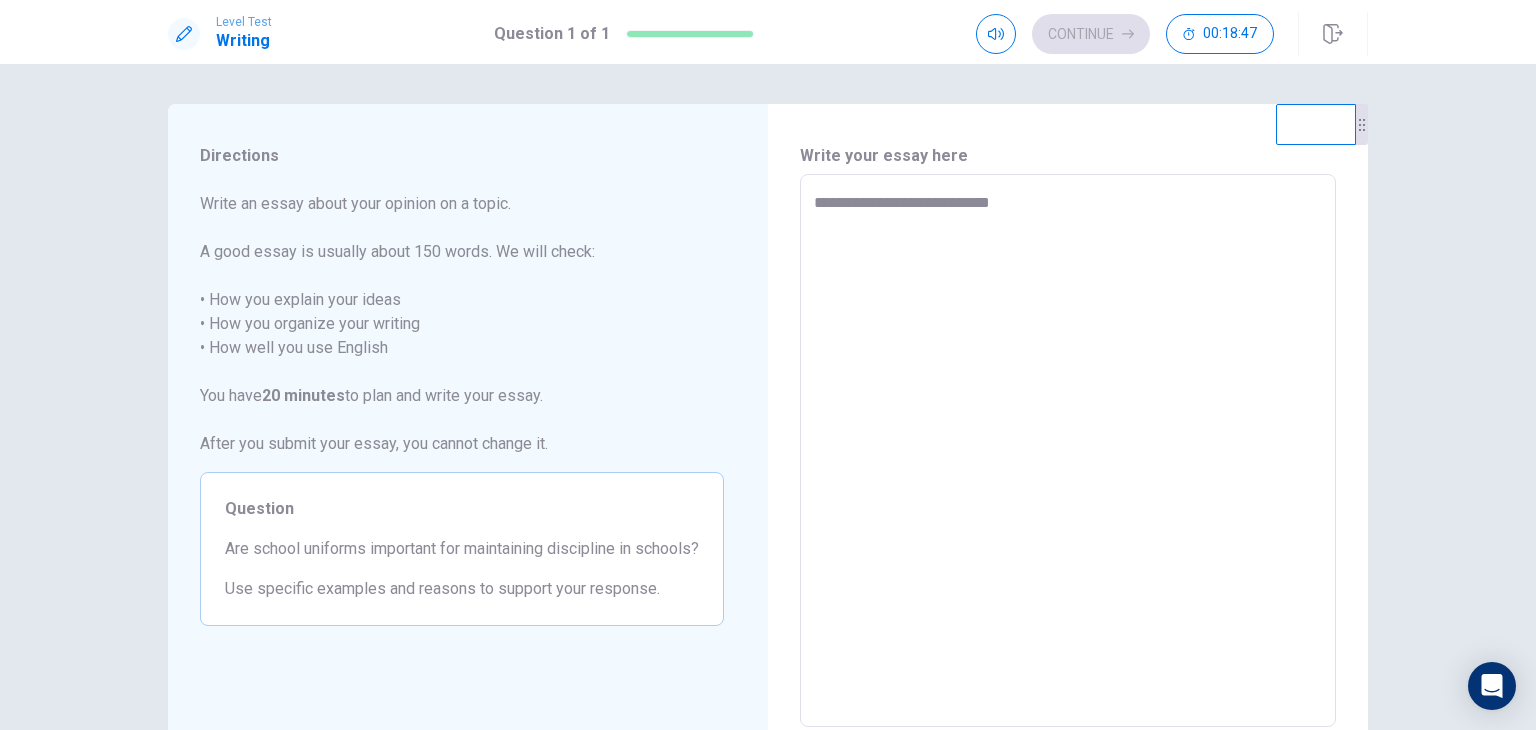 type on "*" 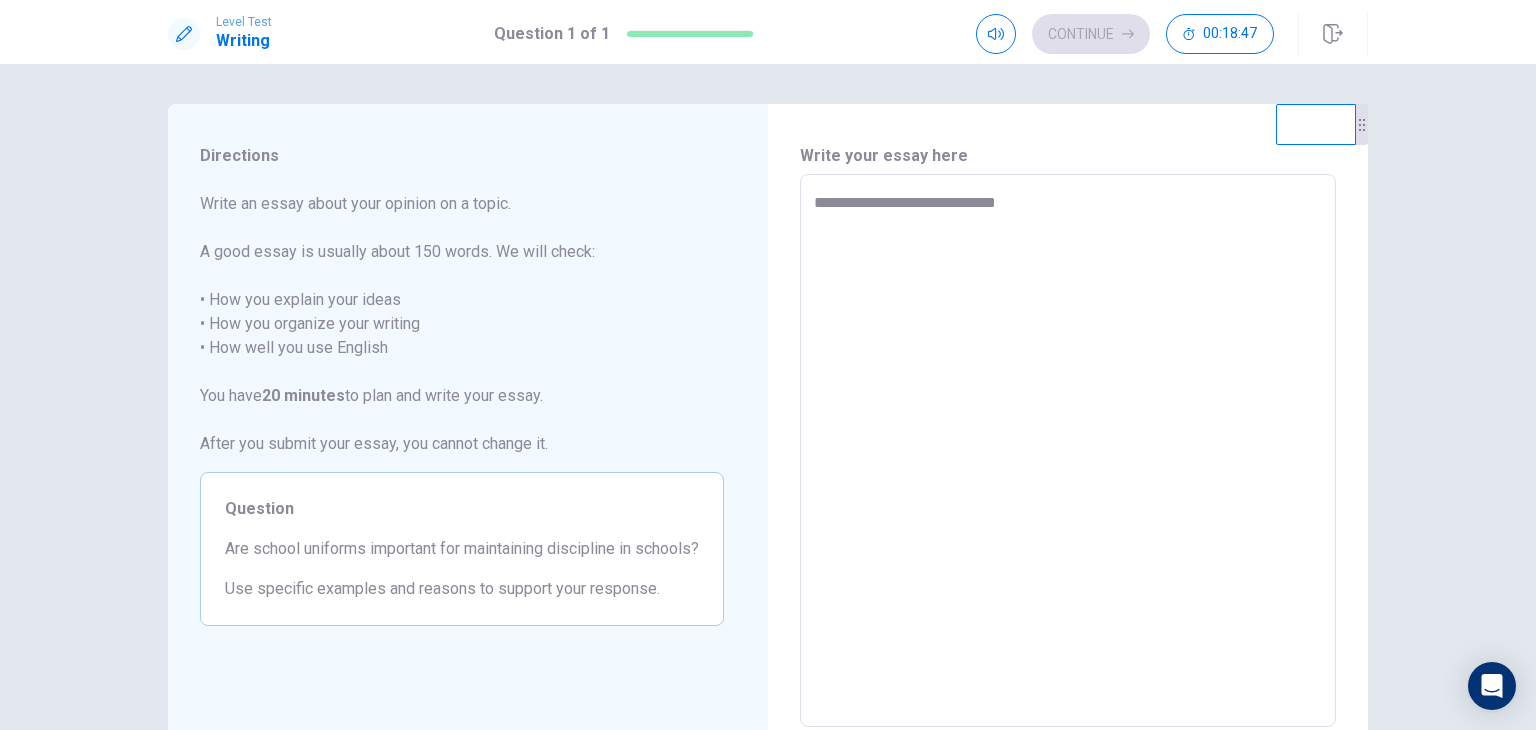 type on "*" 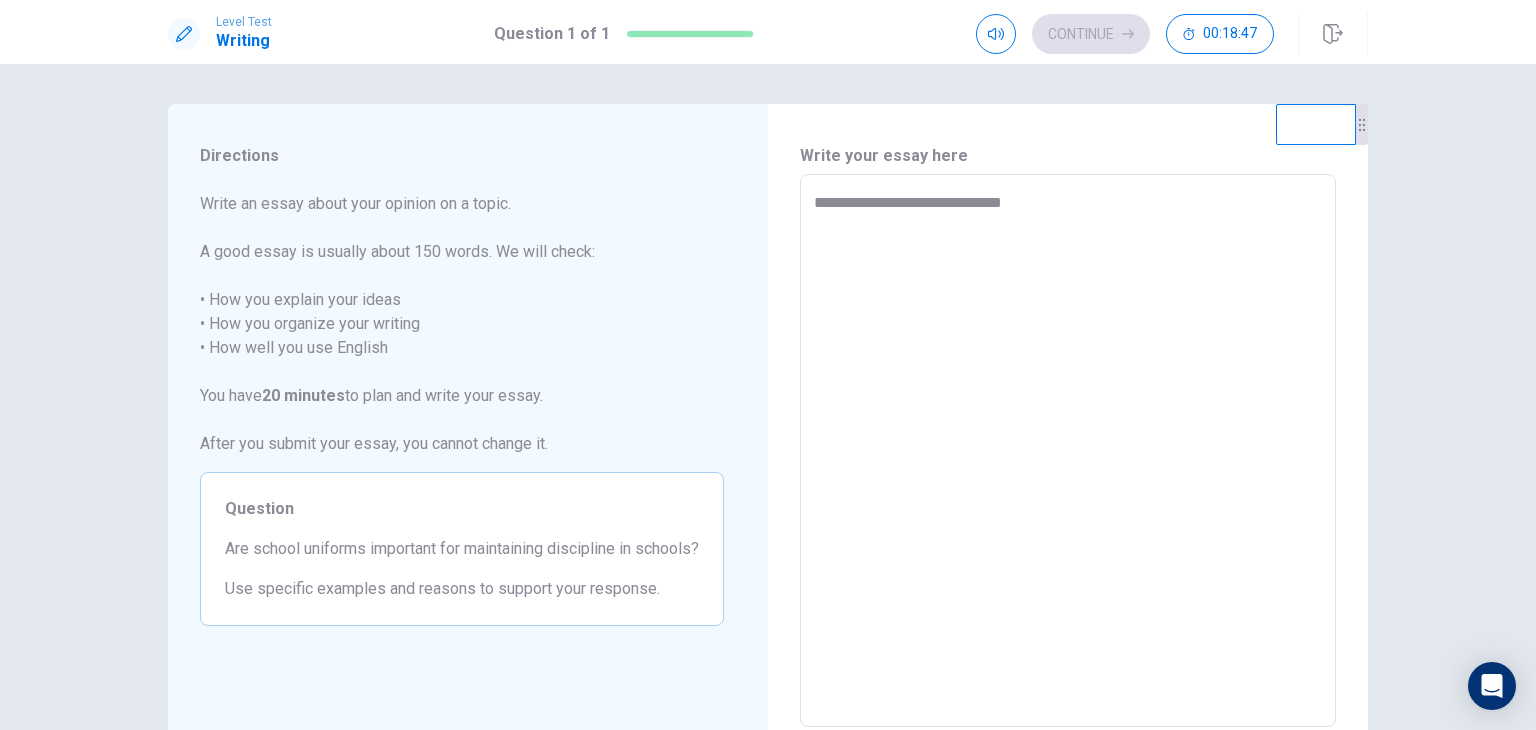 type on "*" 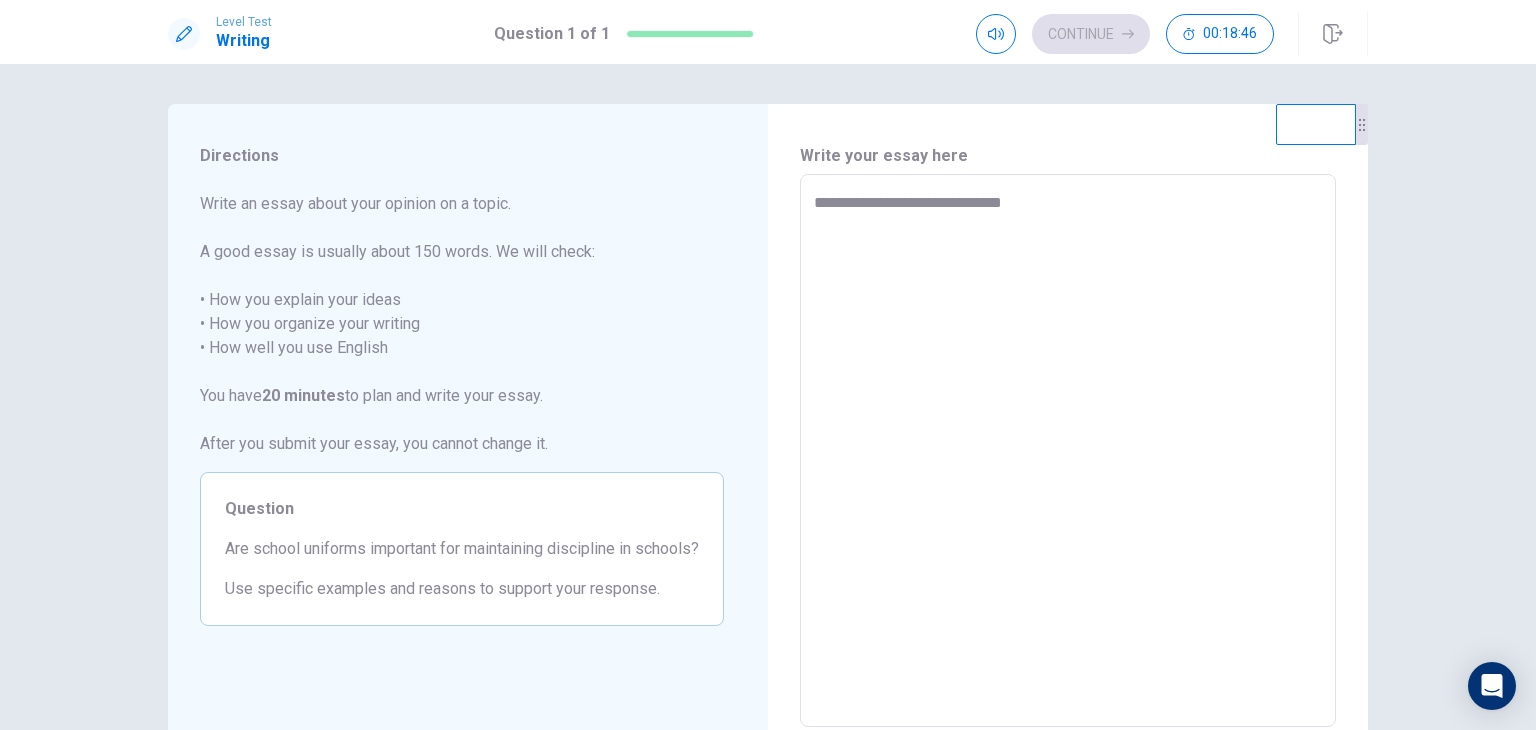 type on "**********" 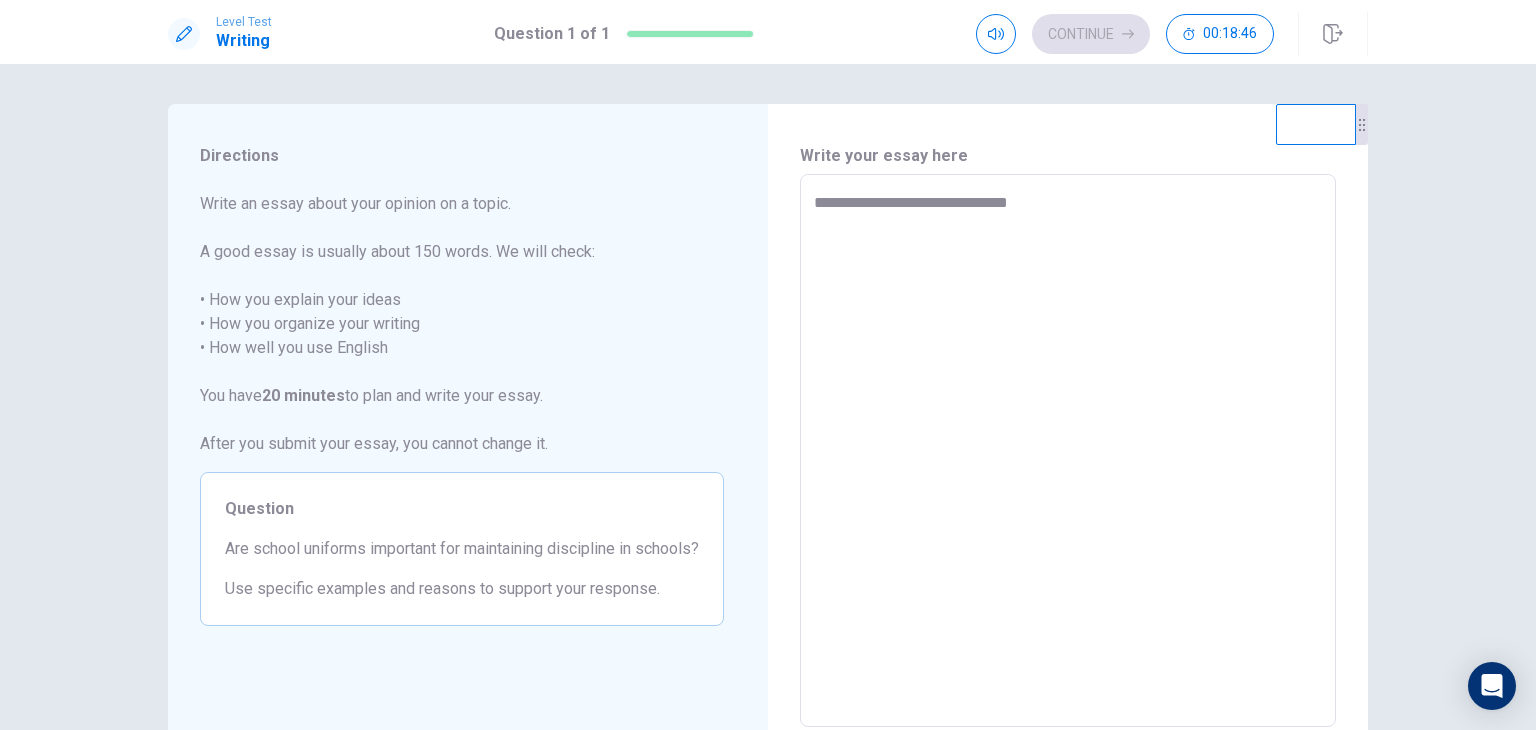 type on "*" 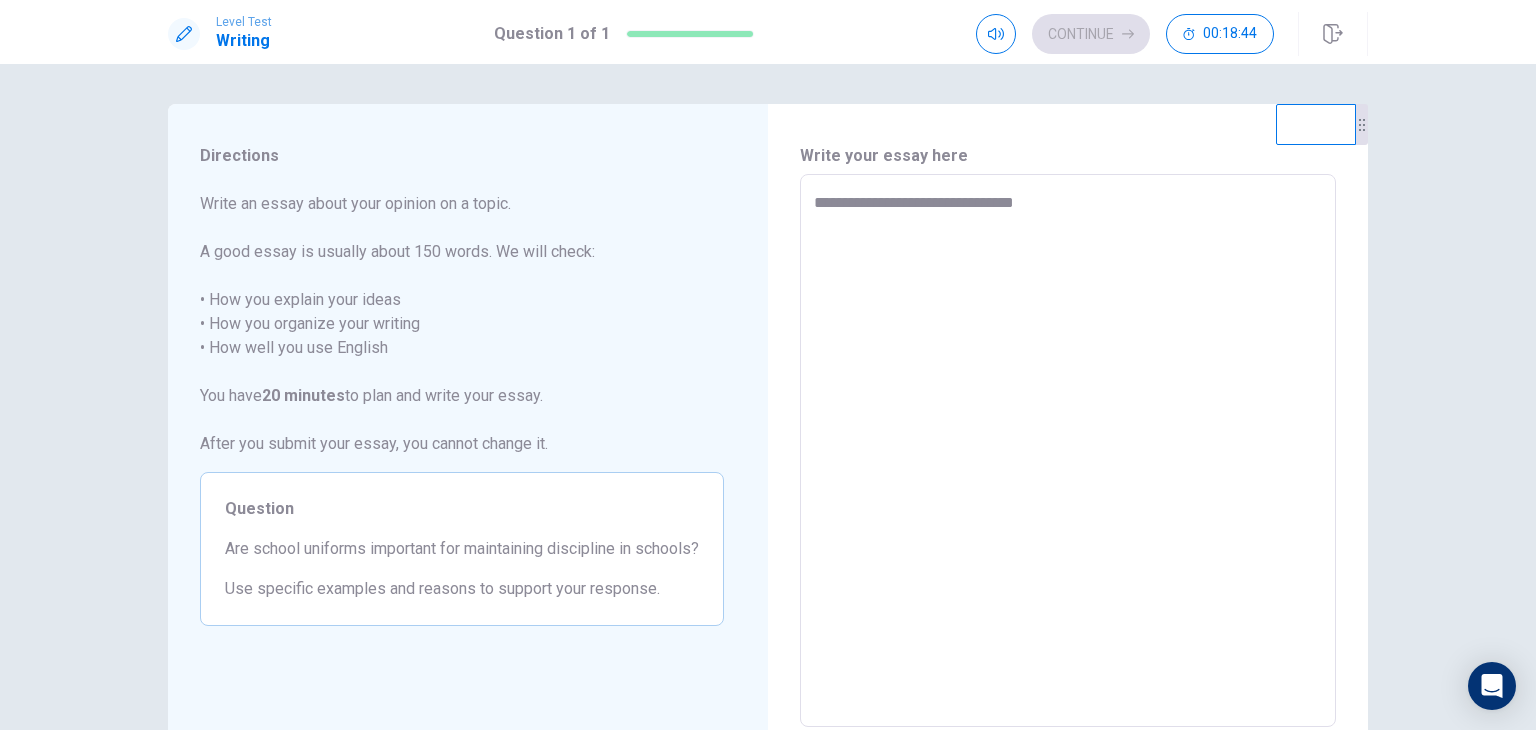 type on "*" 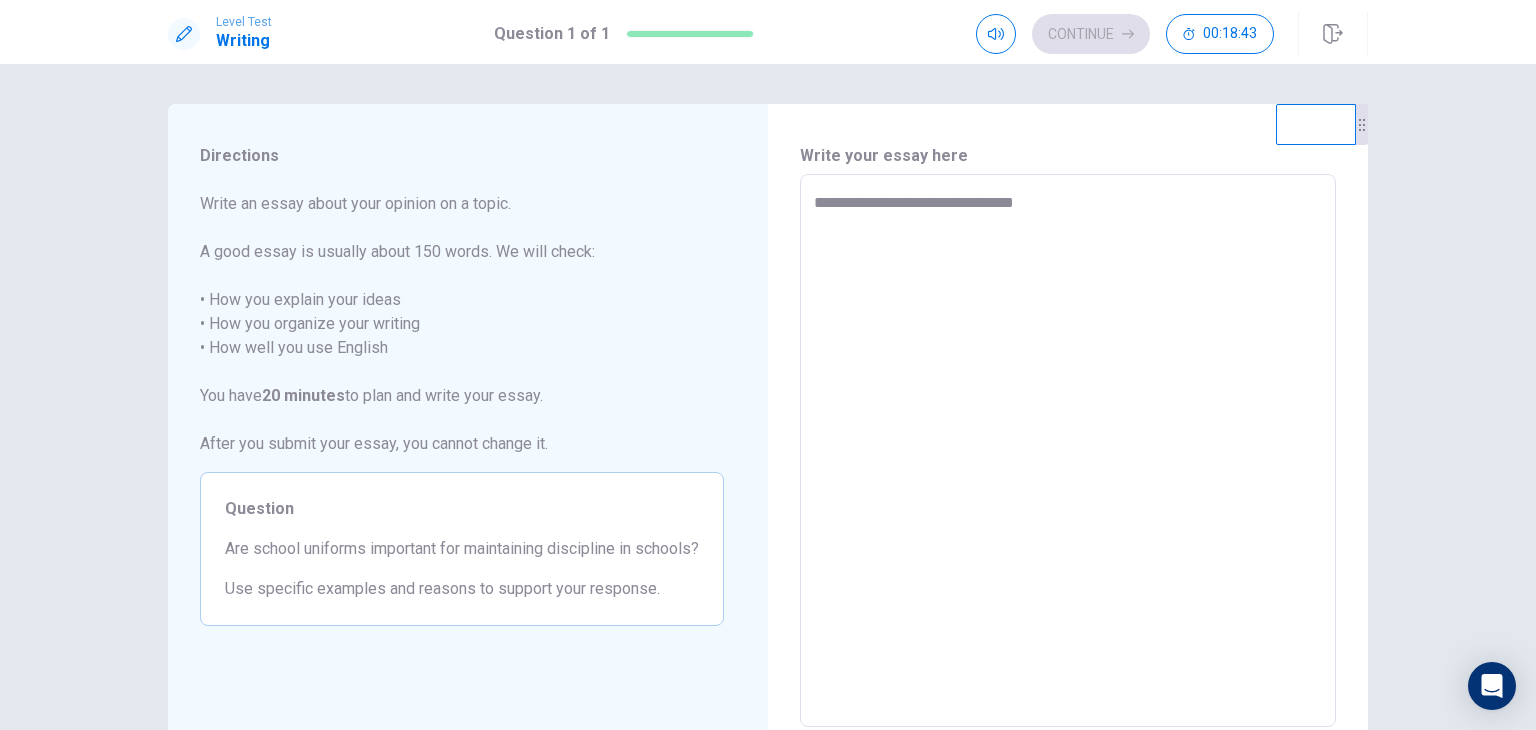 type on "**********" 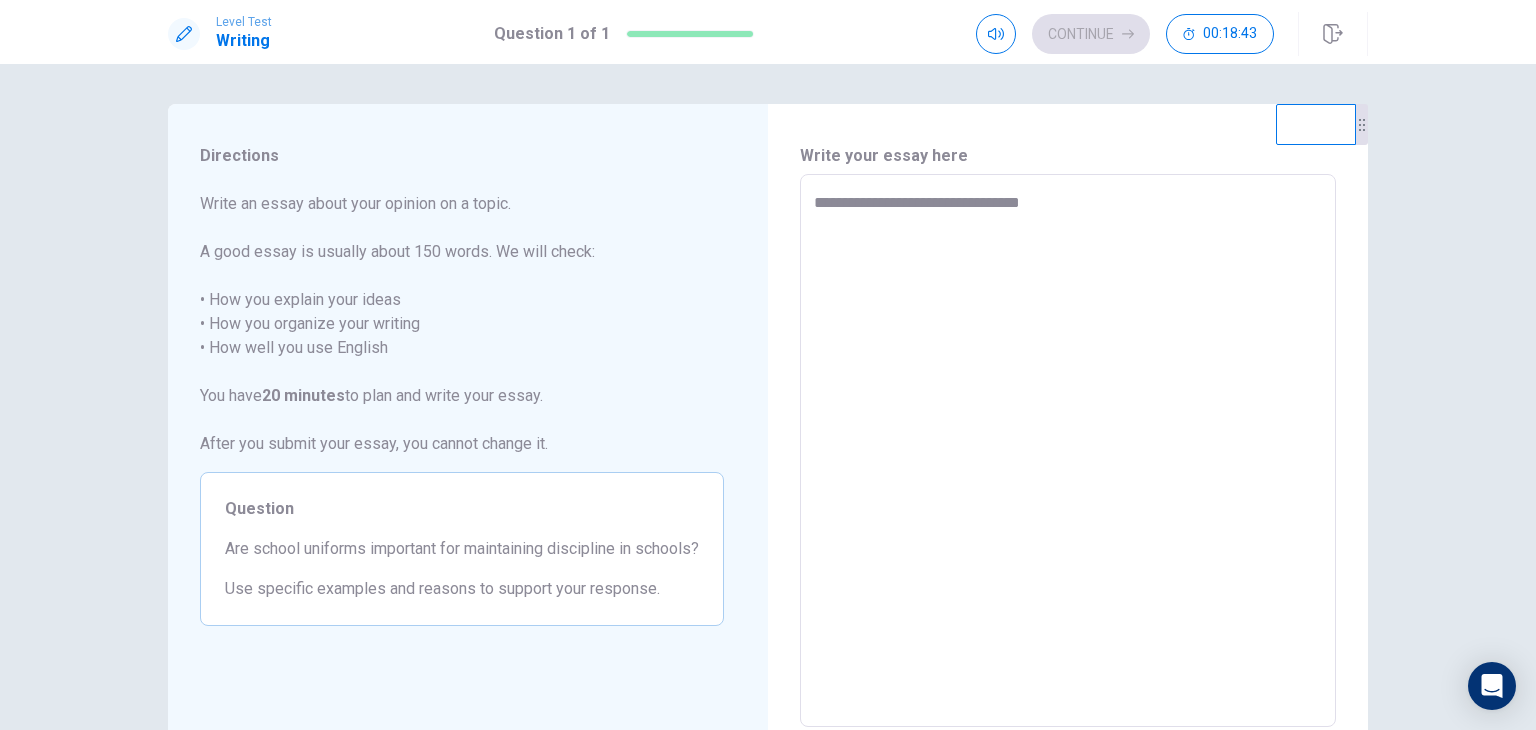 type on "*" 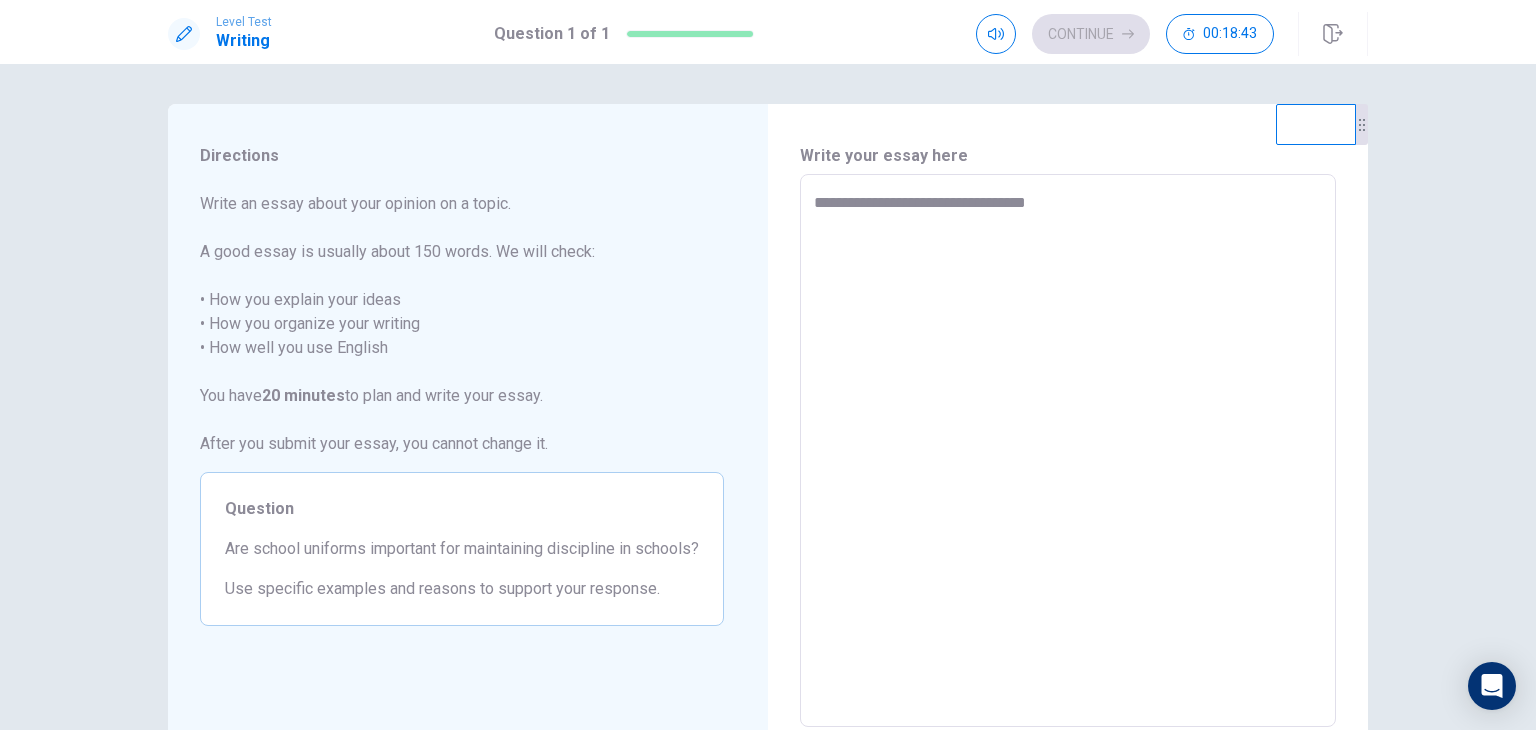 type on "*" 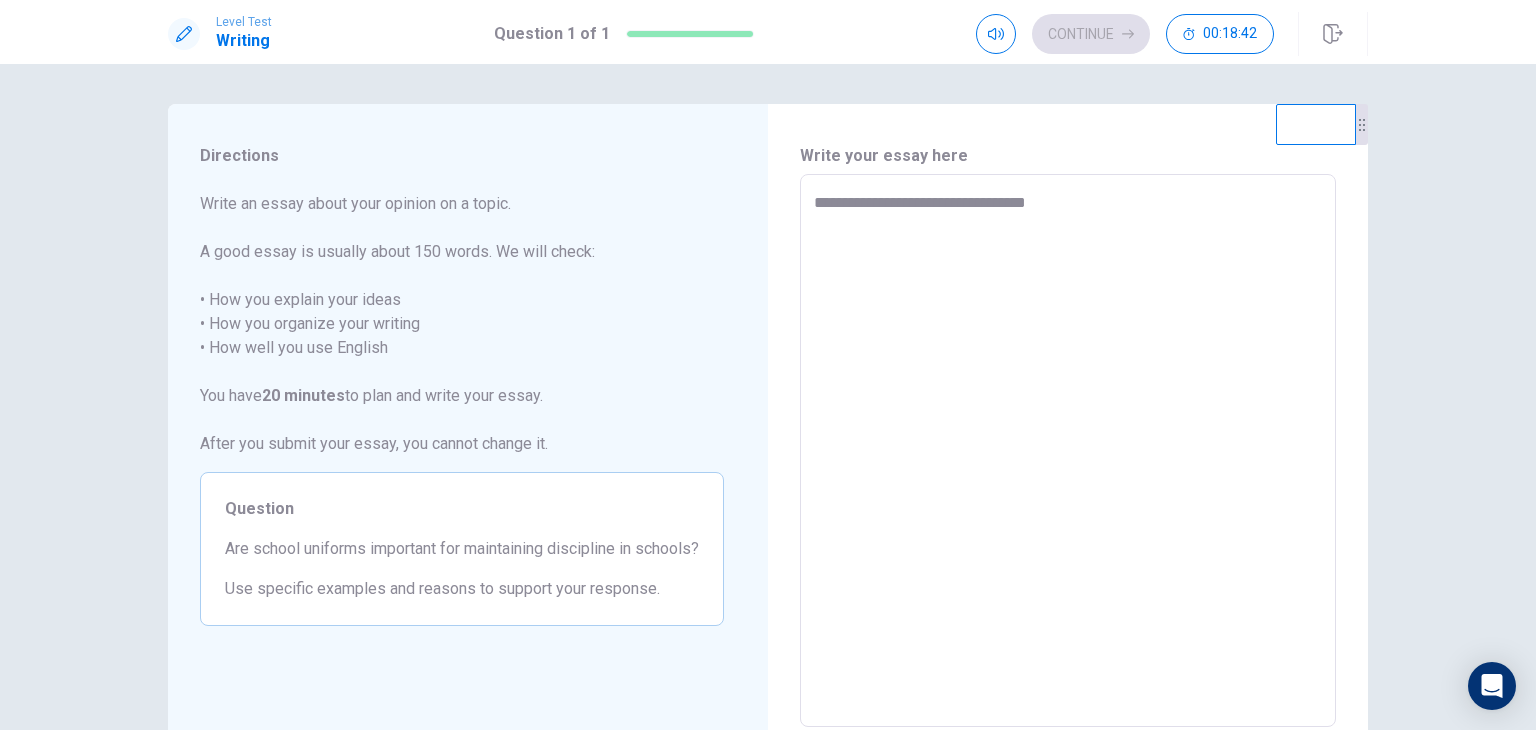 type on "**********" 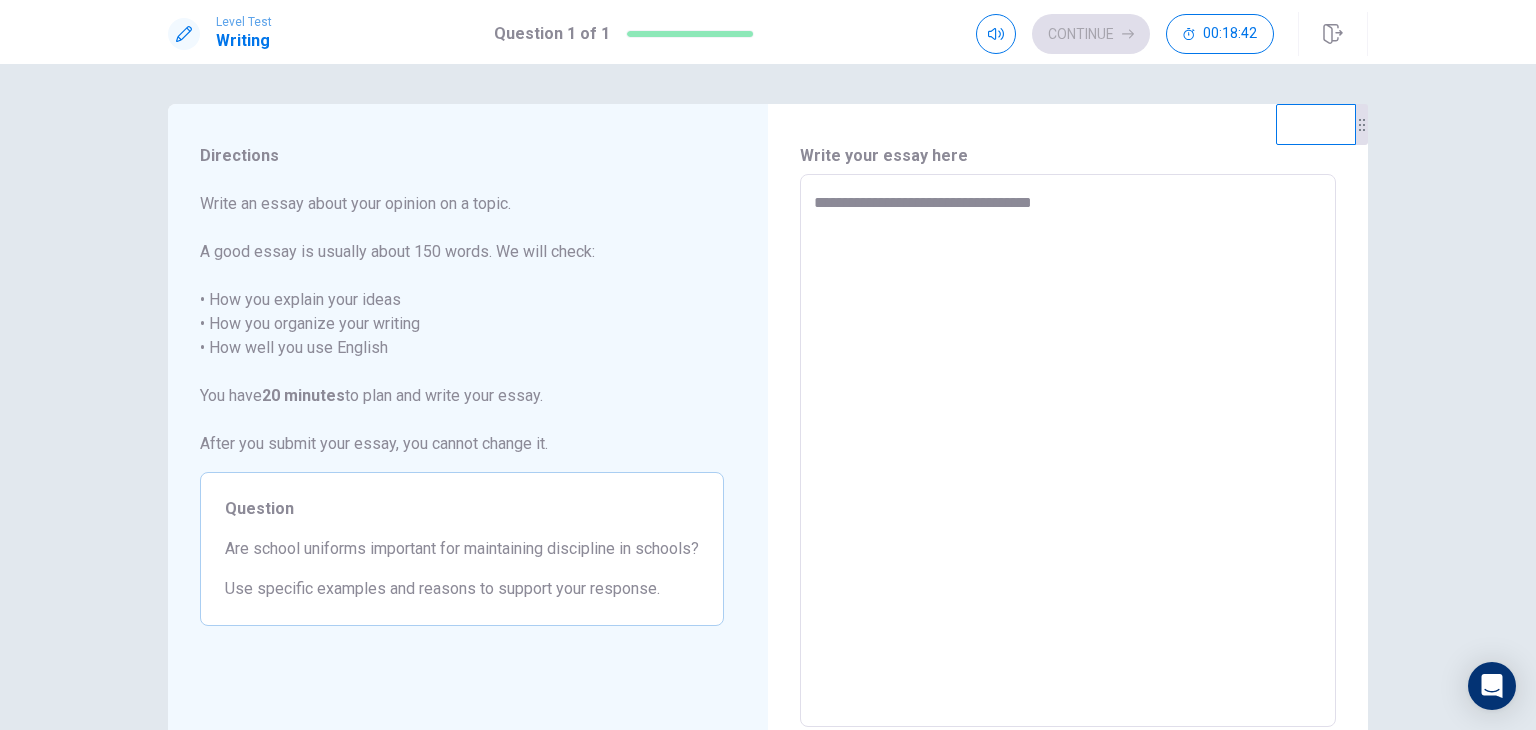 type on "*" 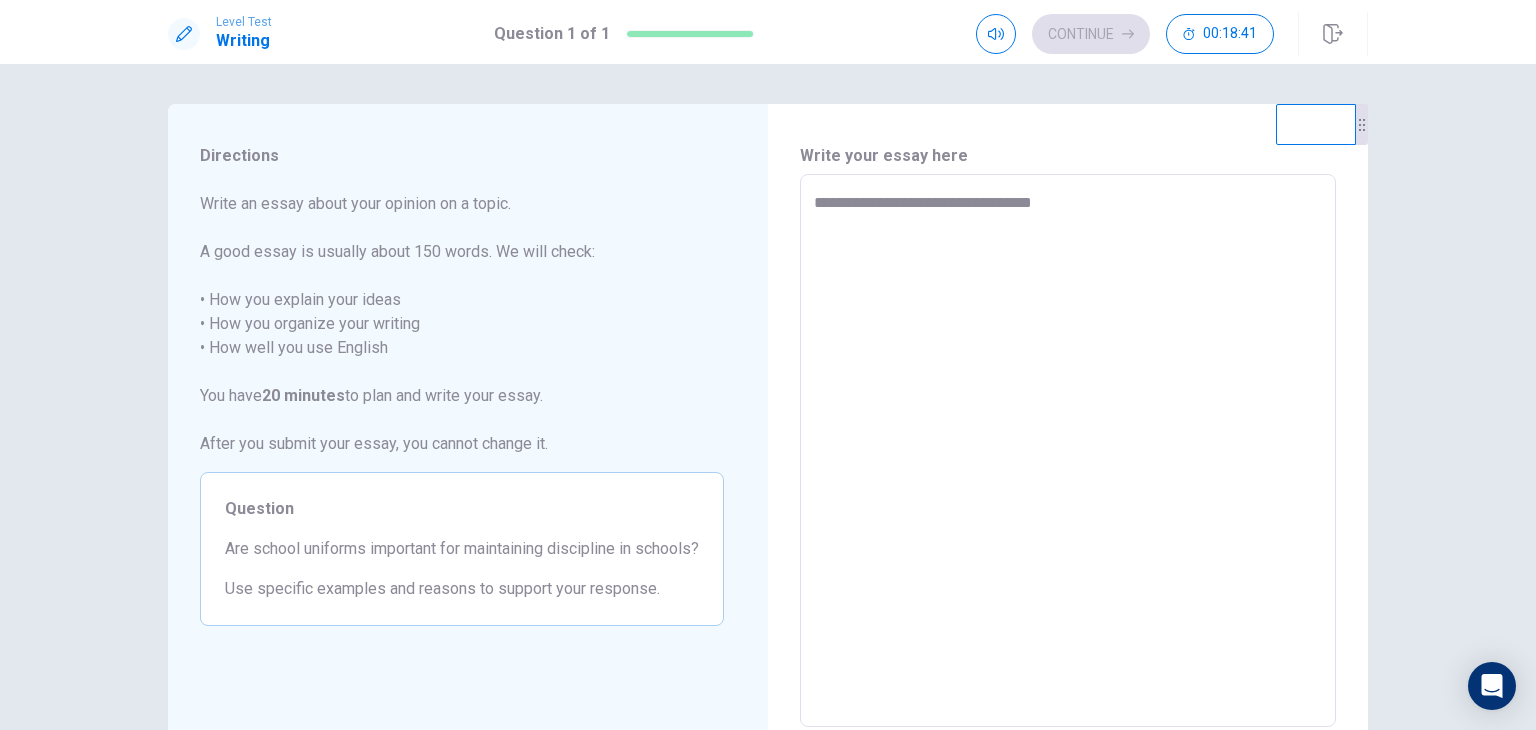 type on "**********" 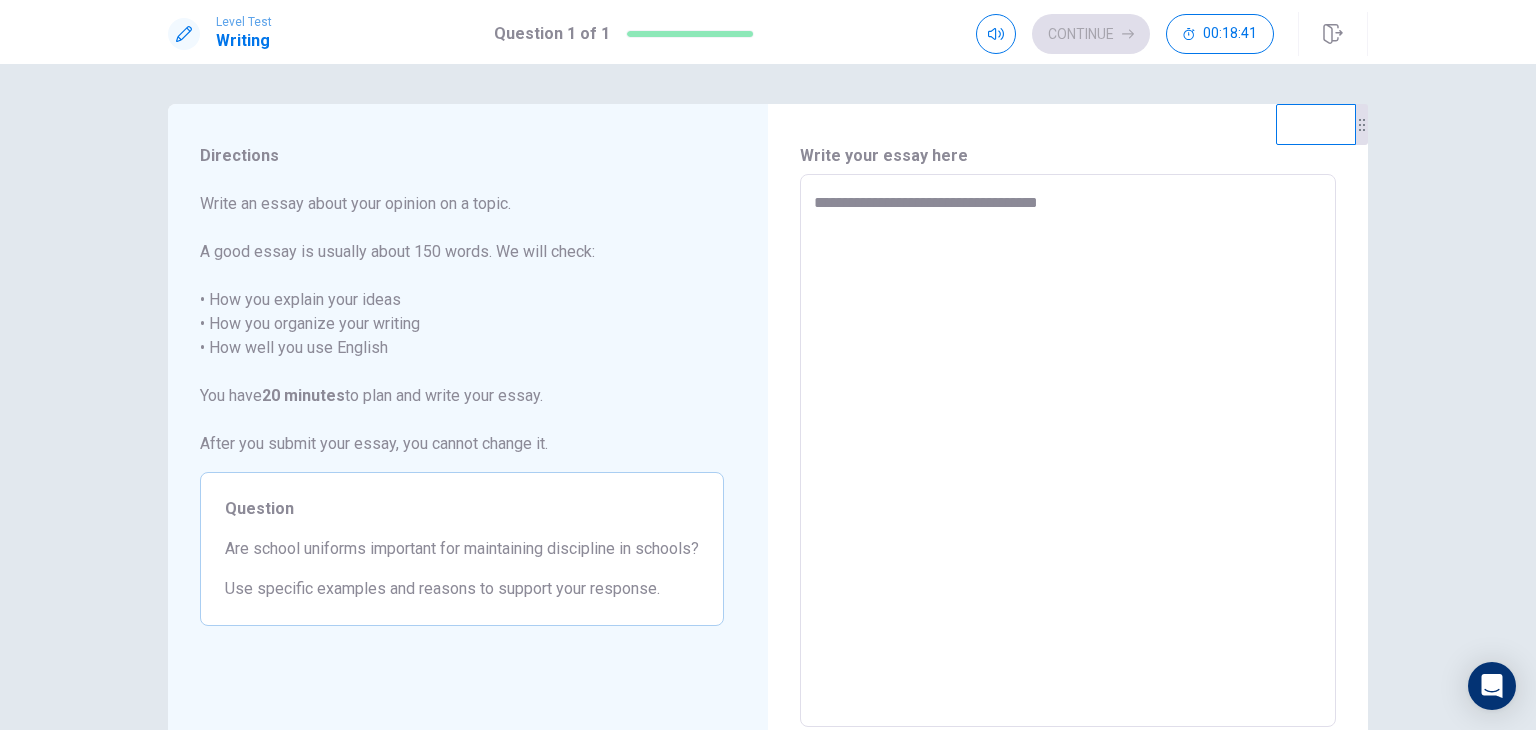 type on "*" 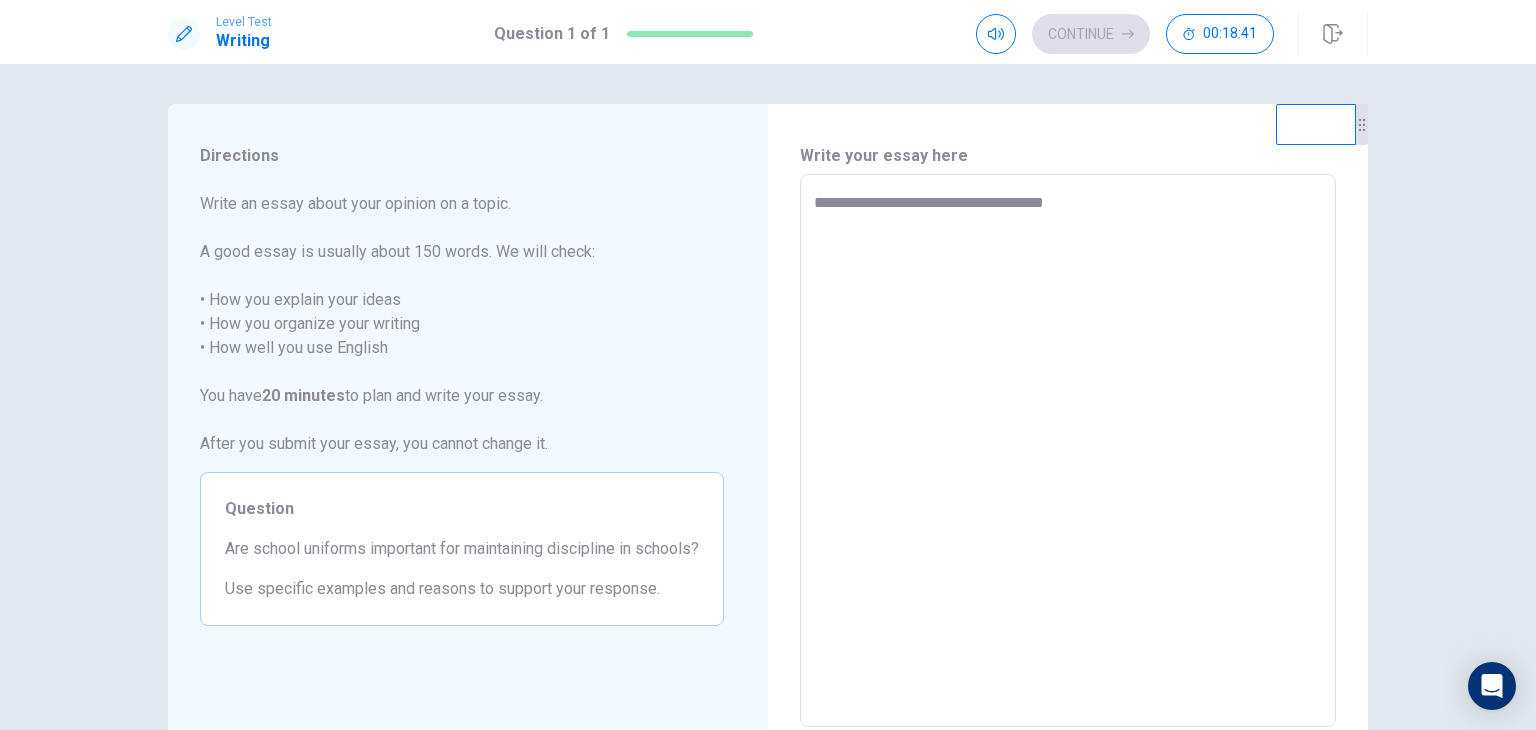 type on "*" 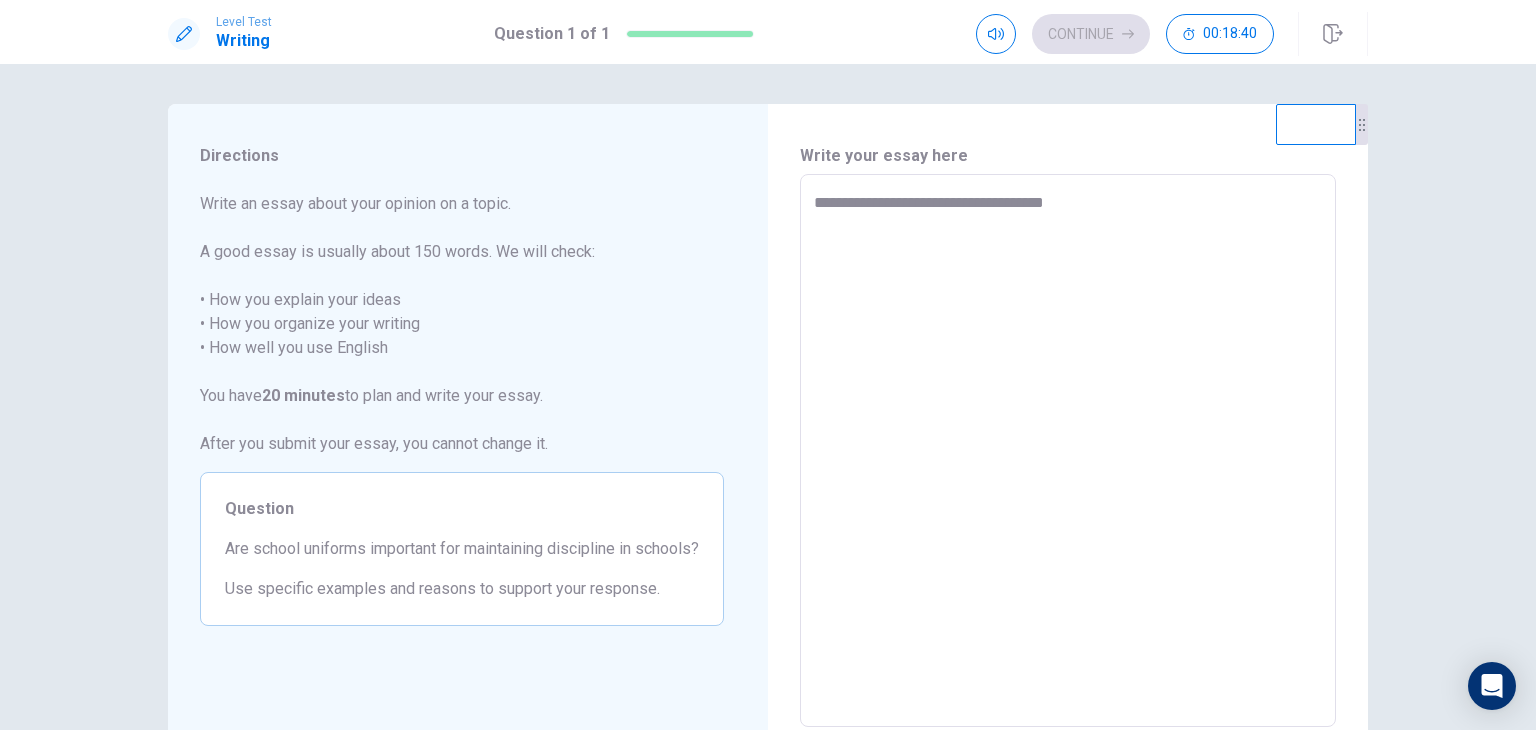 type on "**********" 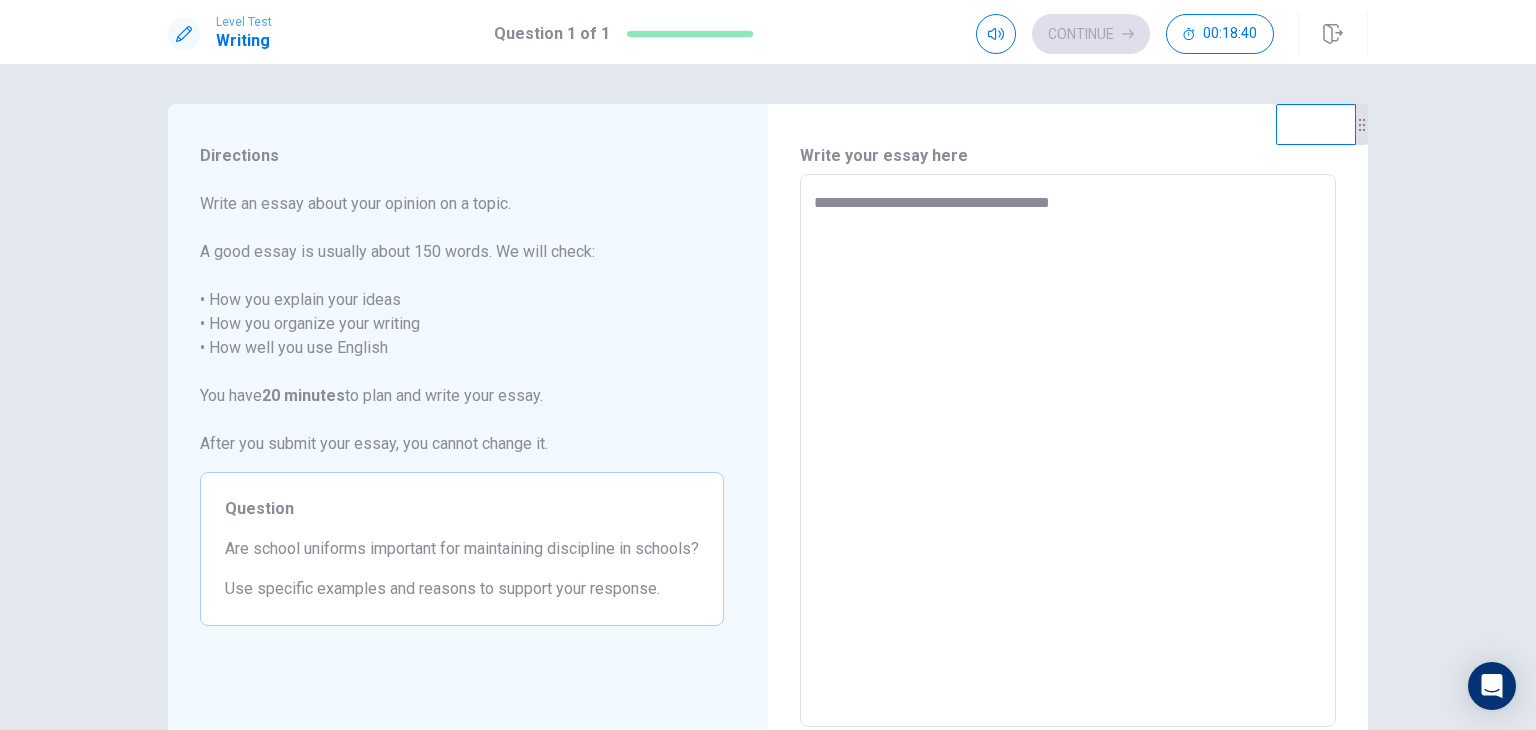 type on "*" 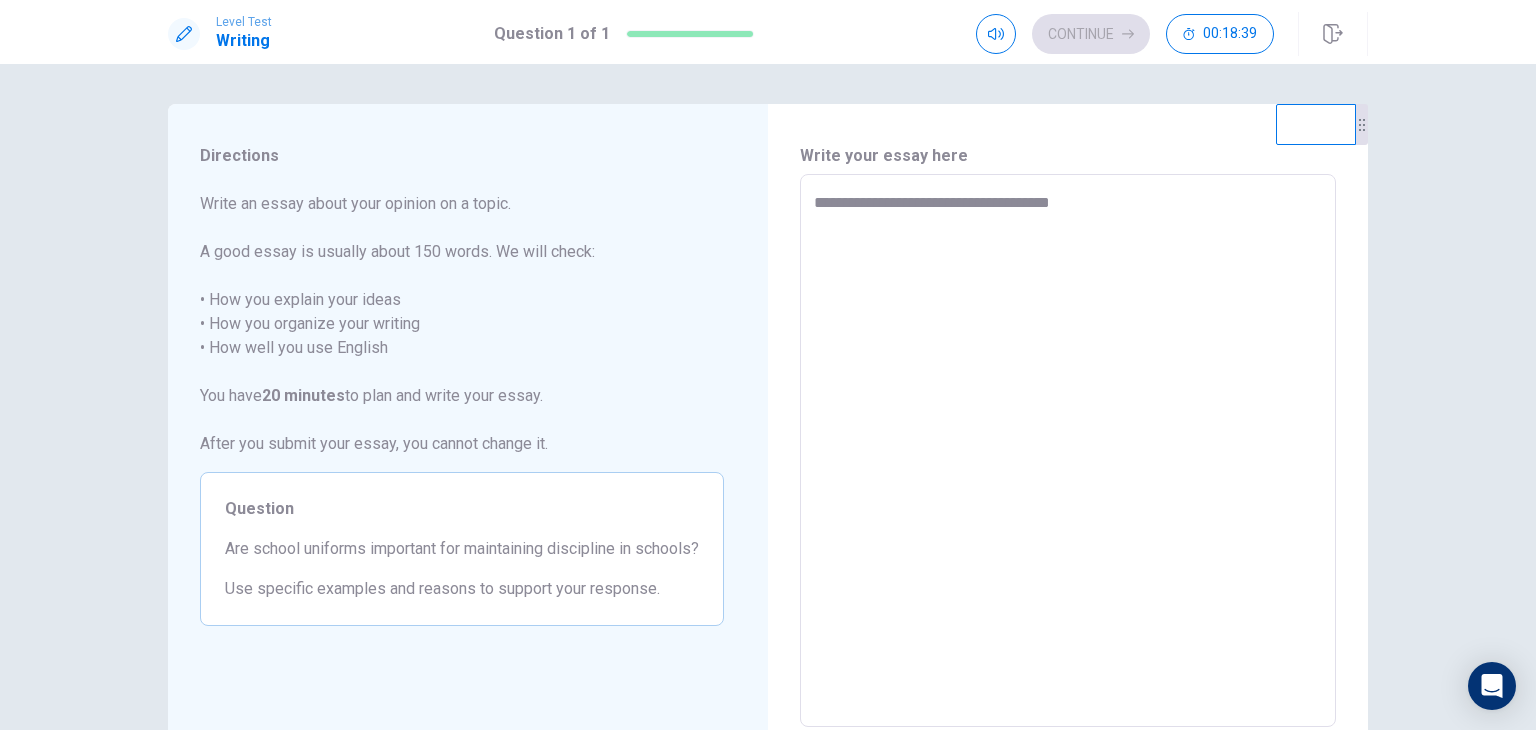 type on "**********" 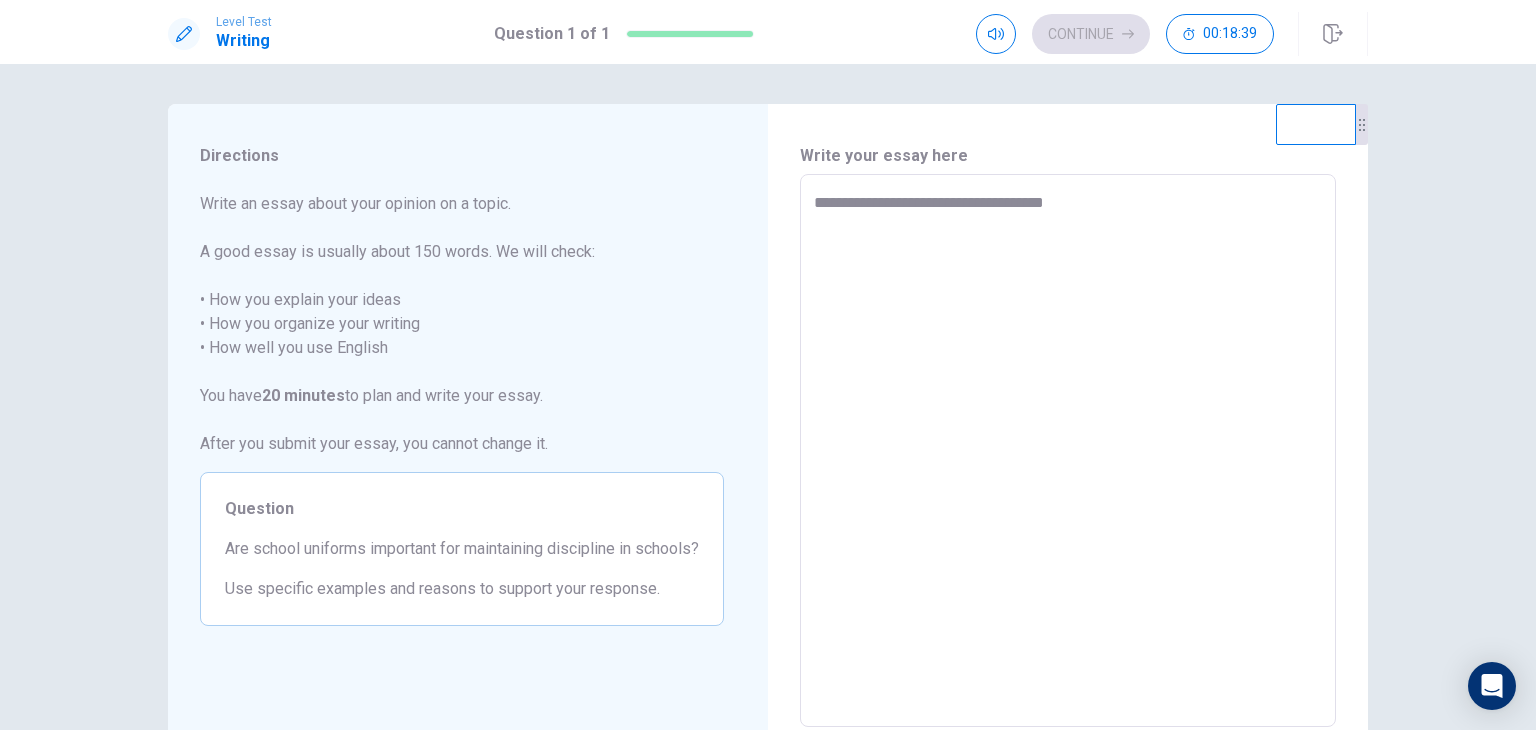 type on "*" 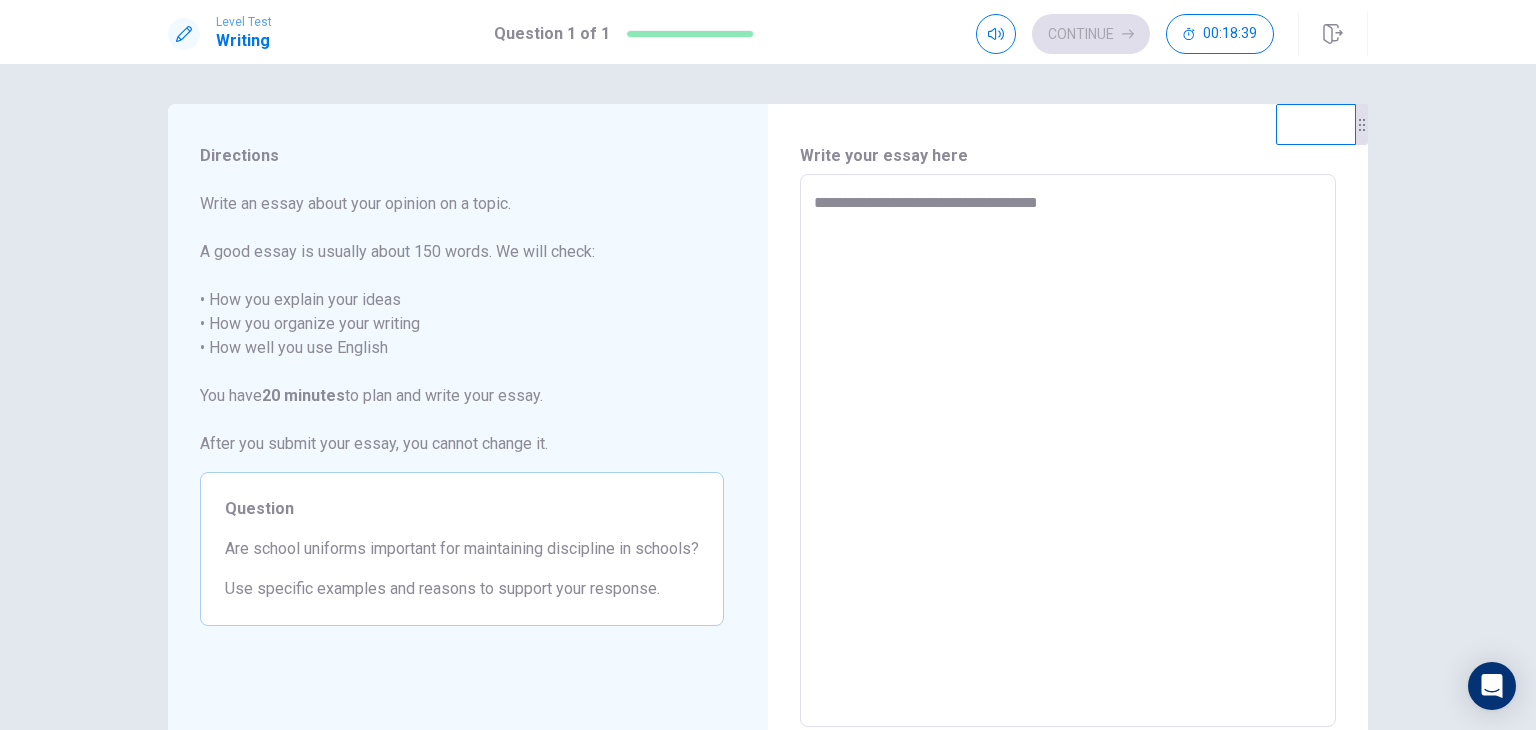 type on "*" 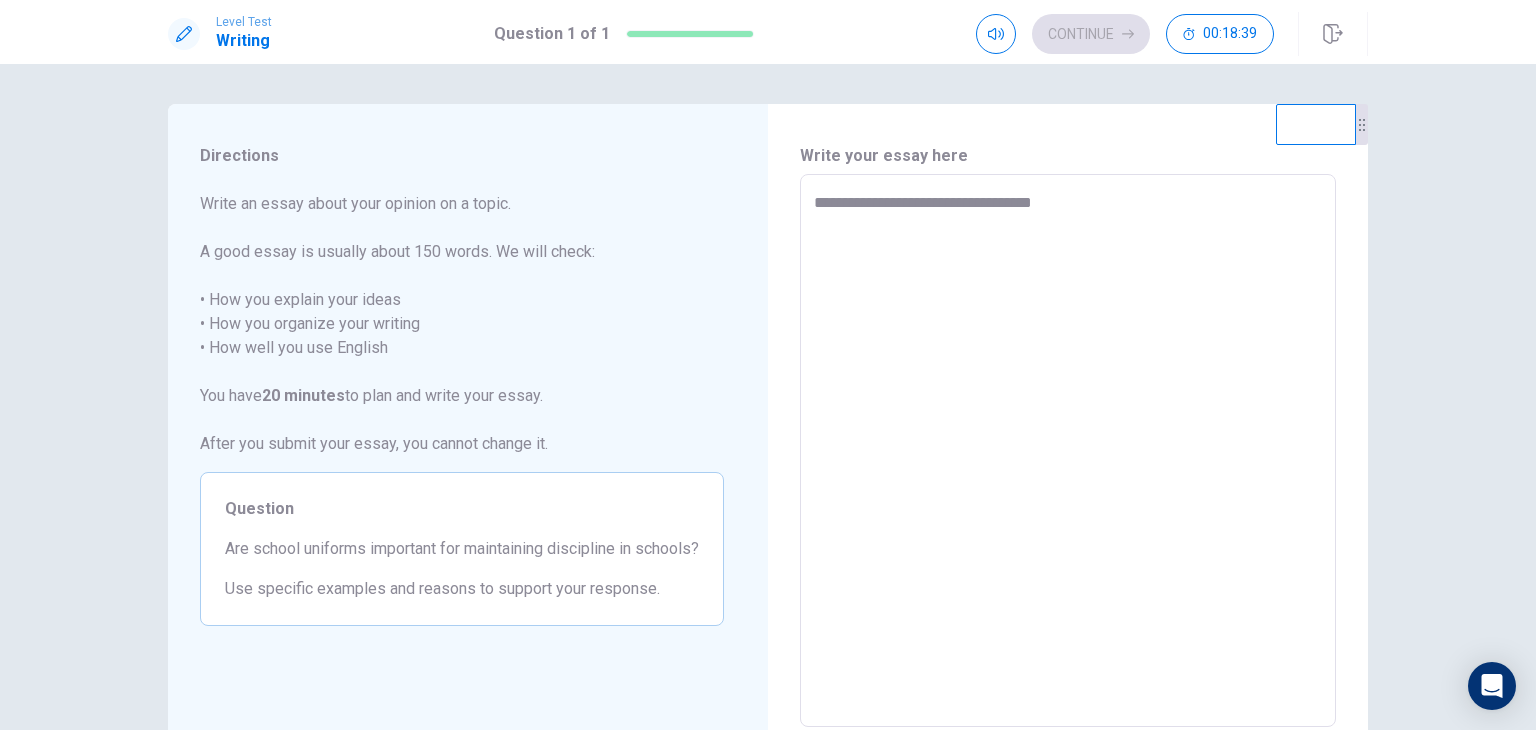 type on "*" 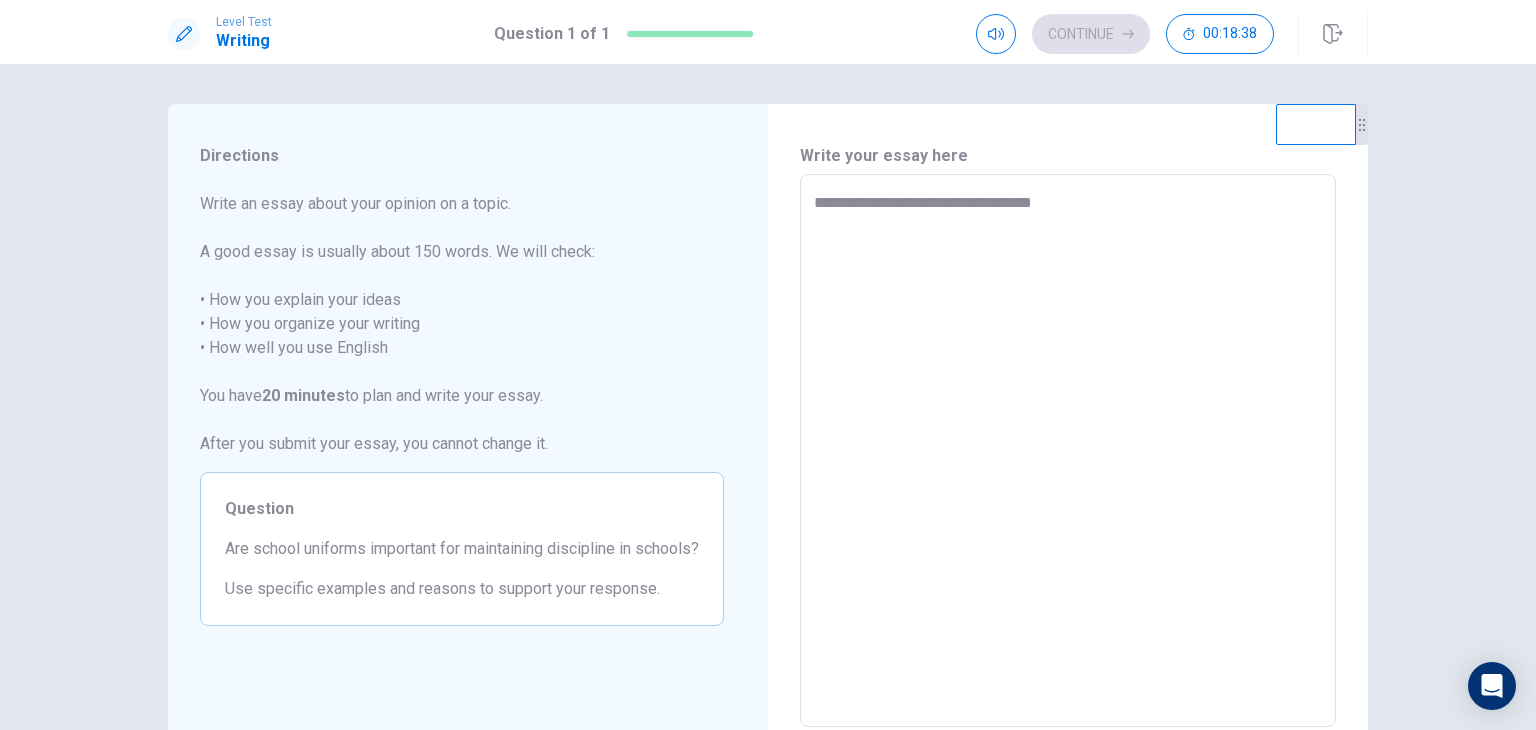 type on "**********" 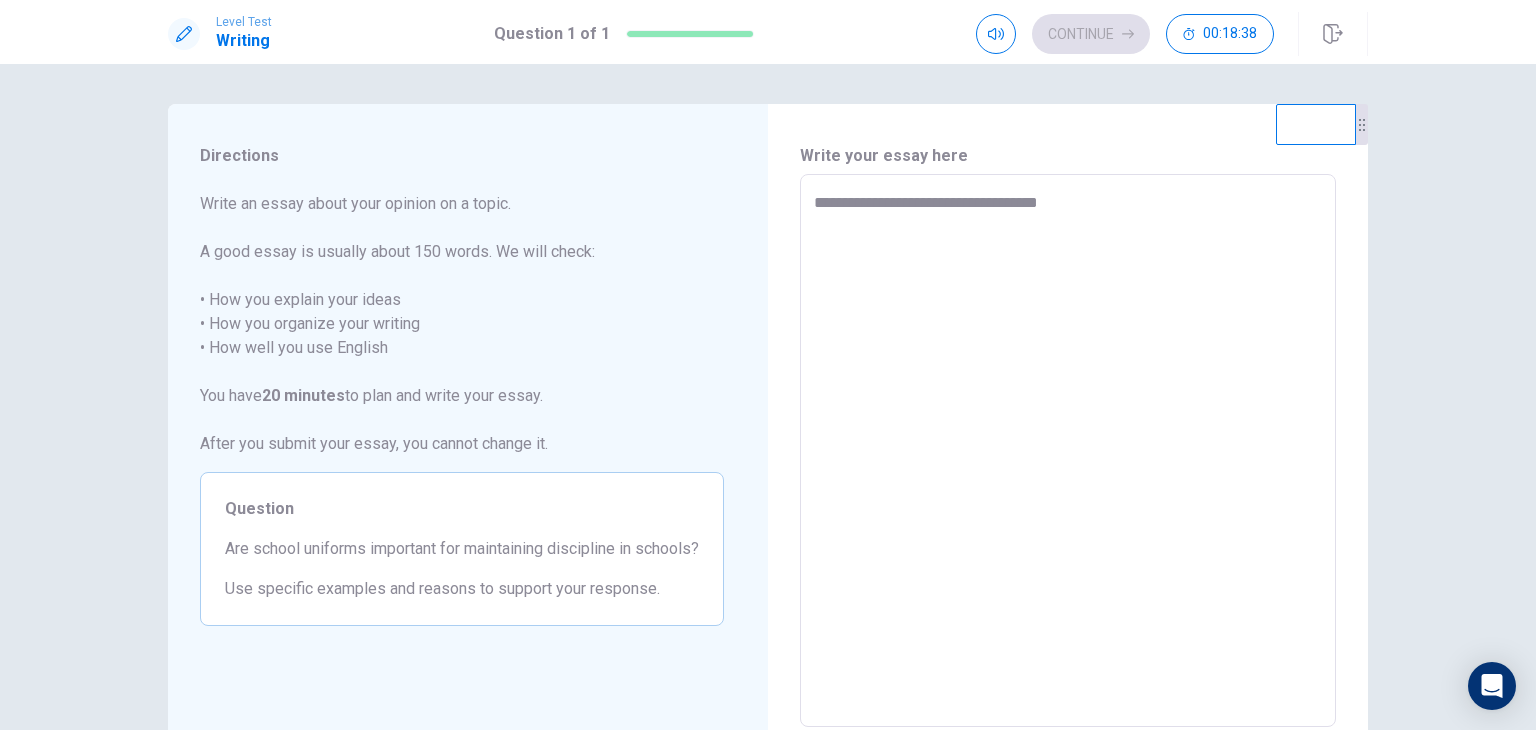 type on "*" 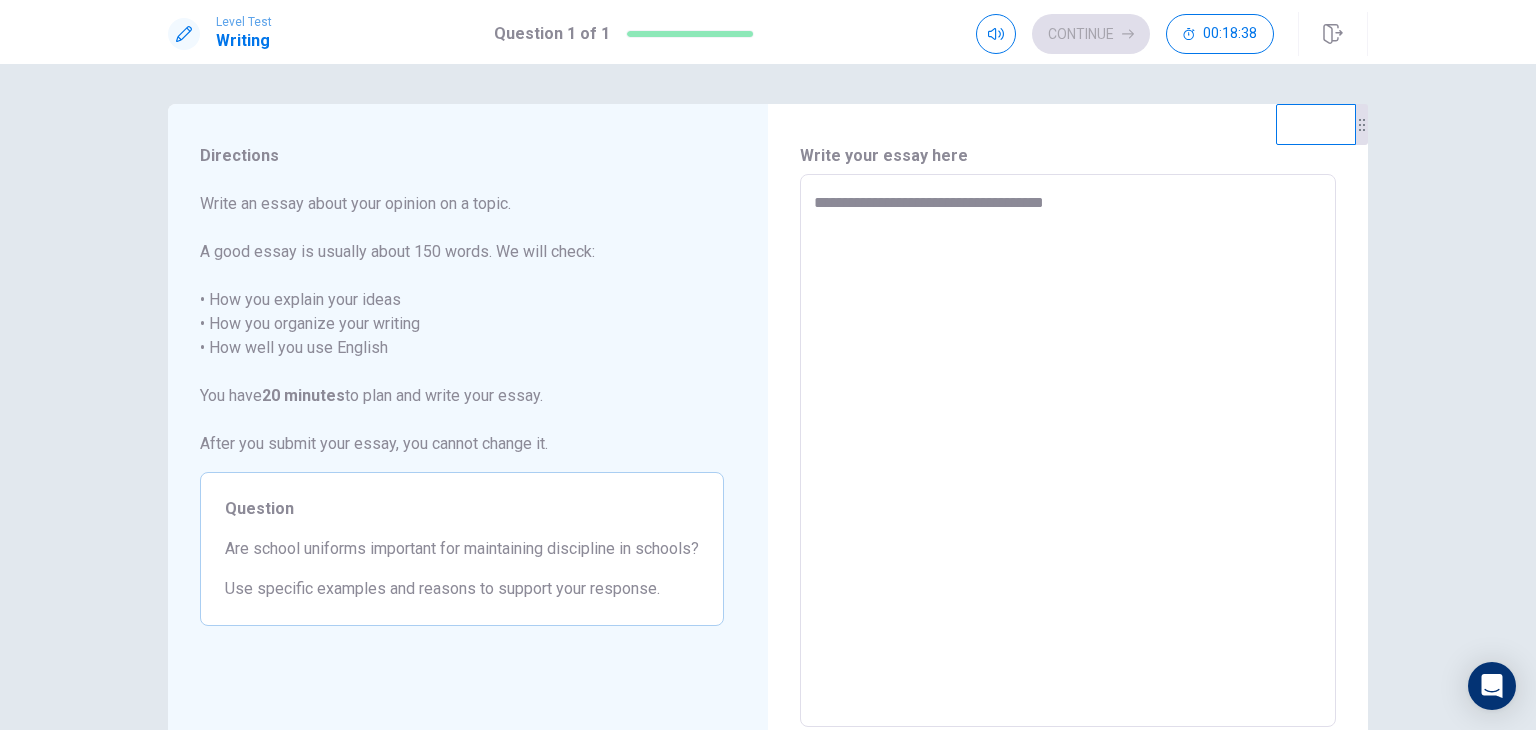 type on "*" 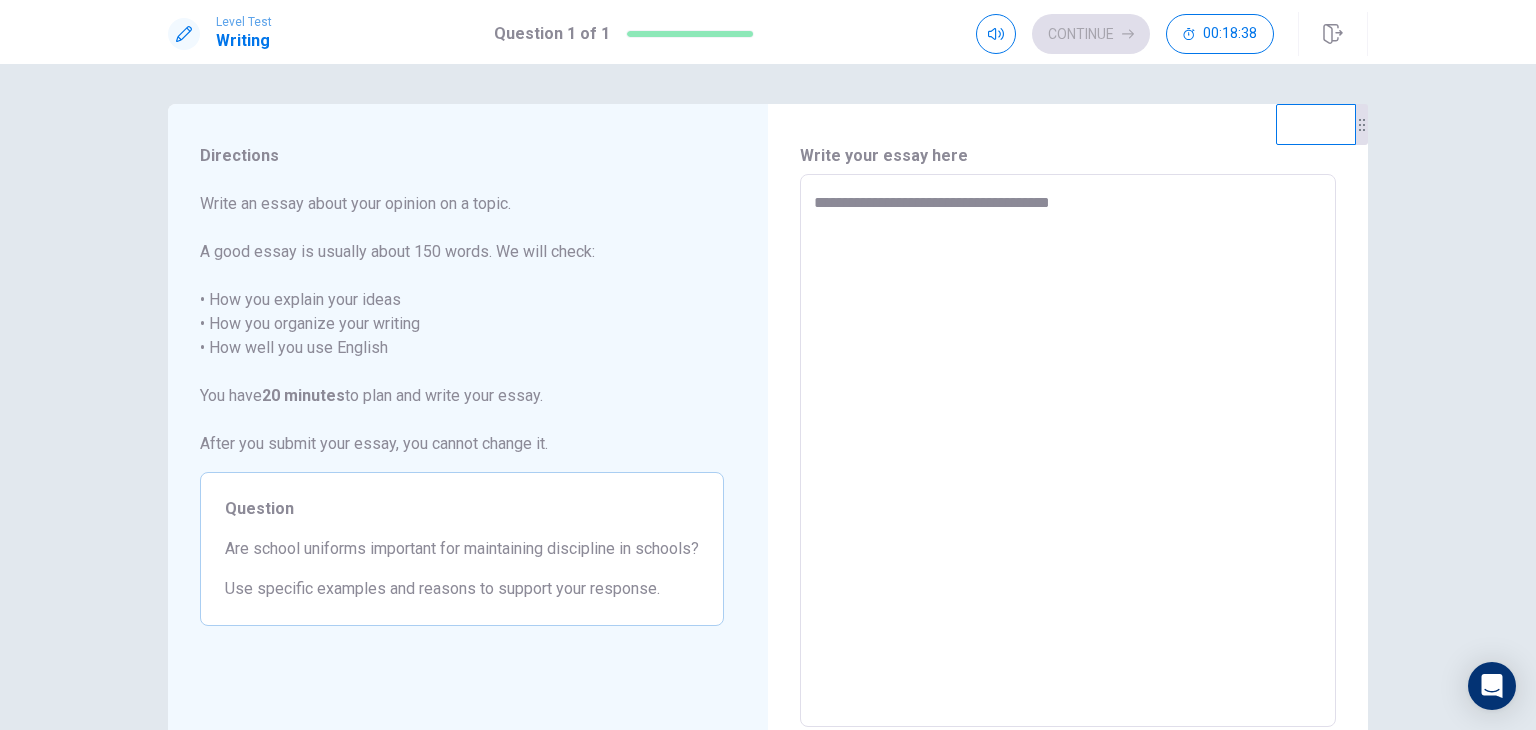 type on "*" 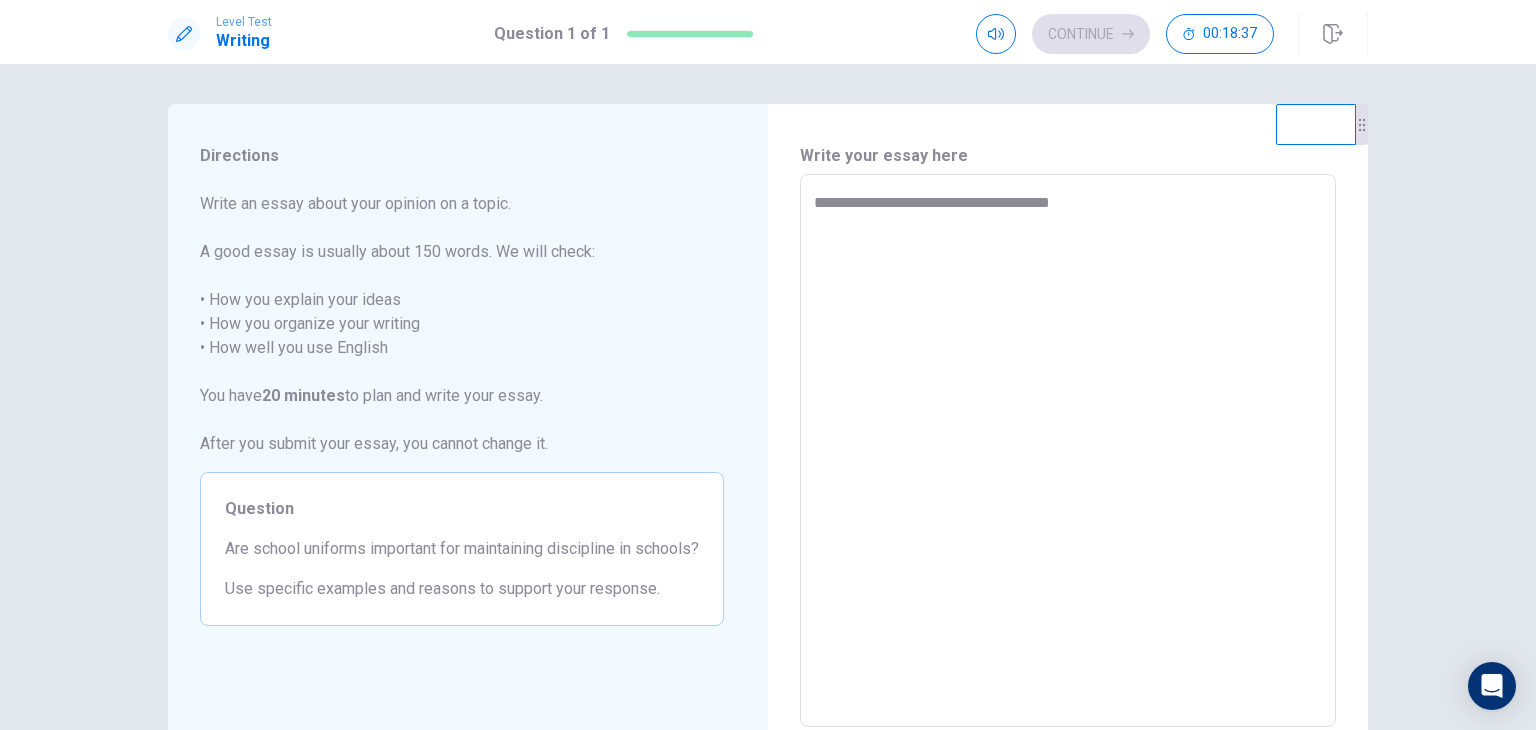 type on "**********" 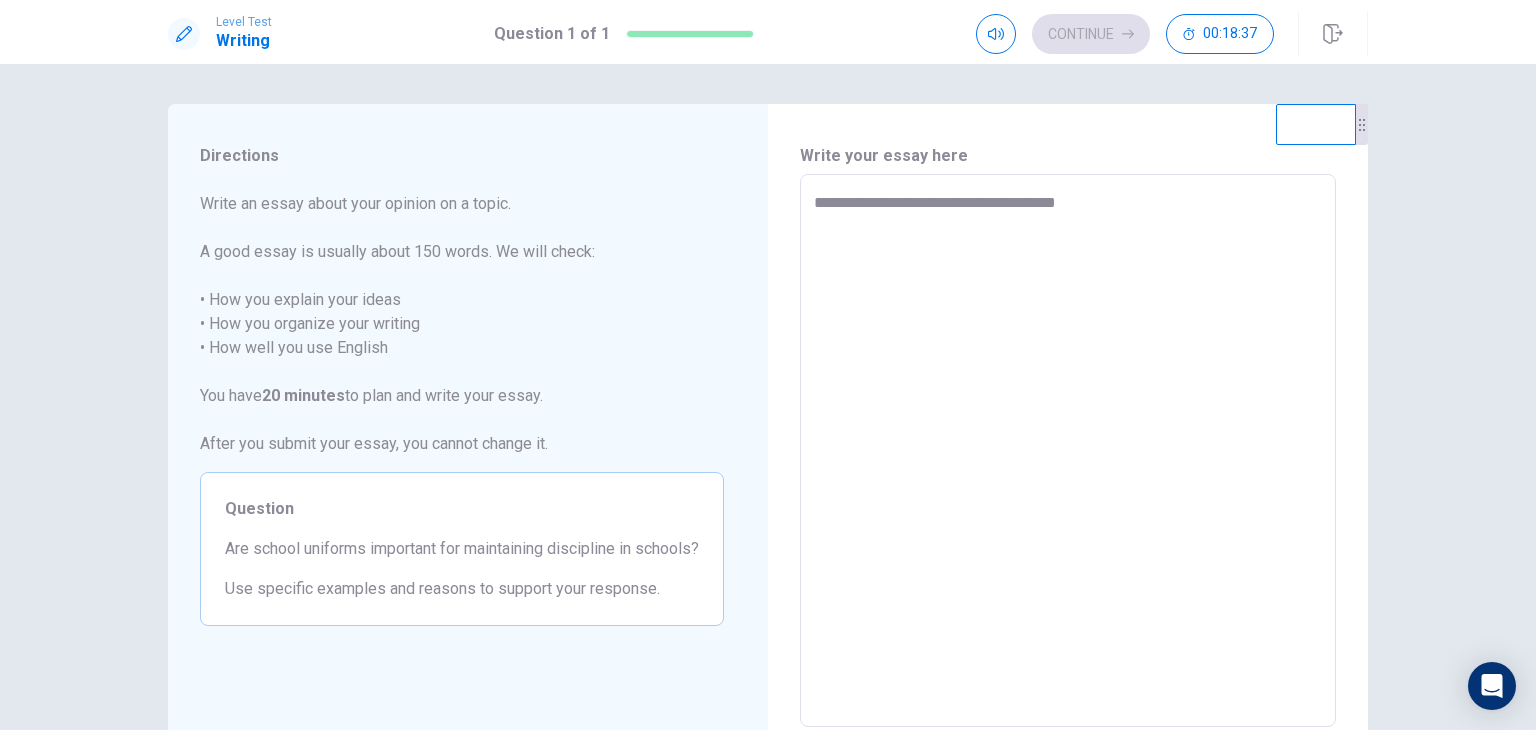 type on "*" 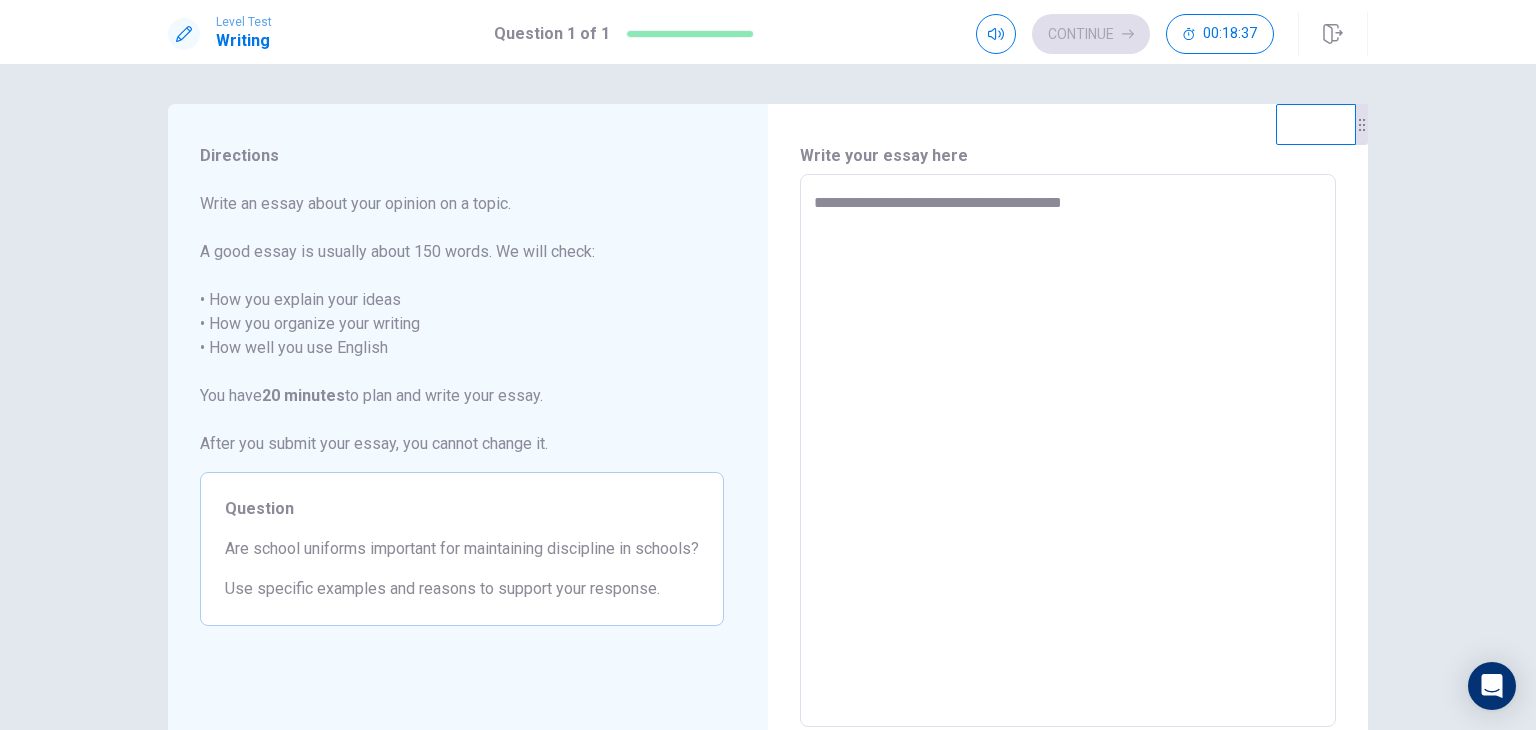 type on "*" 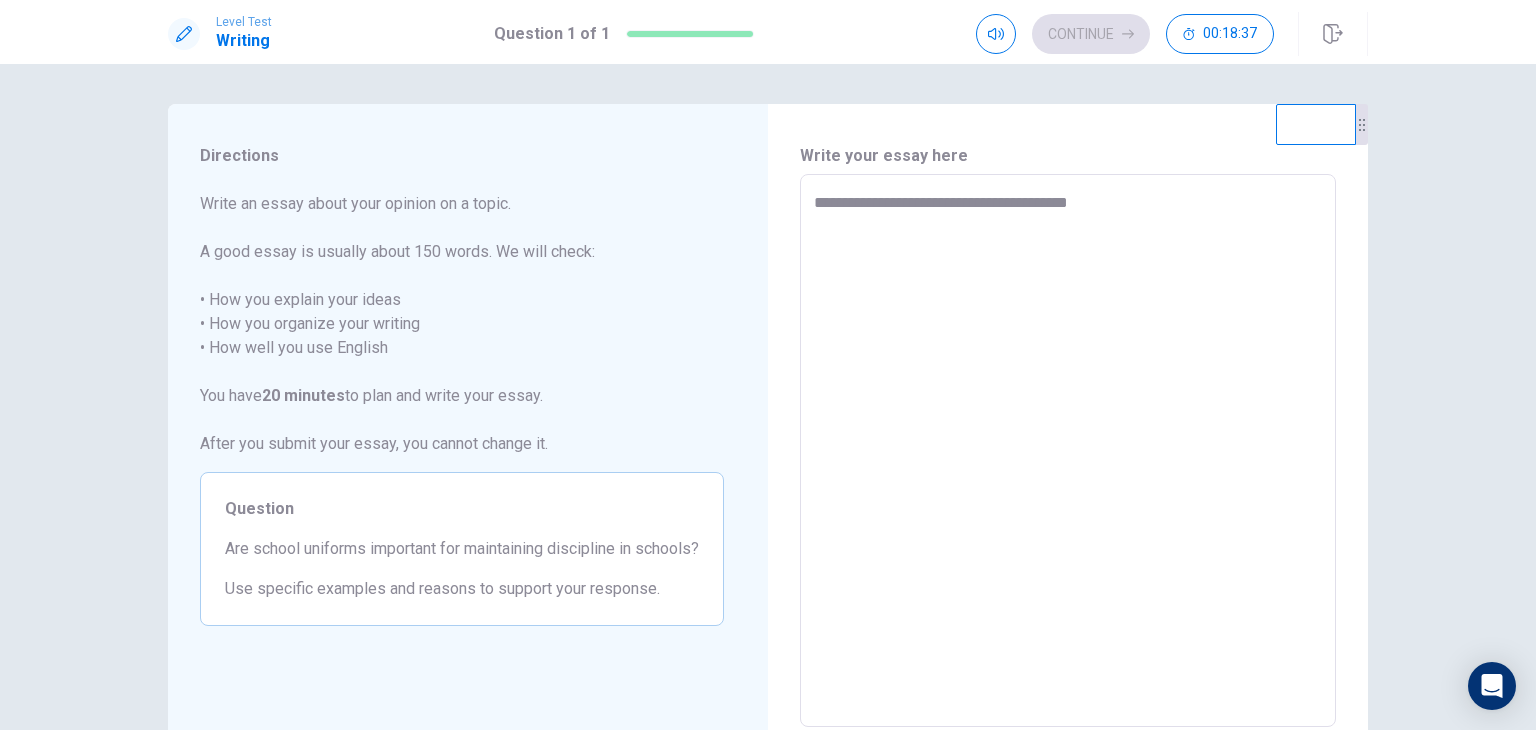 type on "*" 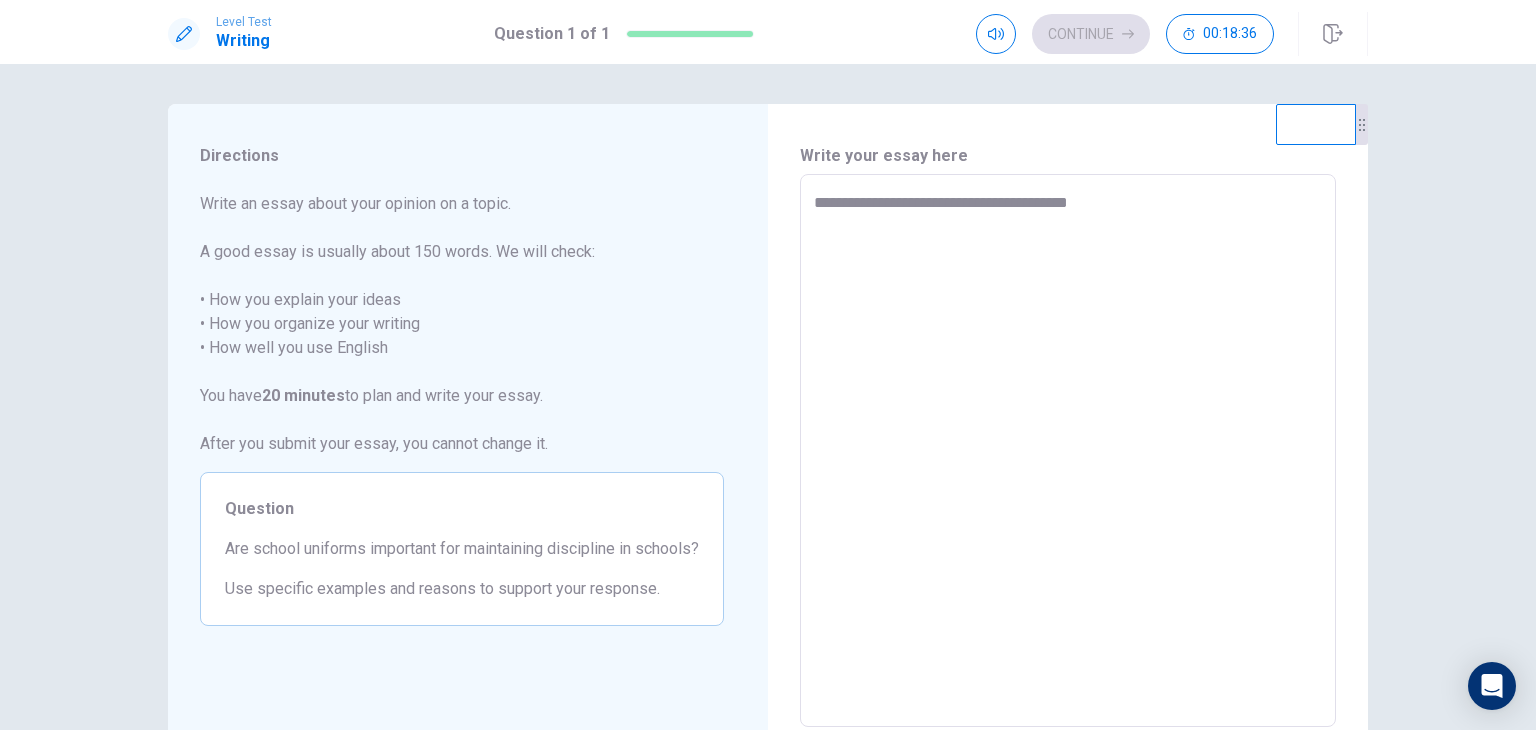 type on "**********" 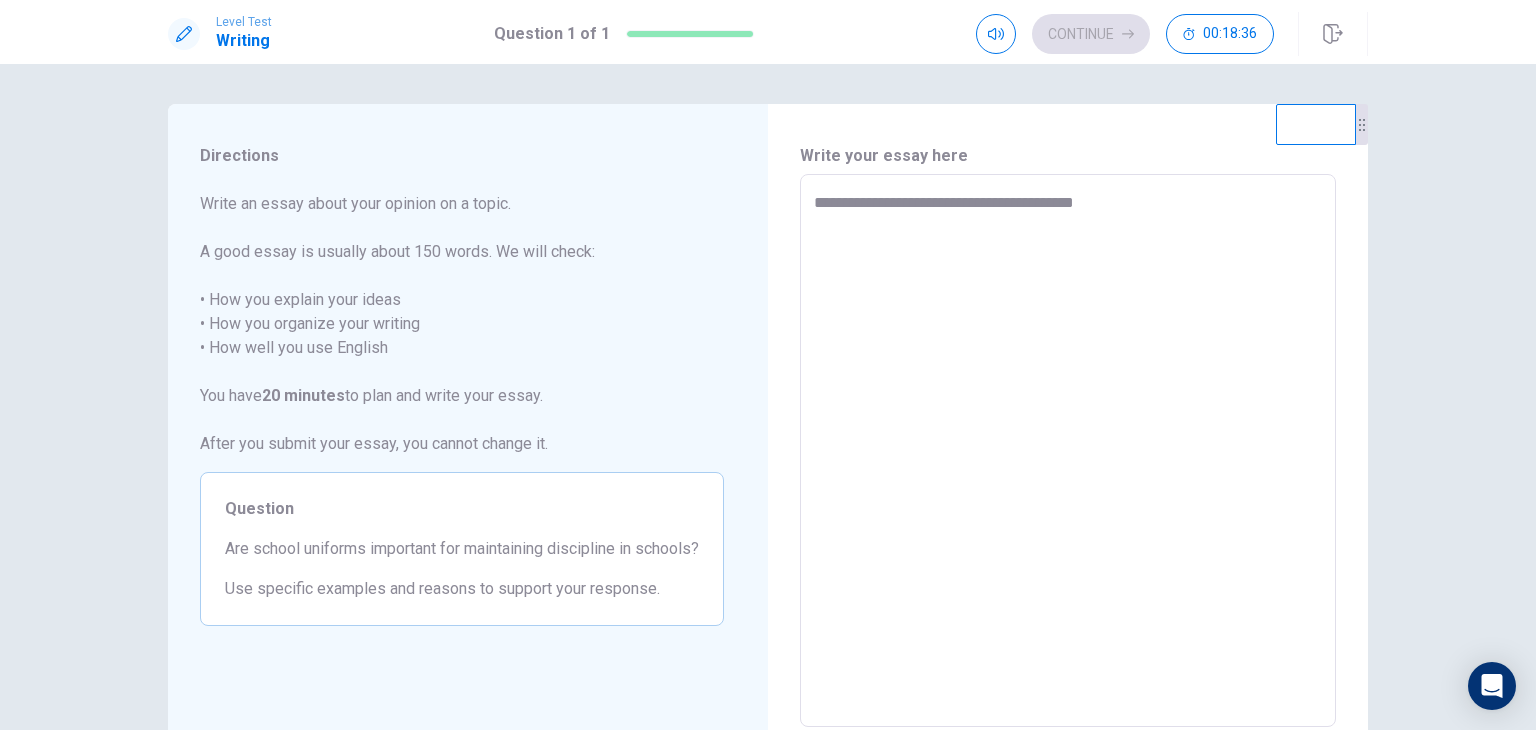 type on "*" 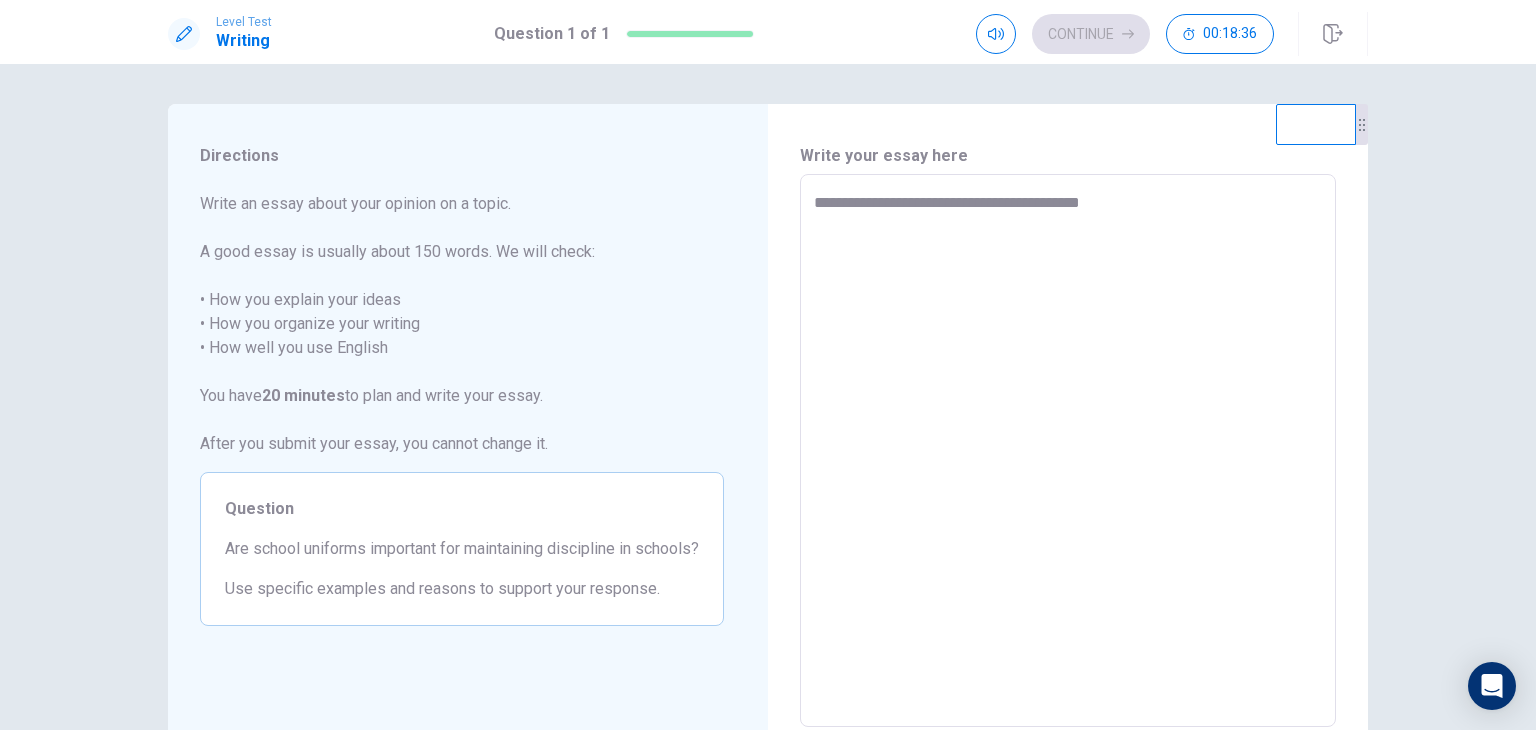 type on "**********" 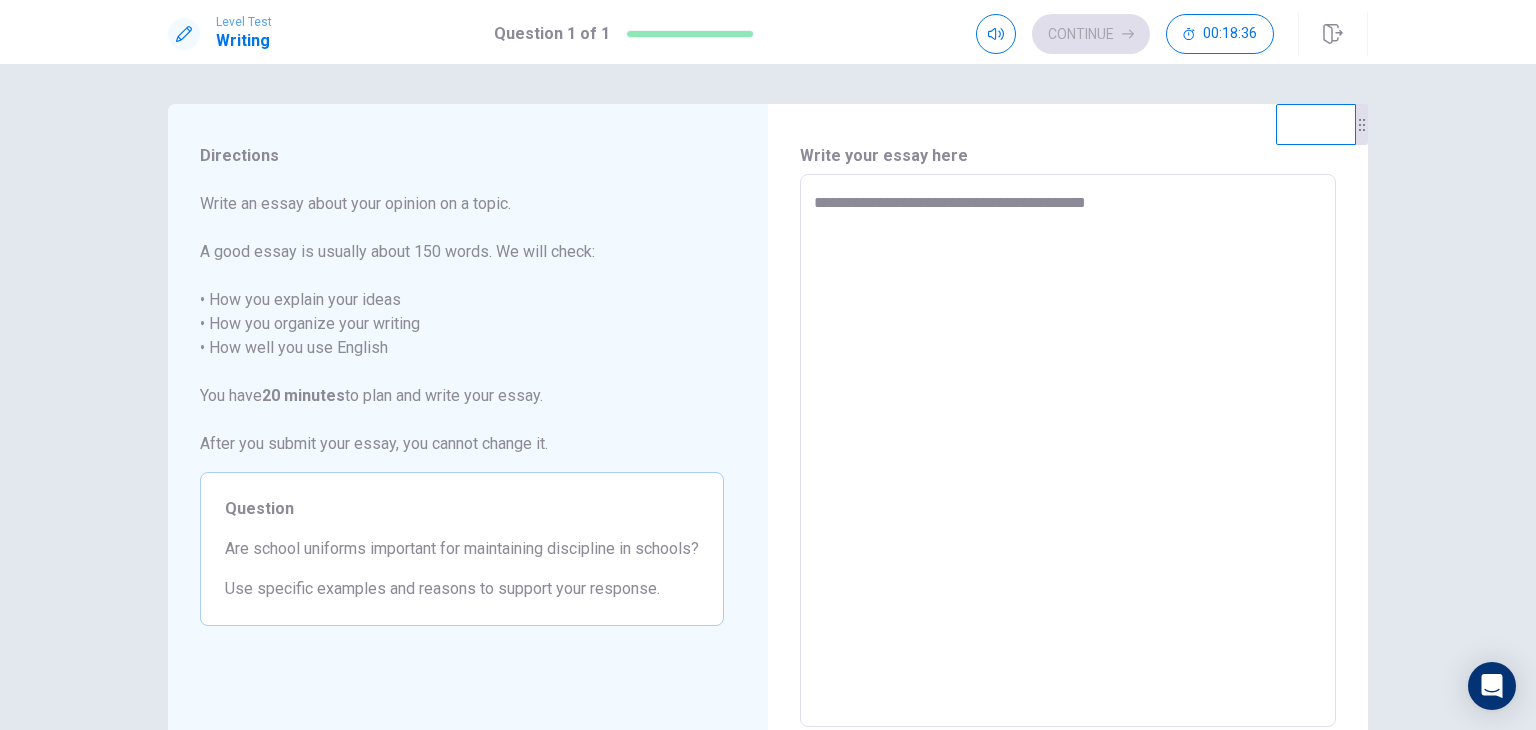 type on "*" 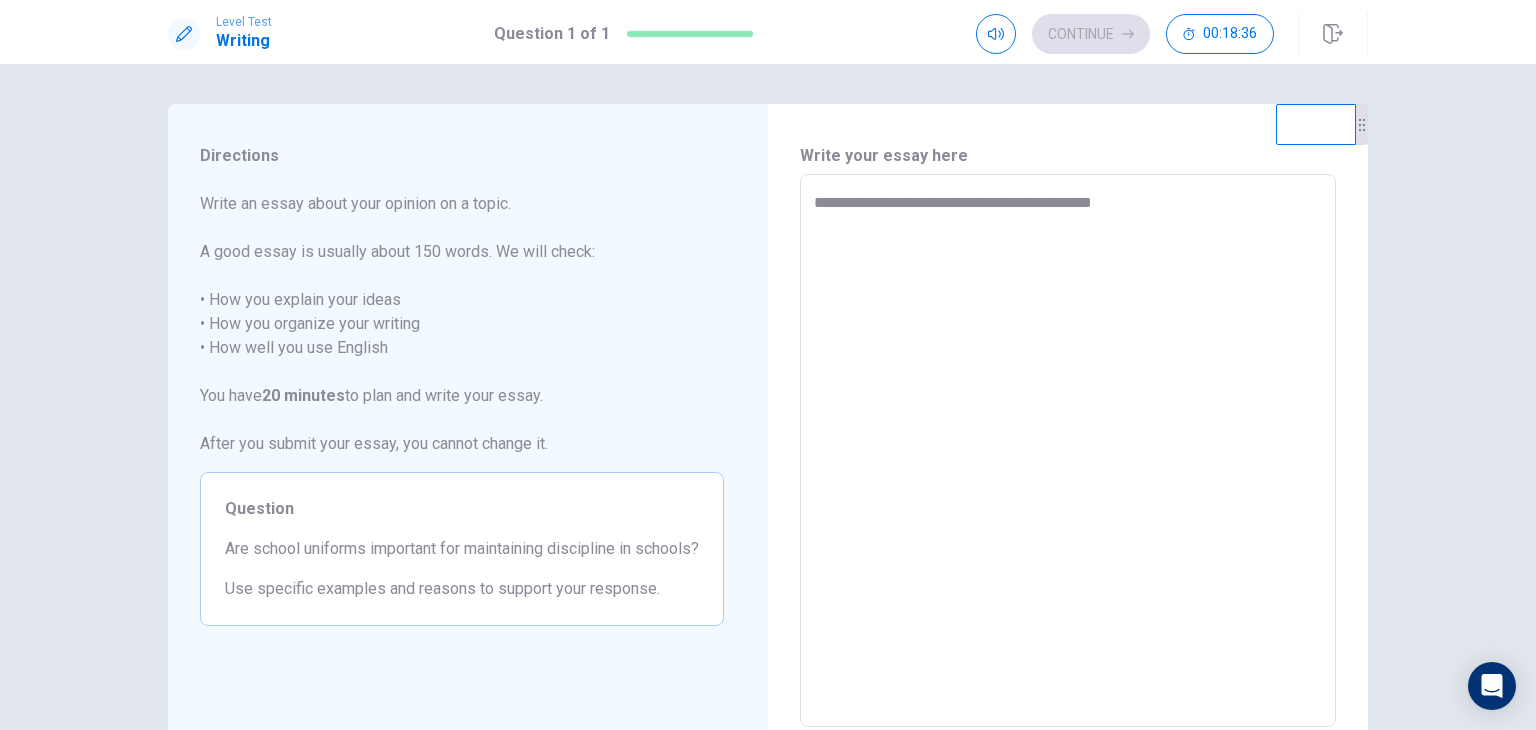 type on "*" 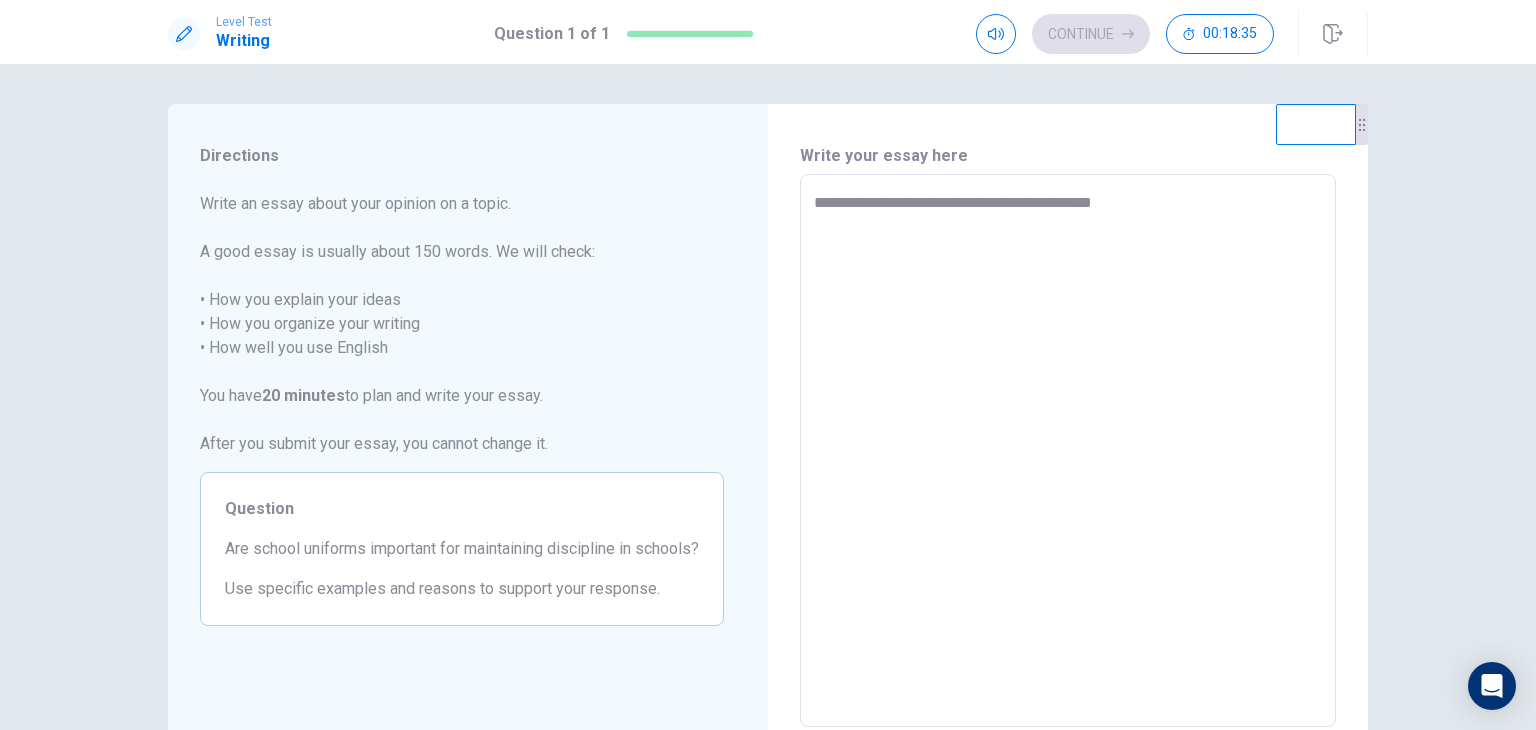 type on "**********" 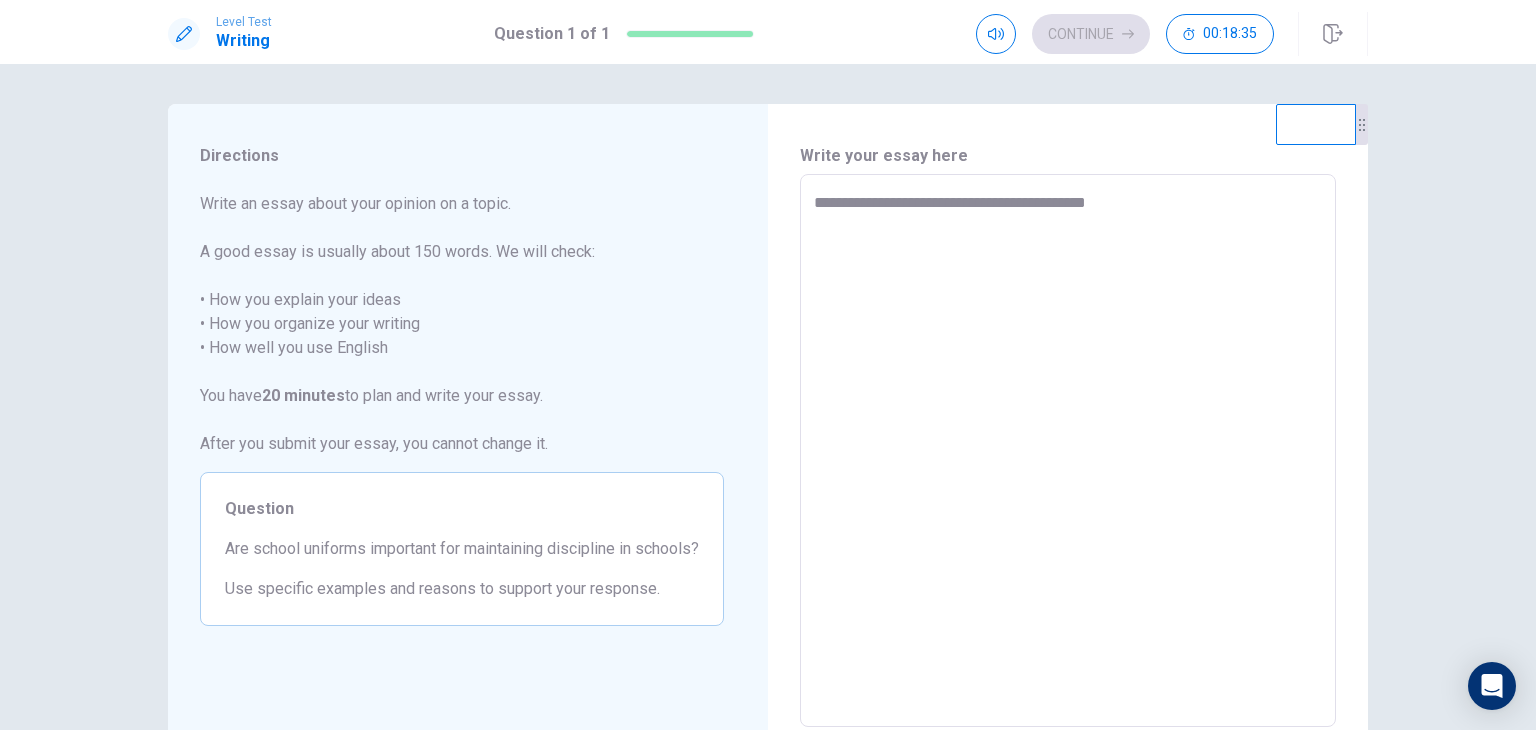 type on "*" 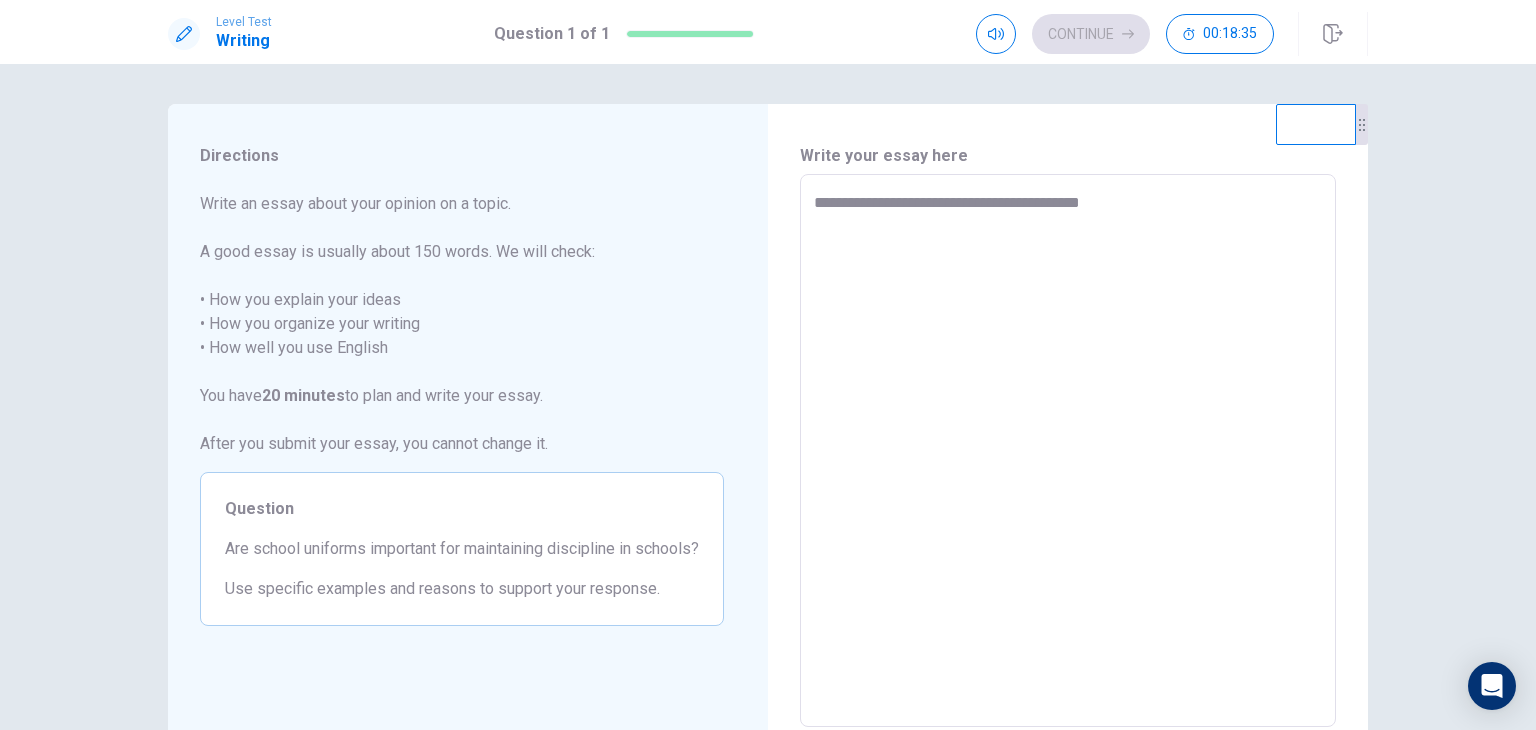 type on "*" 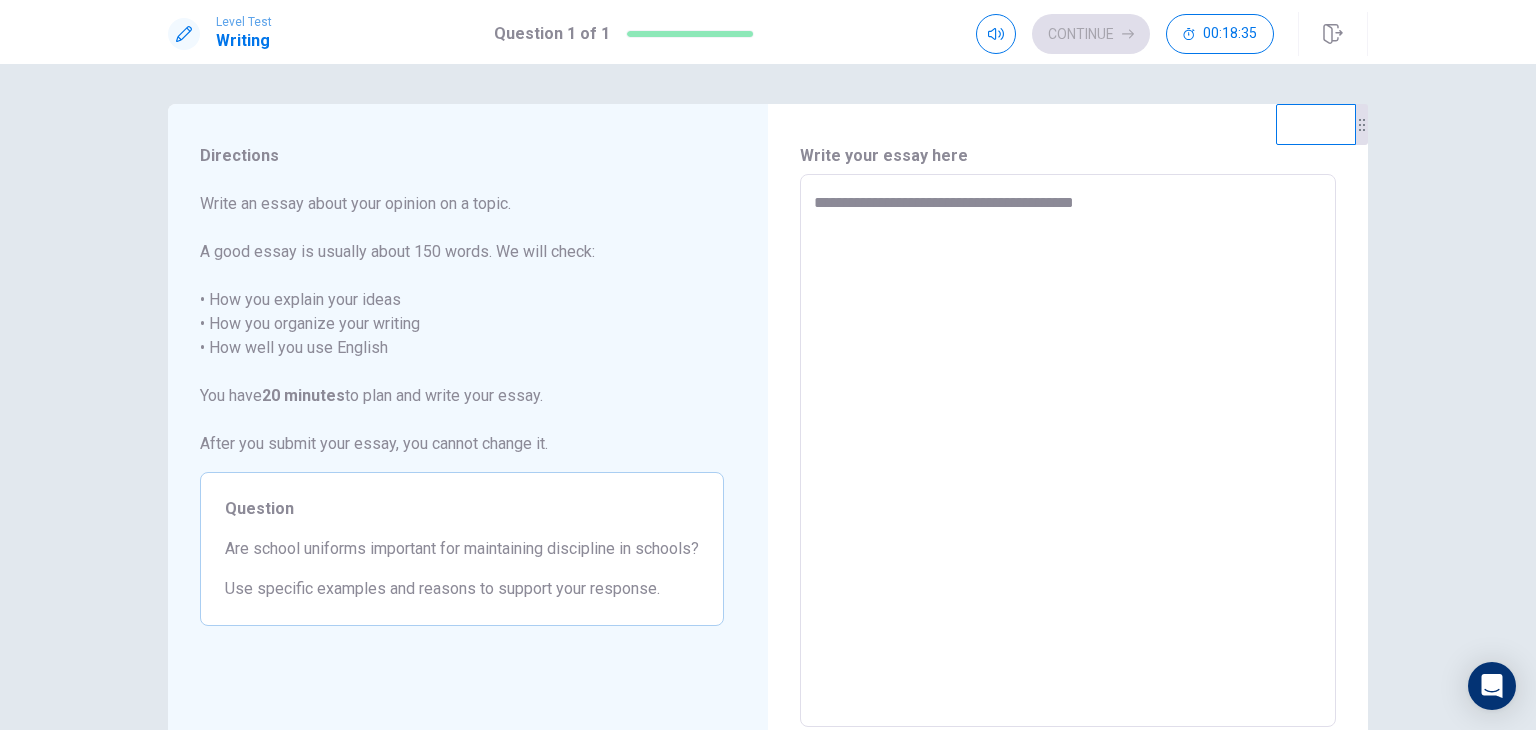 type on "**********" 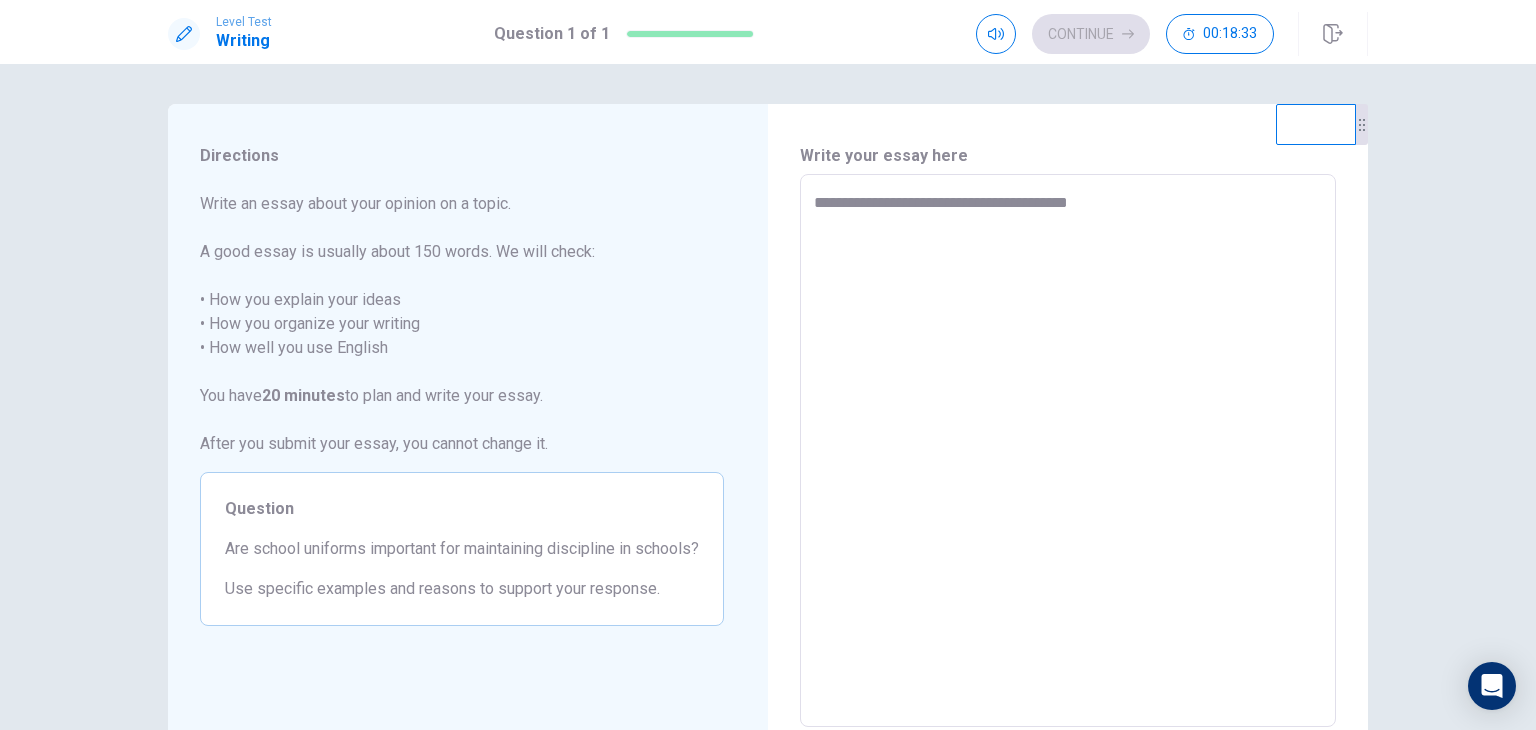 type on "*" 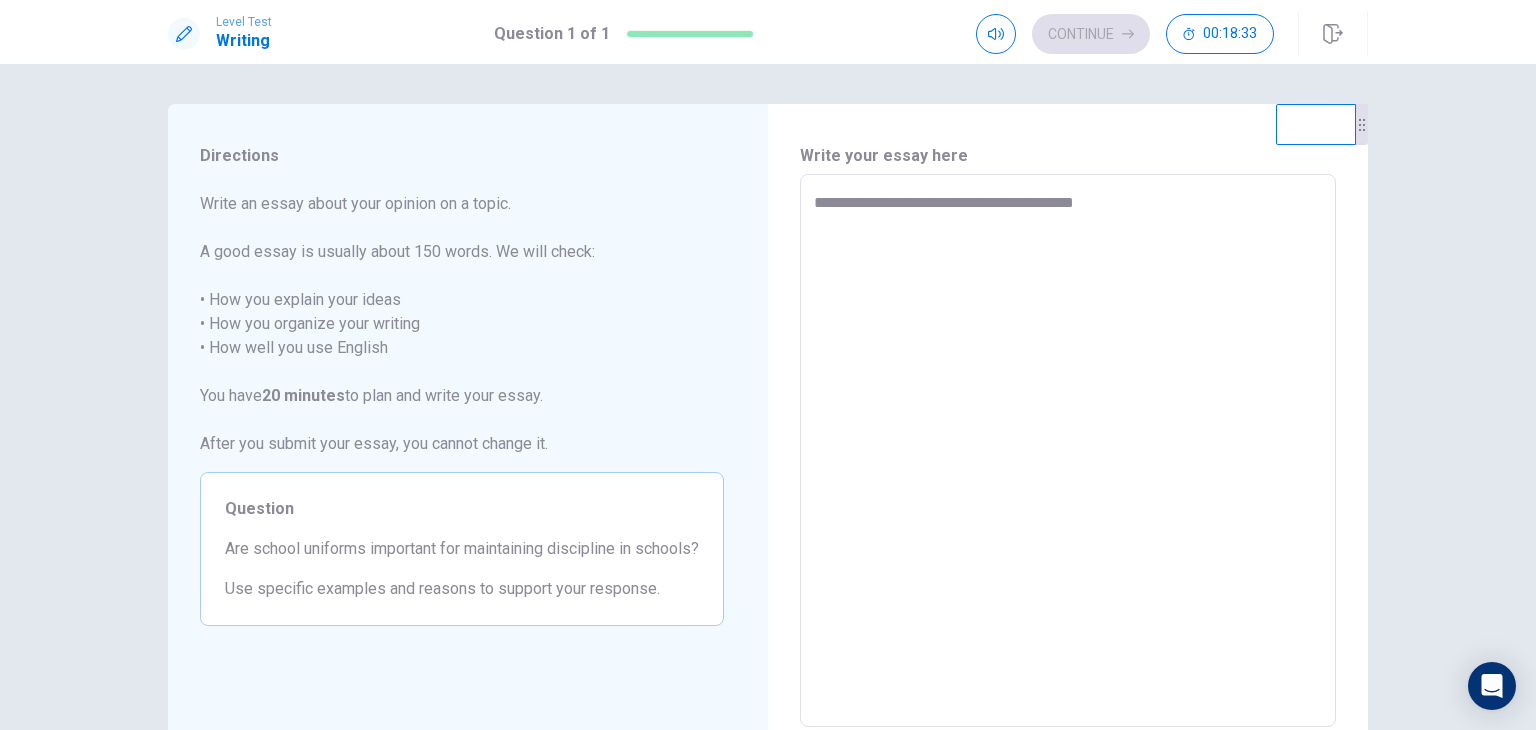 type on "*" 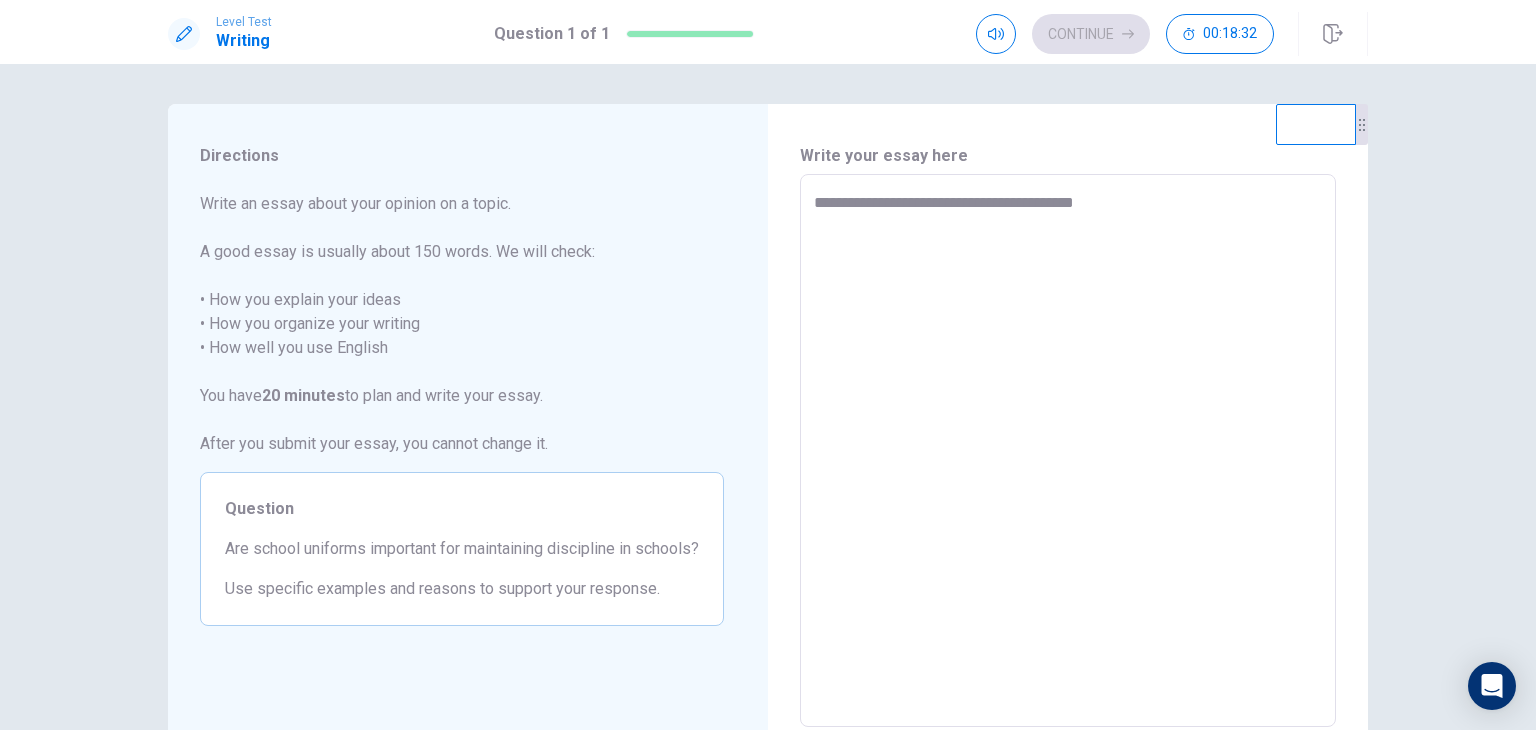 type on "**********" 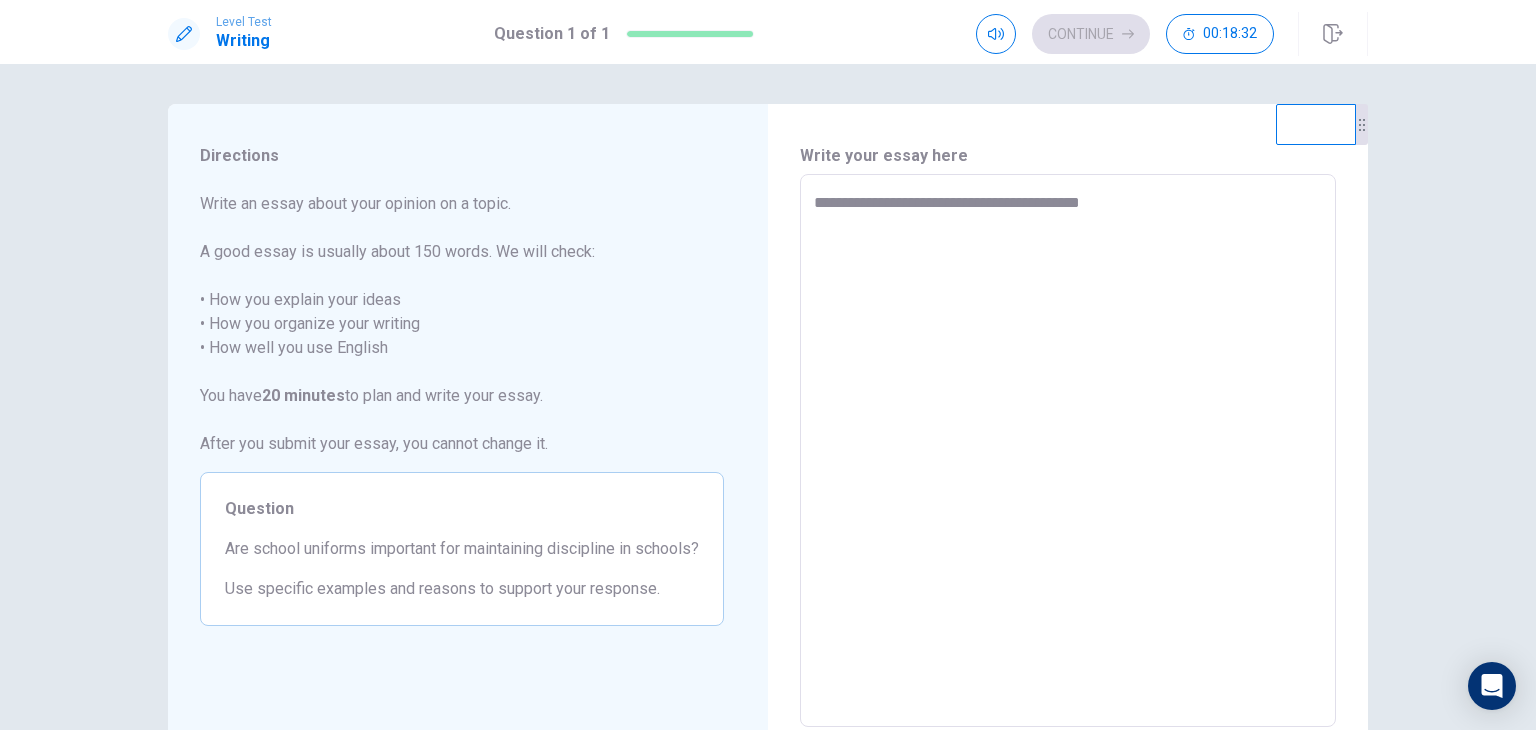 type on "*" 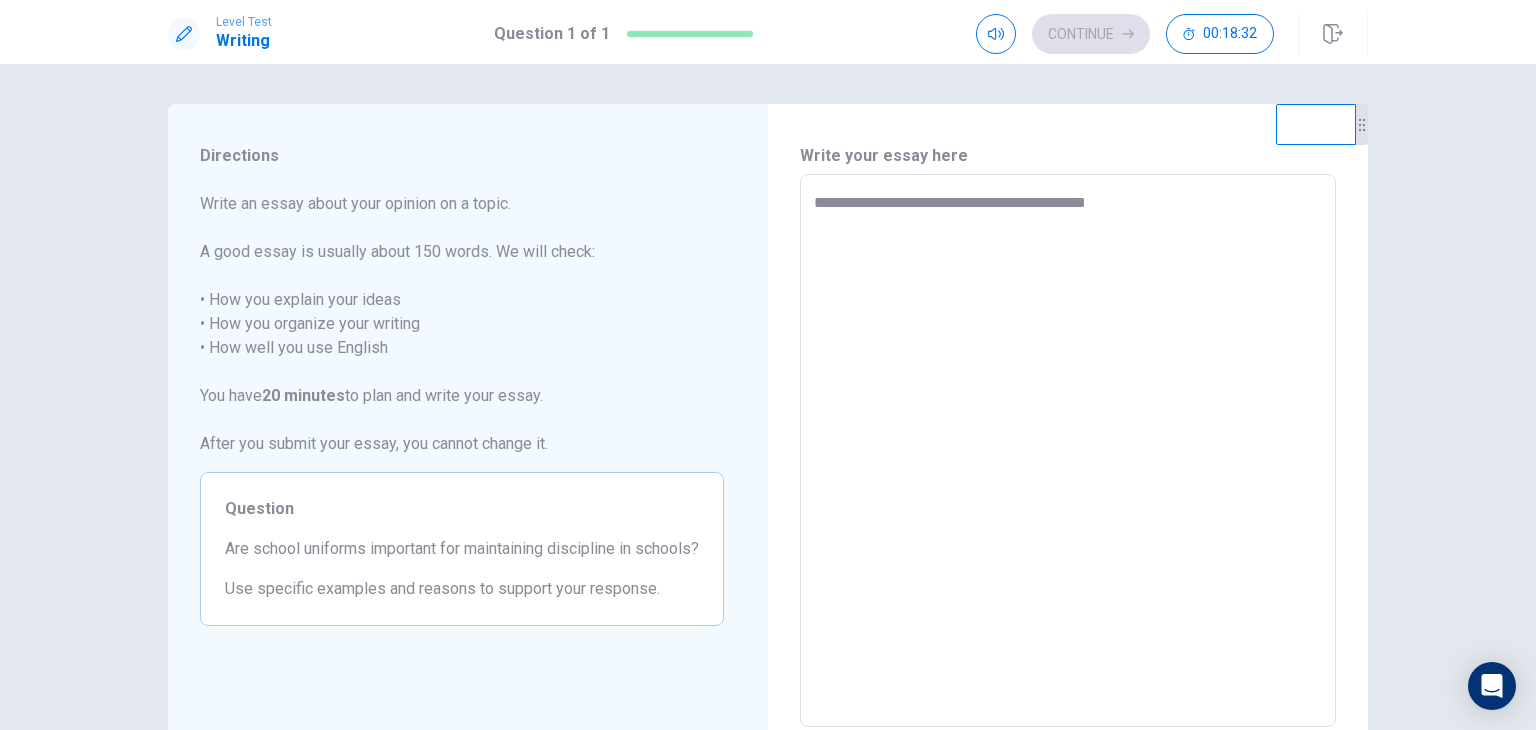 type on "*" 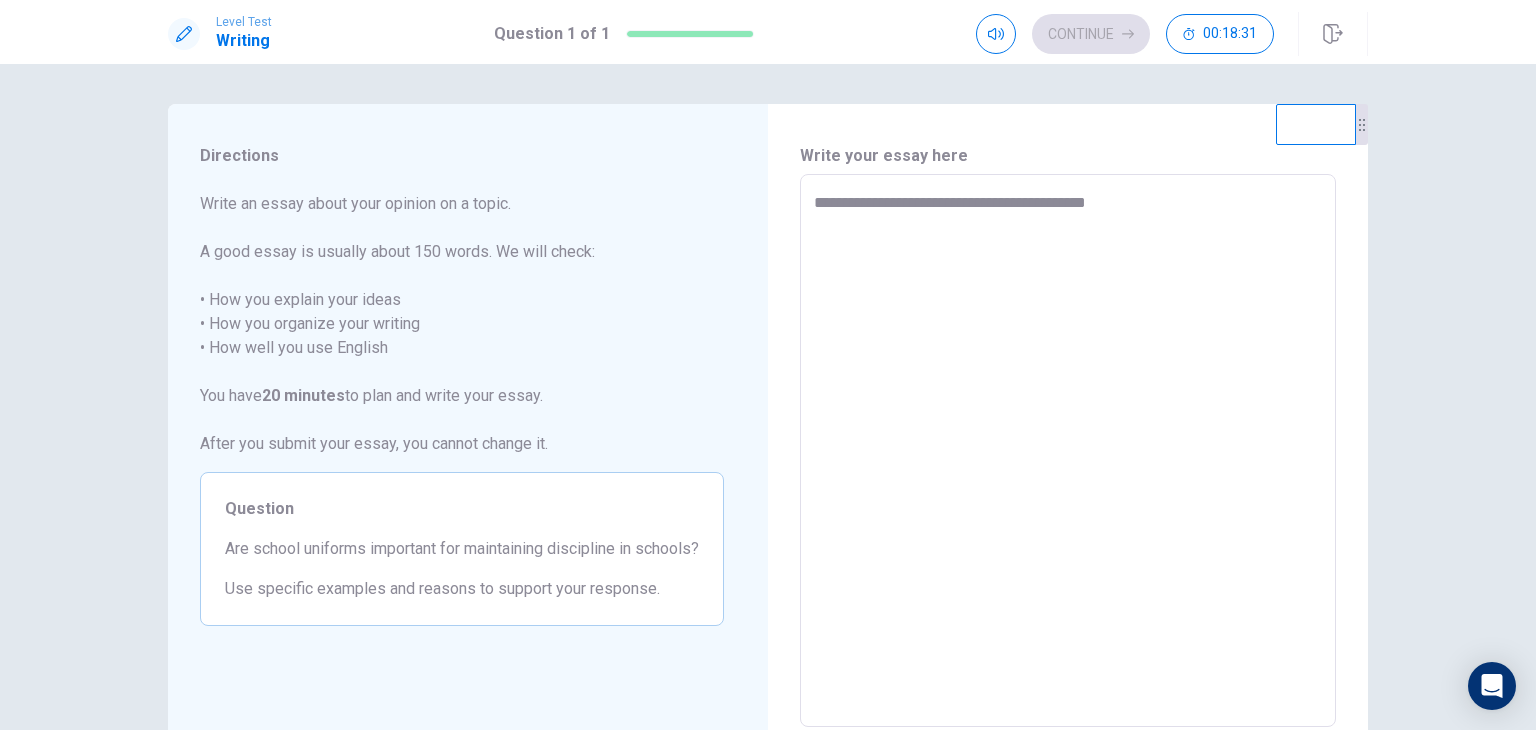 type on "**********" 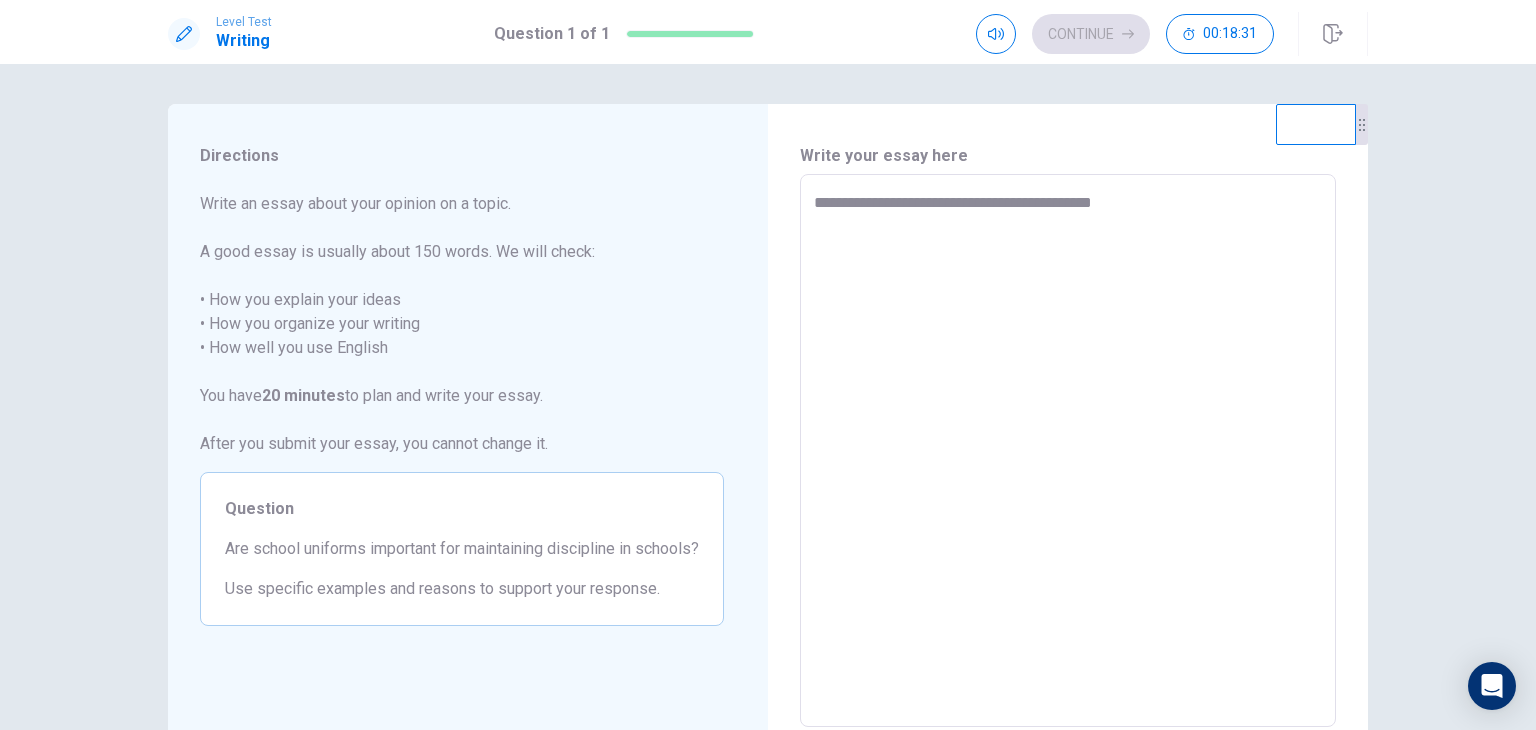 type on "*" 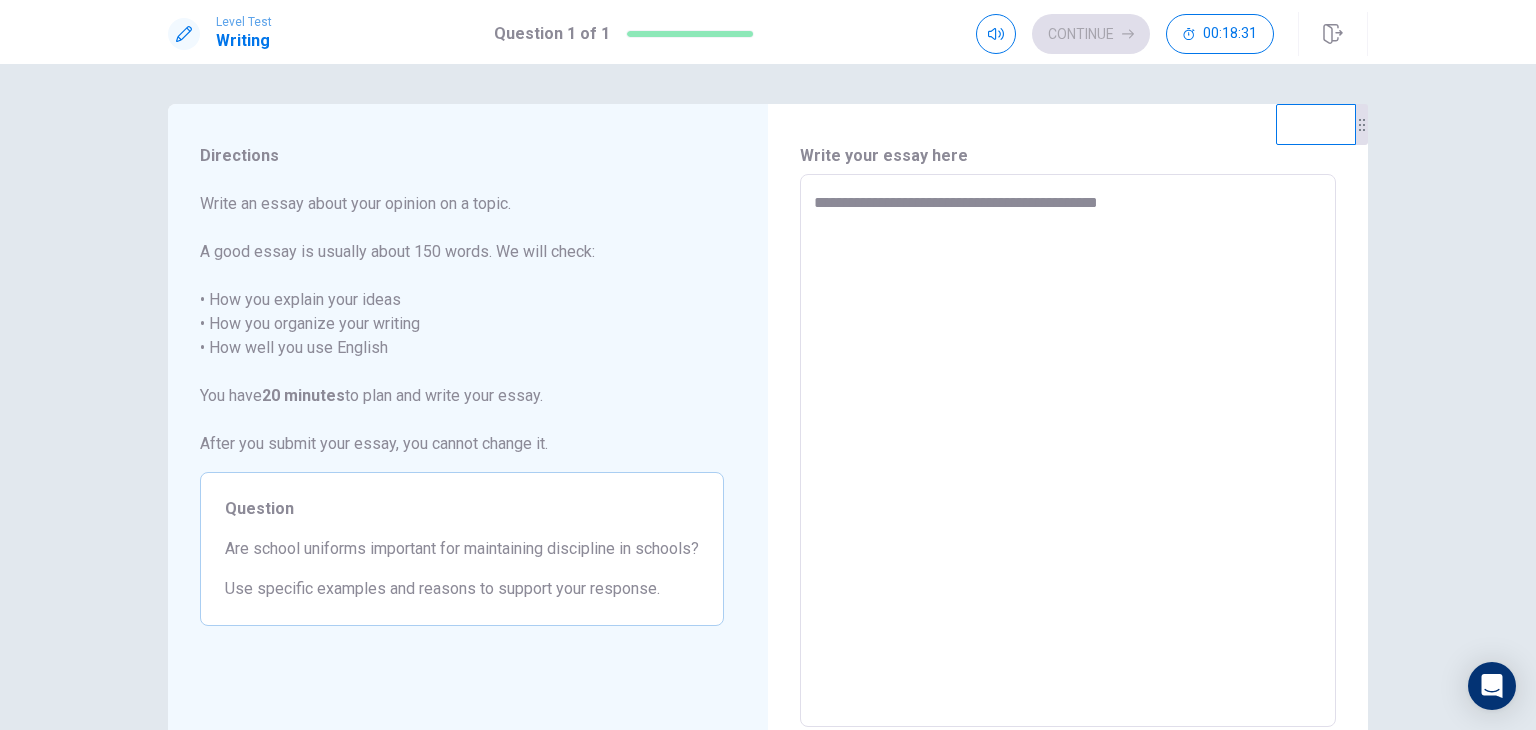 type on "*" 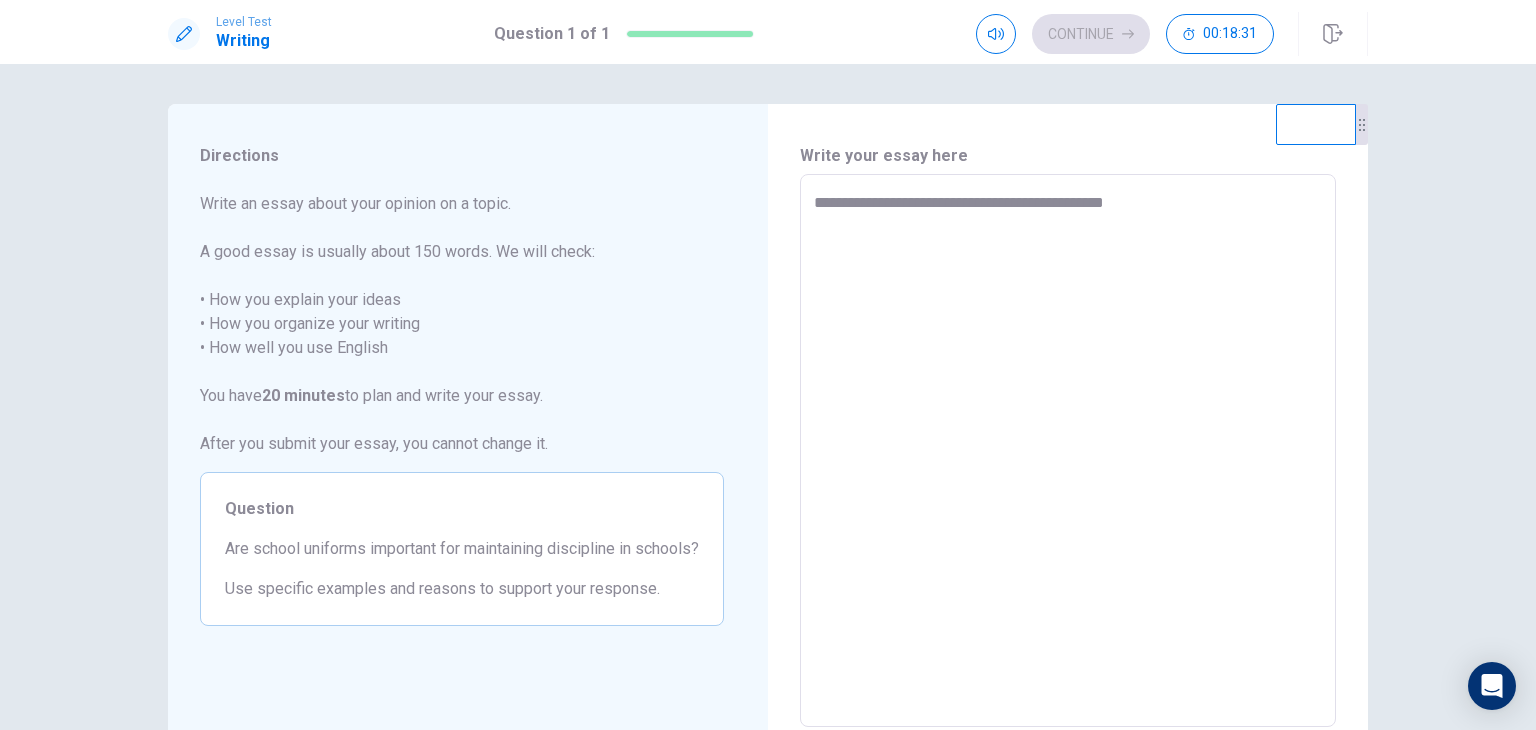 type on "*" 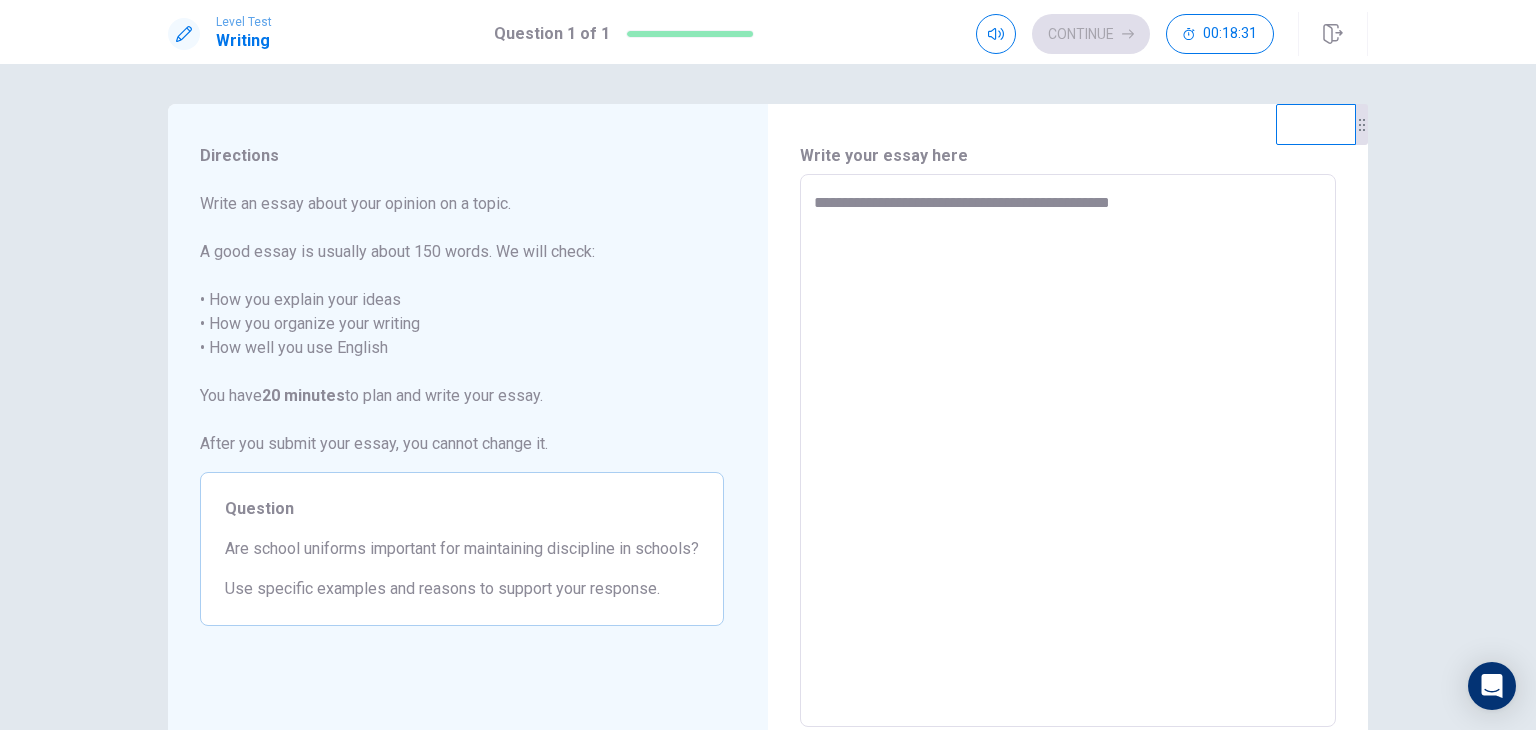 type on "*" 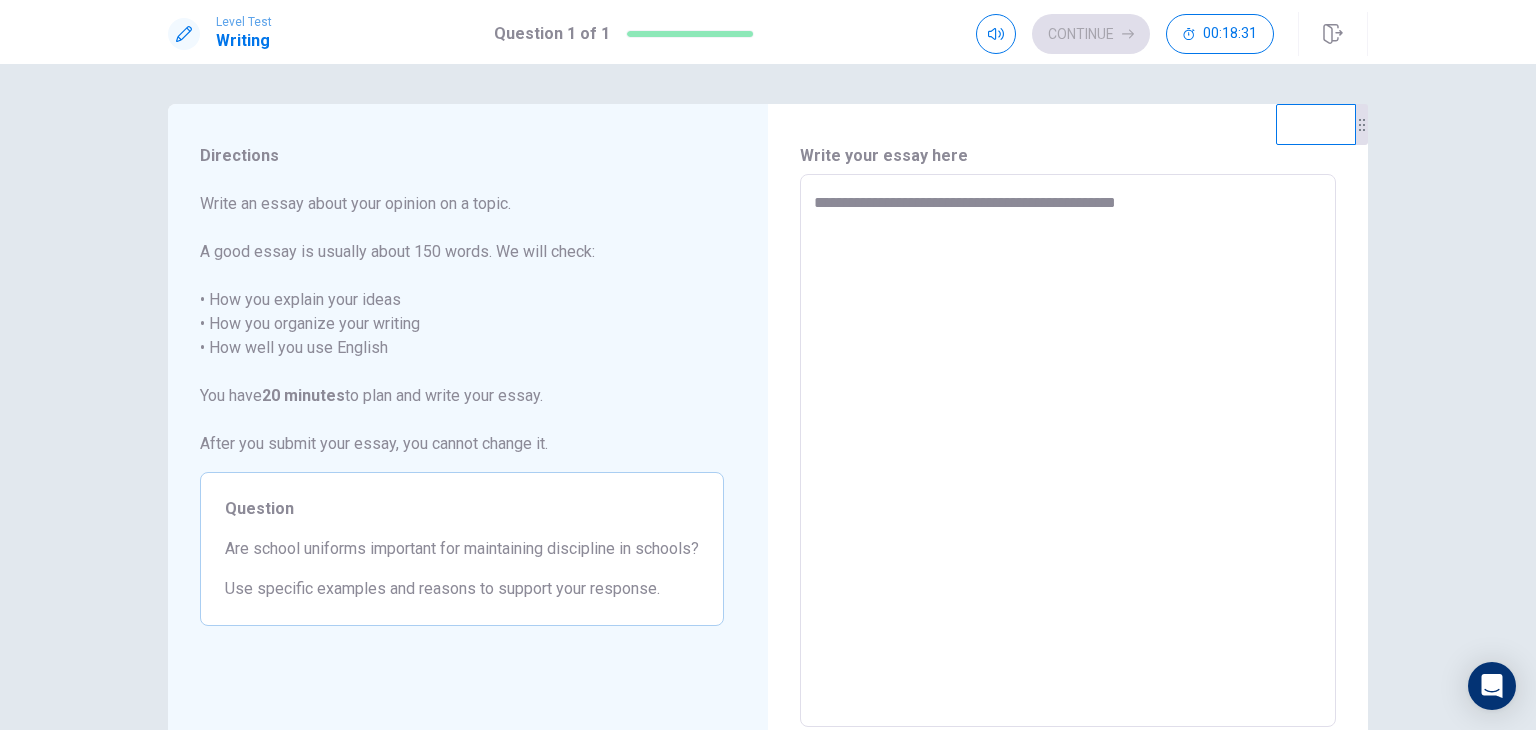 type on "*" 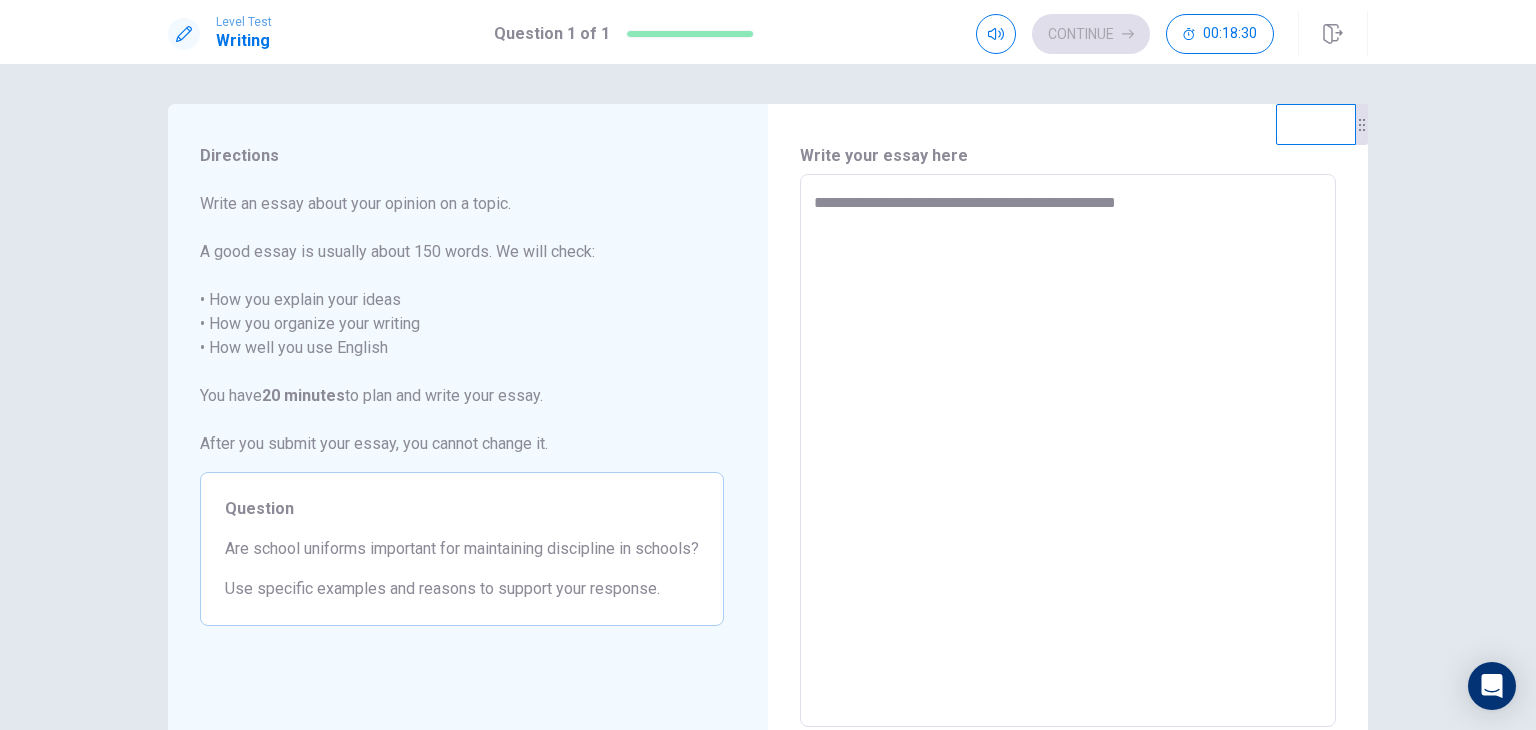 type on "**********" 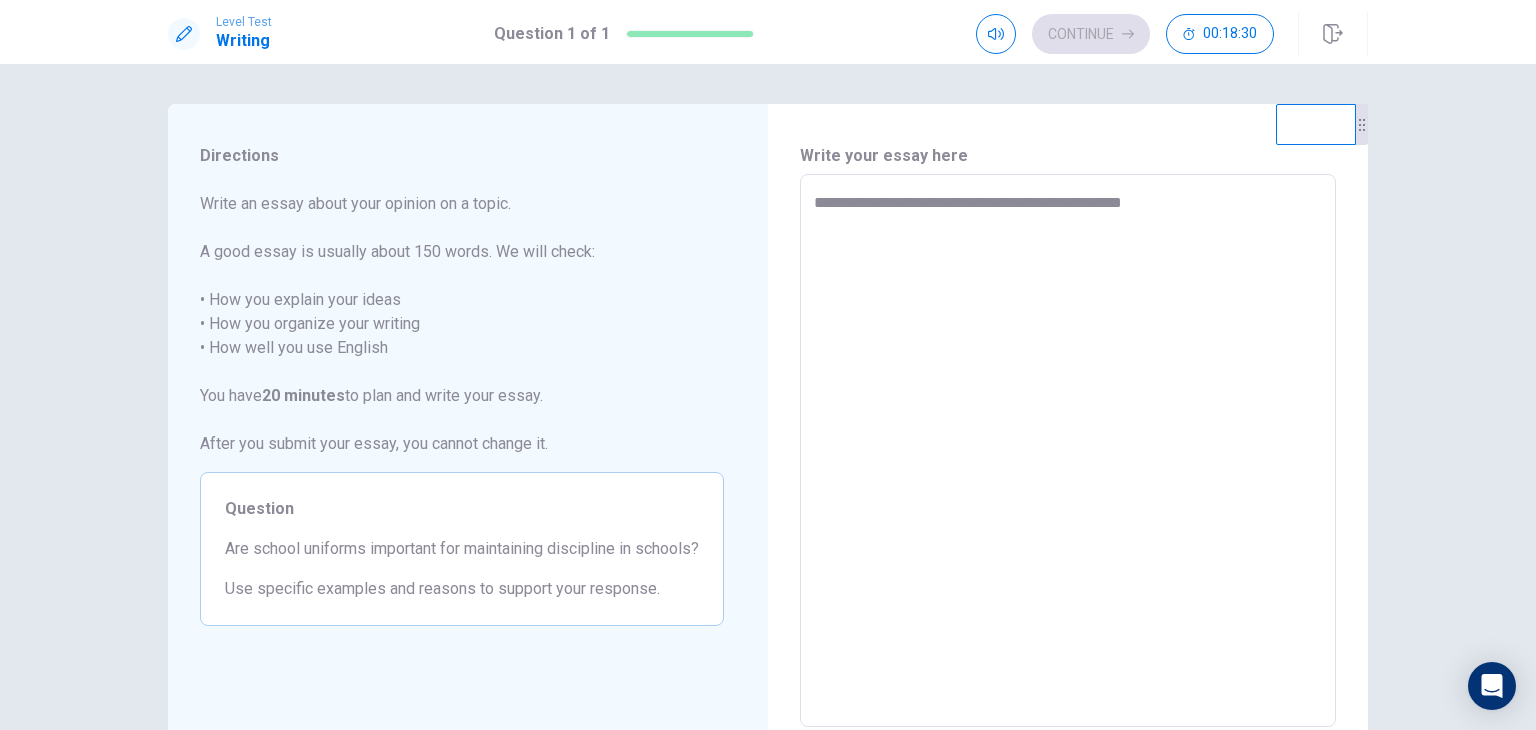 type on "*" 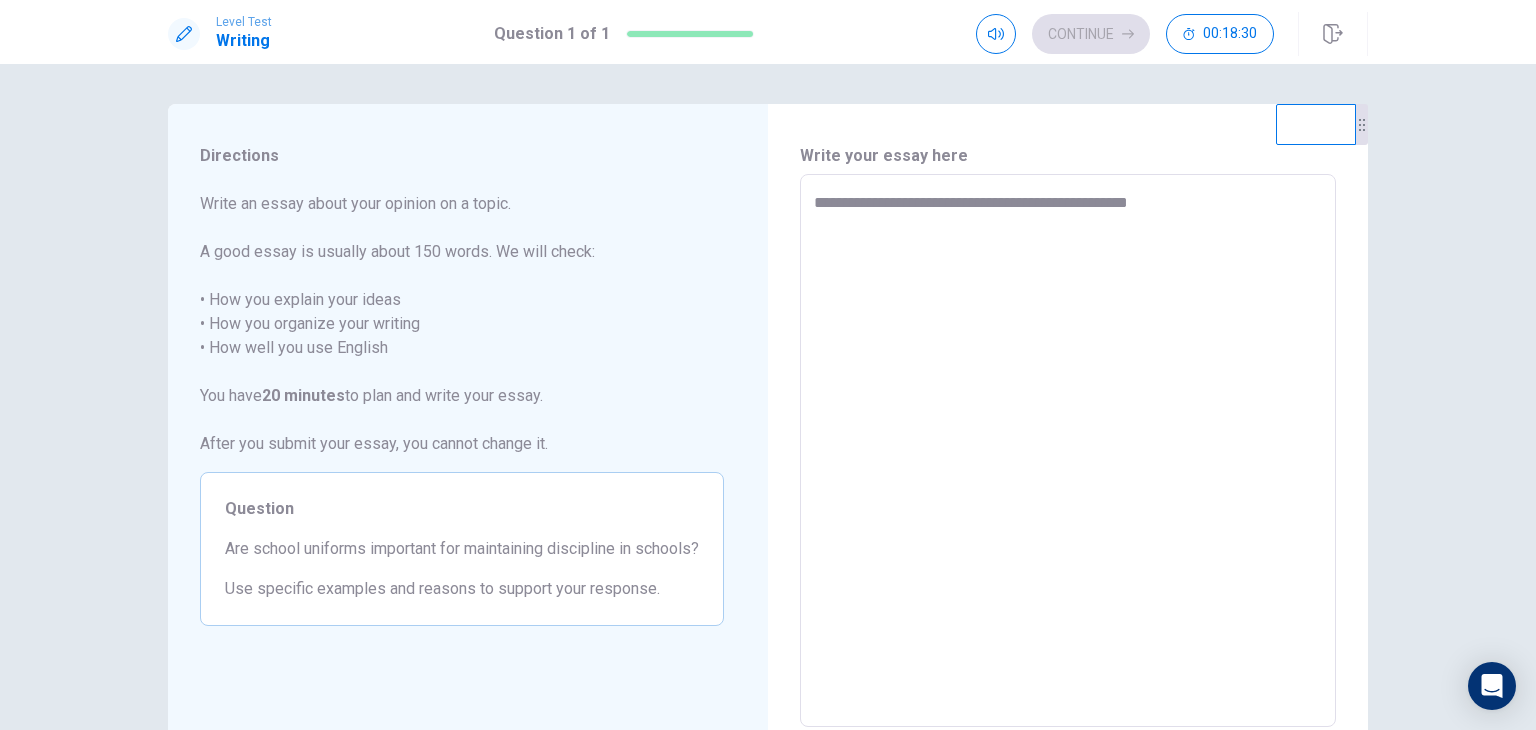 type on "*" 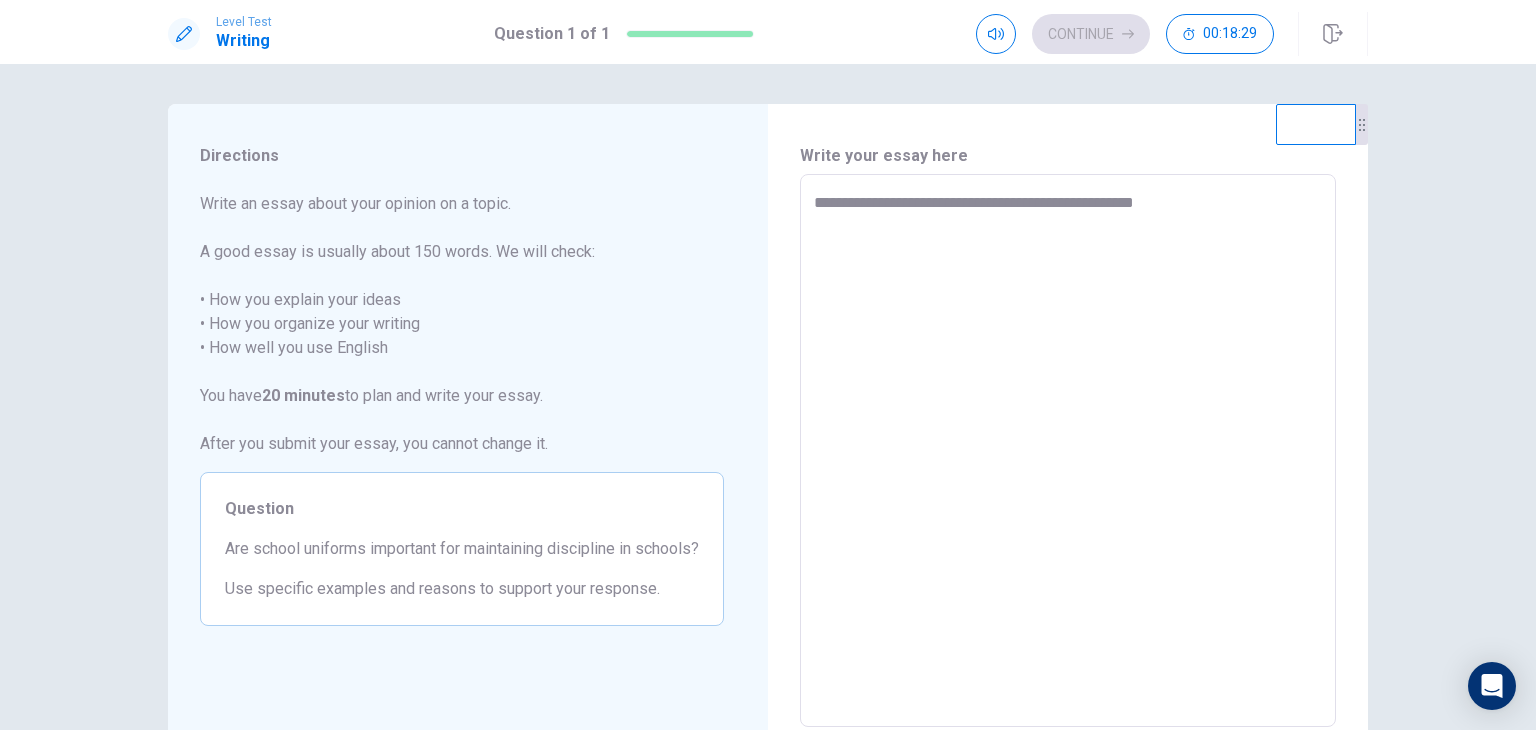 type on "*" 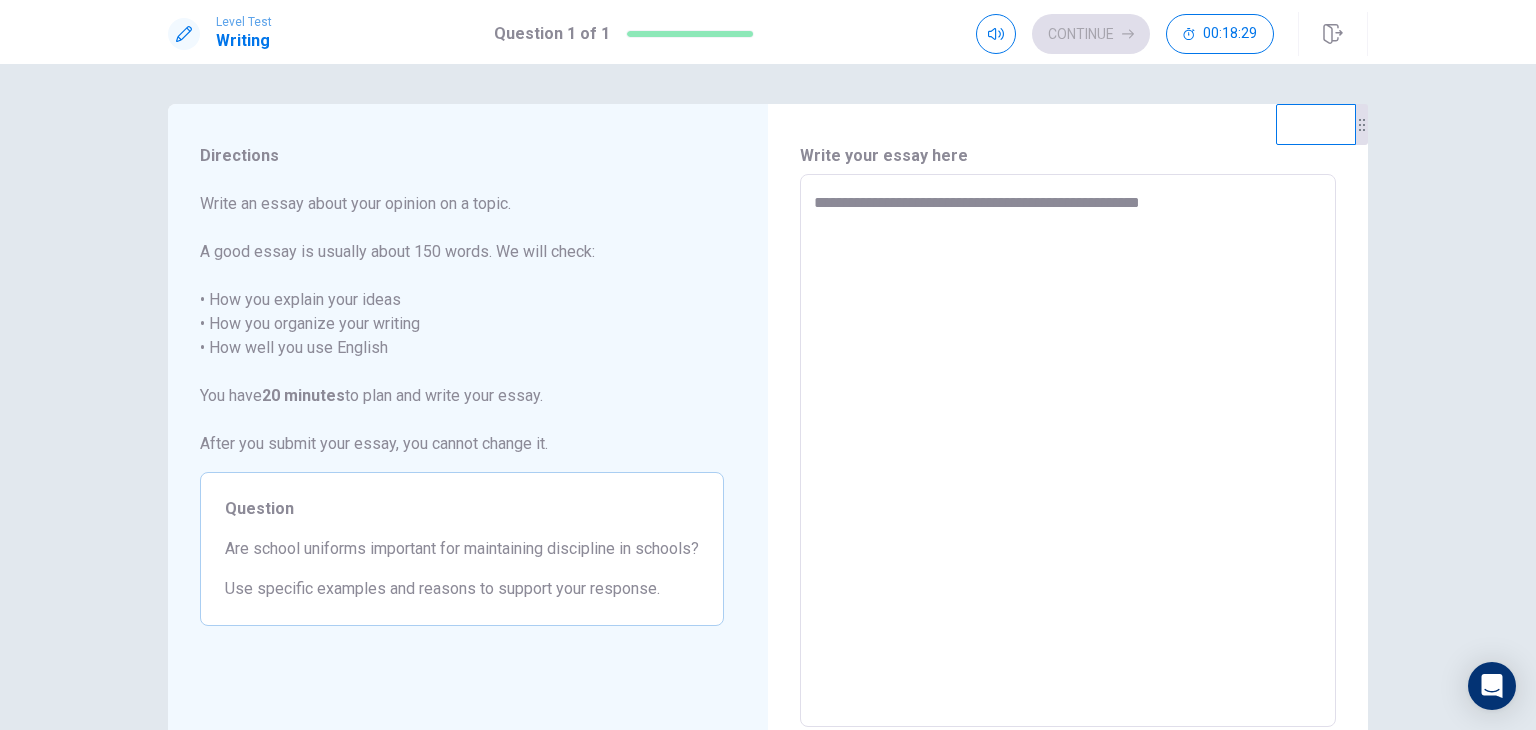 type on "*" 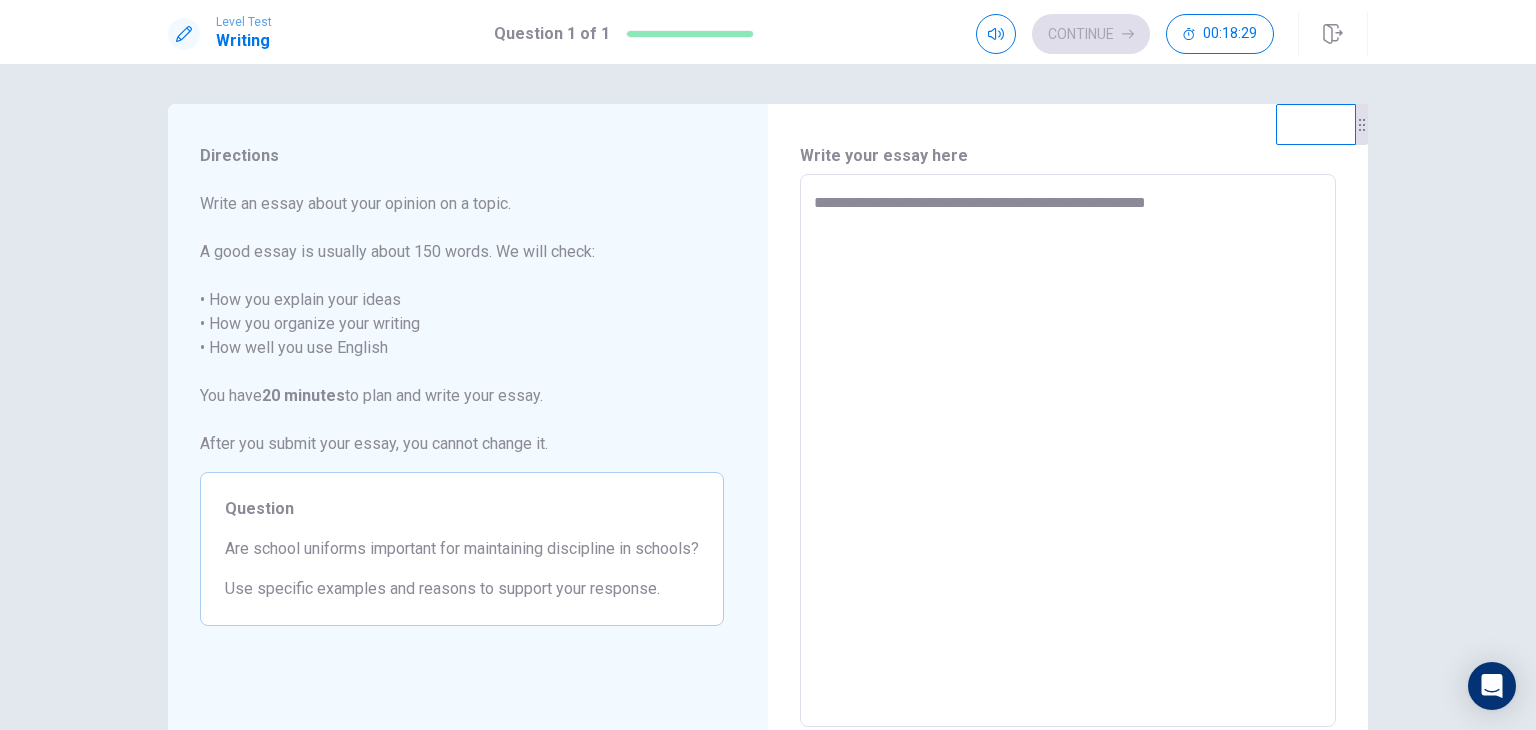 type on "*" 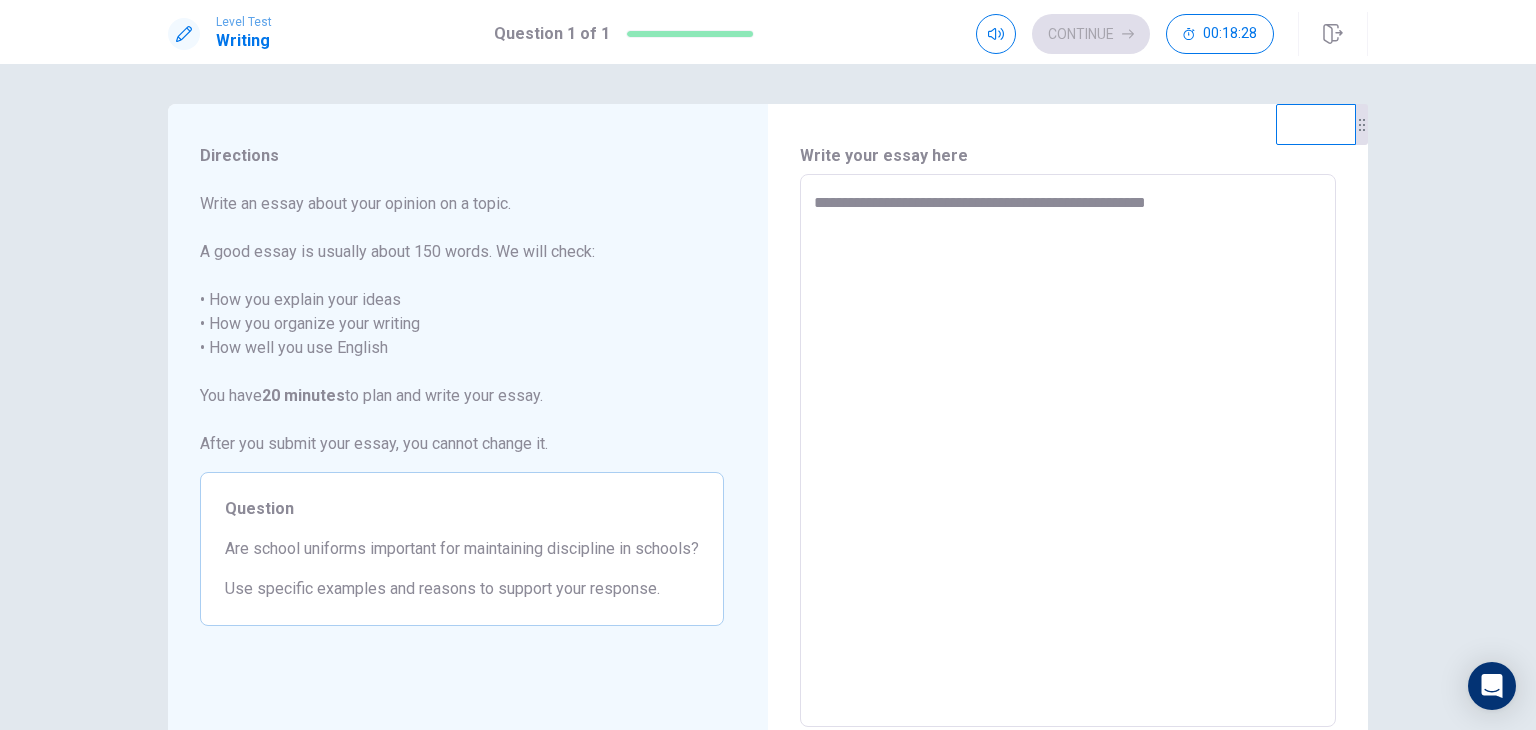 type on "**********" 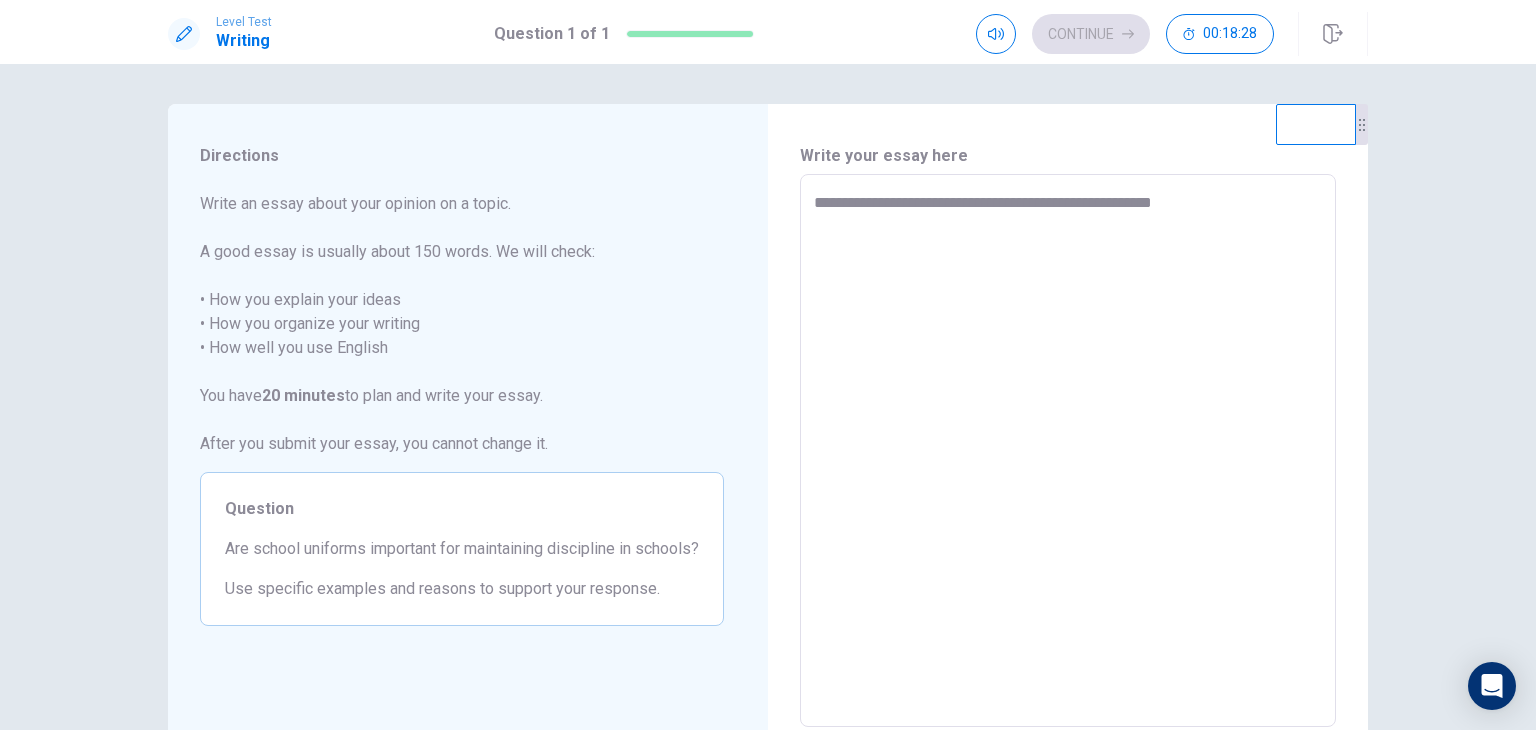 type on "*" 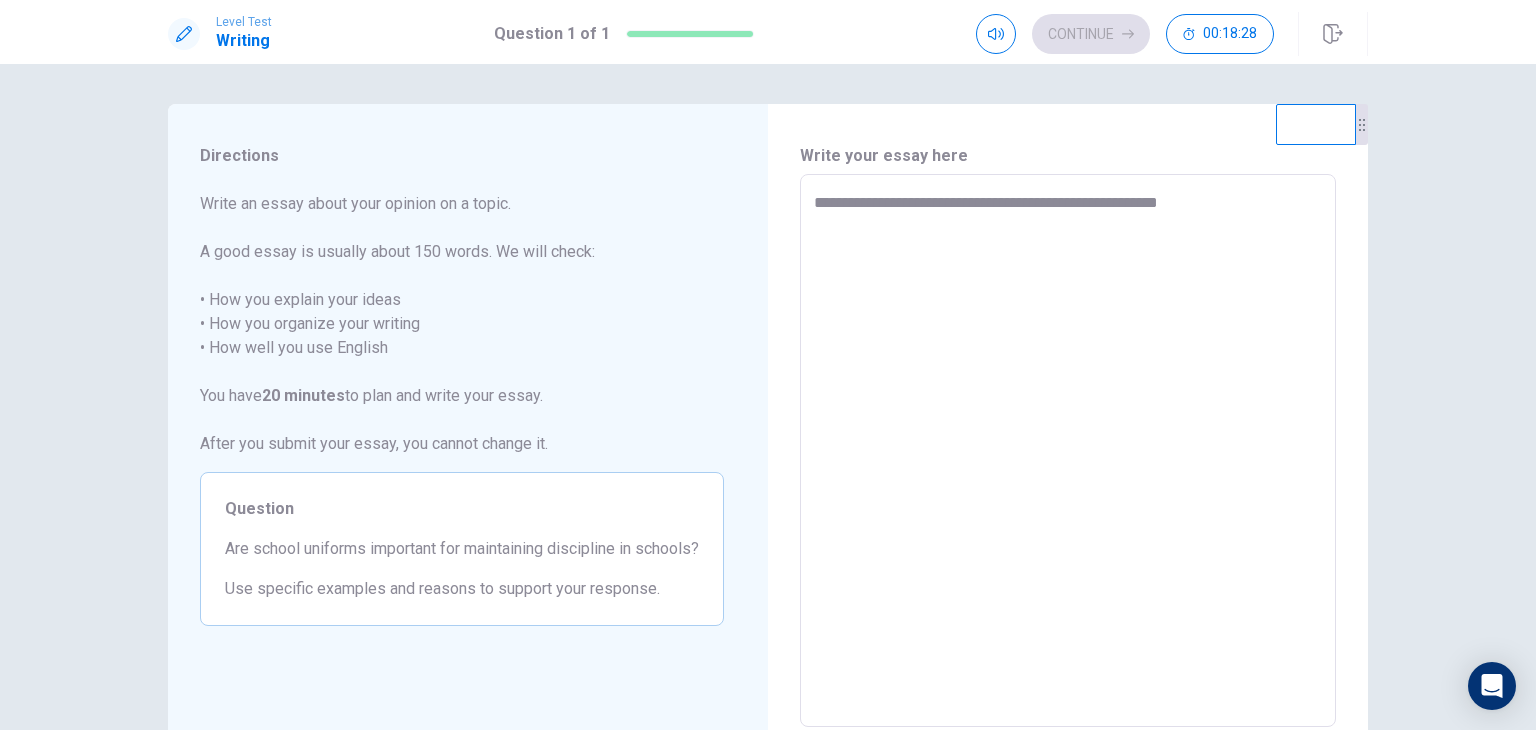 type on "*" 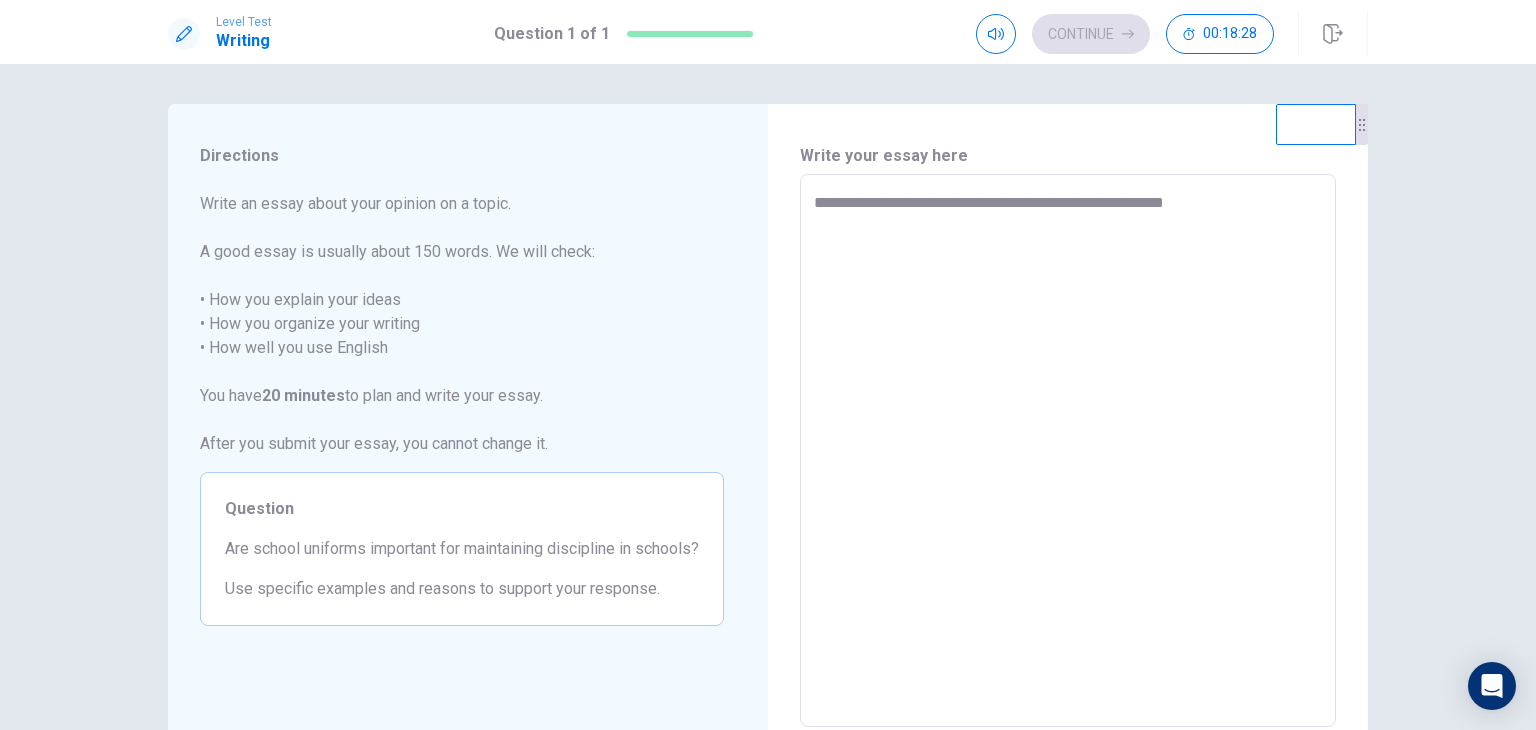 type on "*" 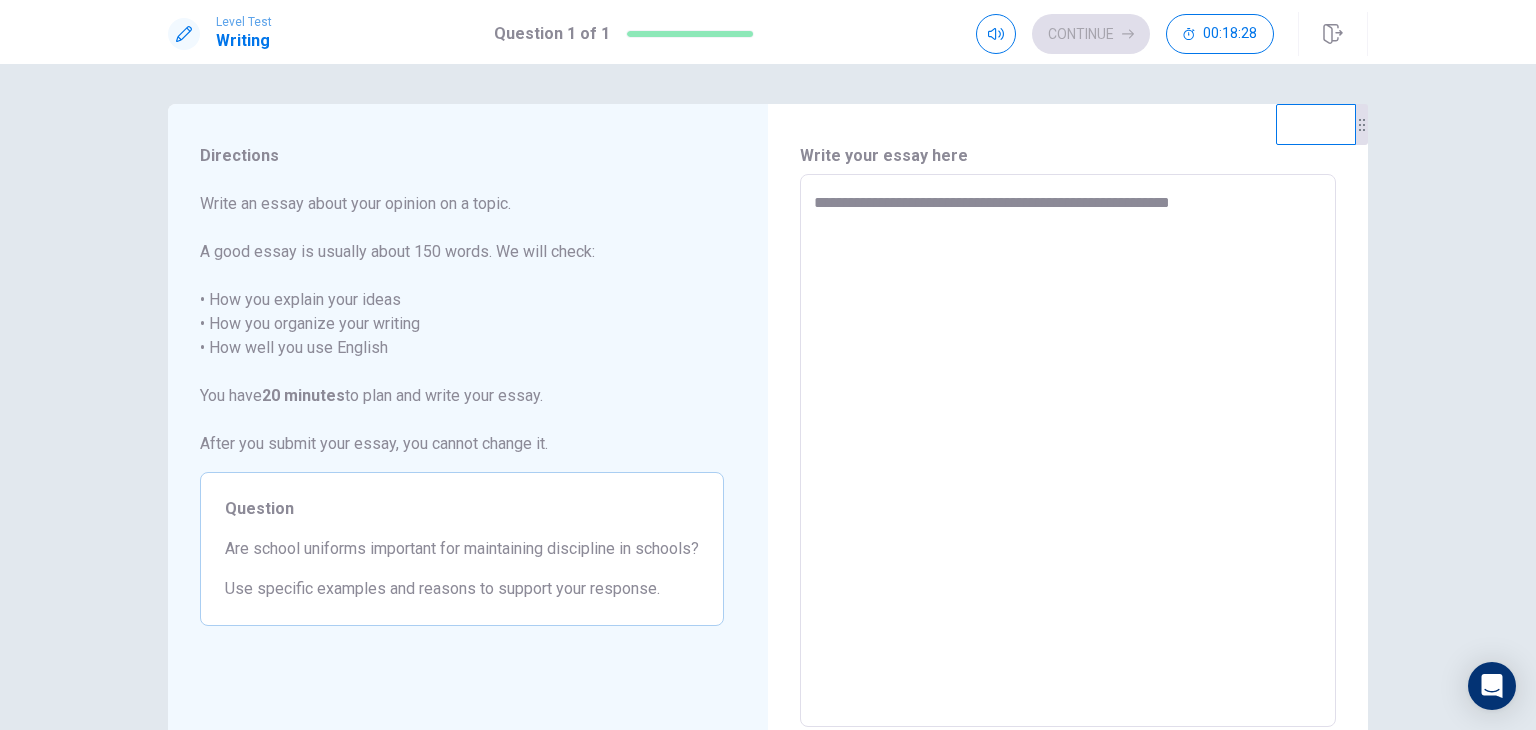 type on "**********" 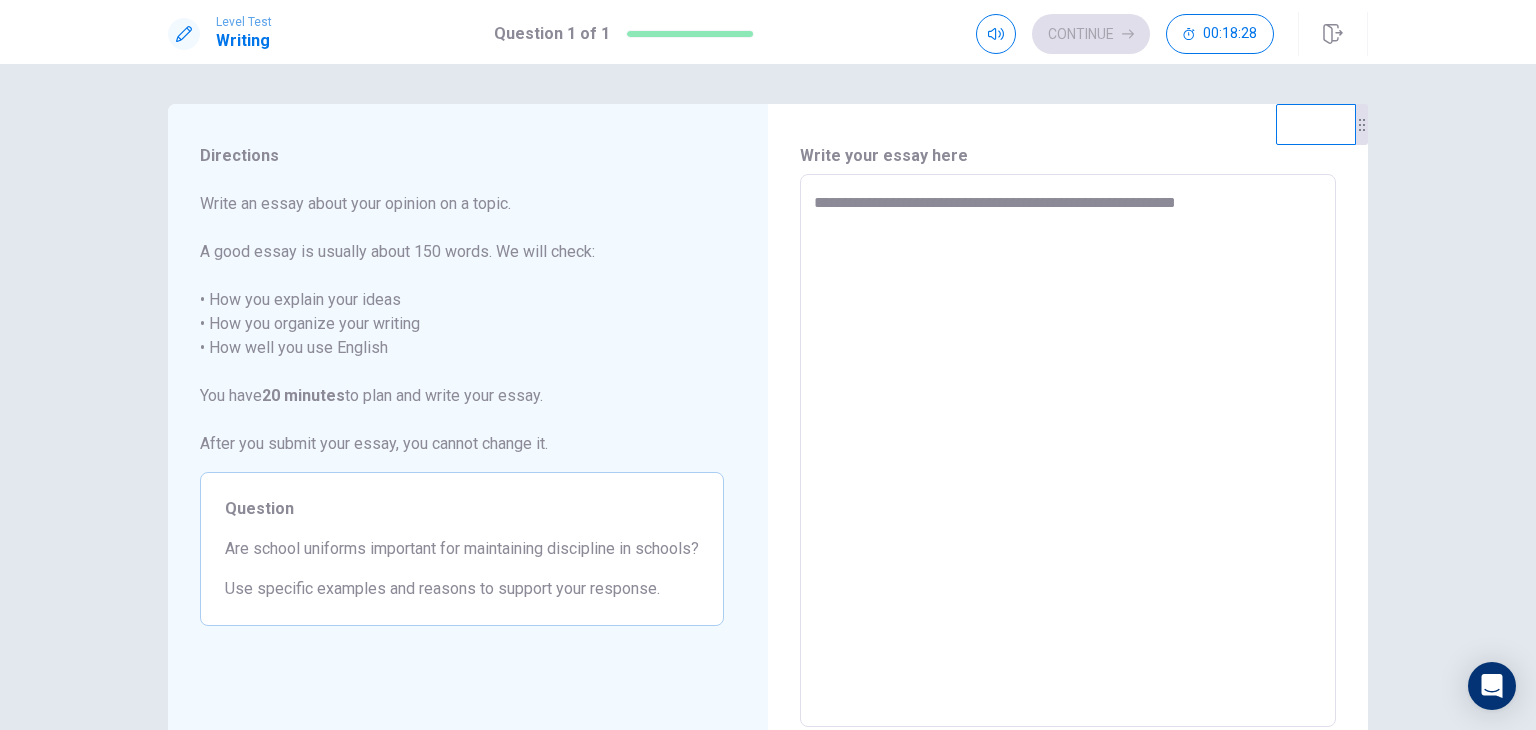 type on "*" 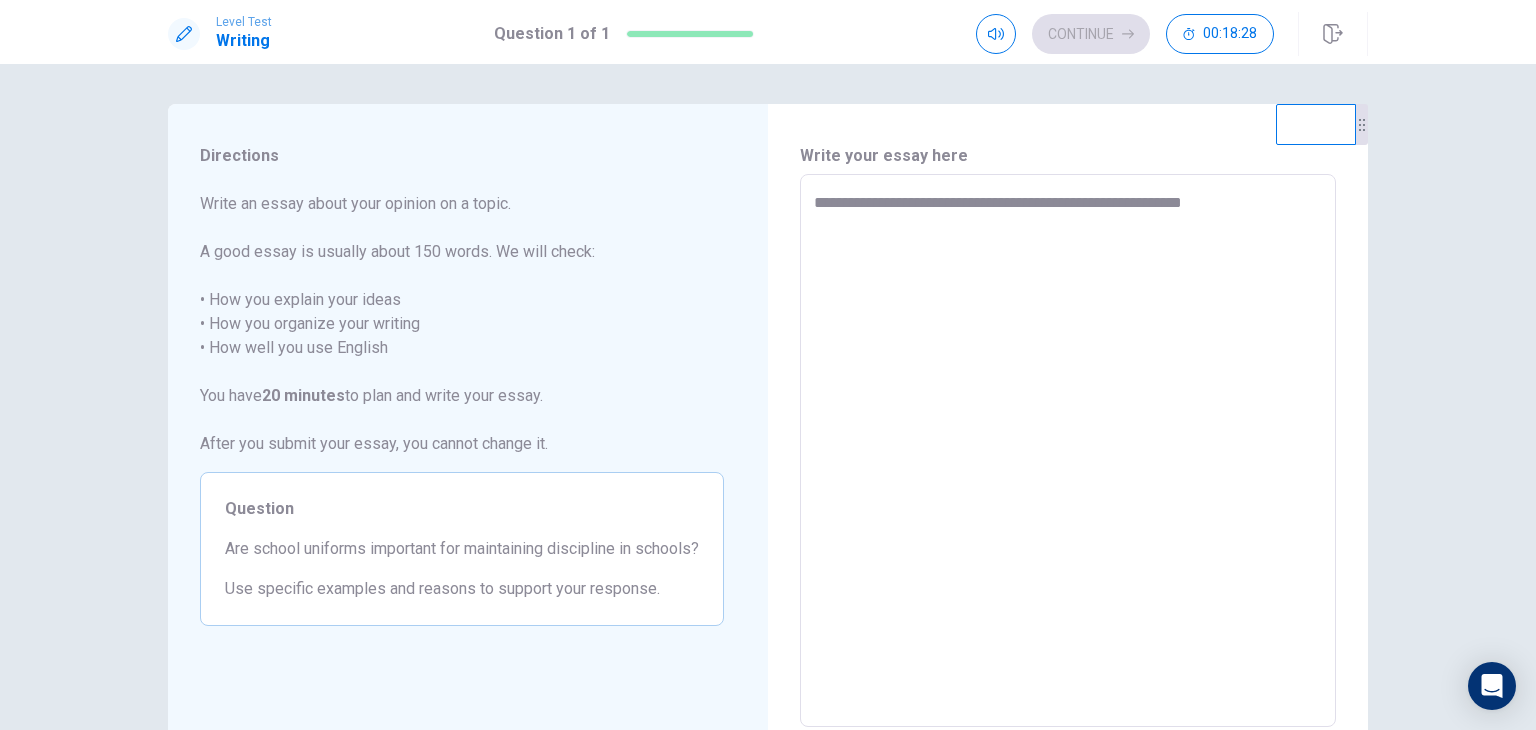 type on "*" 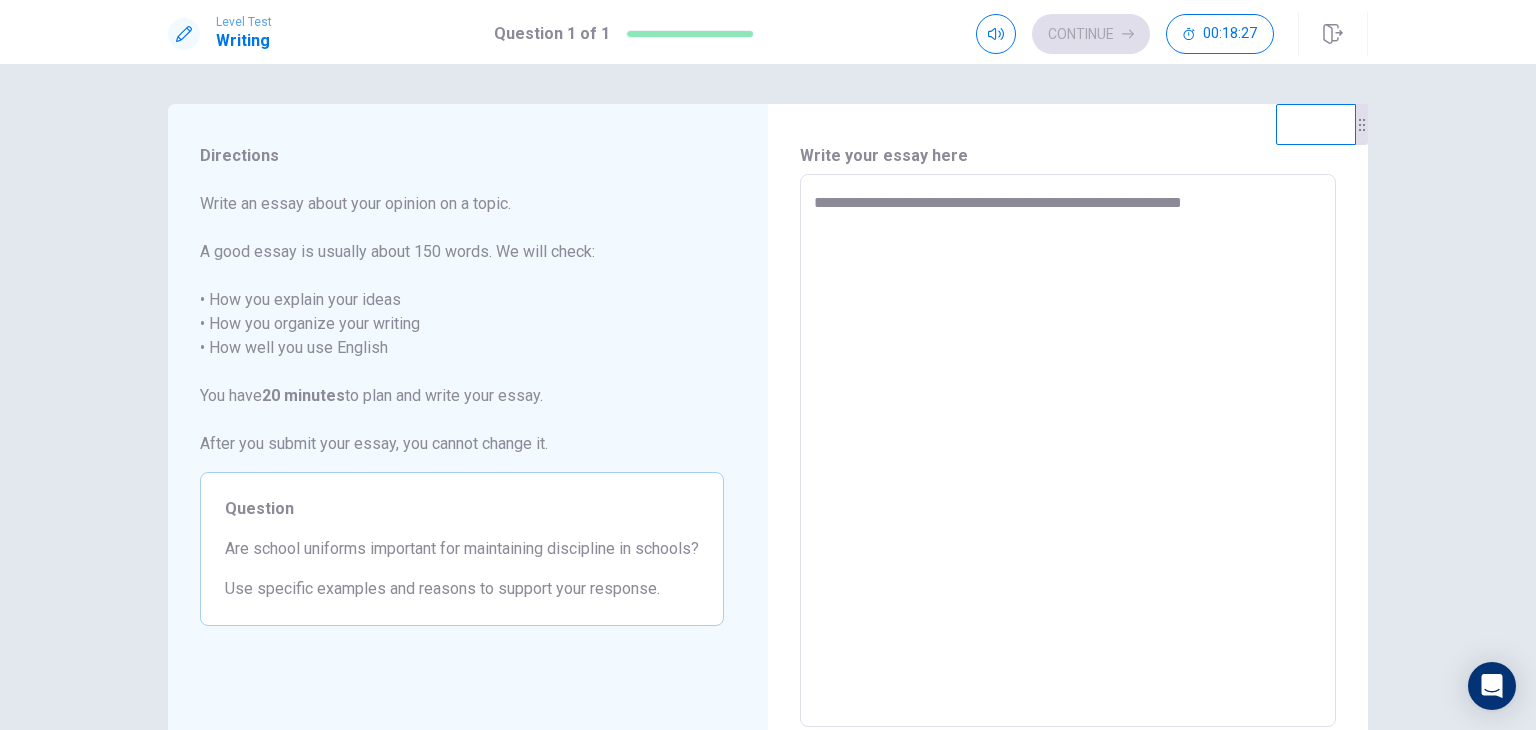 type on "**********" 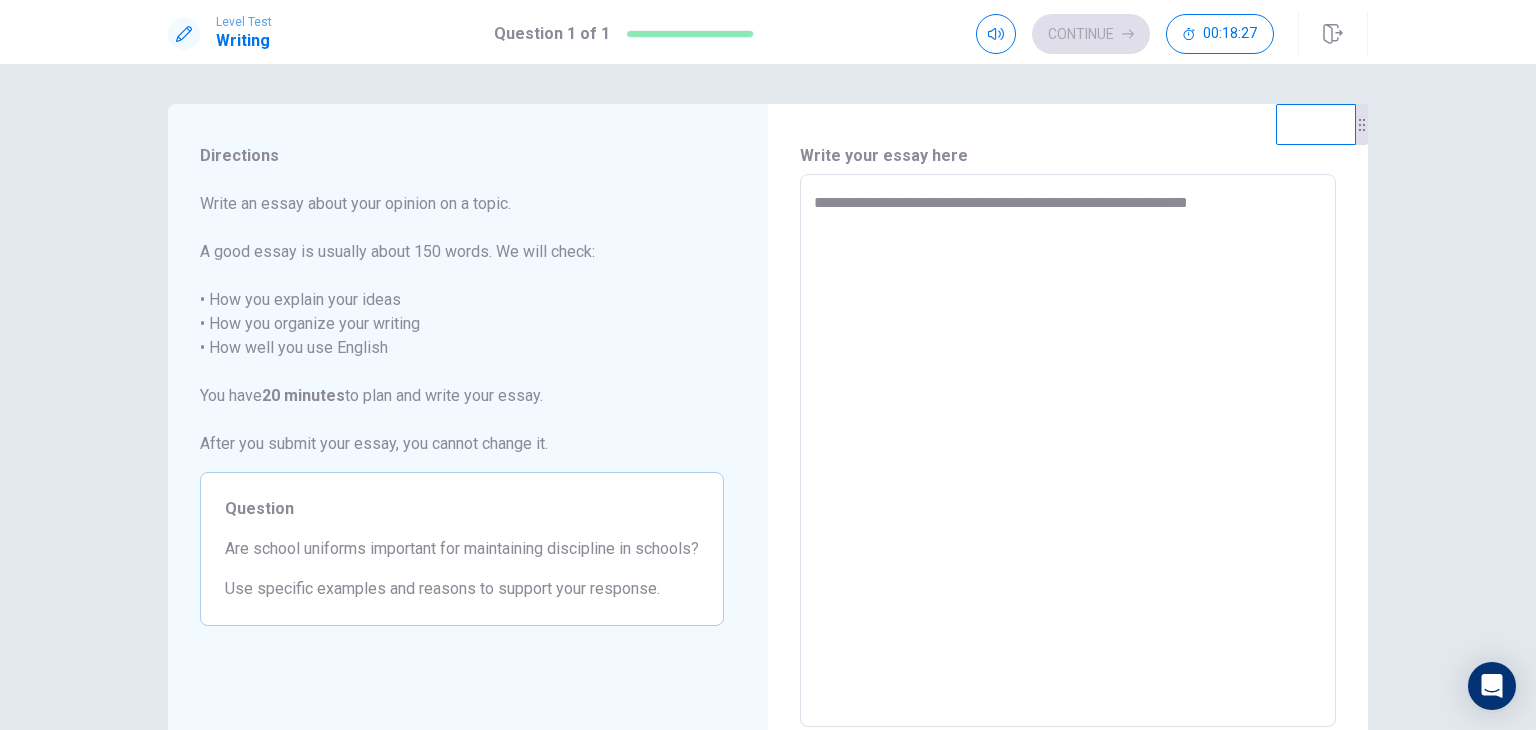 type on "*" 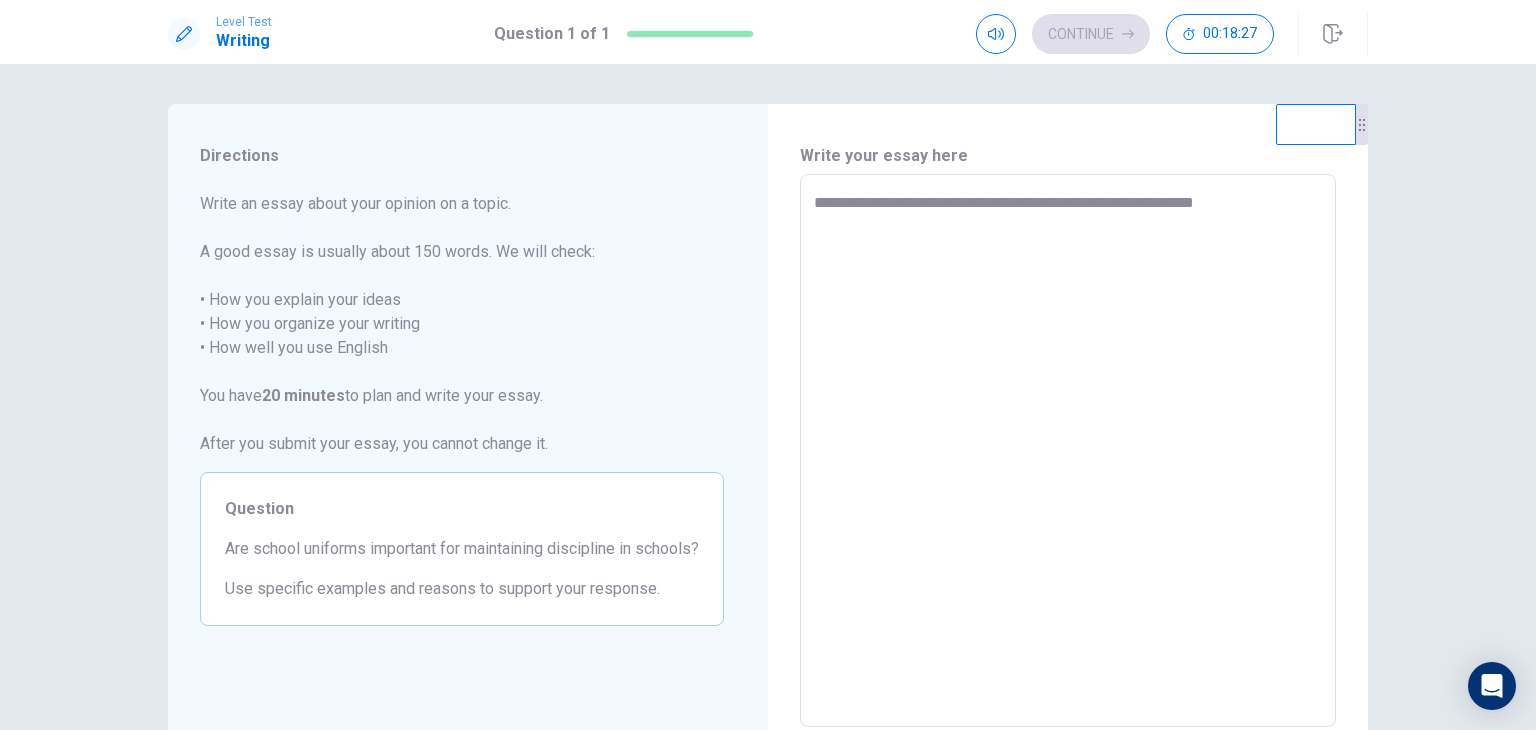 type on "*" 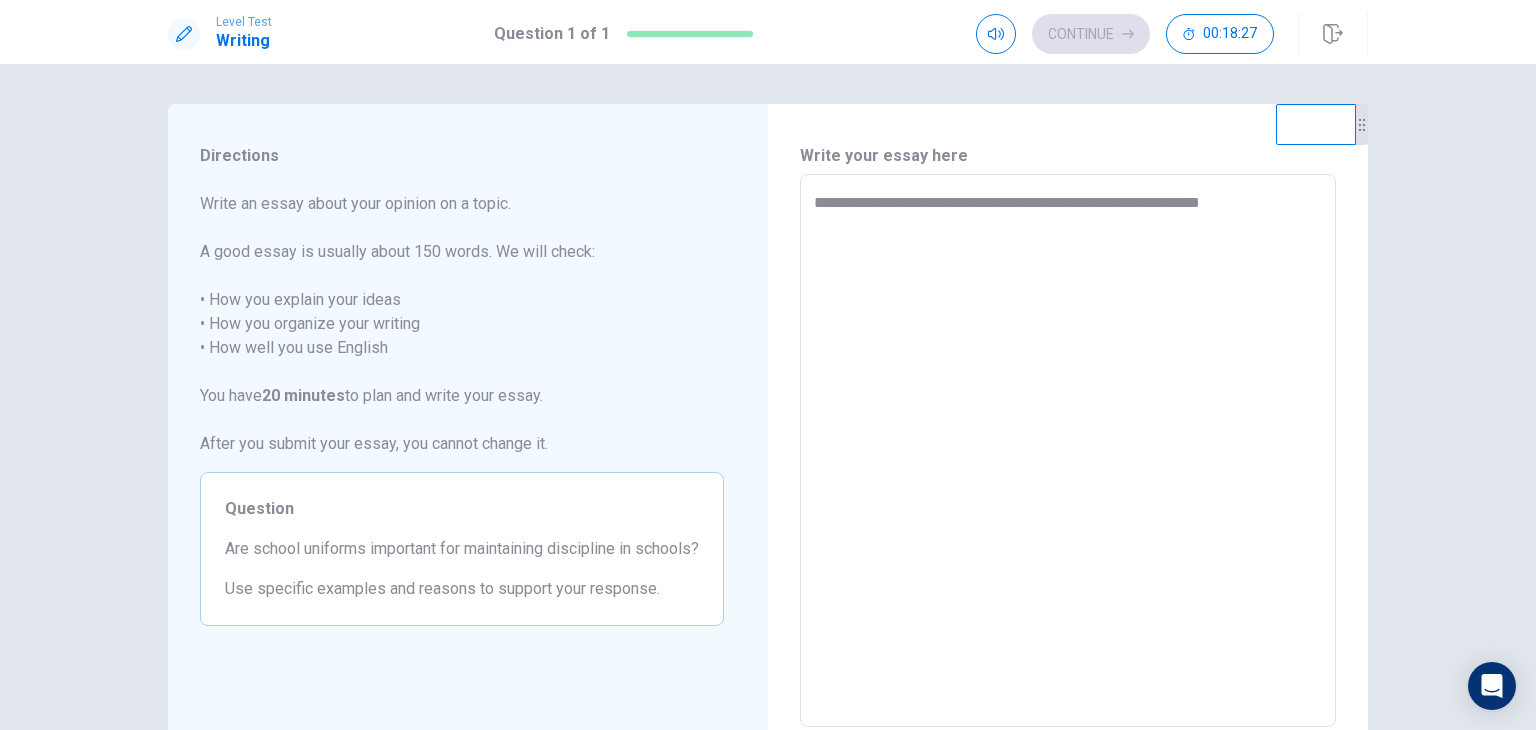 type on "**********" 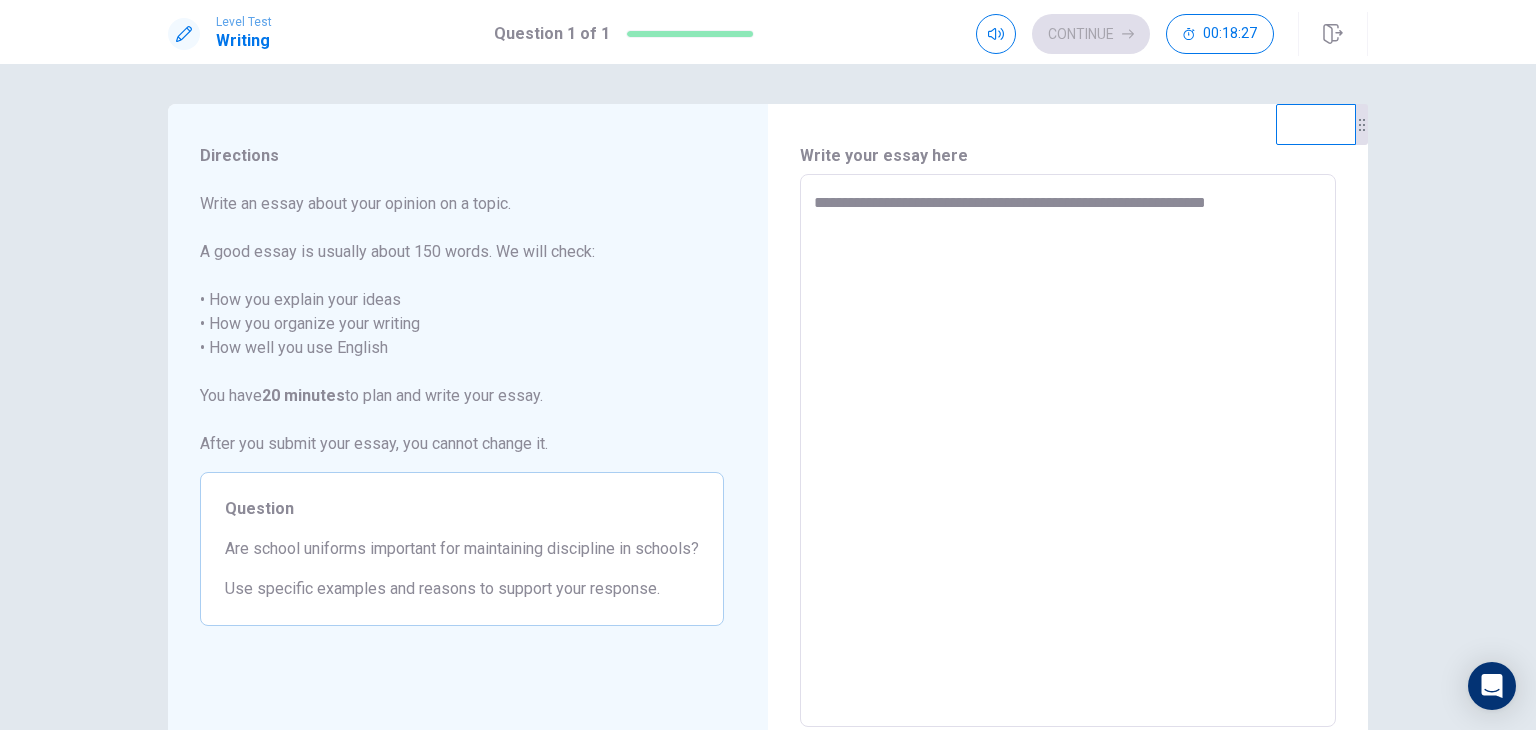 type on "*" 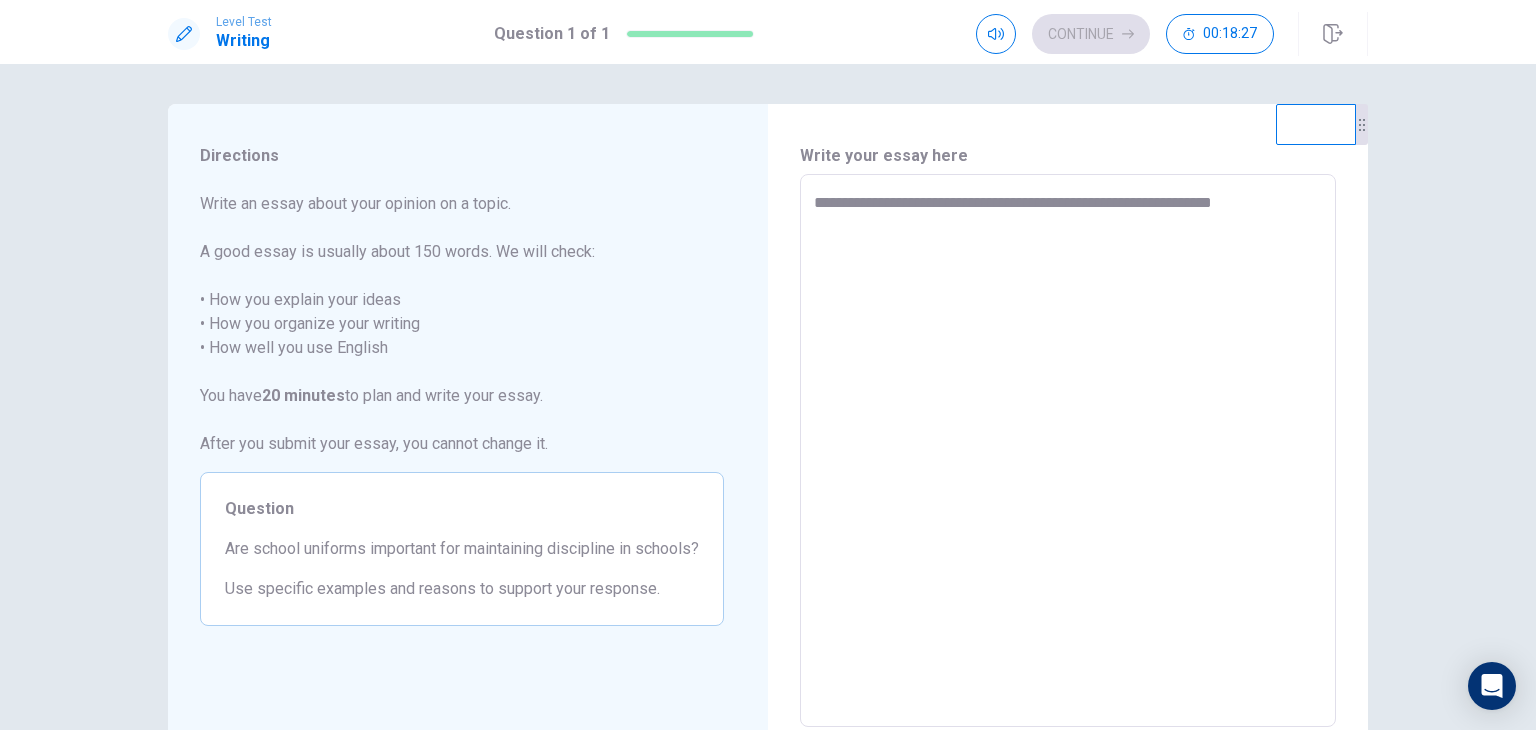 type on "*" 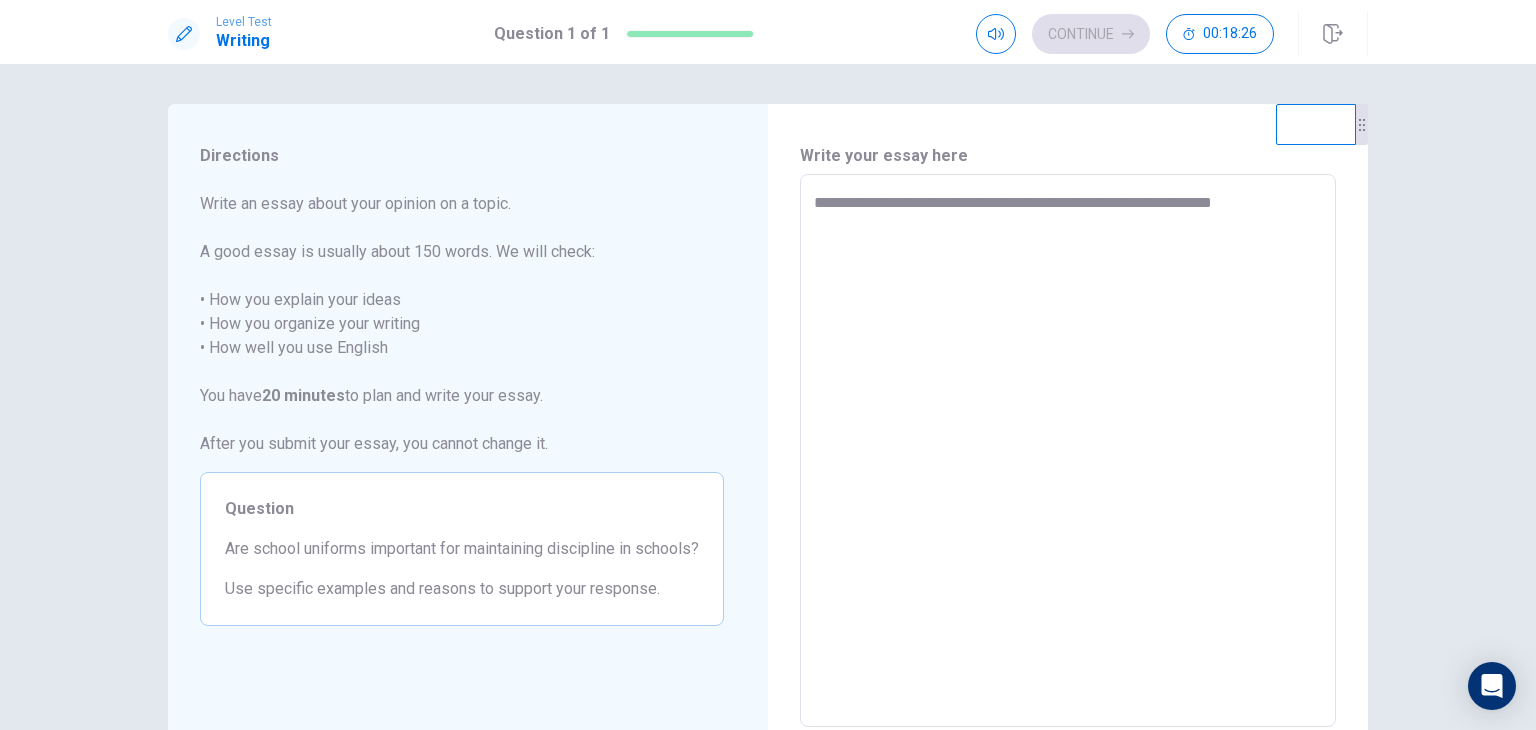 type on "**********" 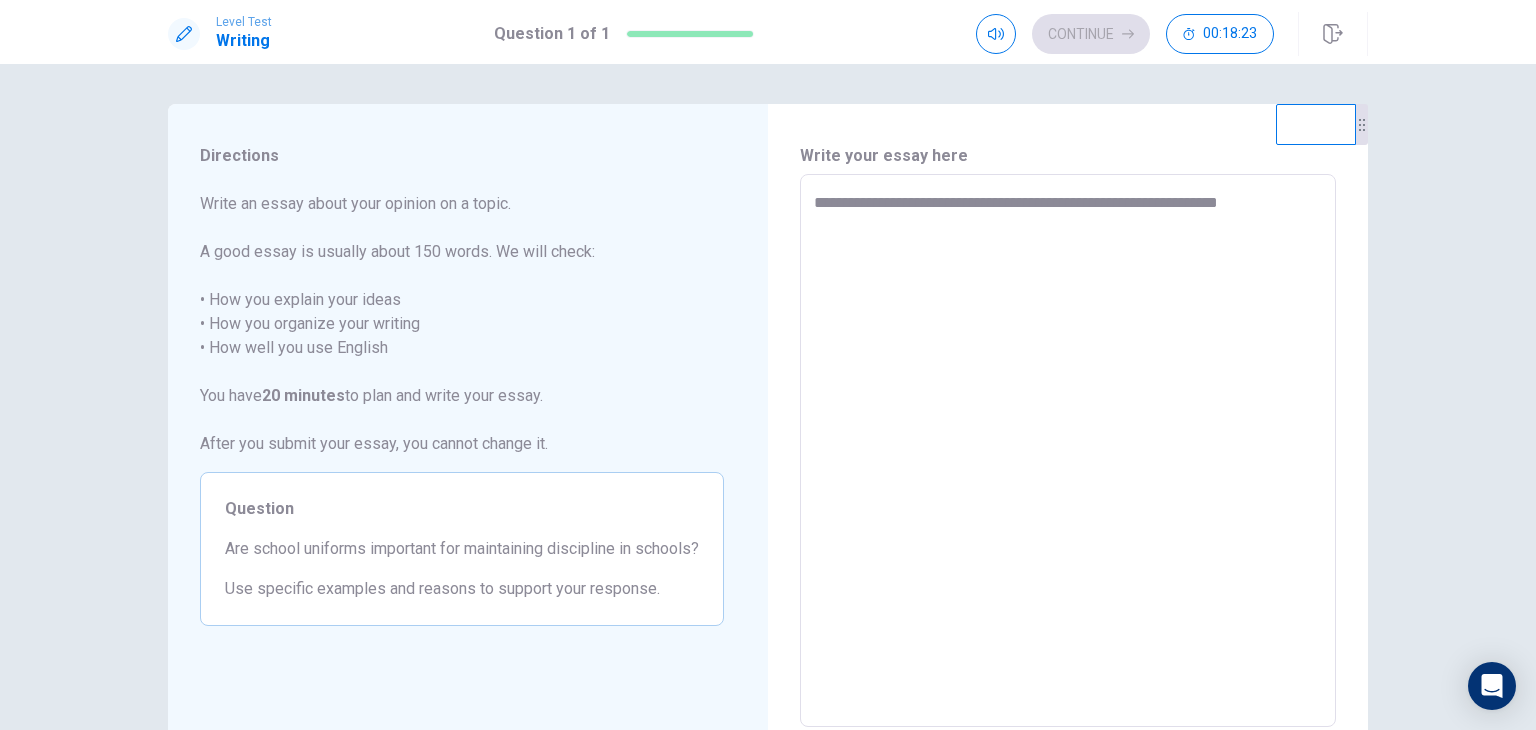 type on "*" 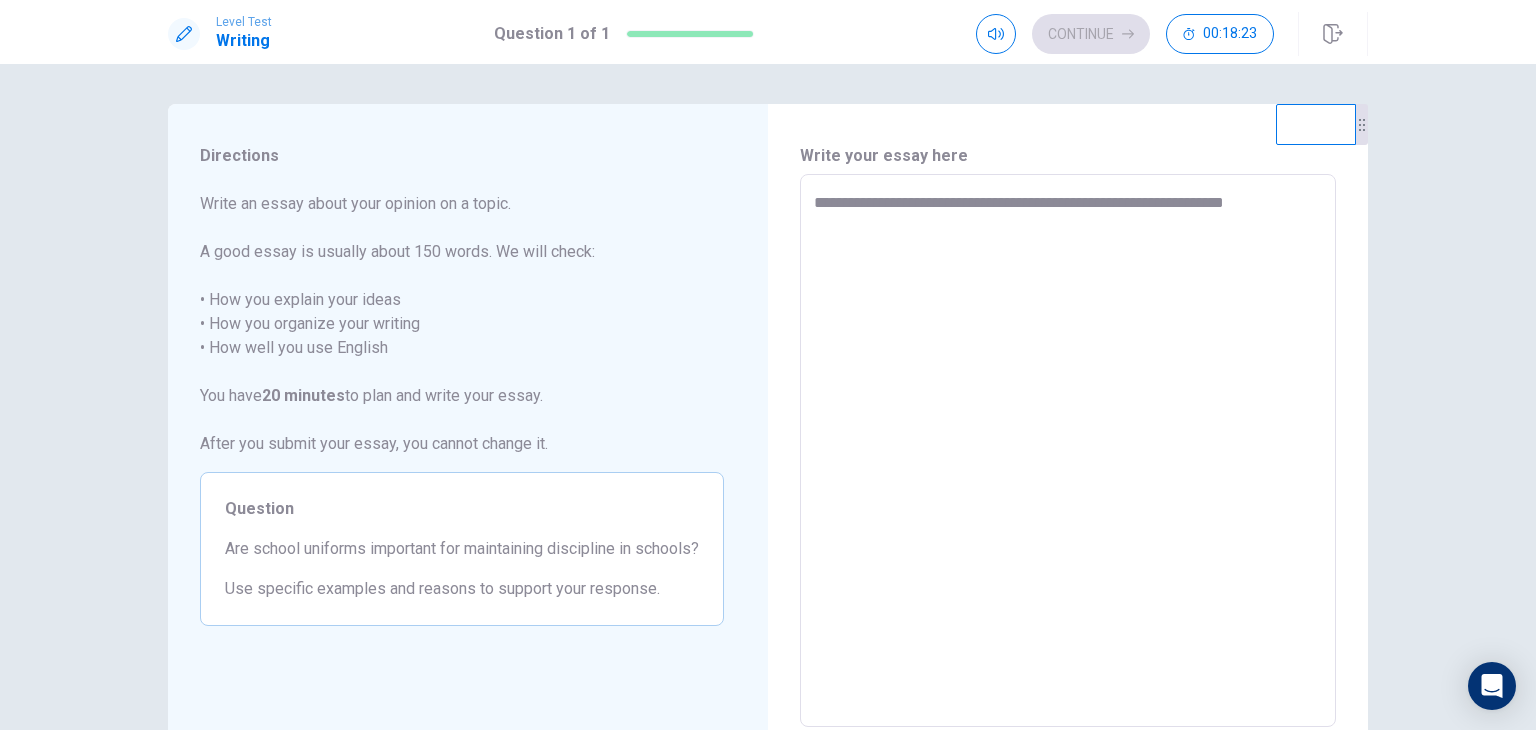 type on "*" 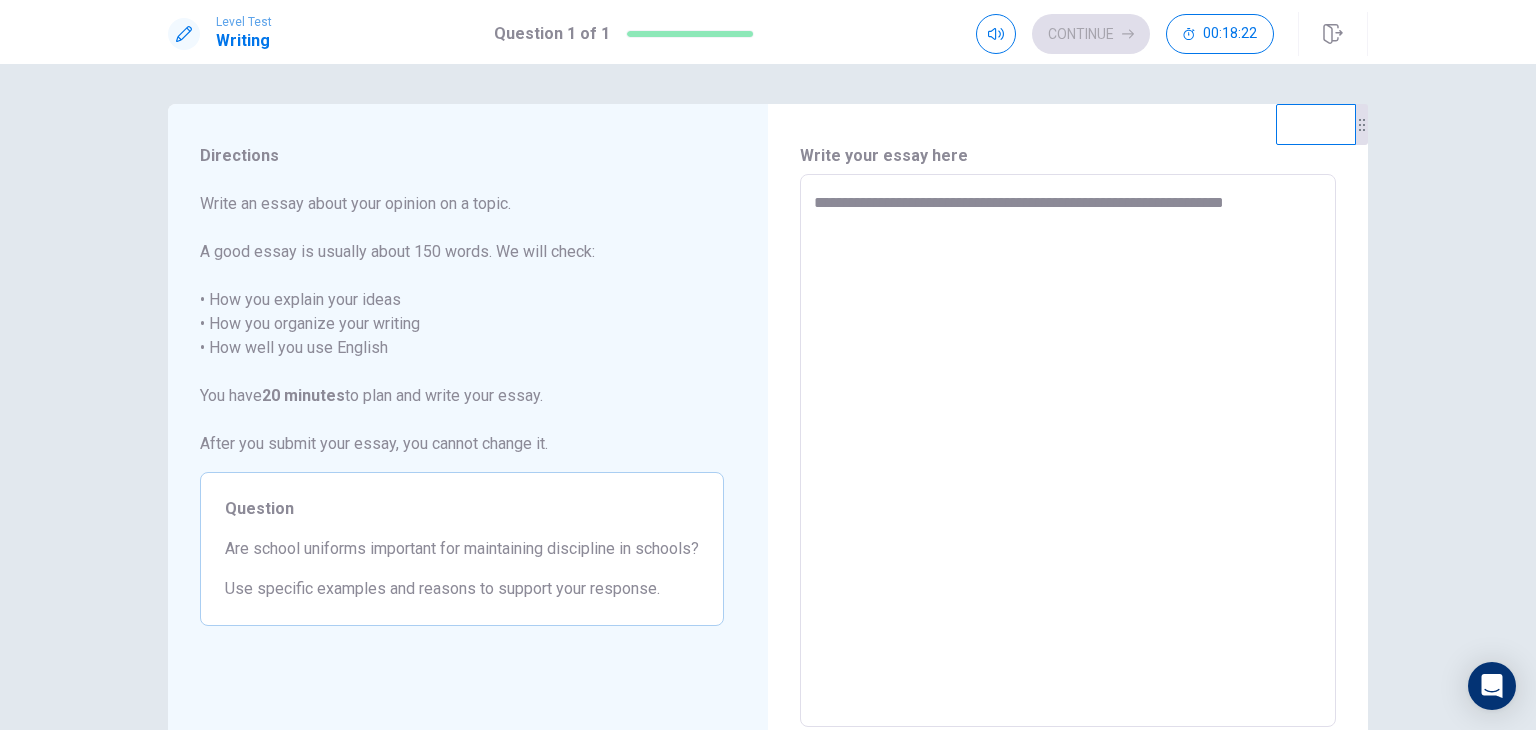 type on "**********" 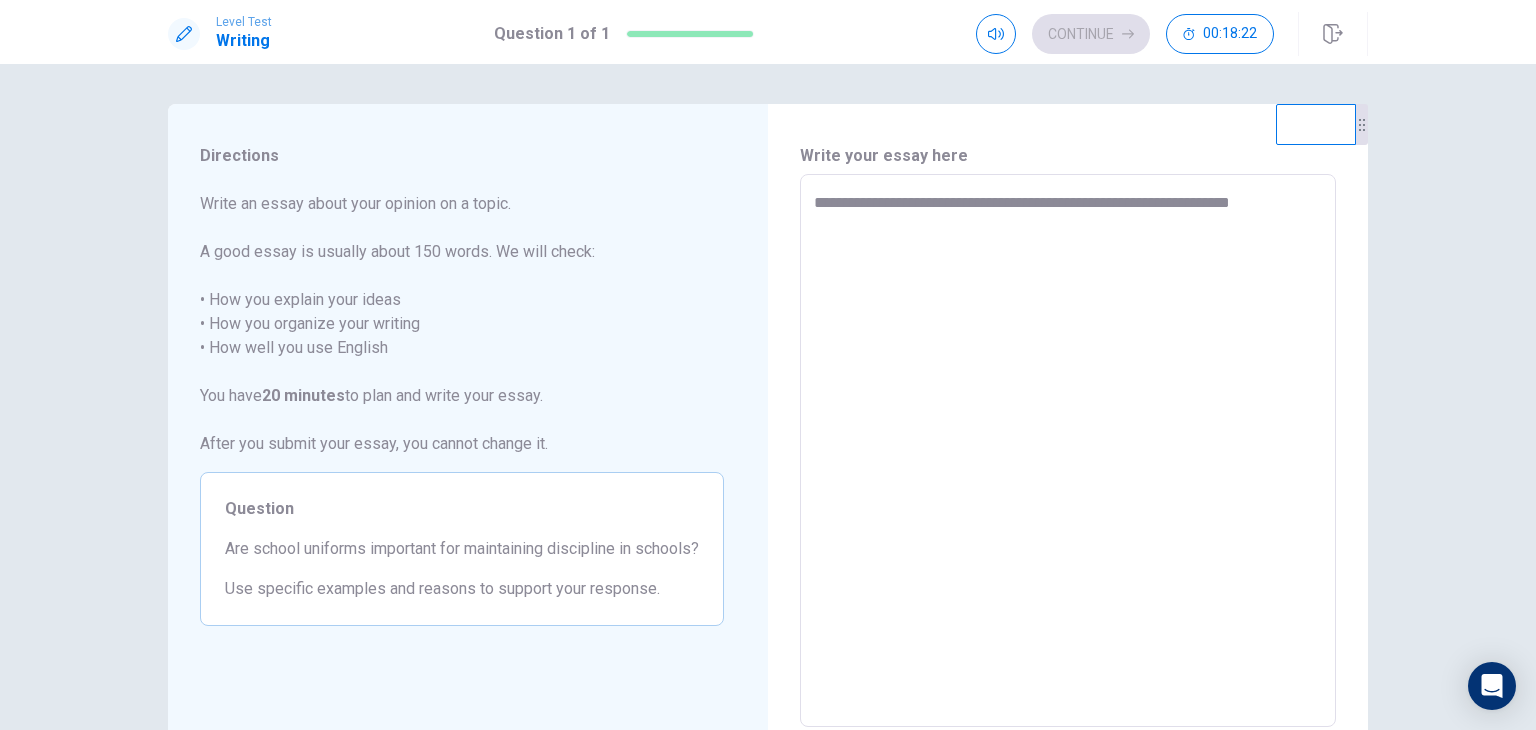type on "*" 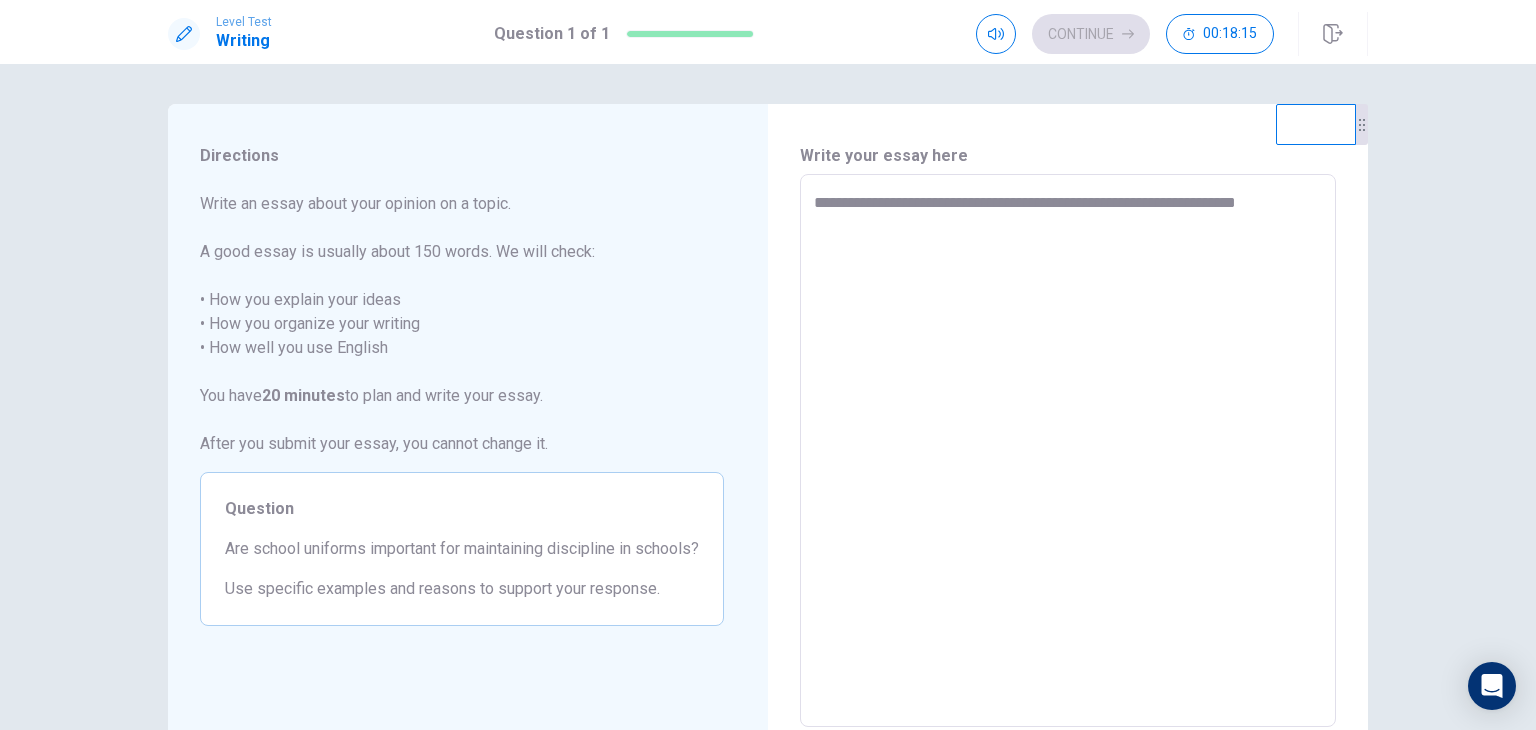 type on "*" 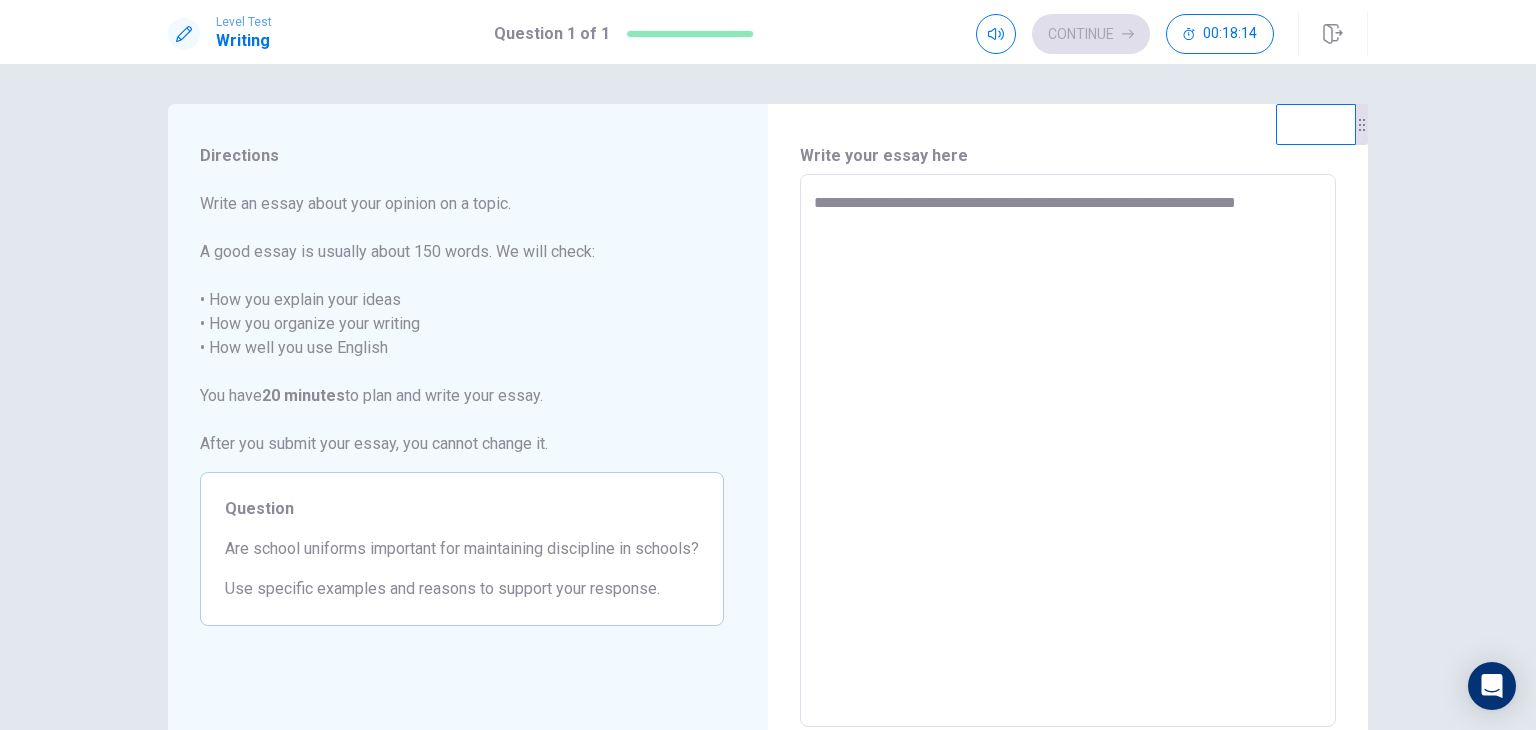 type on "**********" 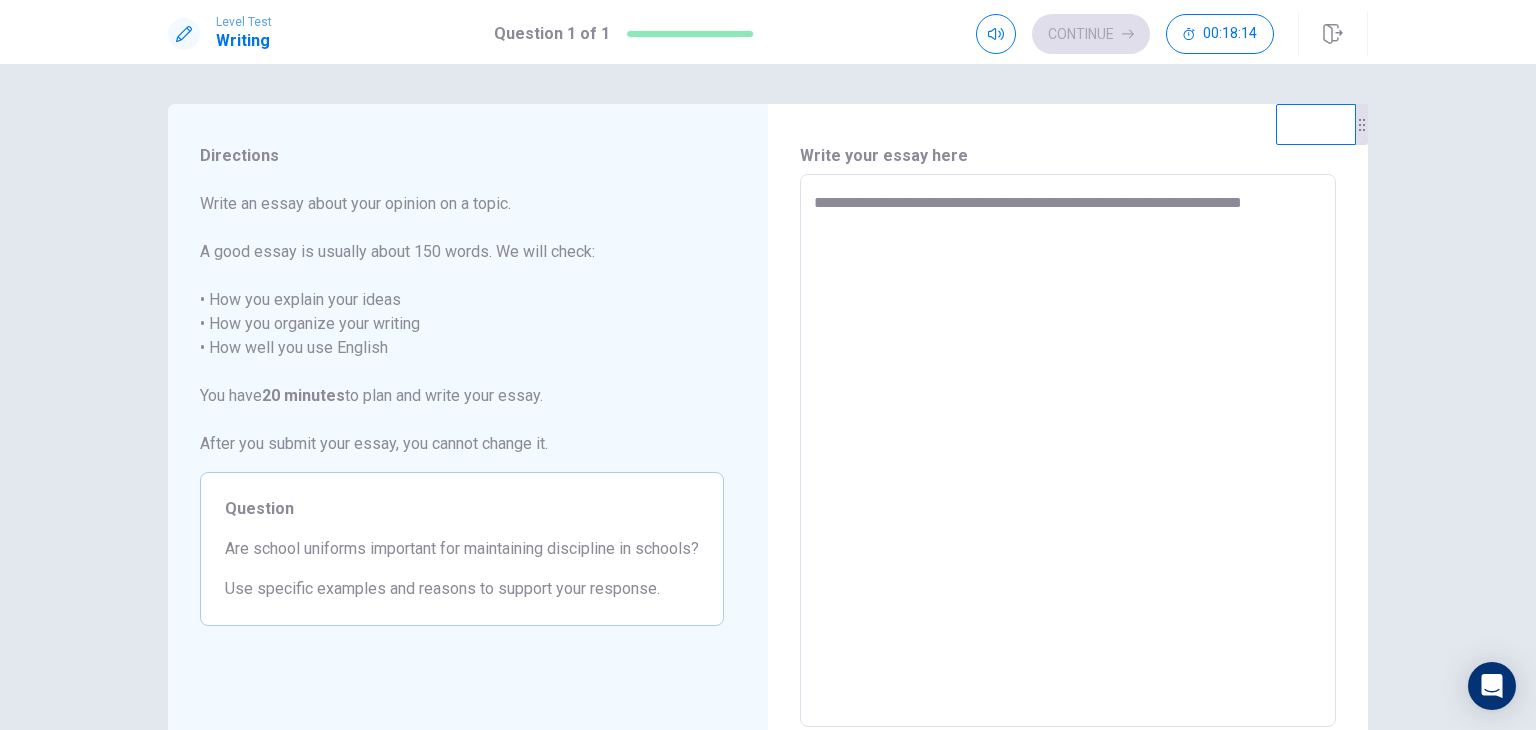 type on "*" 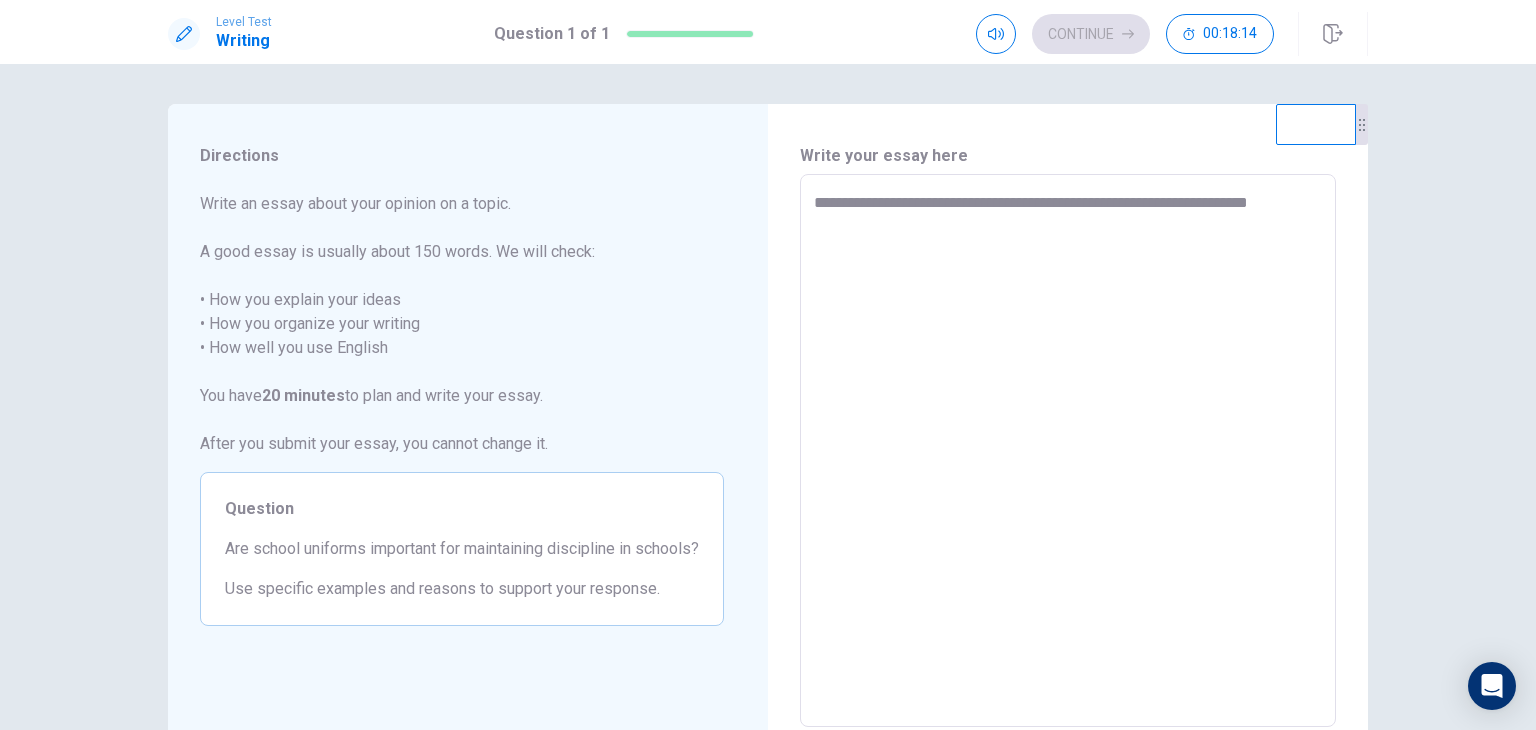 type on "*" 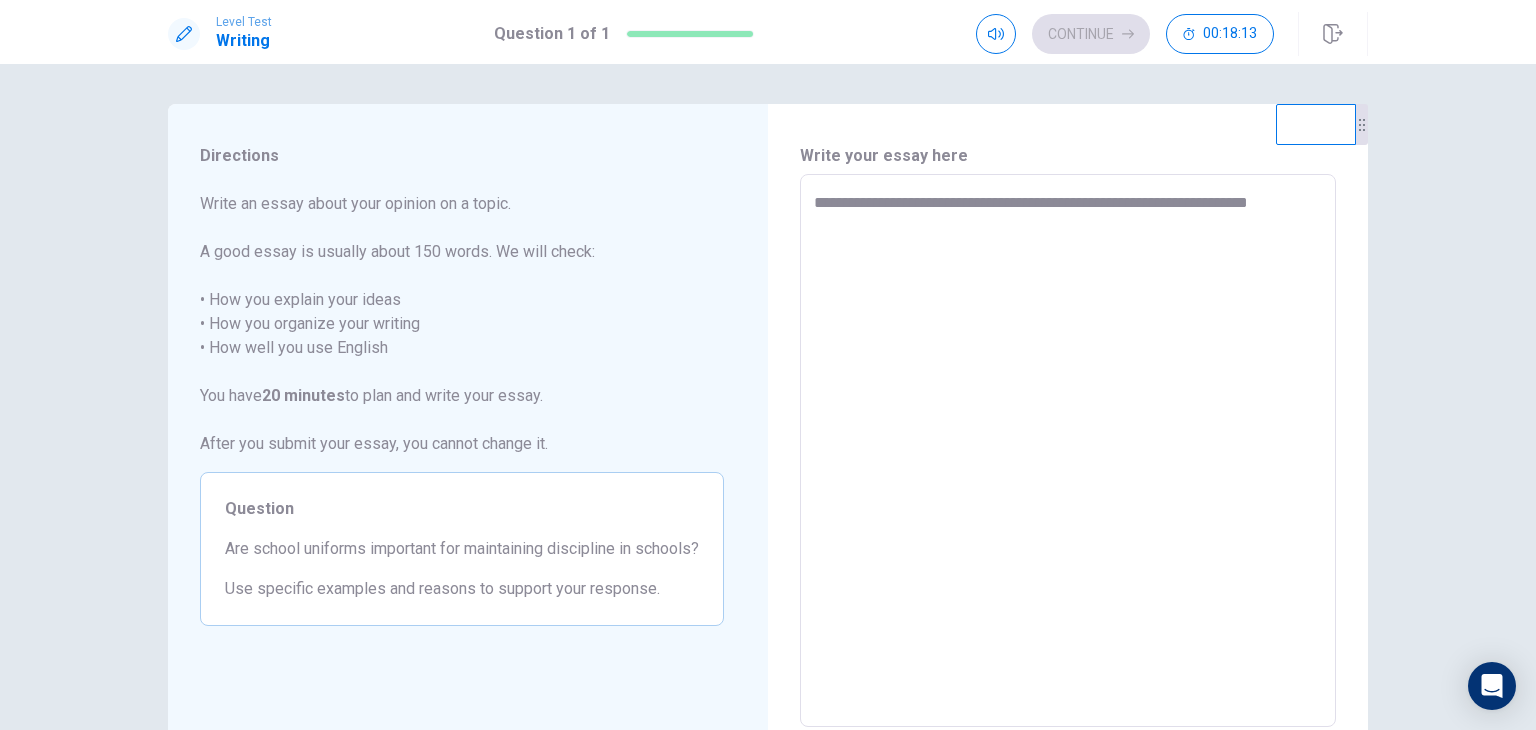 type on "**********" 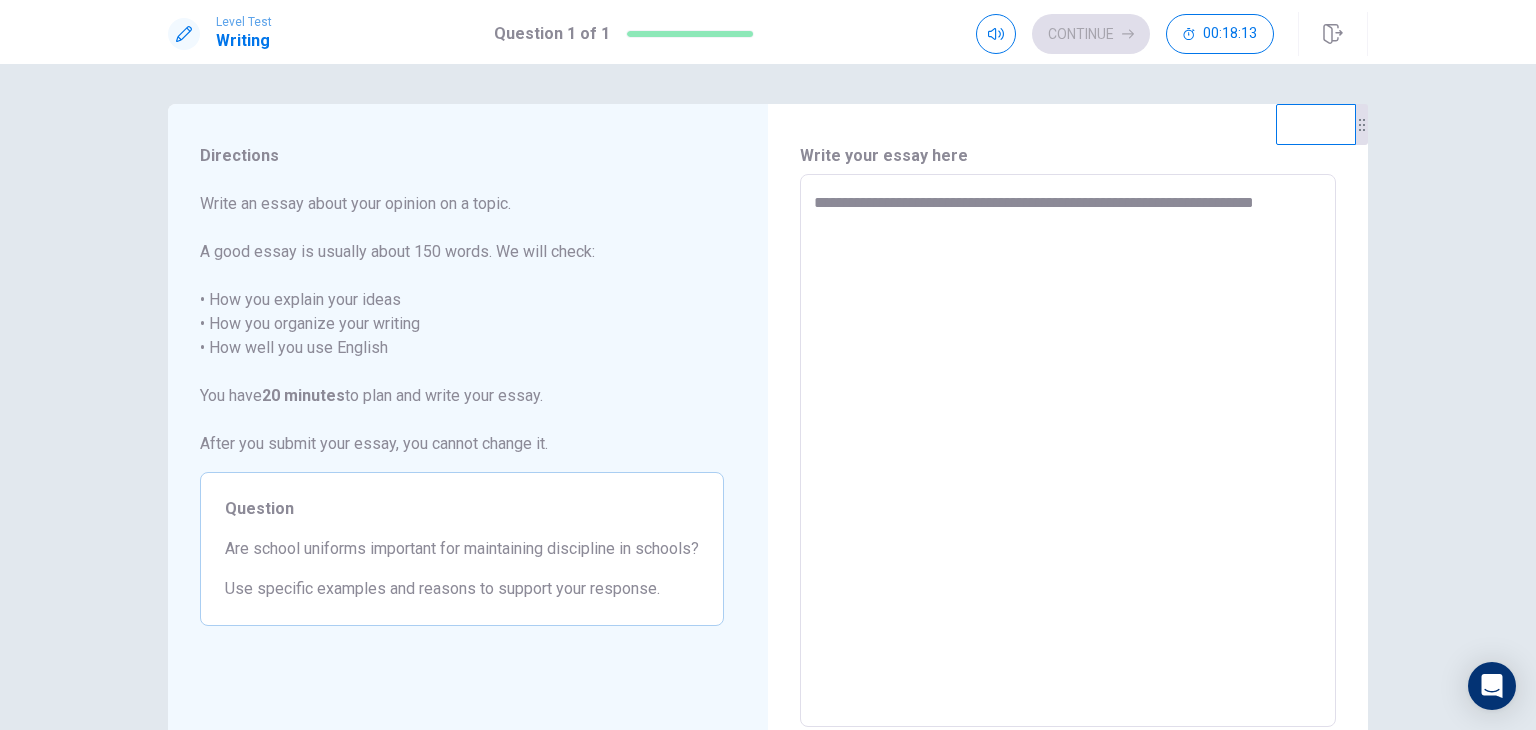 type on "*" 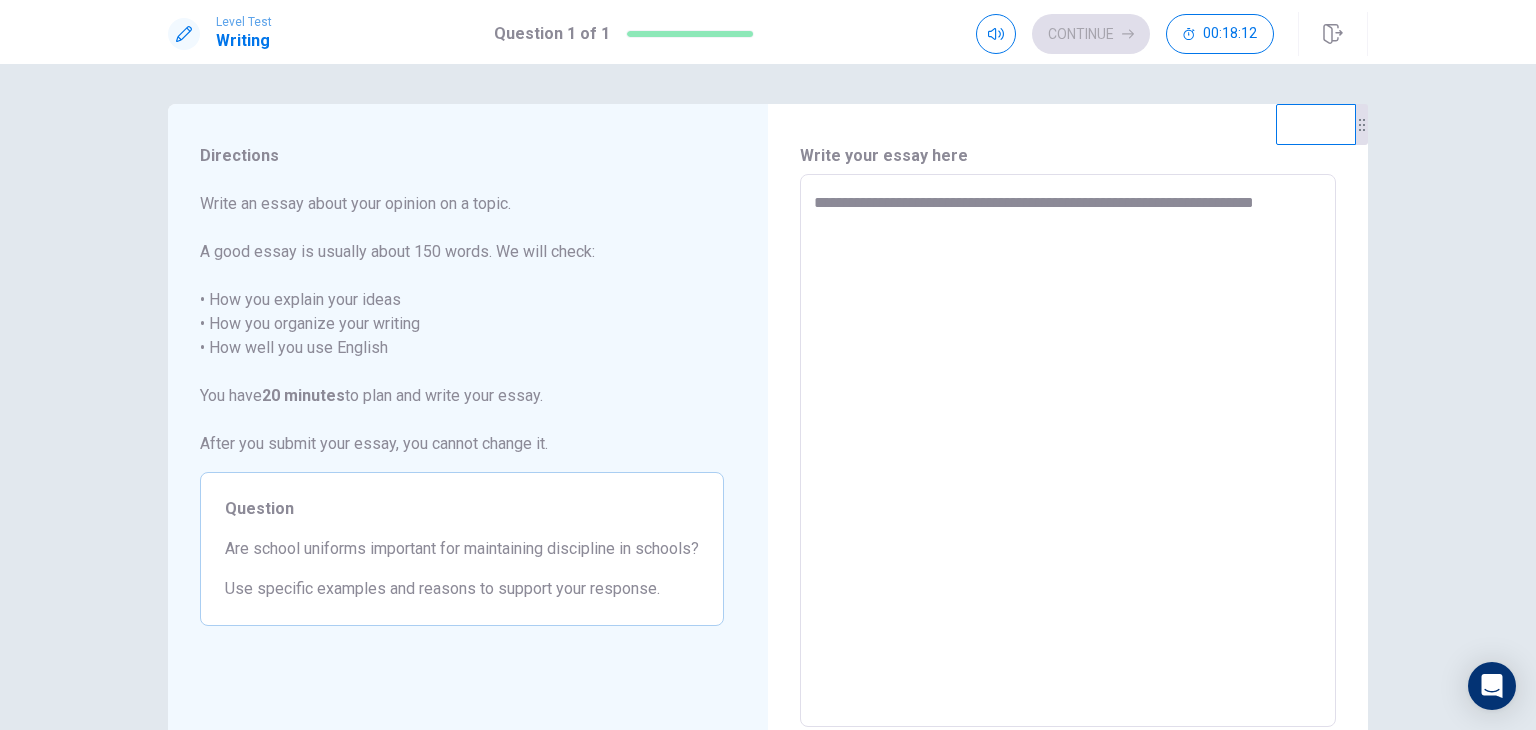 type on "**********" 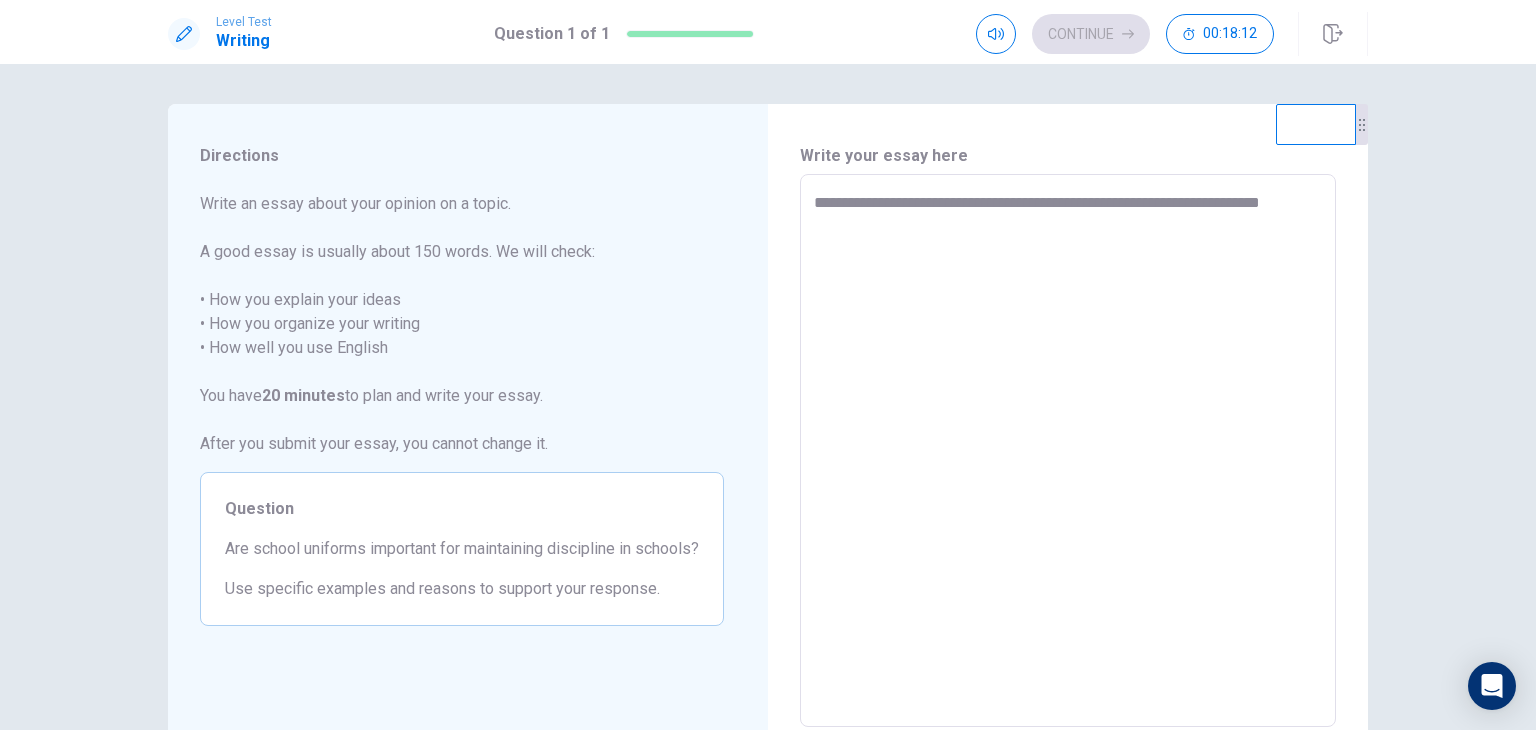 type on "*" 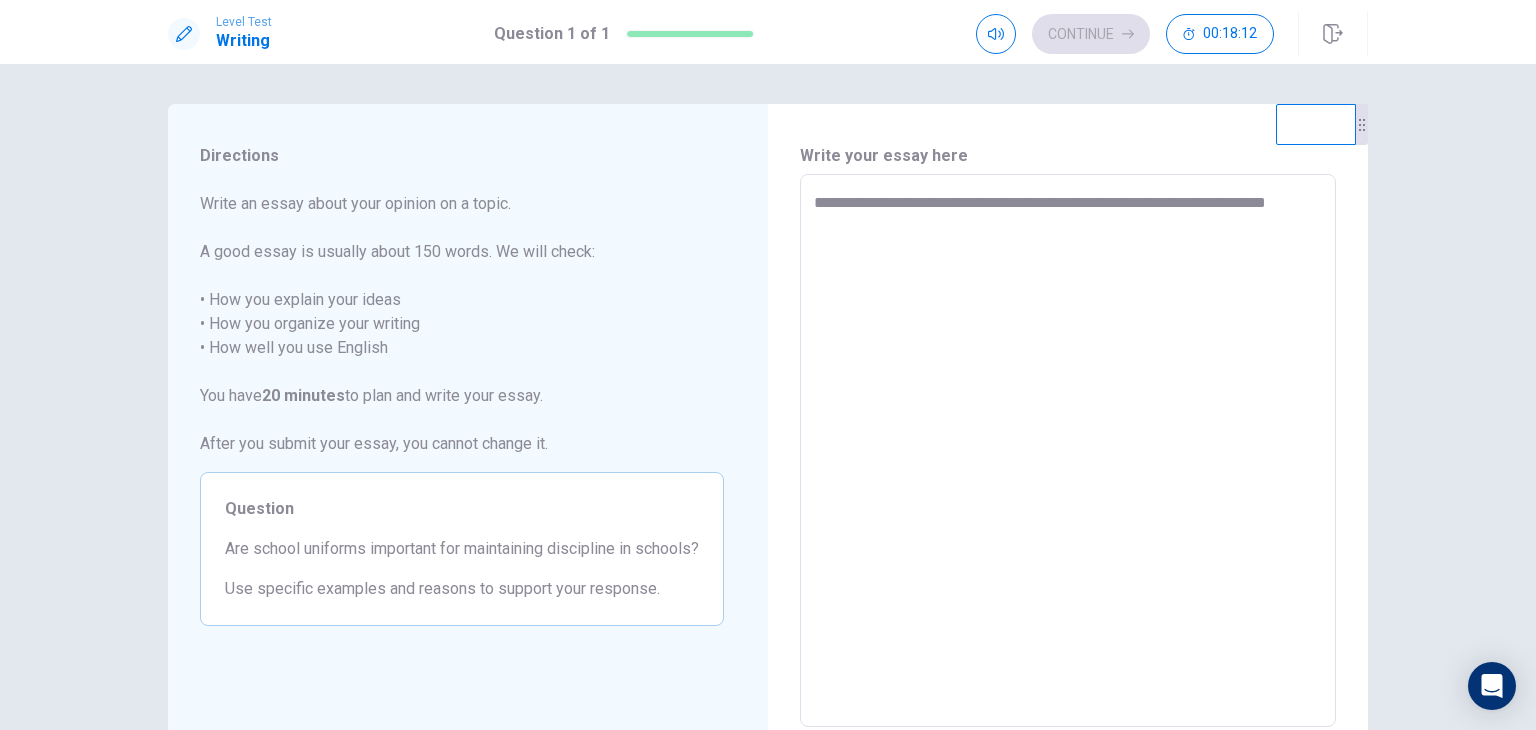 type on "*" 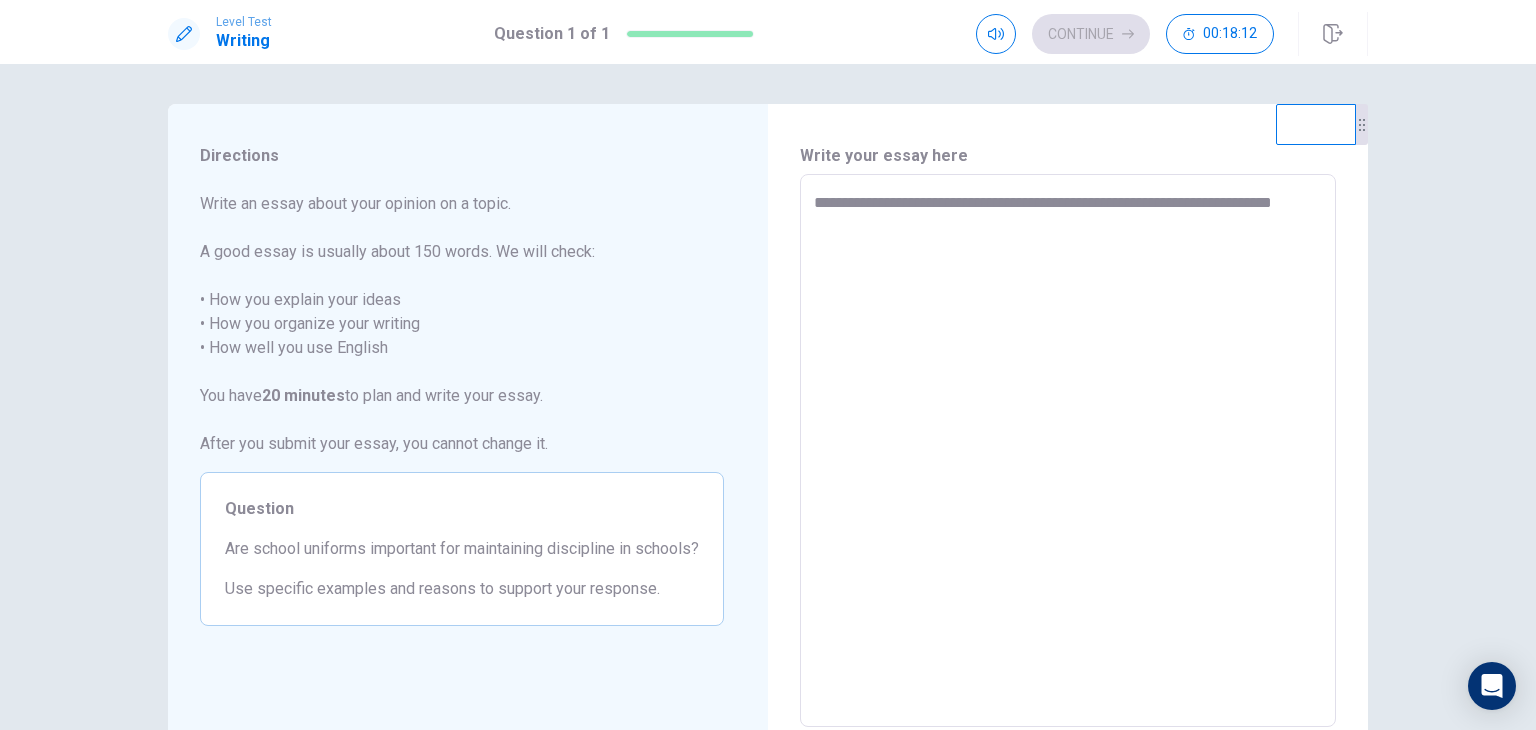 type on "*" 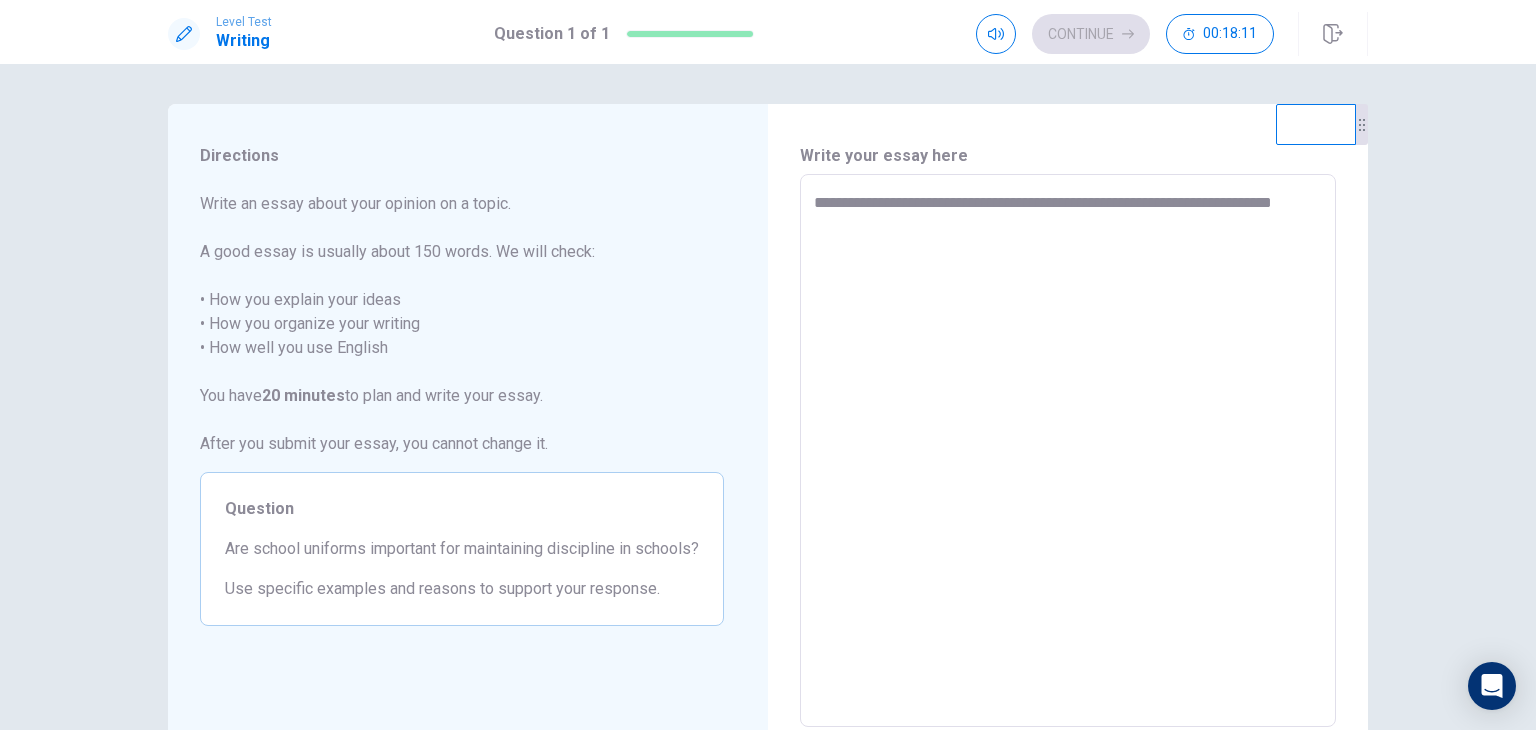 type on "**********" 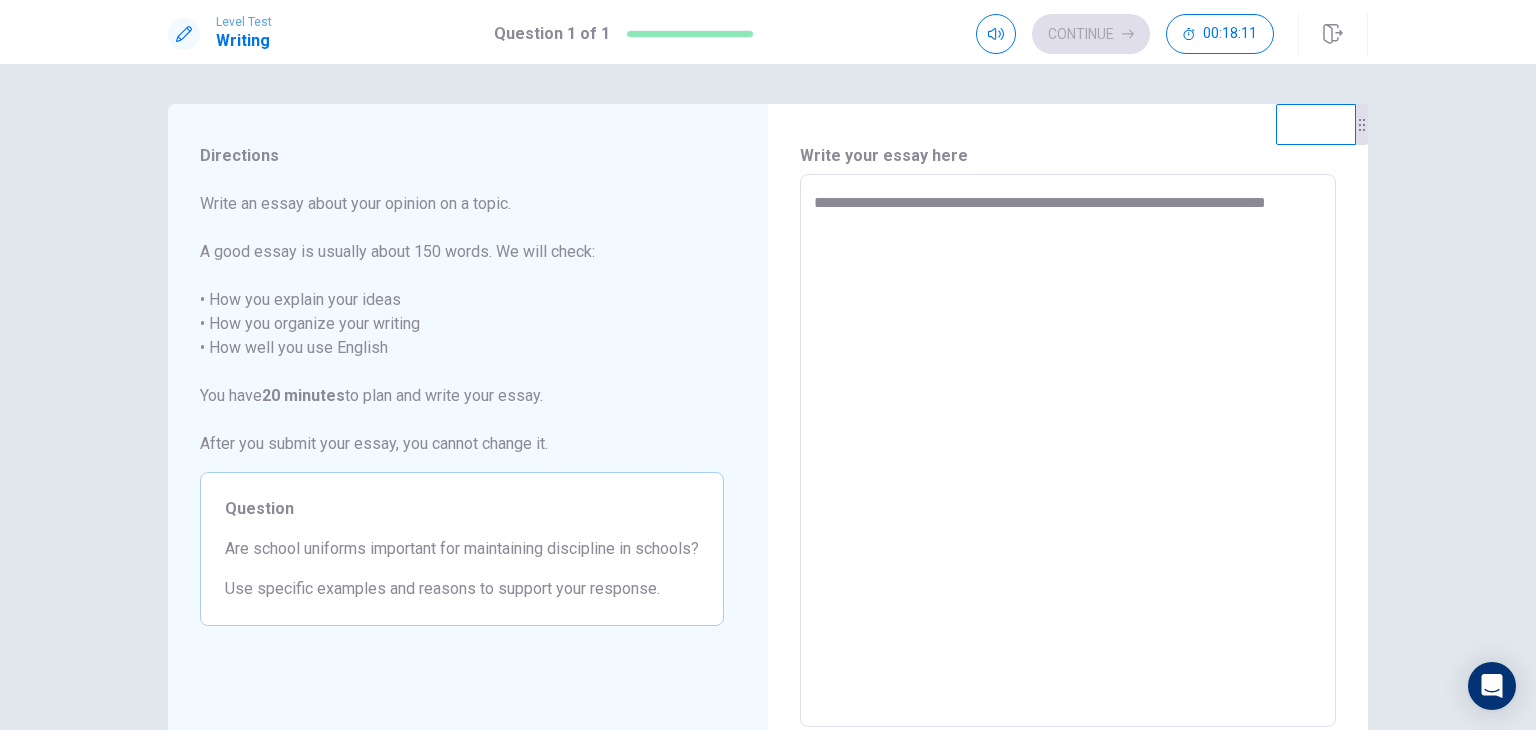 type on "*" 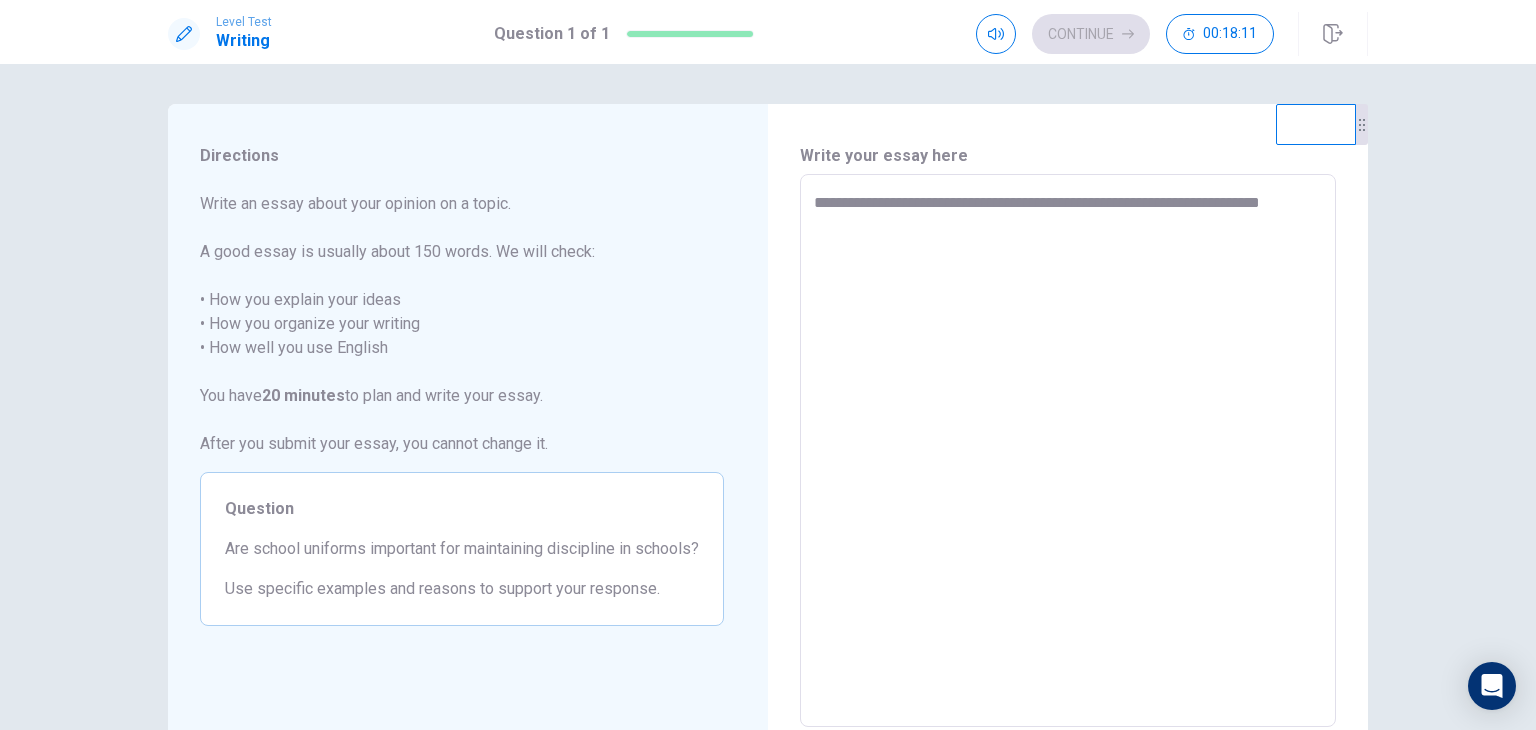 type on "*" 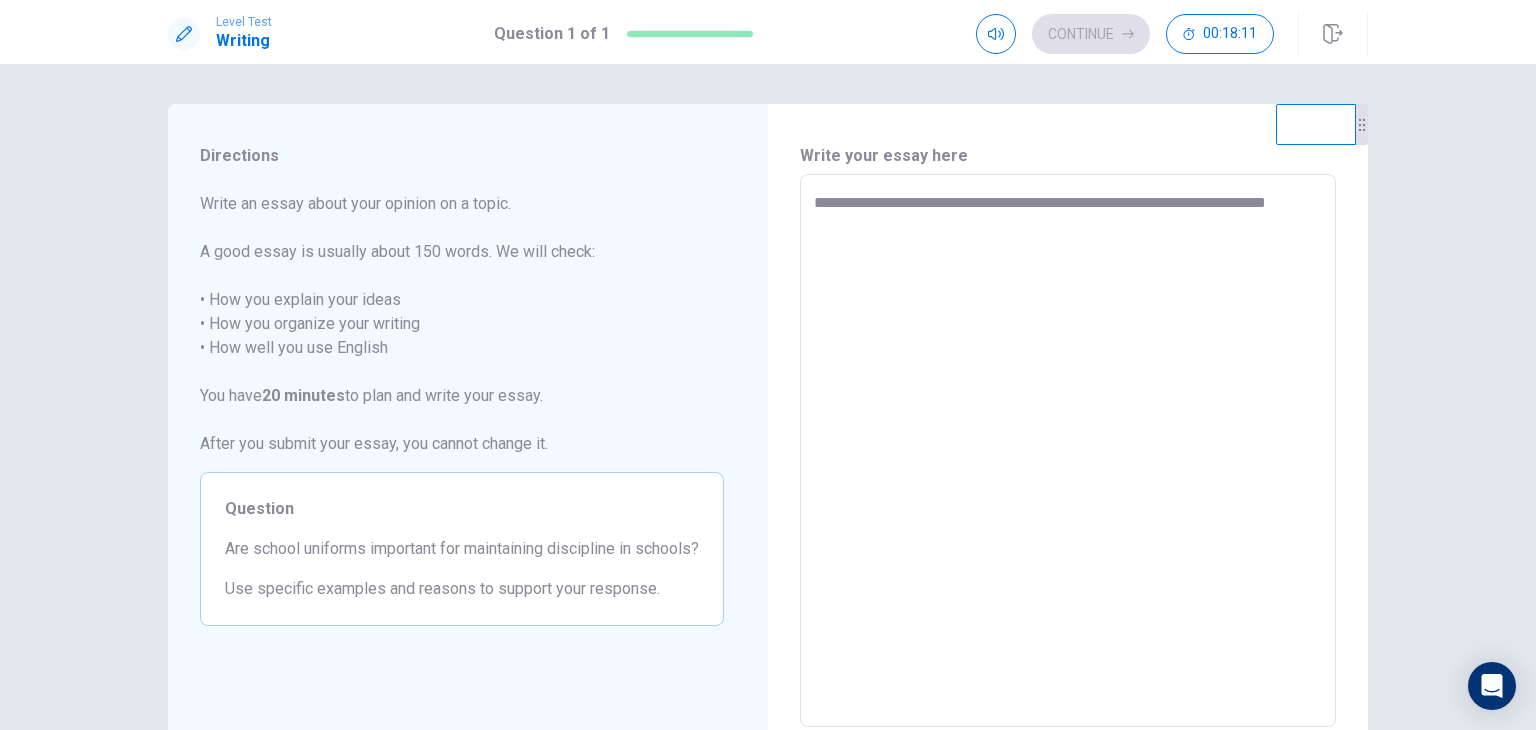 type on "*" 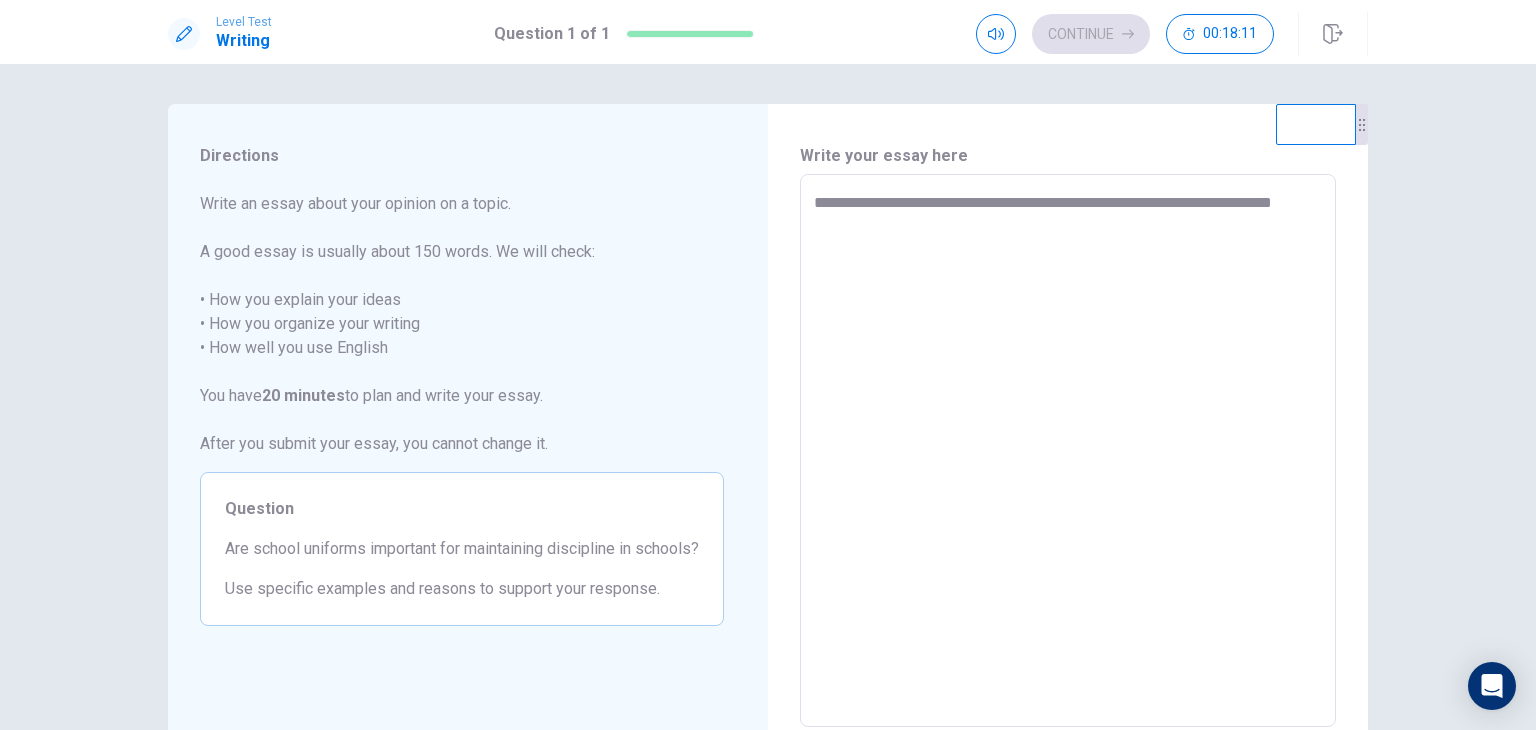 type on "*" 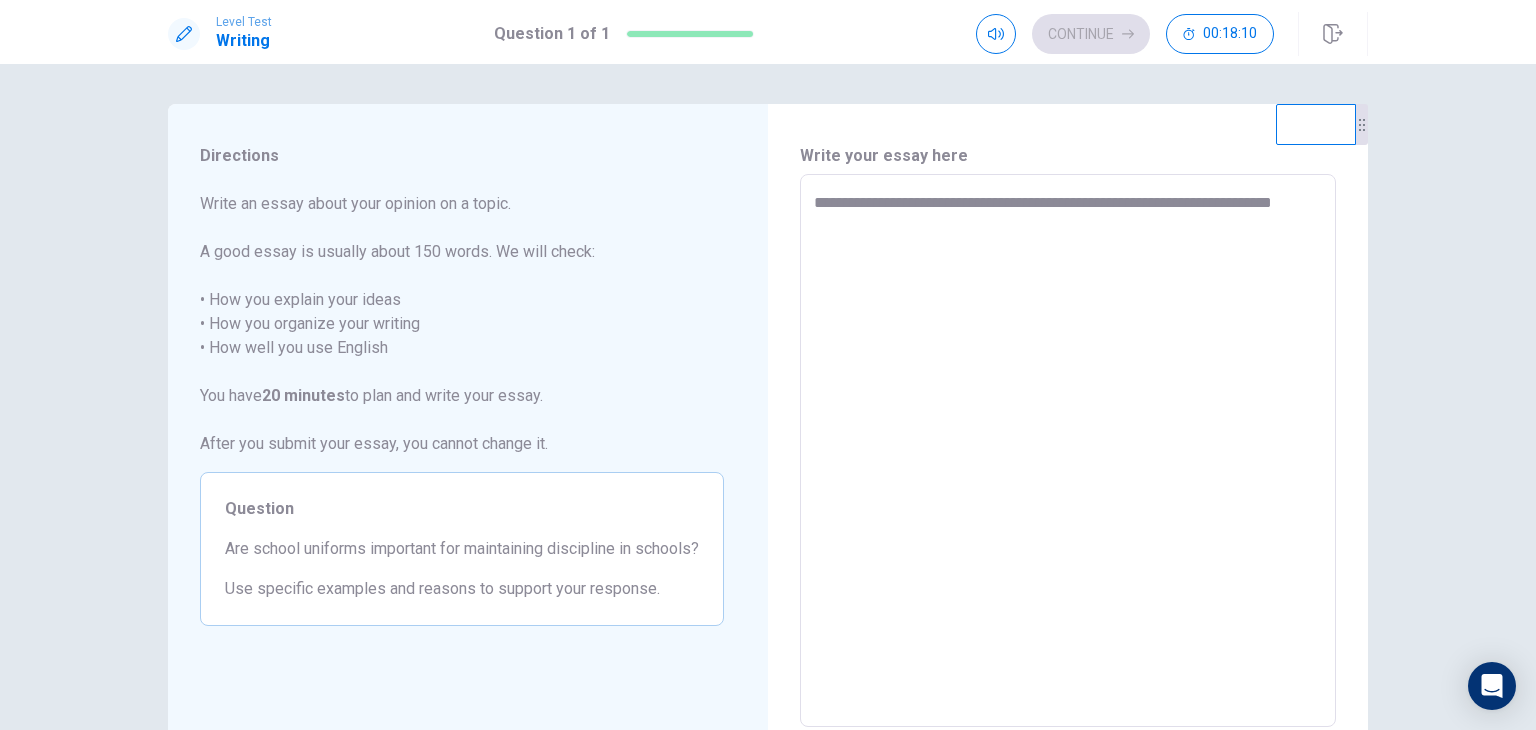 type 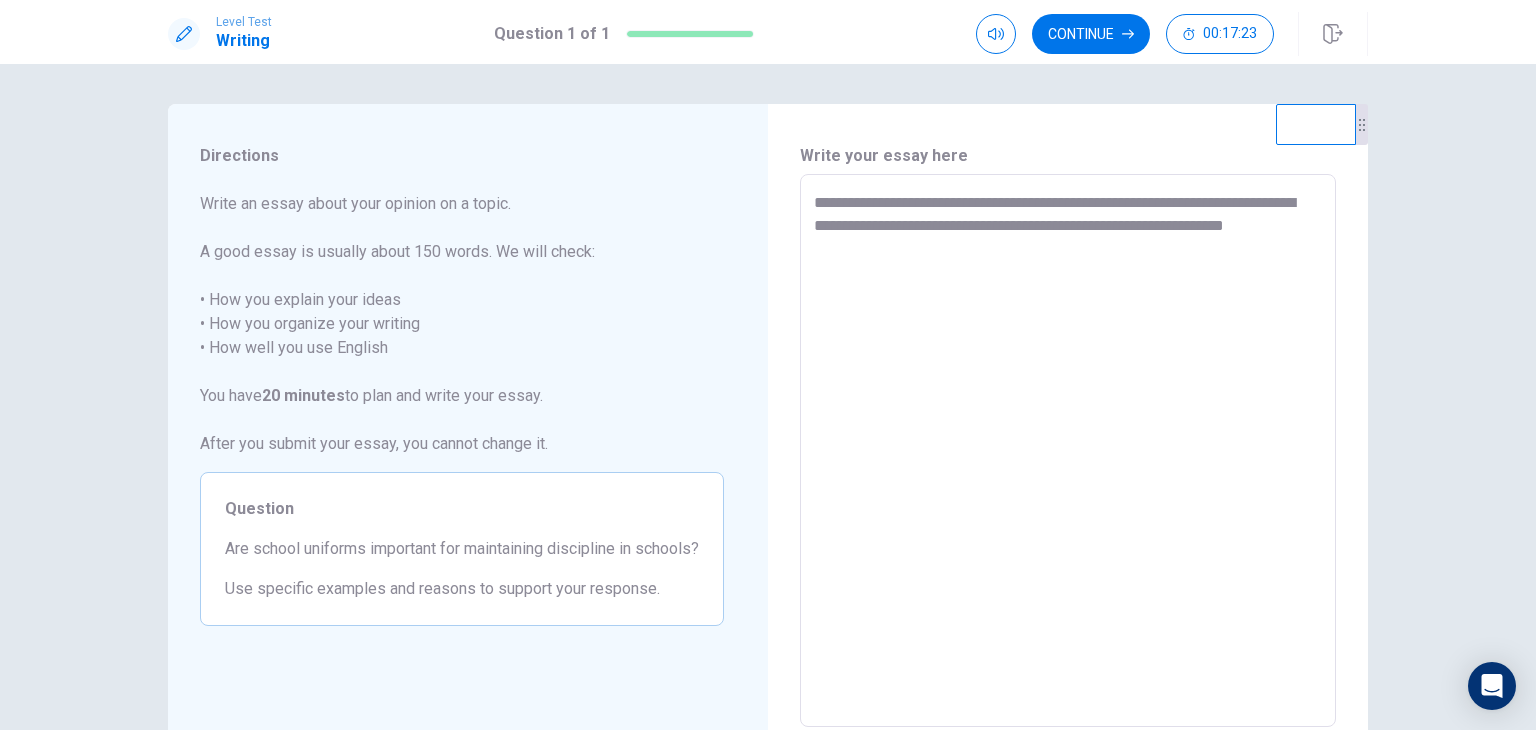 click on "**********" at bounding box center (1068, 451) 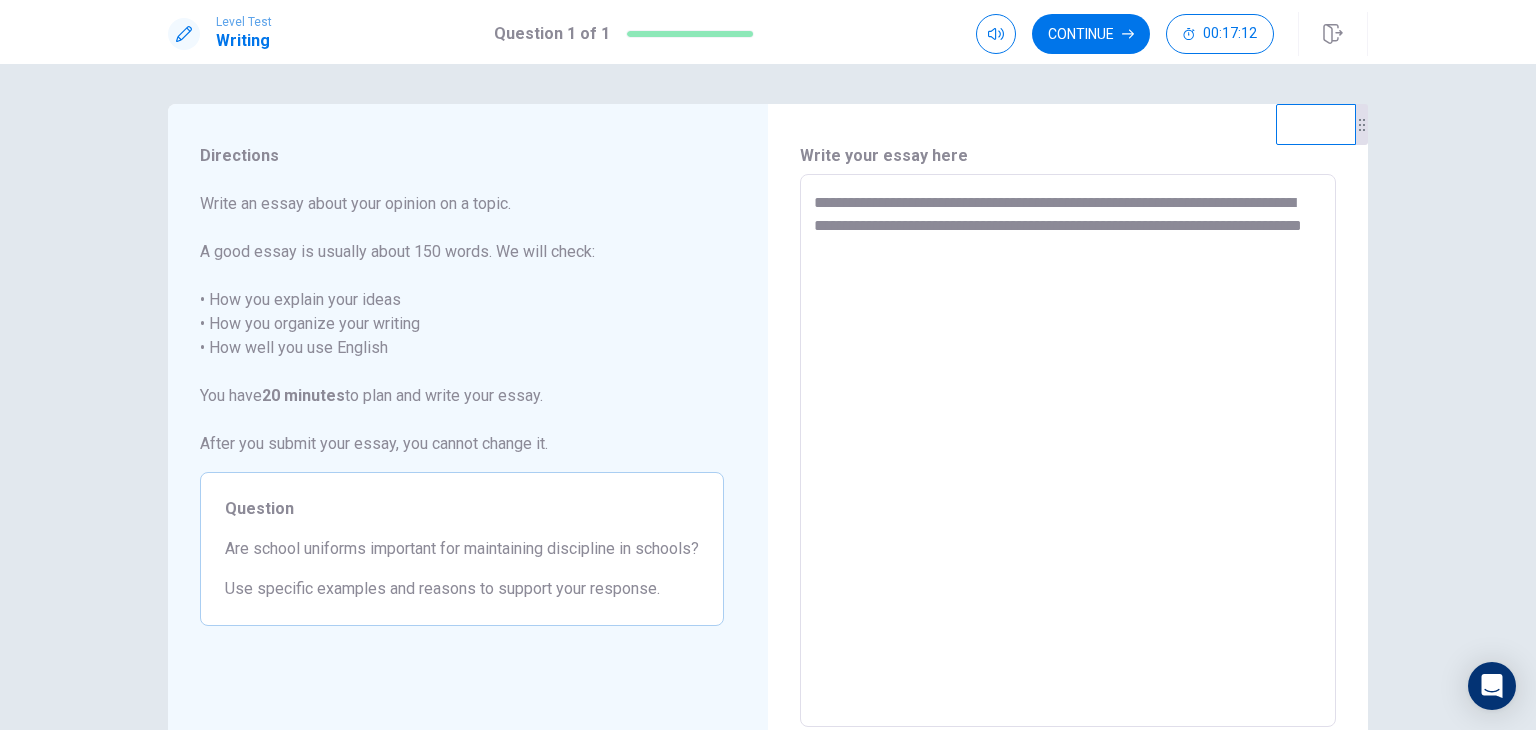 click on "**********" at bounding box center (1068, 451) 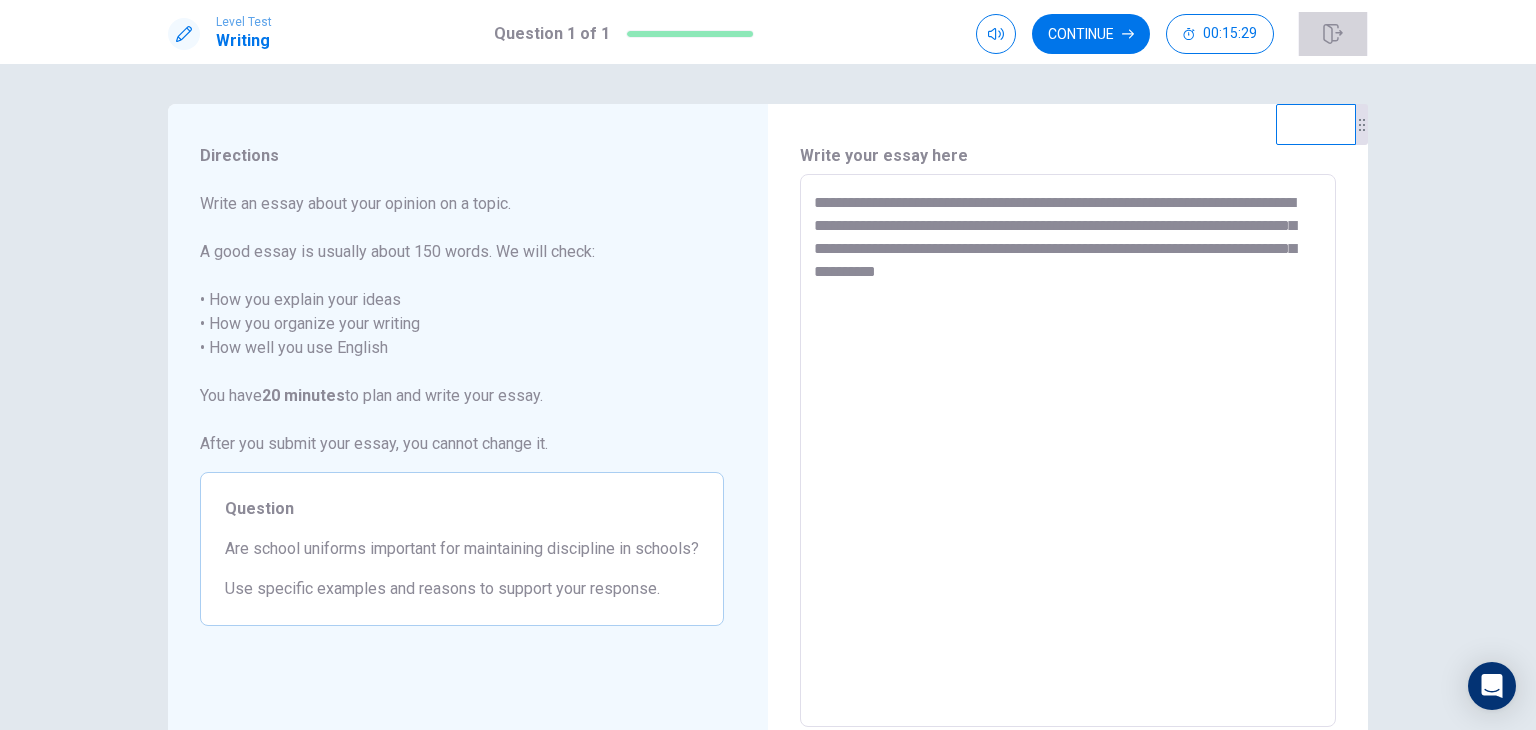 click at bounding box center (1333, 34) 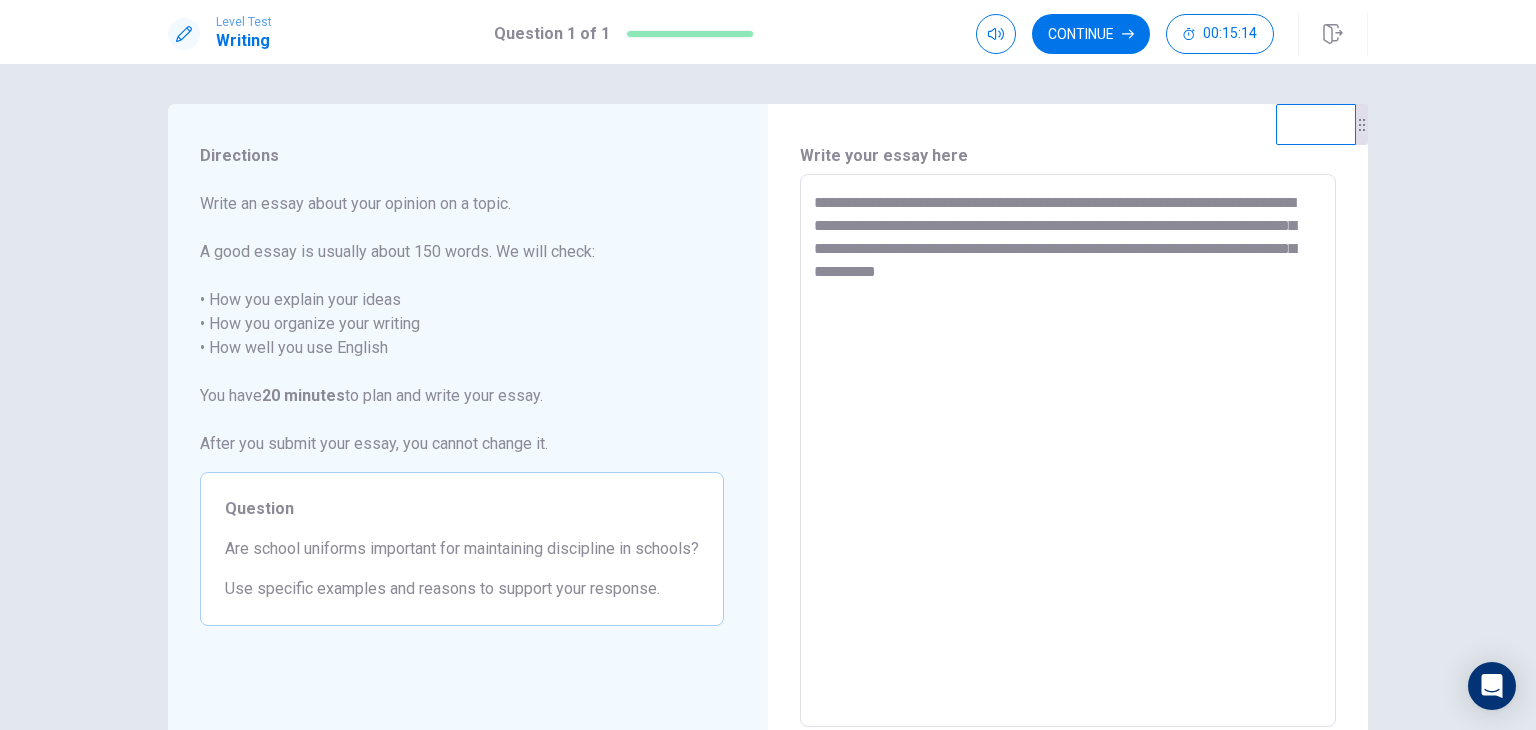 click on "**********" at bounding box center [1068, 451] 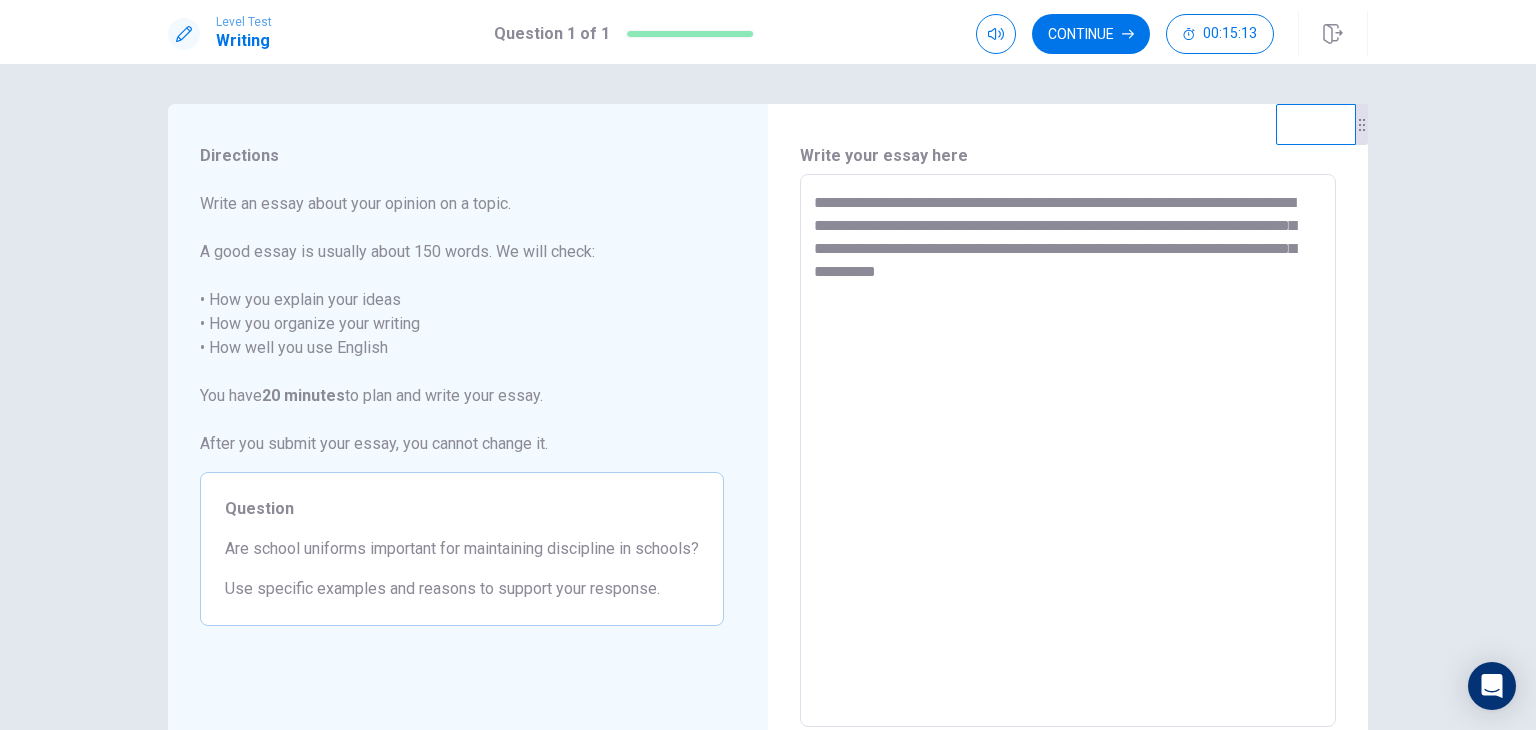 click on "**********" at bounding box center [1068, 451] 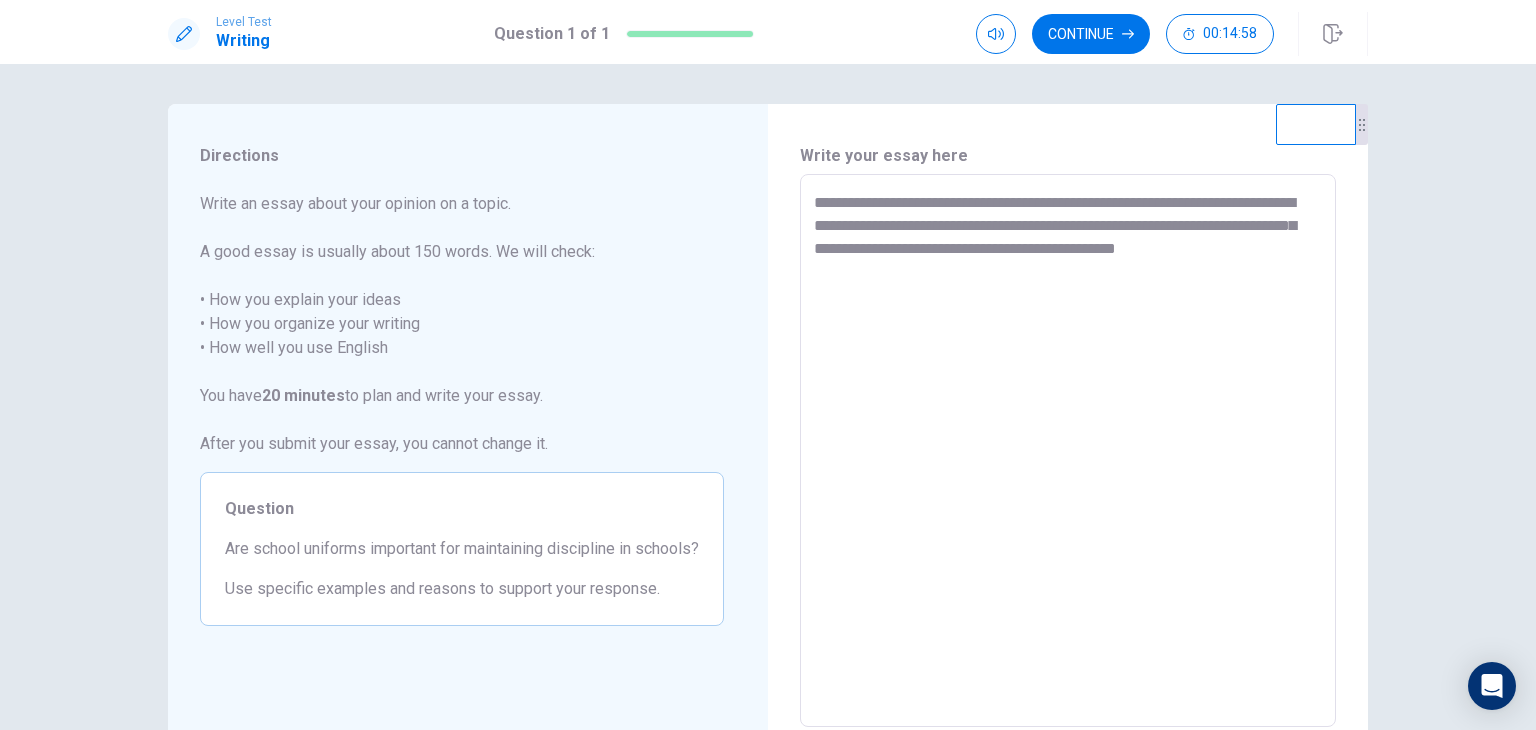 click on "**********" at bounding box center (1068, 451) 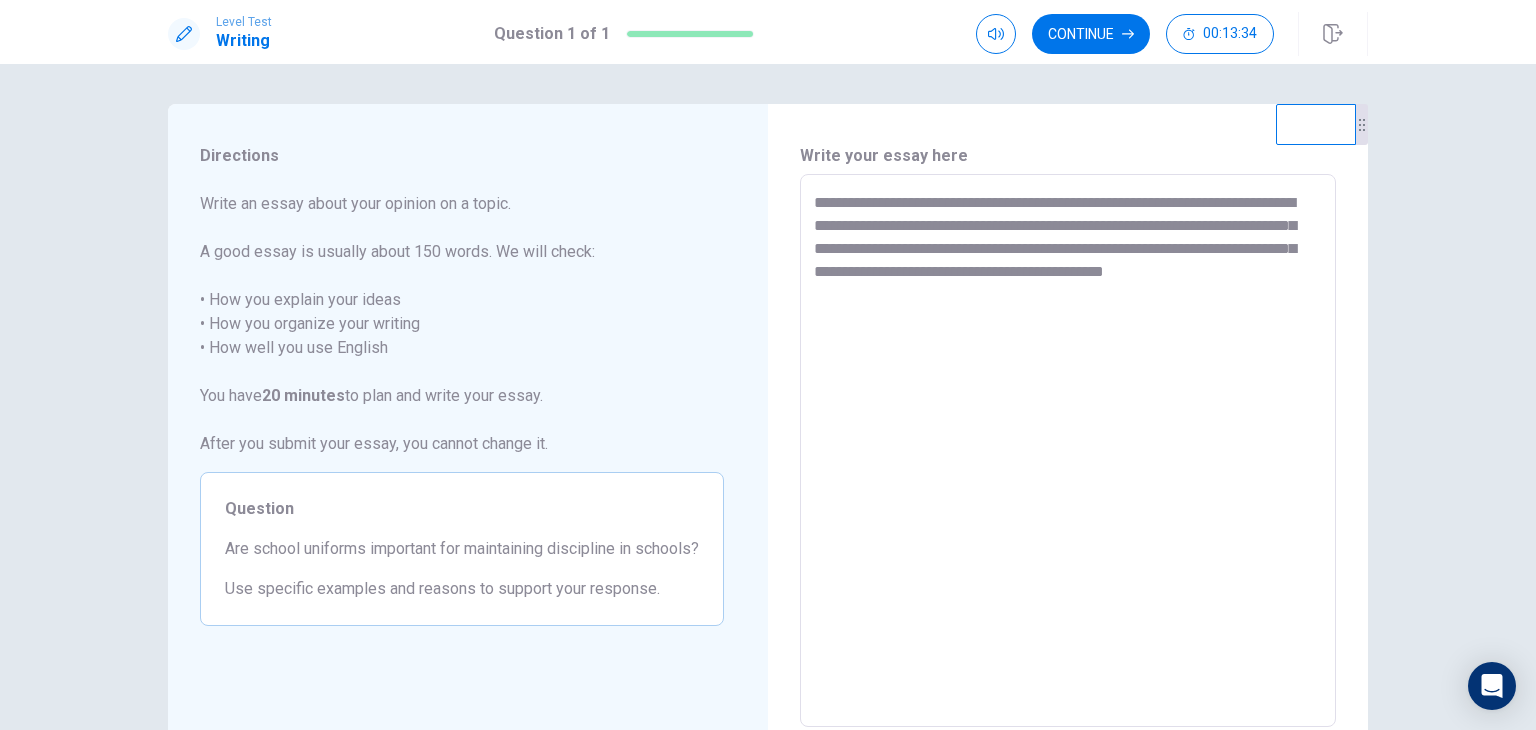 click on "**********" at bounding box center (1068, 451) 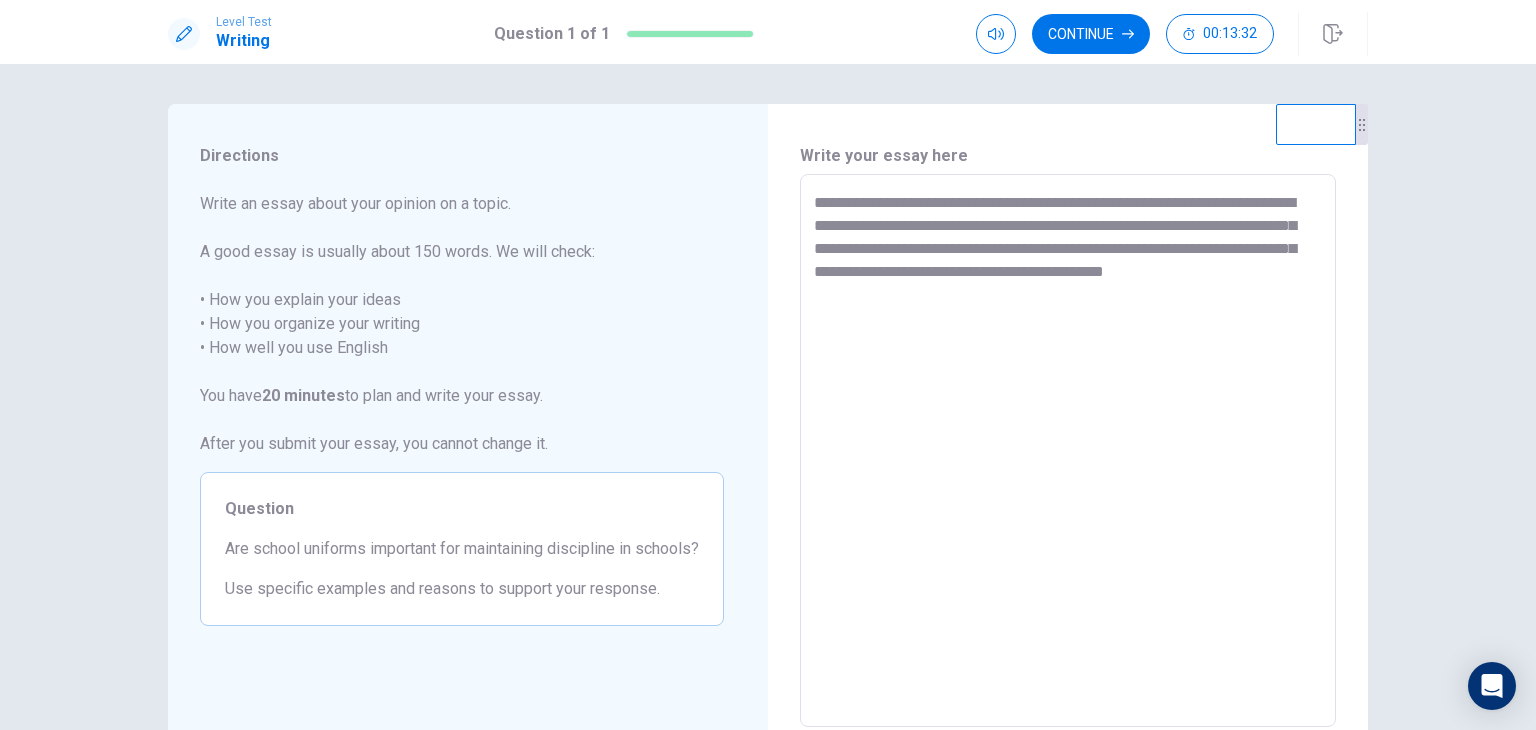 click on "**********" at bounding box center [1068, 451] 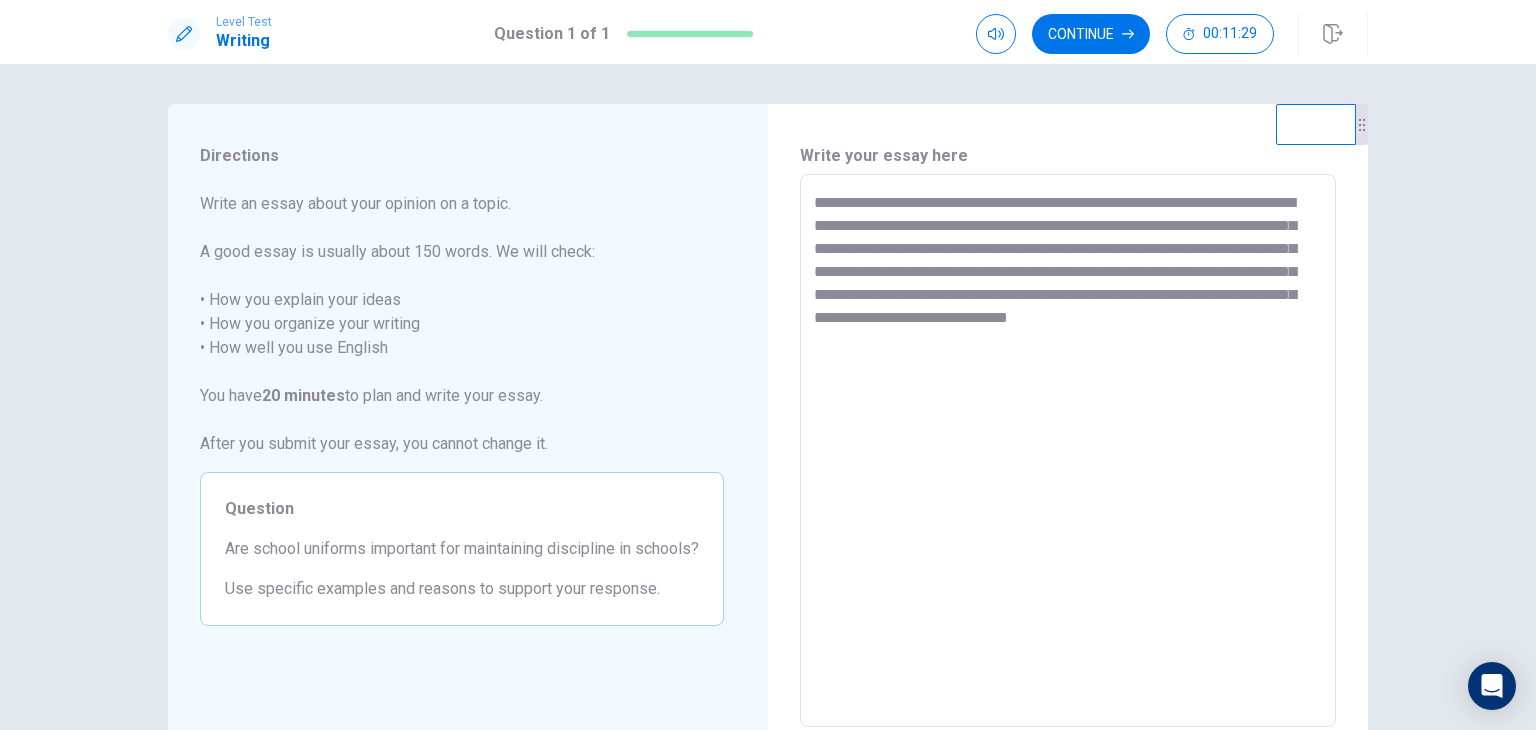 click on "**********" at bounding box center [1068, 451] 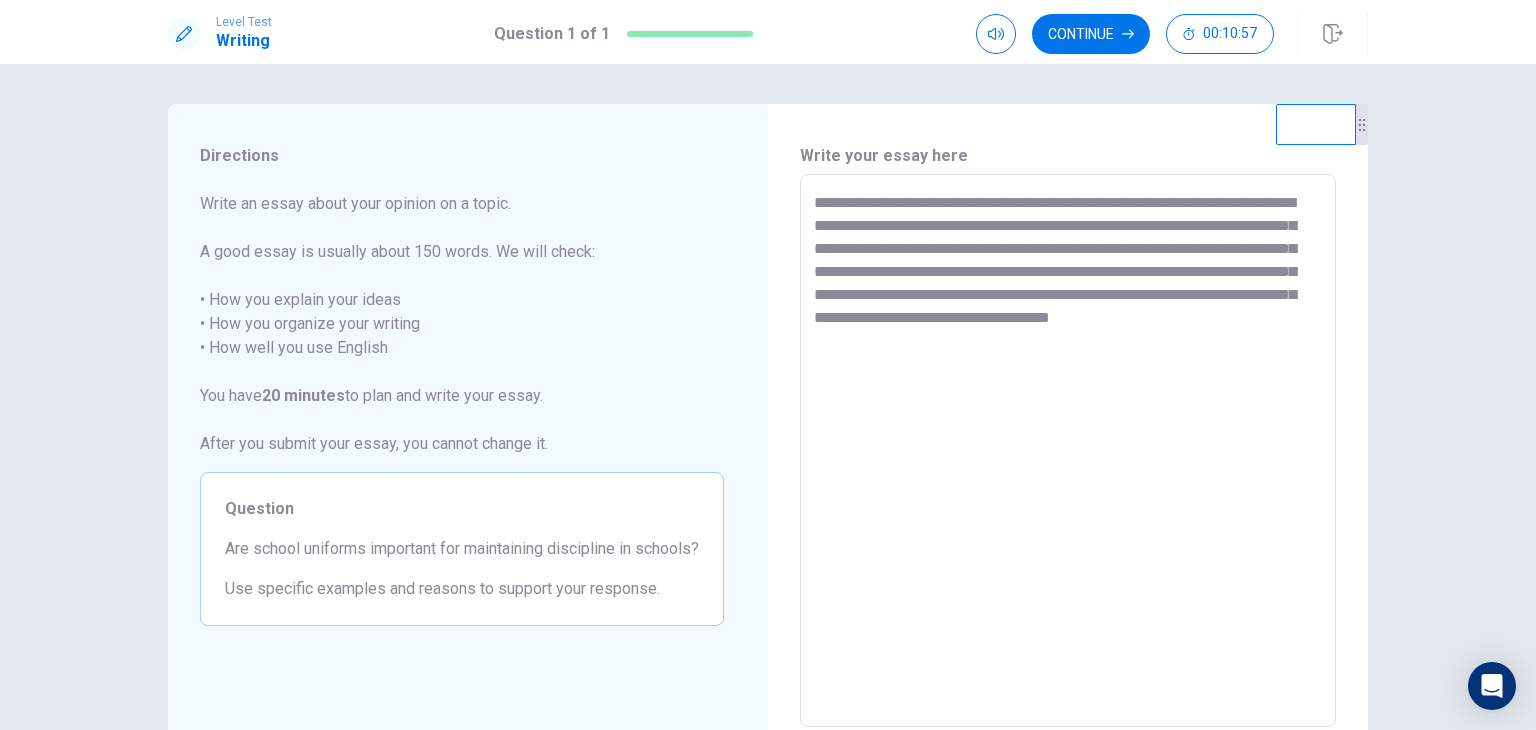 click on "**********" at bounding box center (1068, 451) 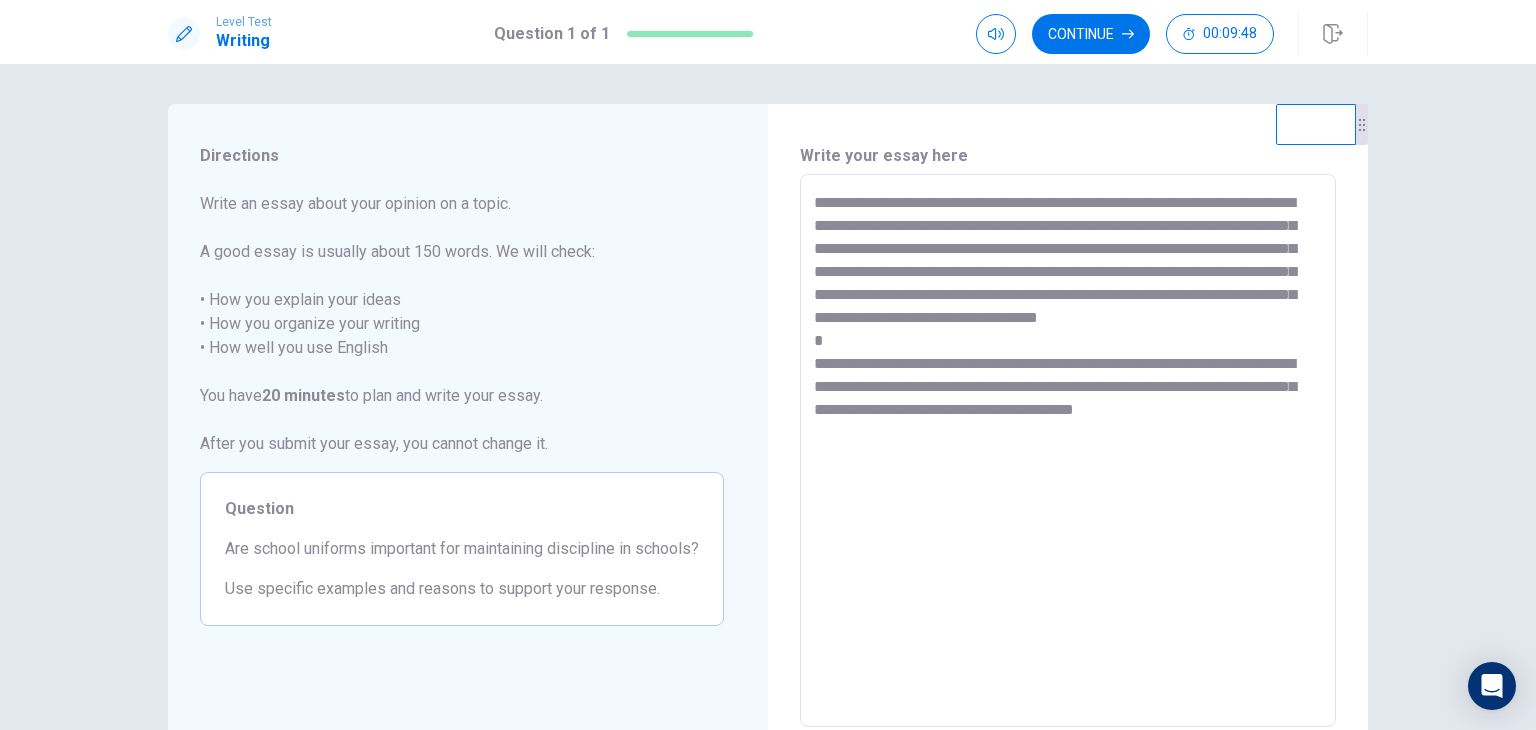 click on "**********" at bounding box center [1068, 451] 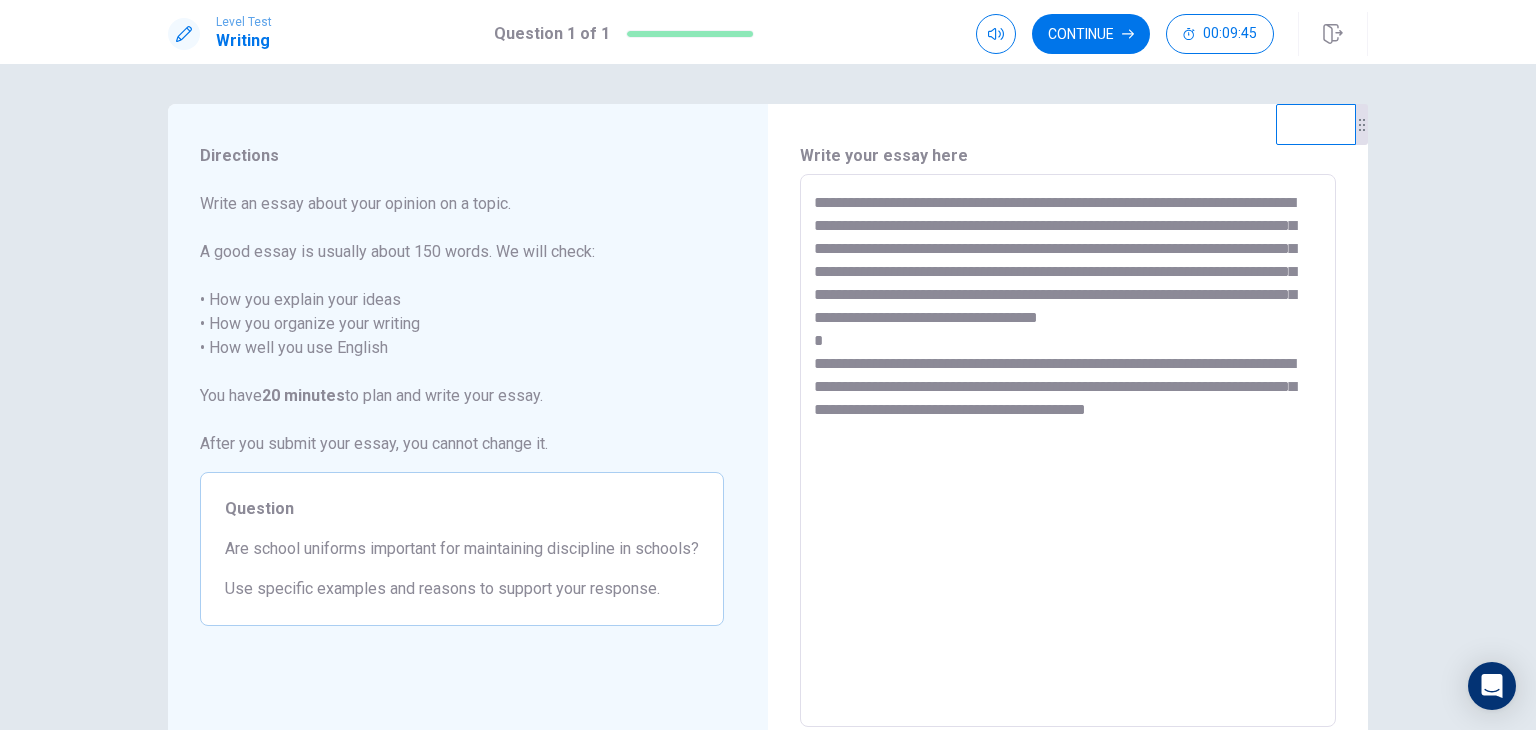 click on "**********" at bounding box center [1068, 451] 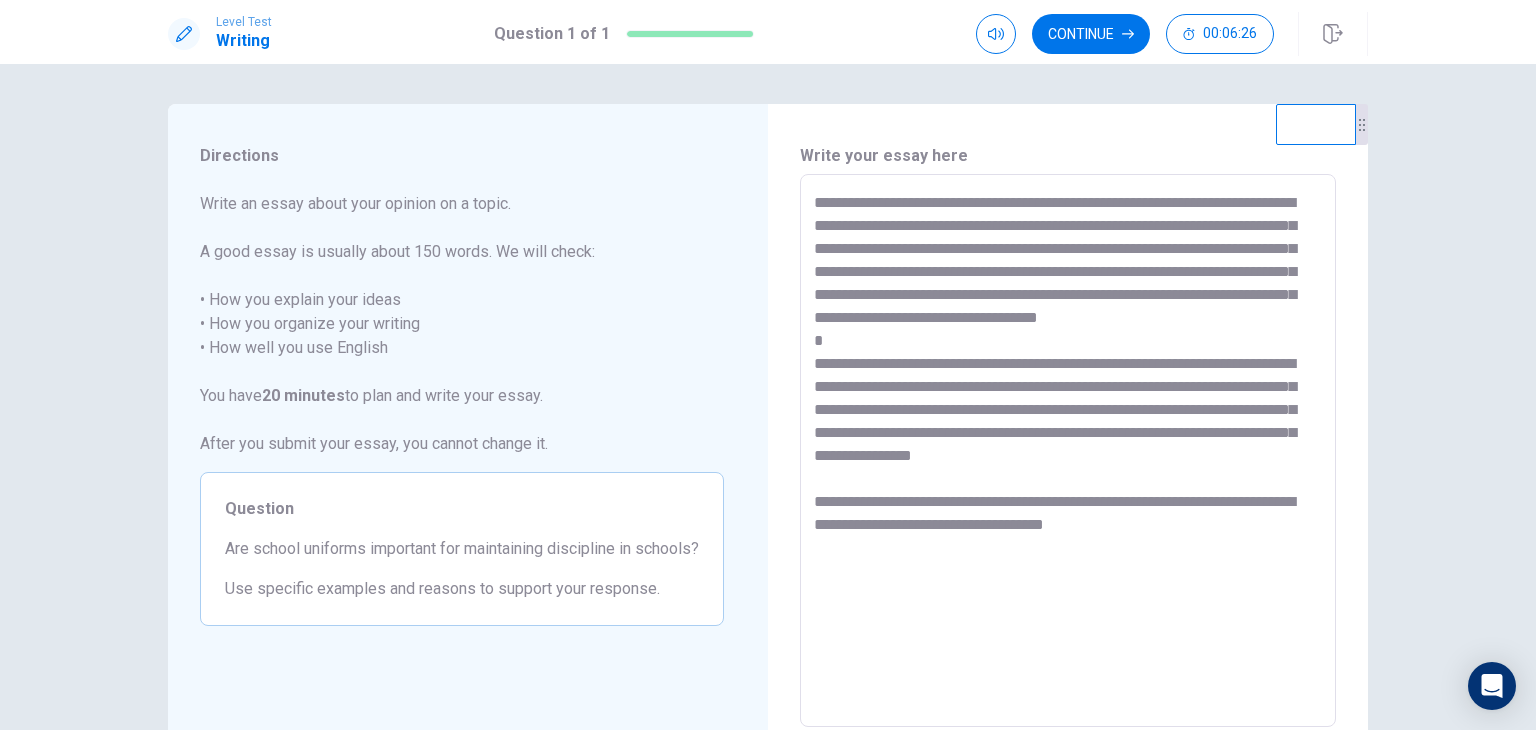click on "**********" at bounding box center (1068, 451) 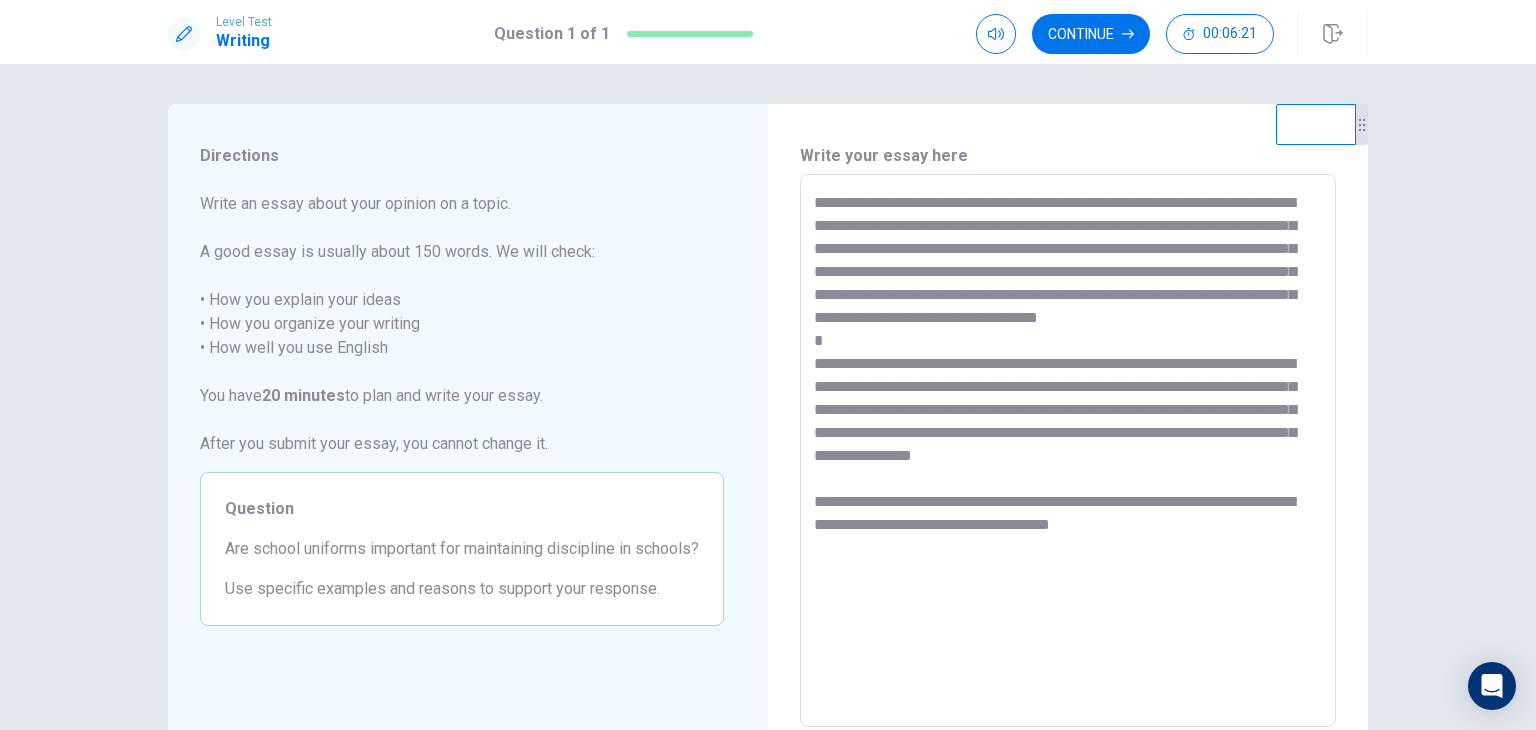 click on "**********" at bounding box center (1068, 451) 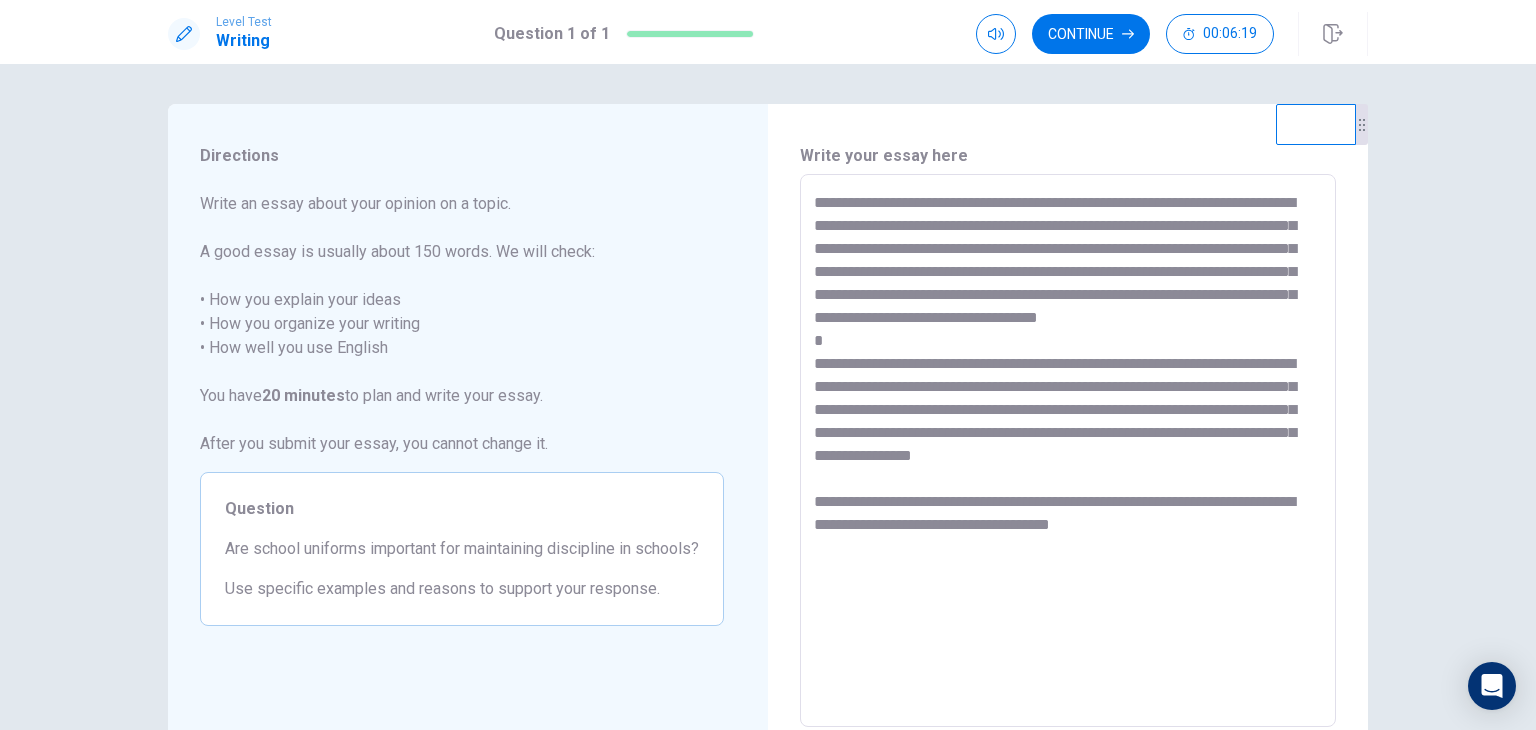 click on "**********" at bounding box center [1068, 451] 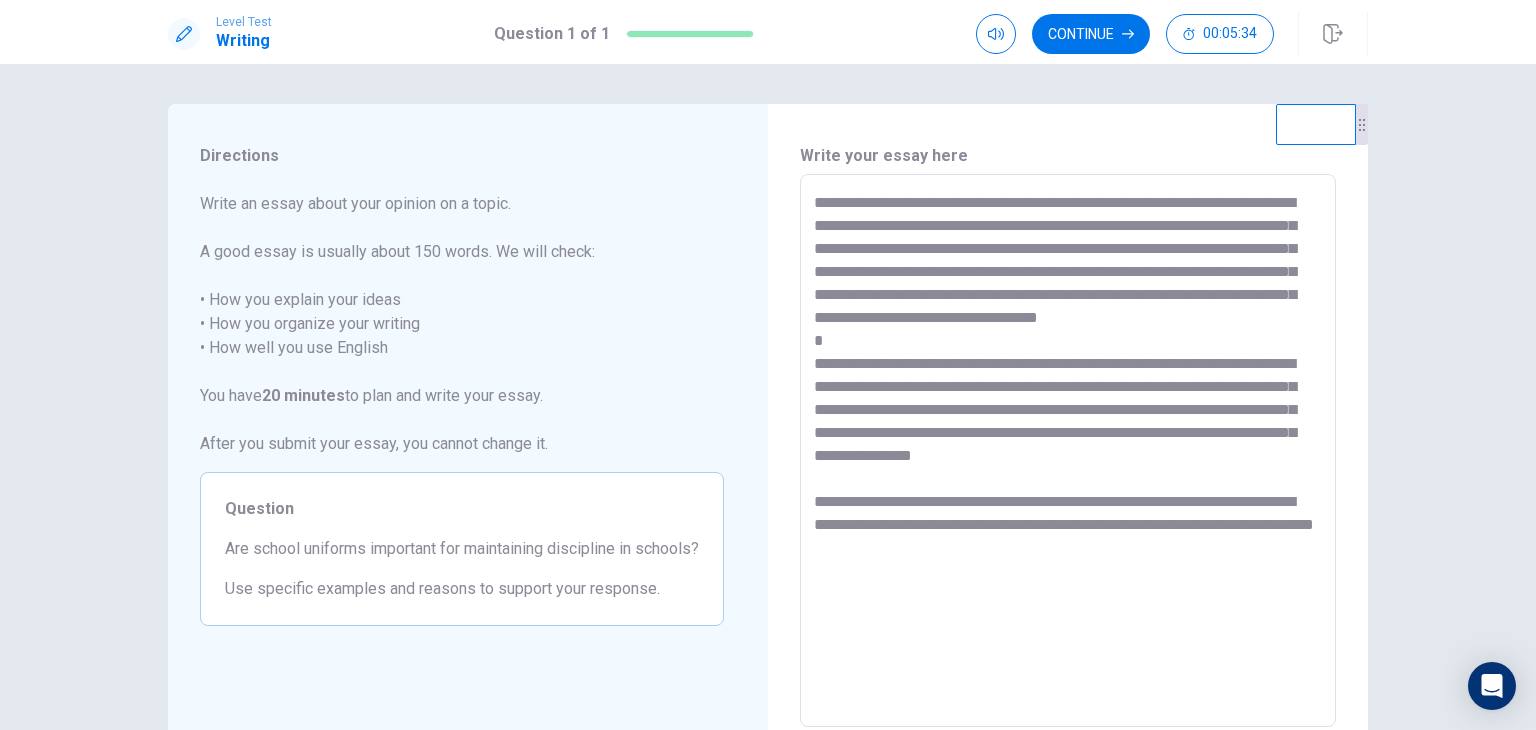 click on "**********" at bounding box center (1068, 451) 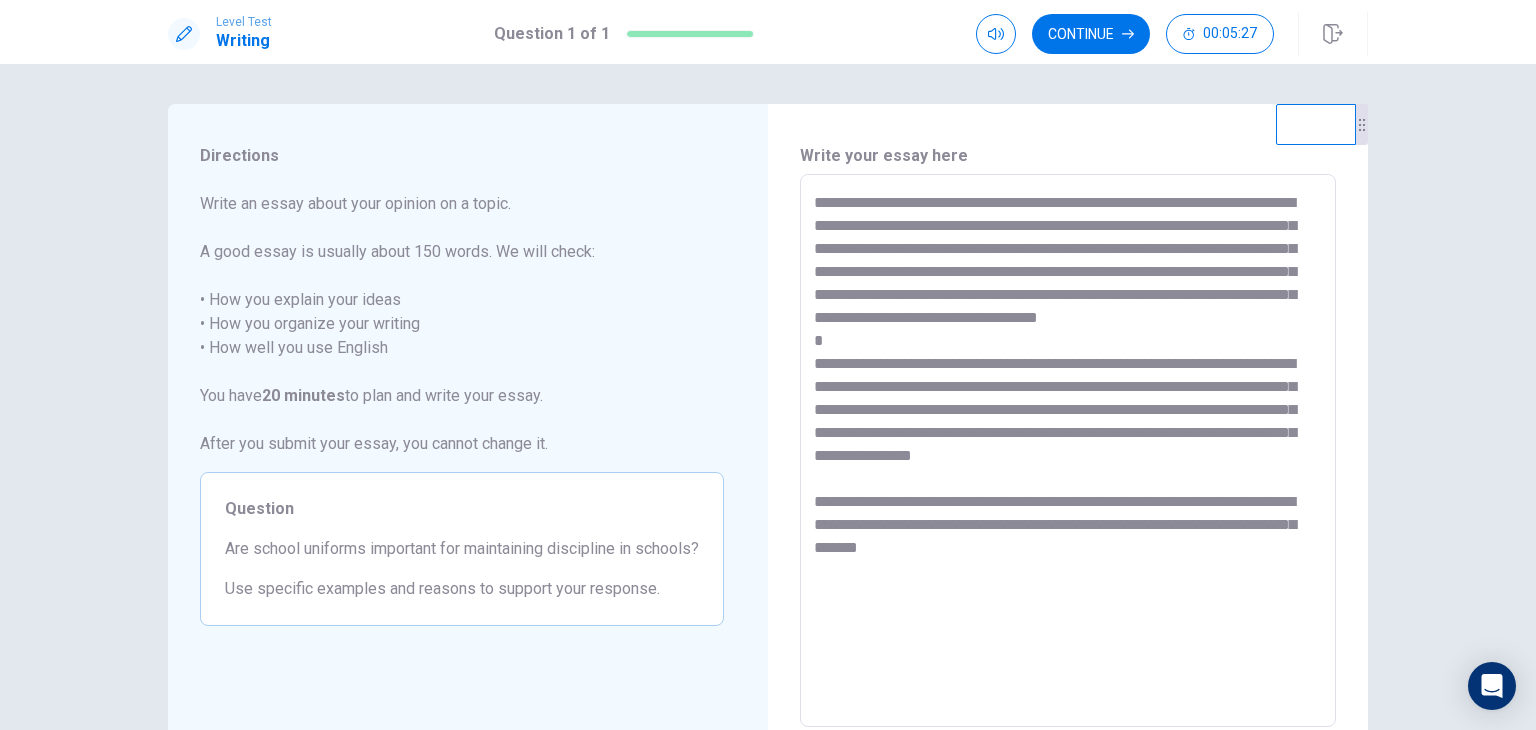 click on "**********" at bounding box center (1068, 451) 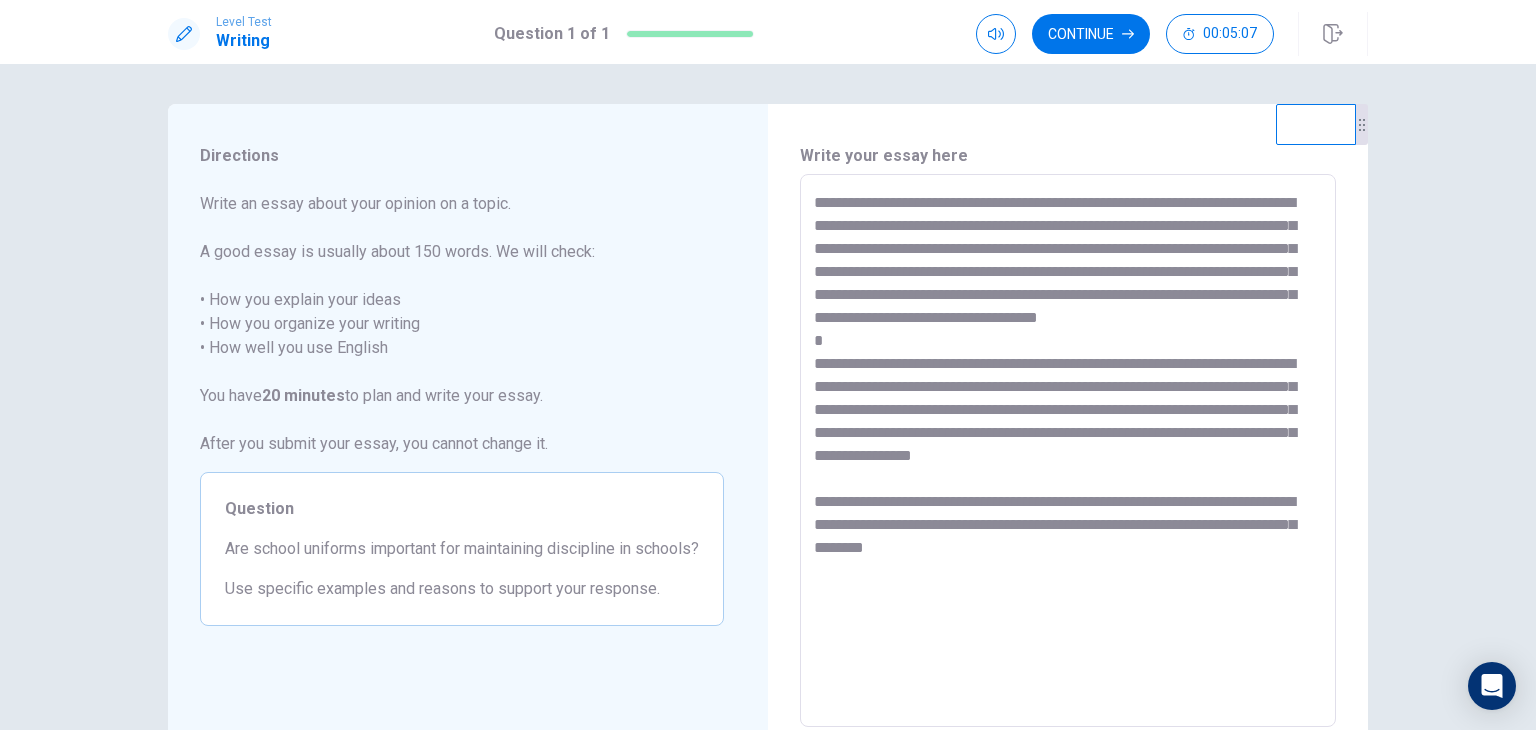 click on "**********" at bounding box center [1068, 451] 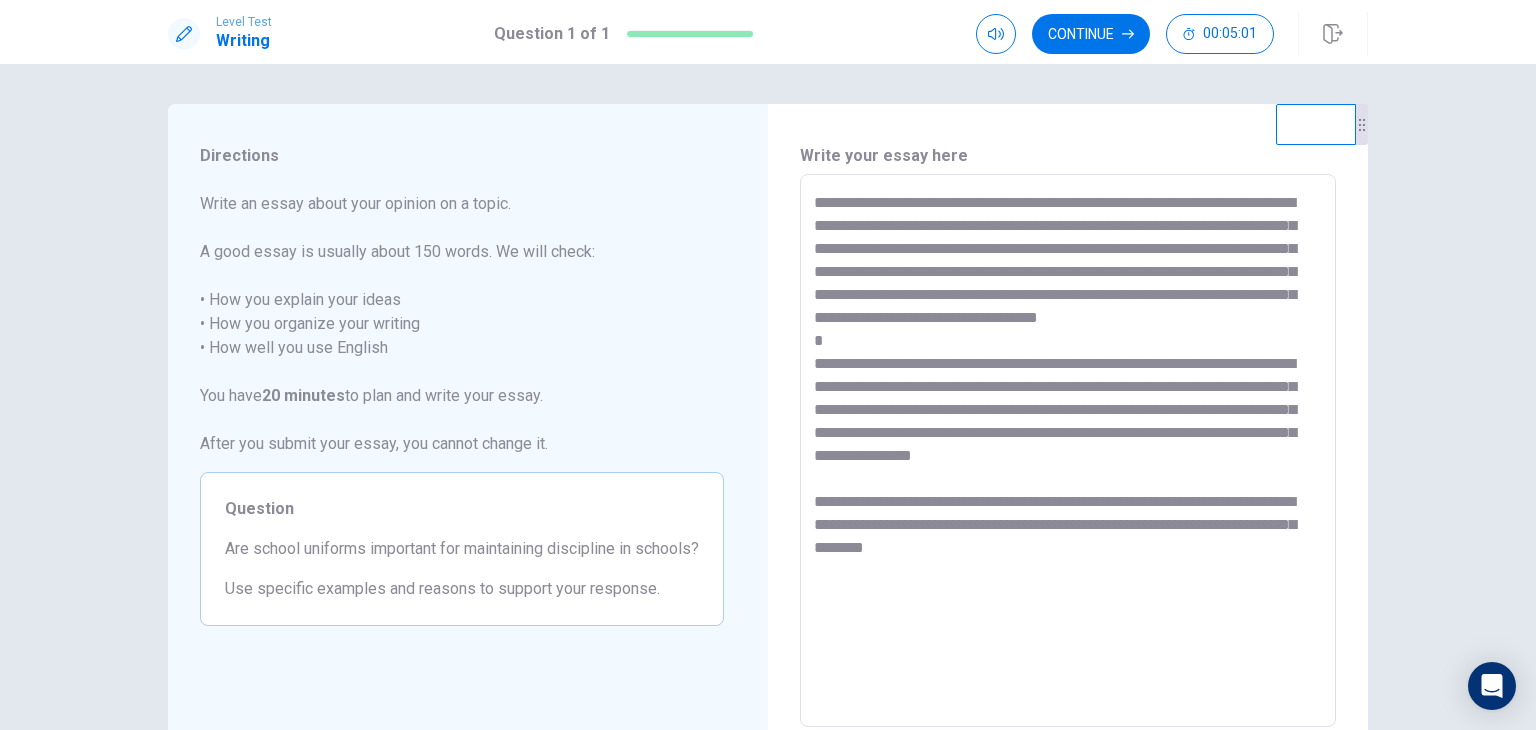 click on "**********" at bounding box center (1068, 451) 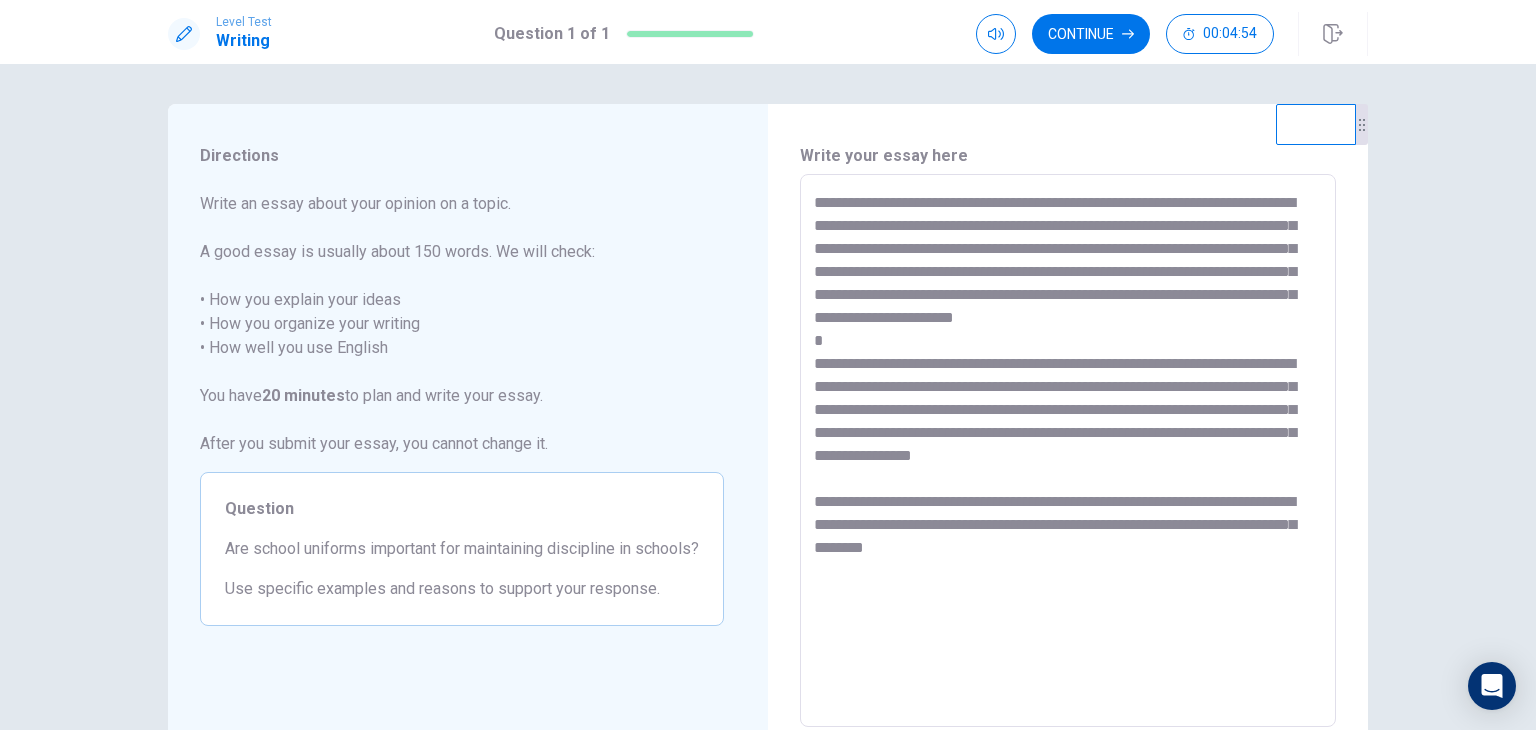 click on "**********" at bounding box center (1068, 451) 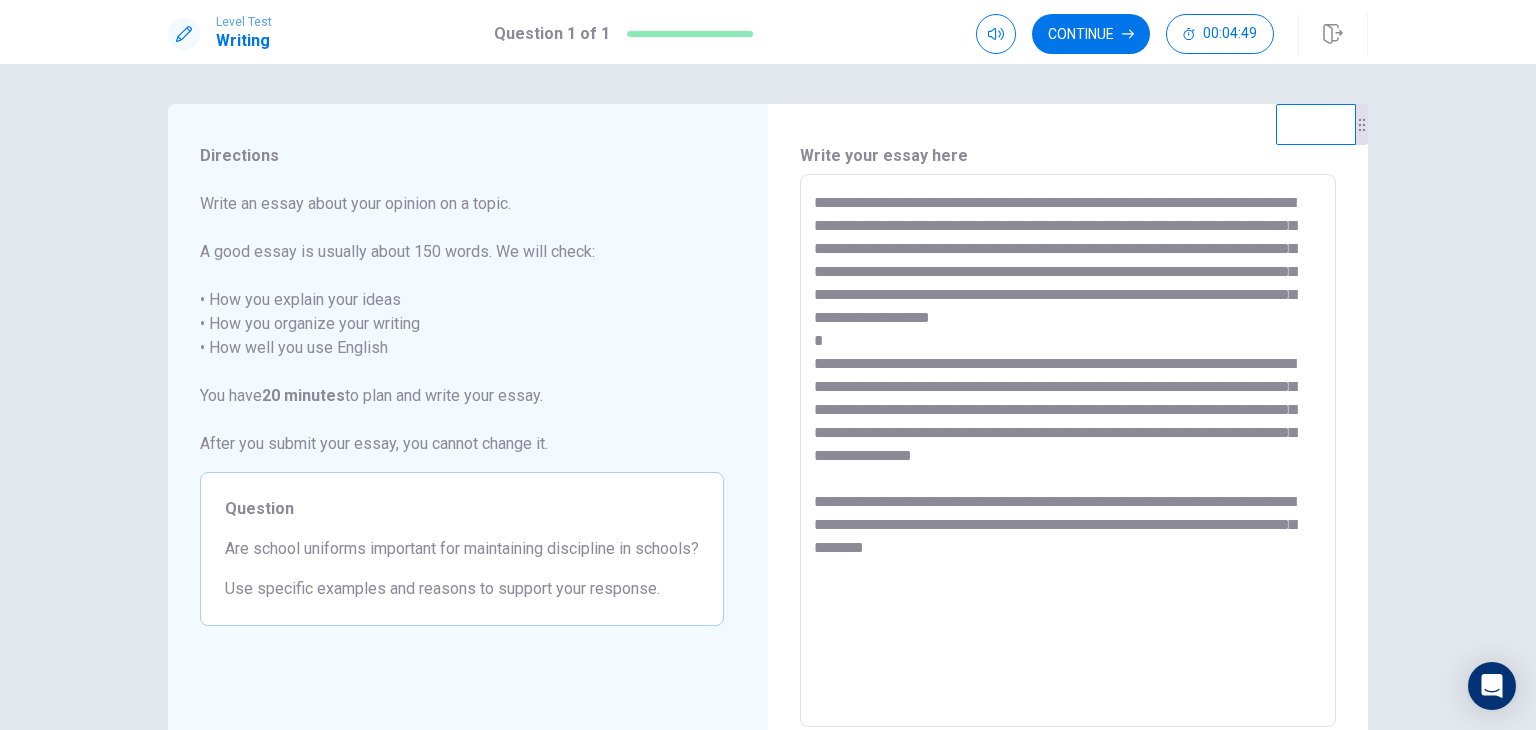 click on "**********" at bounding box center (1068, 451) 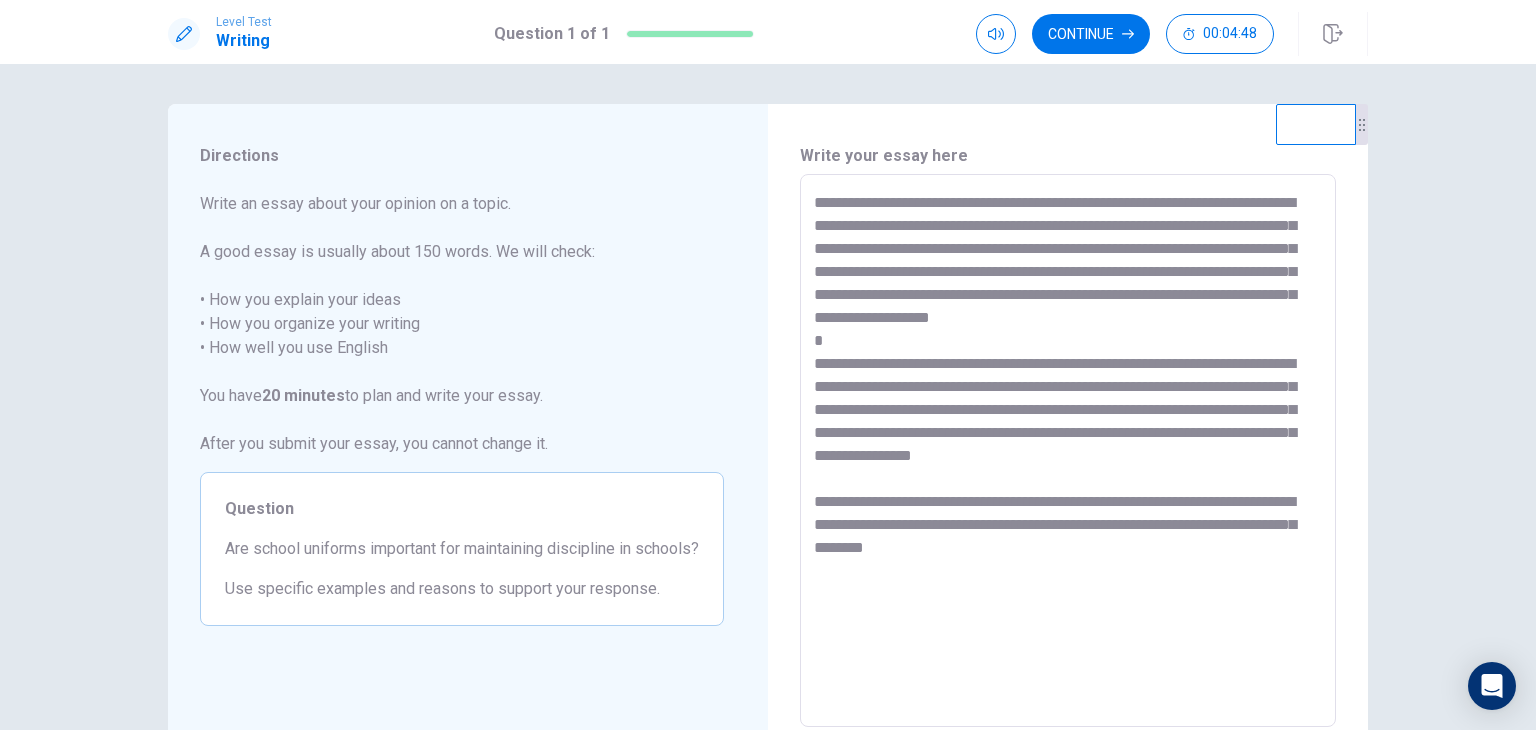 click on "**********" at bounding box center [1068, 451] 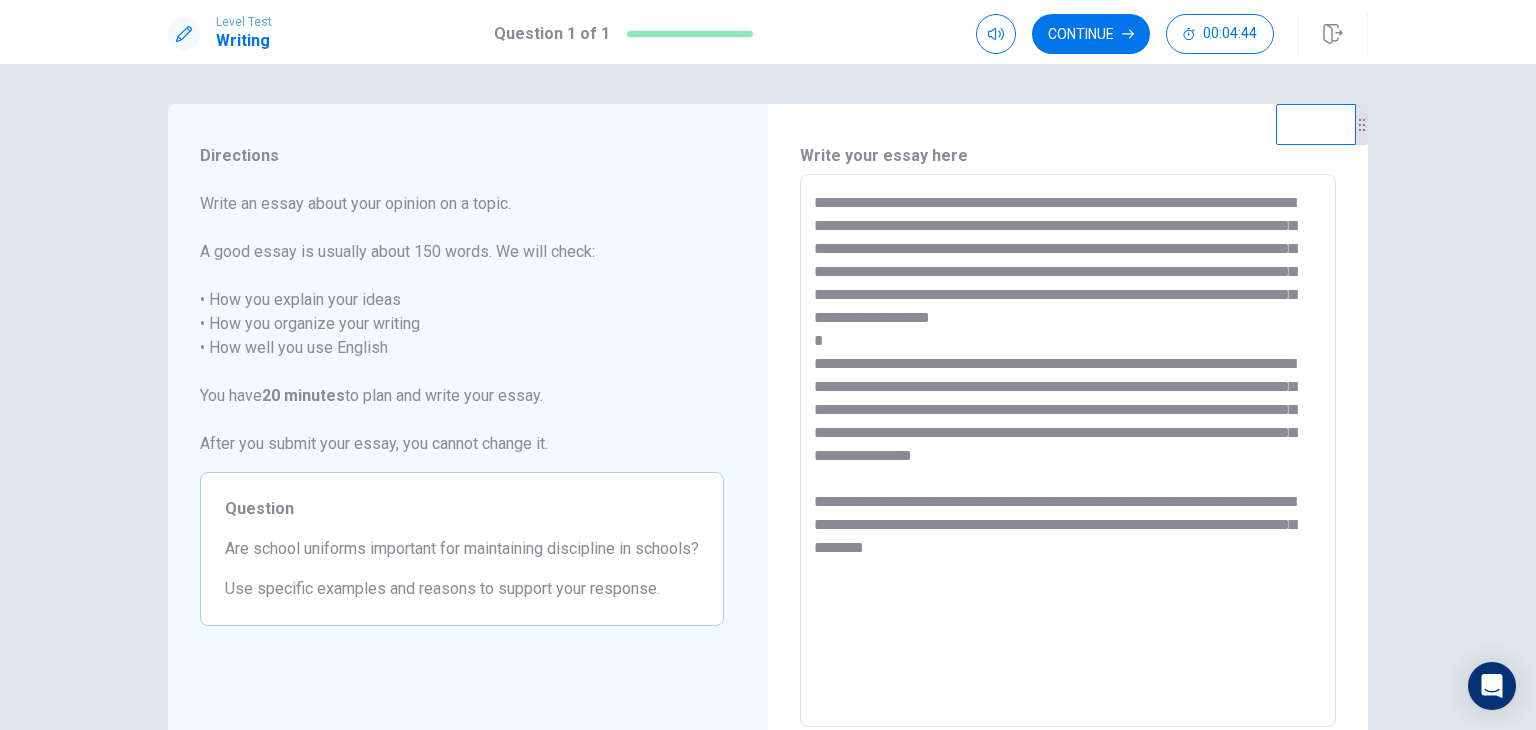 click on "**********" at bounding box center [1068, 451] 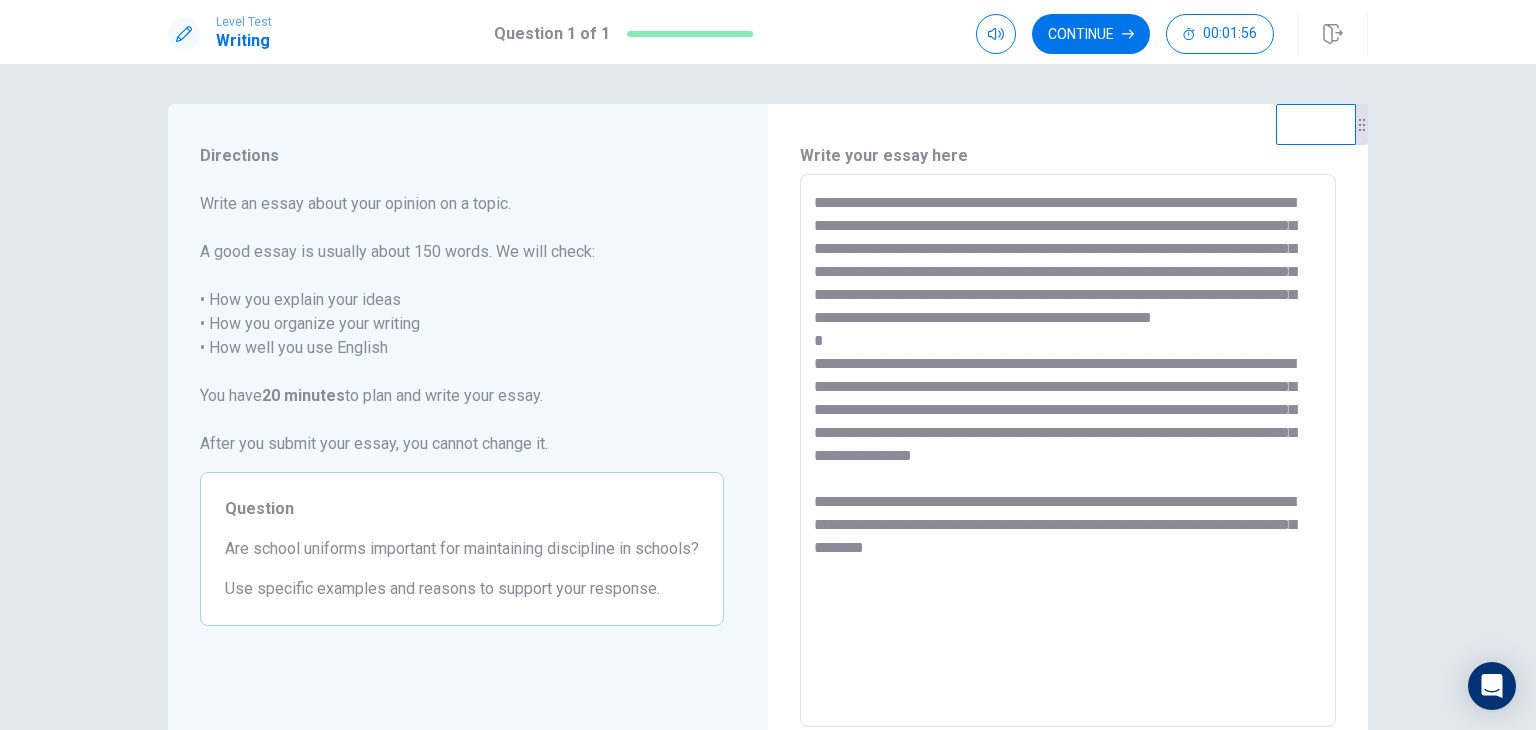 click on "**********" at bounding box center [1068, 451] 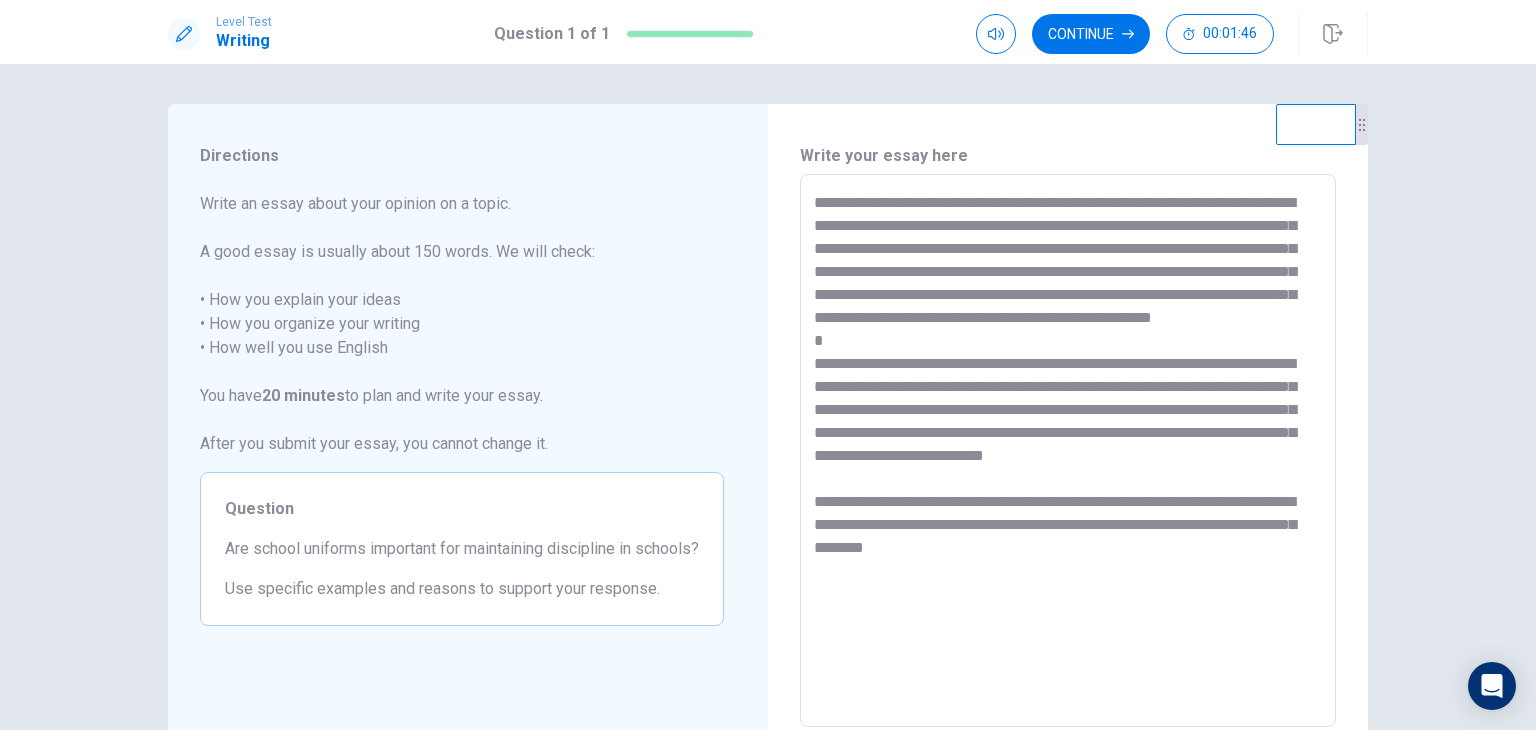 click on "**********" at bounding box center [1068, 451] 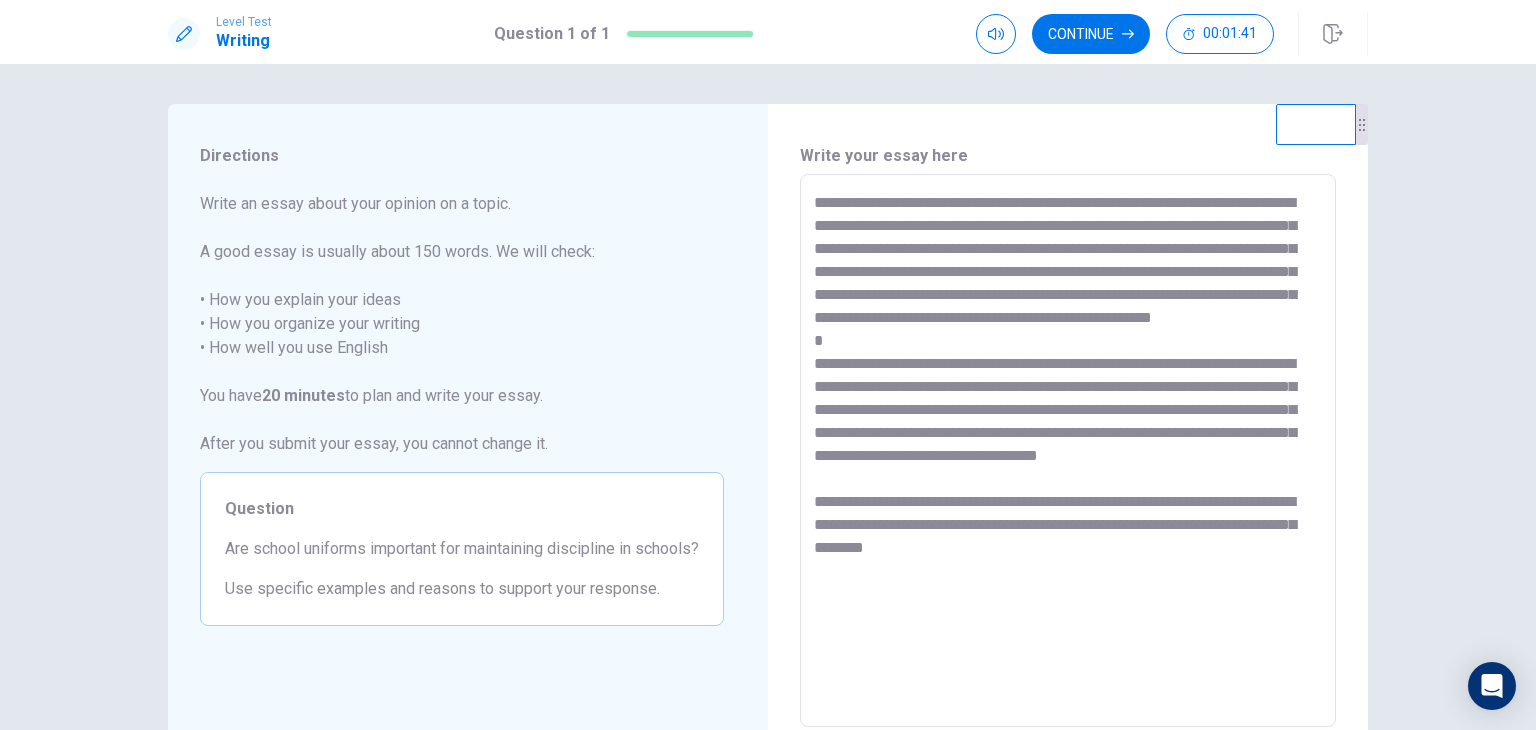 click on "**********" at bounding box center (1068, 451) 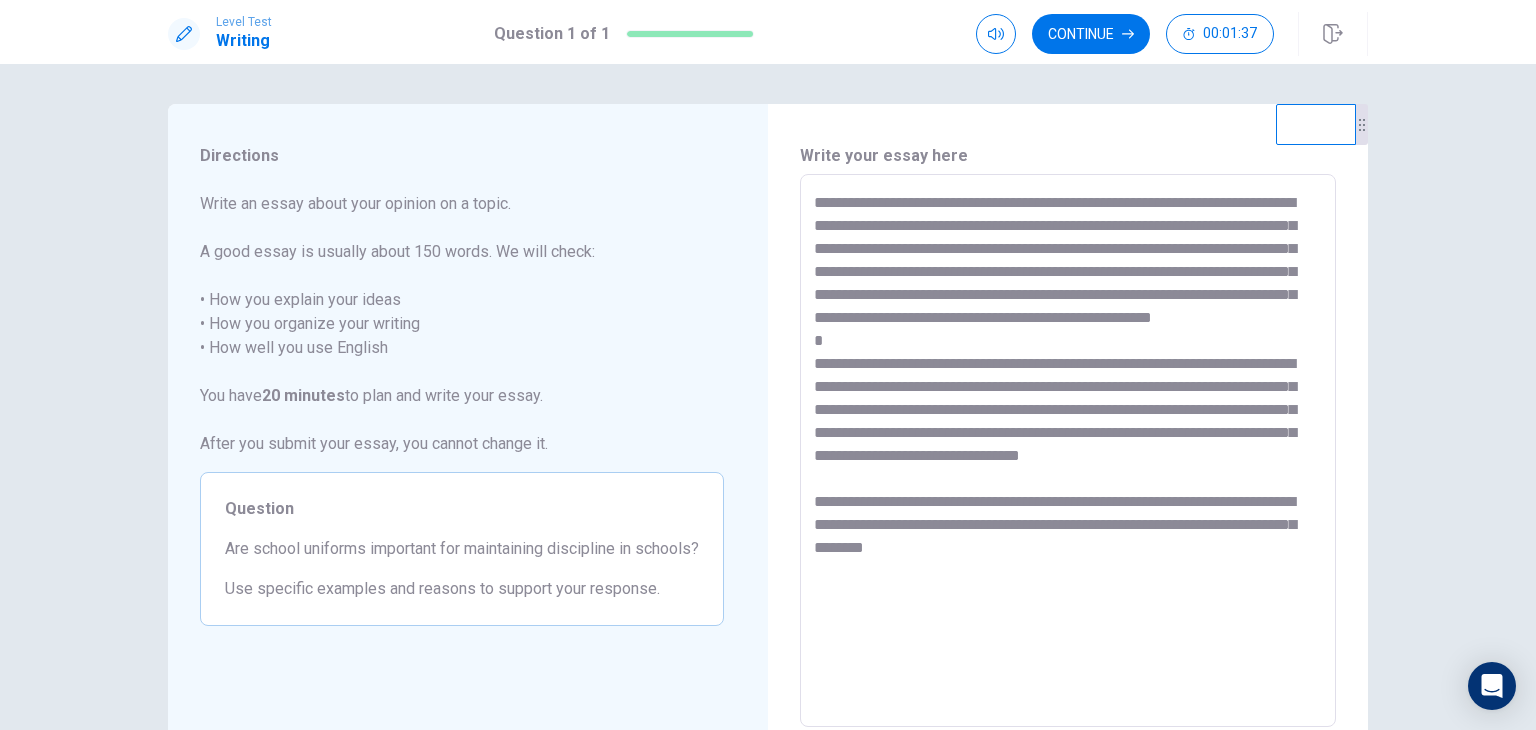 click on "**********" at bounding box center [1068, 451] 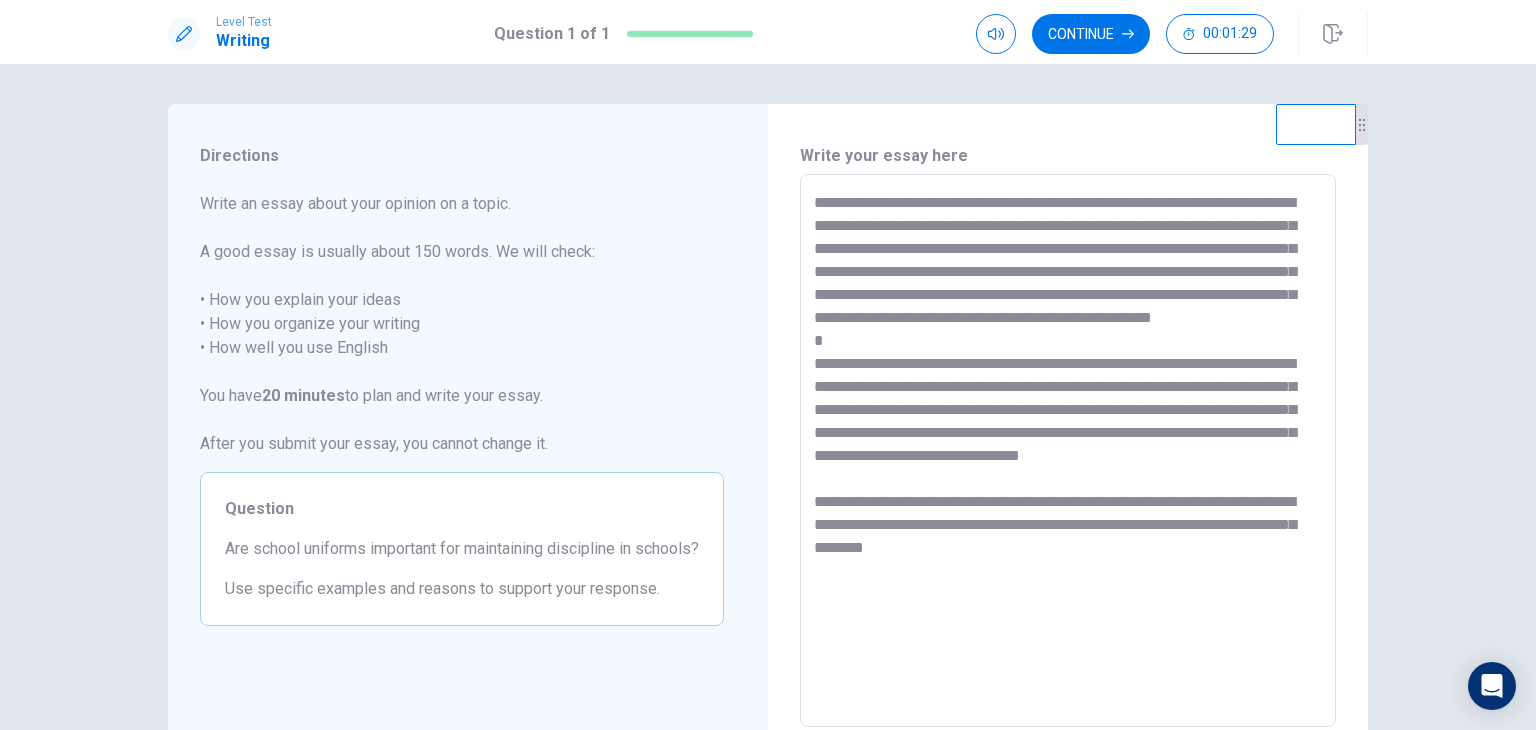 click on "**********" at bounding box center (1068, 451) 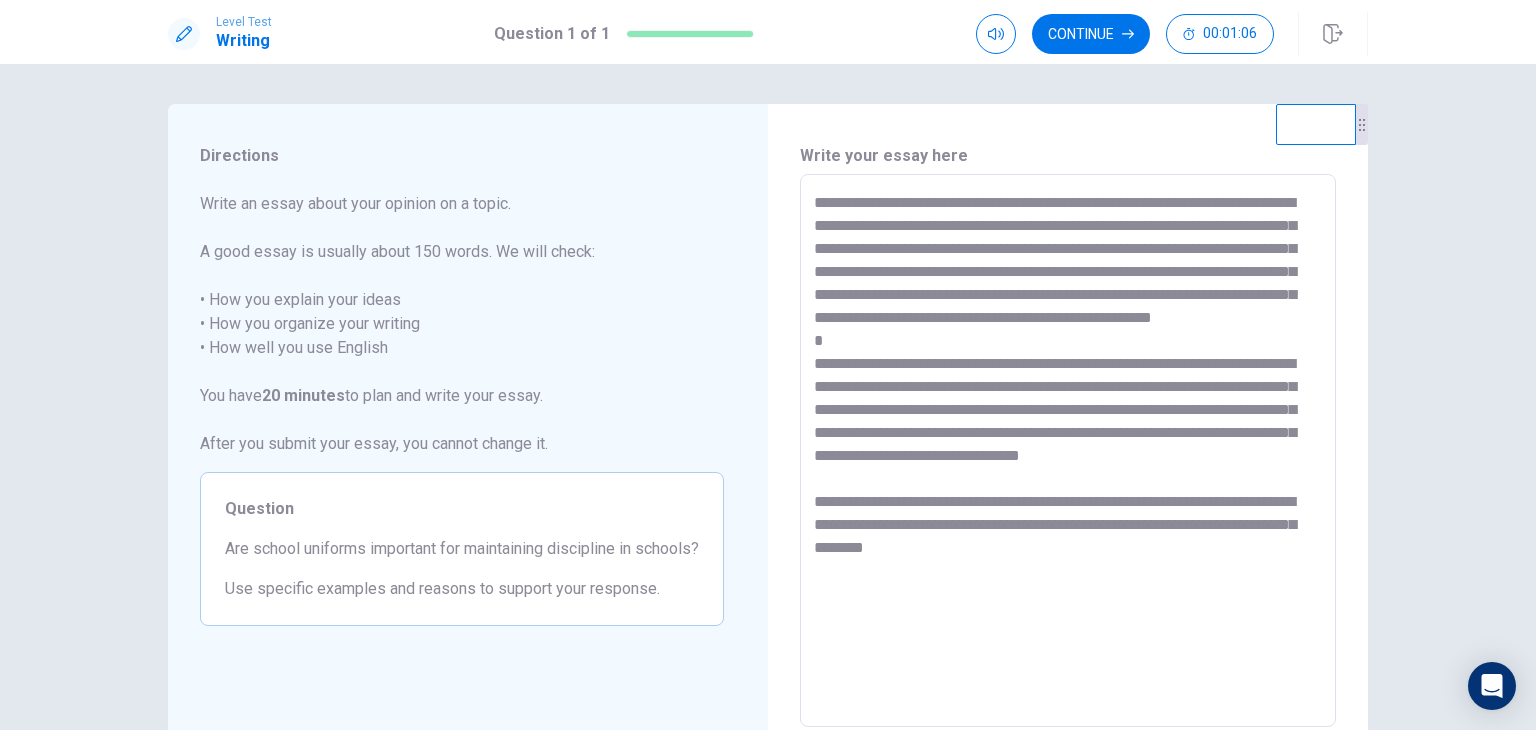 click on "**********" at bounding box center (1068, 451) 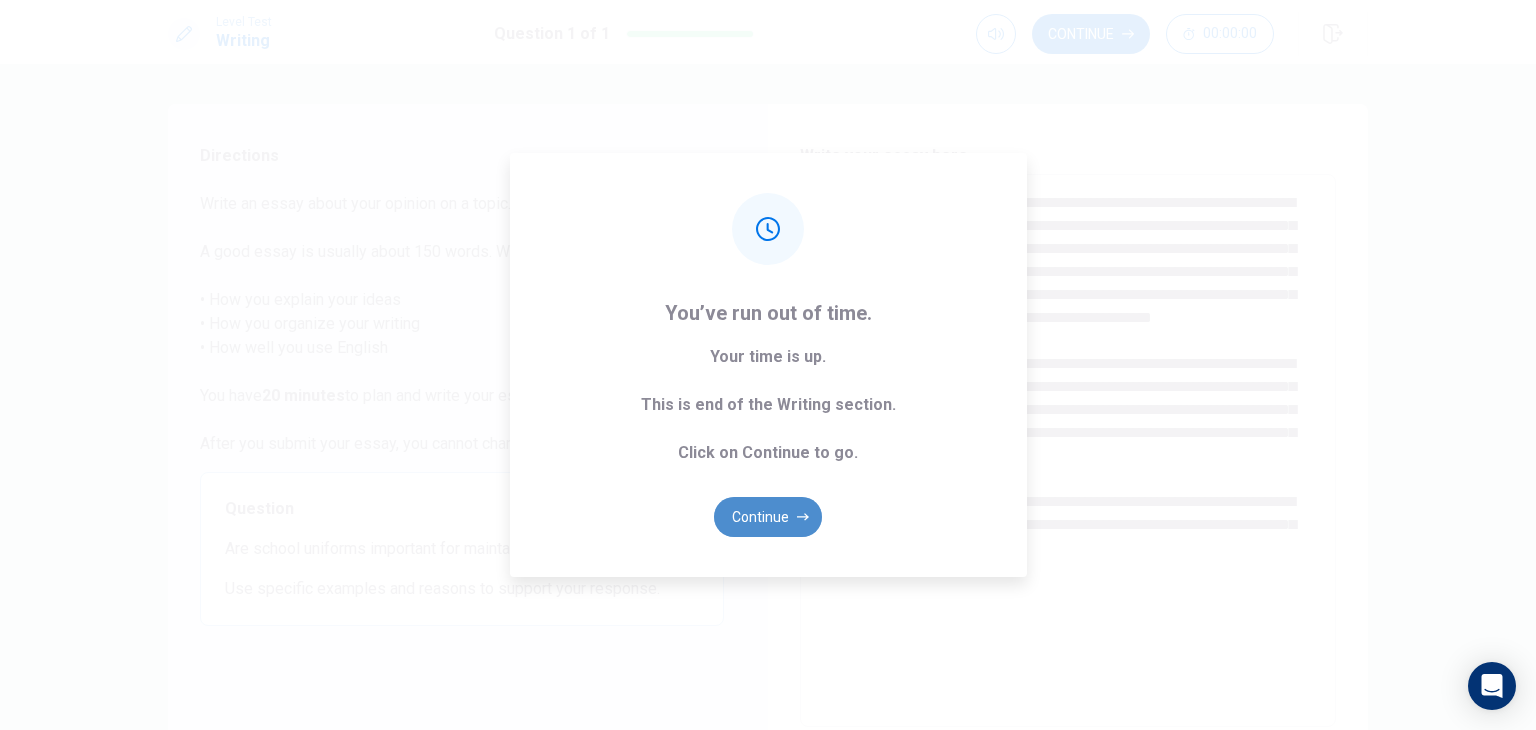 click on "Continue" at bounding box center [768, 517] 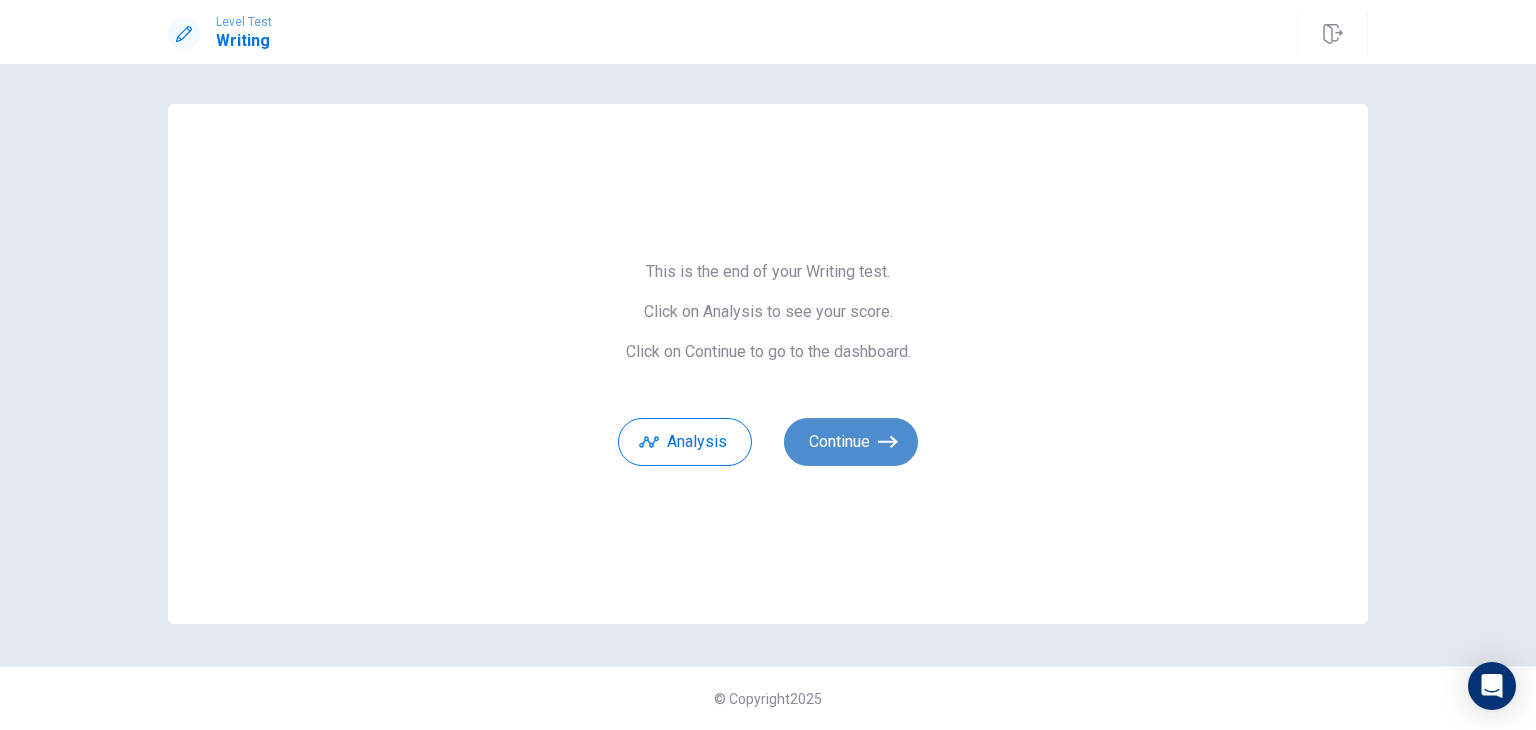 click on "Continue" at bounding box center [851, 442] 